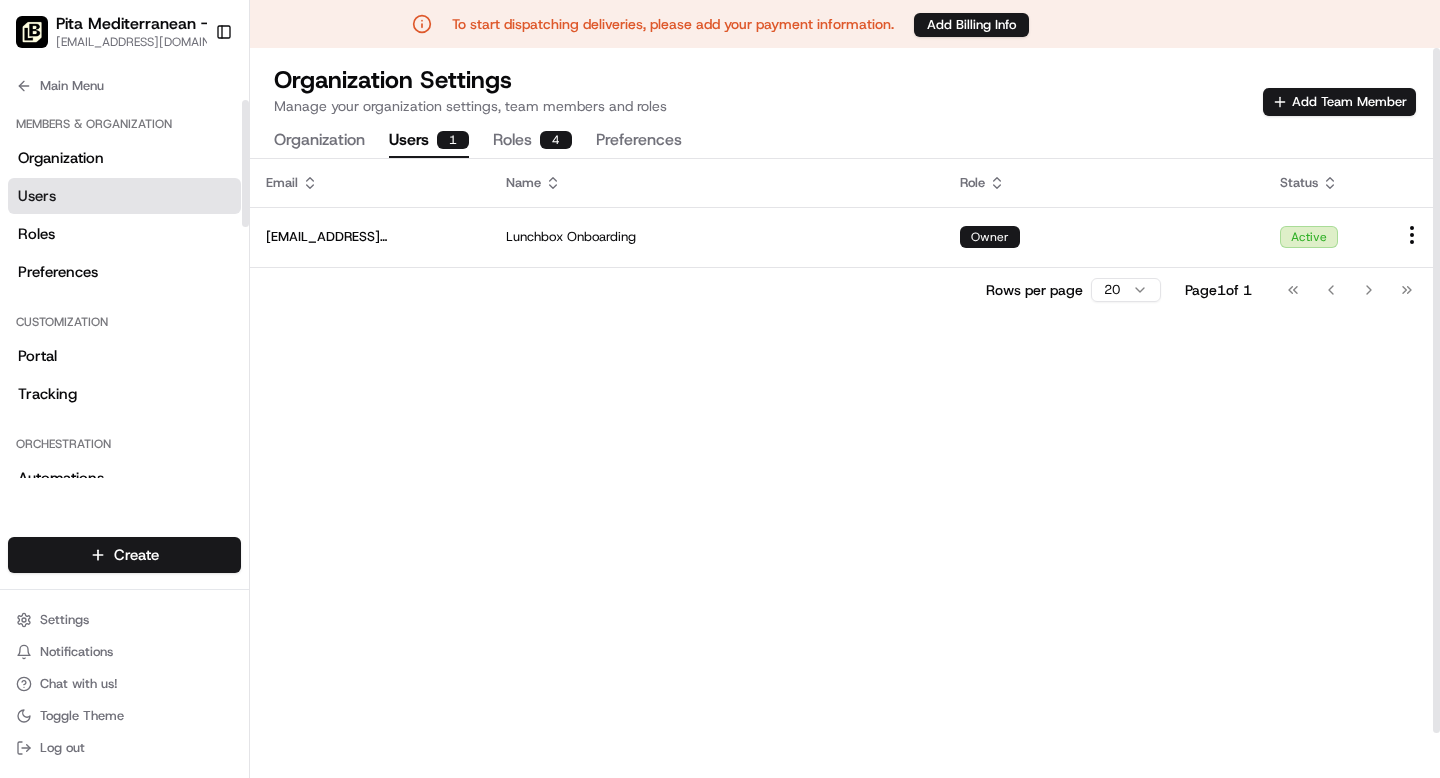 scroll, scrollTop: 0, scrollLeft: 0, axis: both 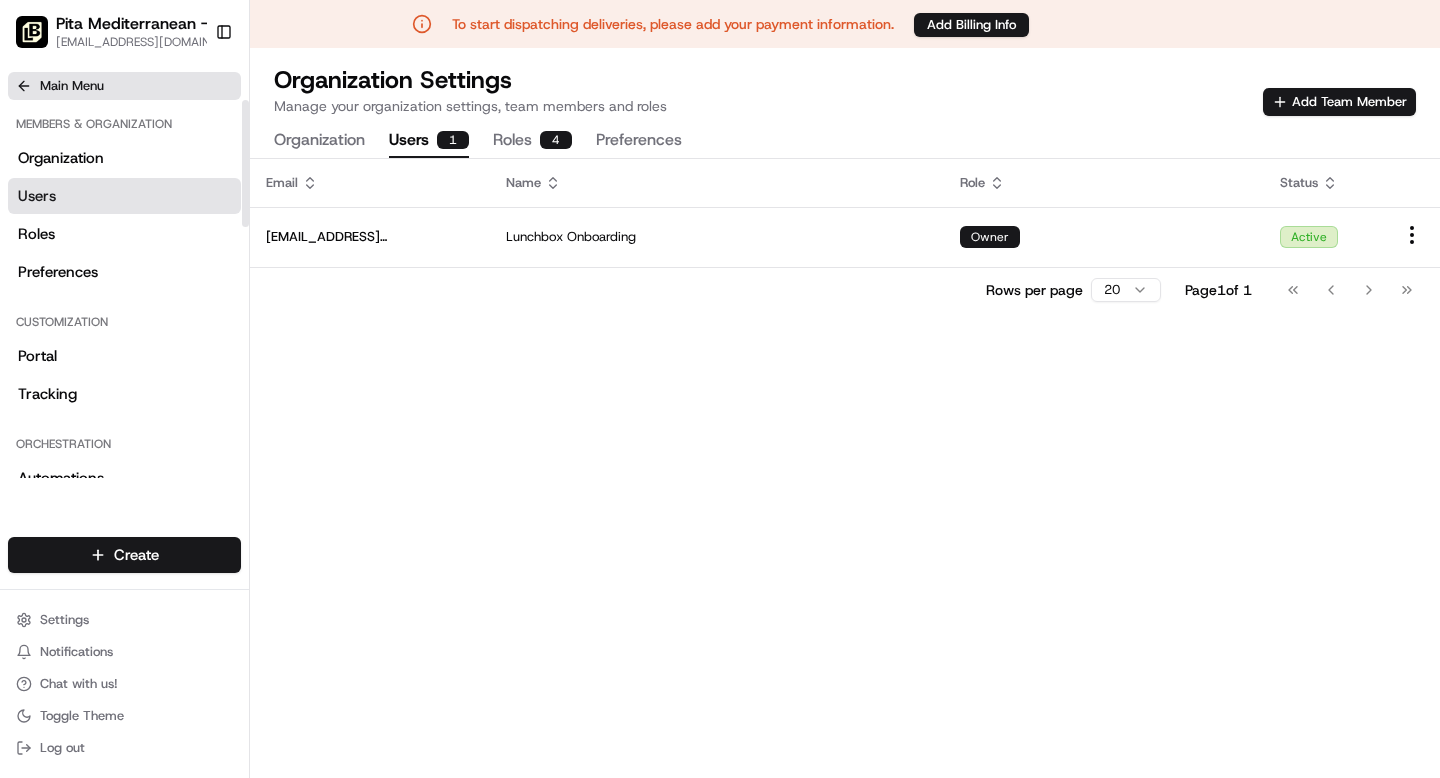 click 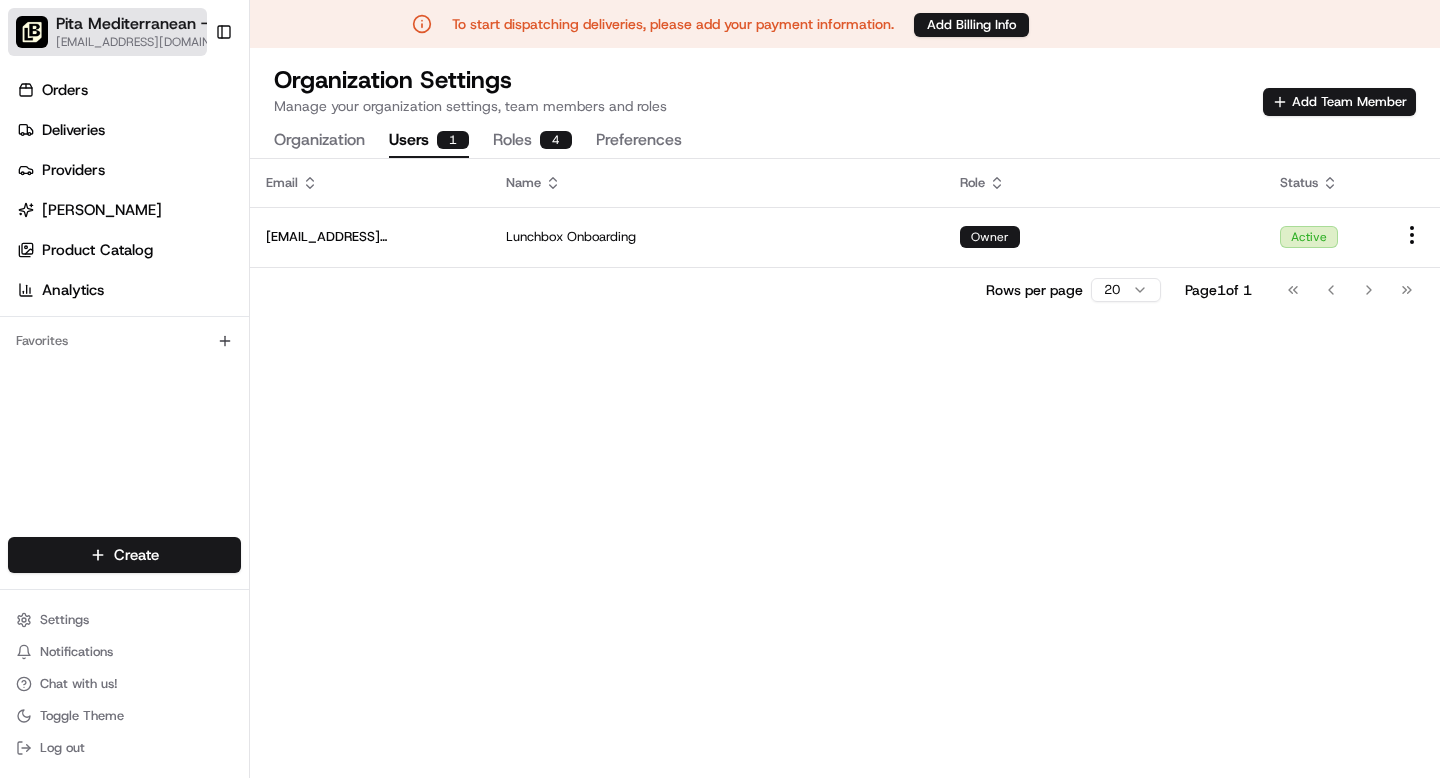 click on "Pita Mediterranean - PITA-Newnan" at bounding box center [137, 24] 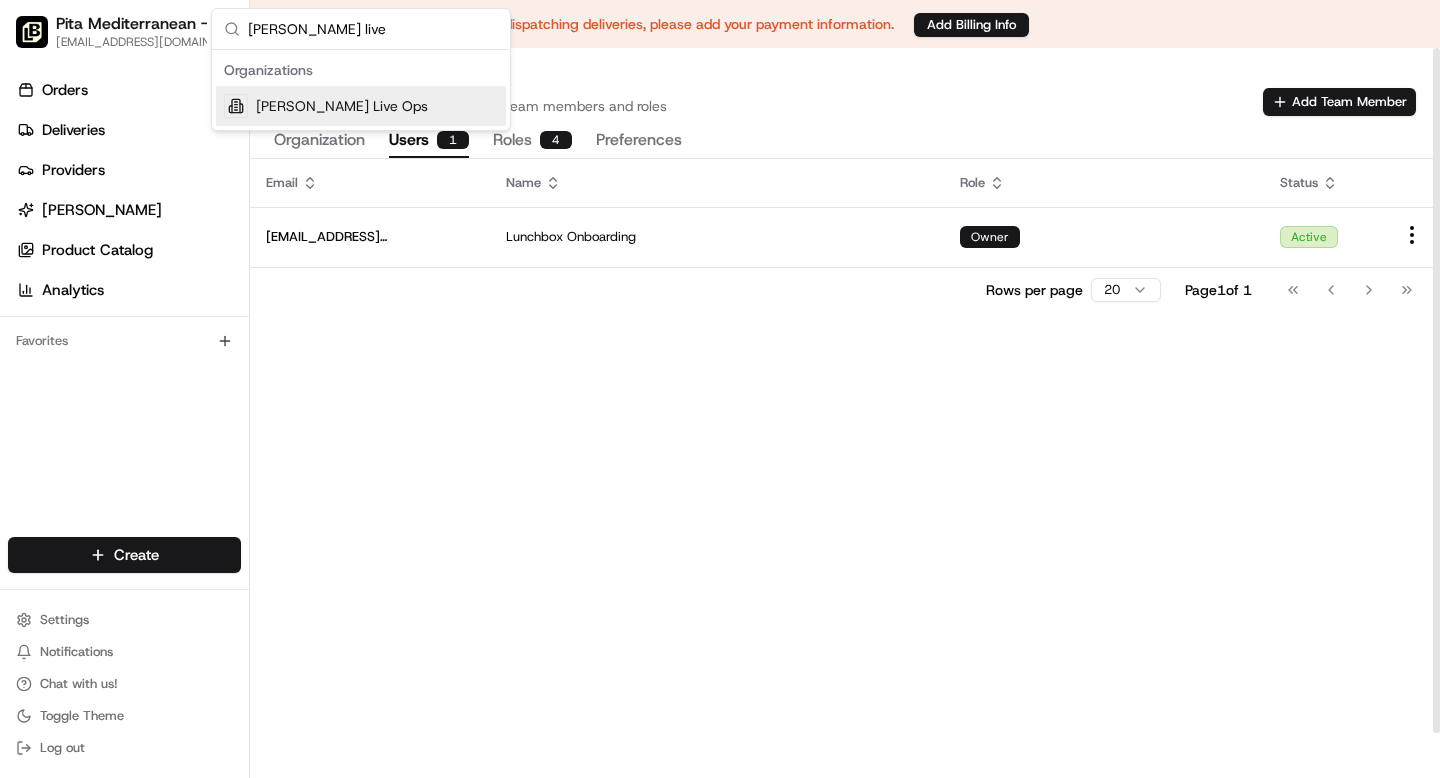 type on "nash live" 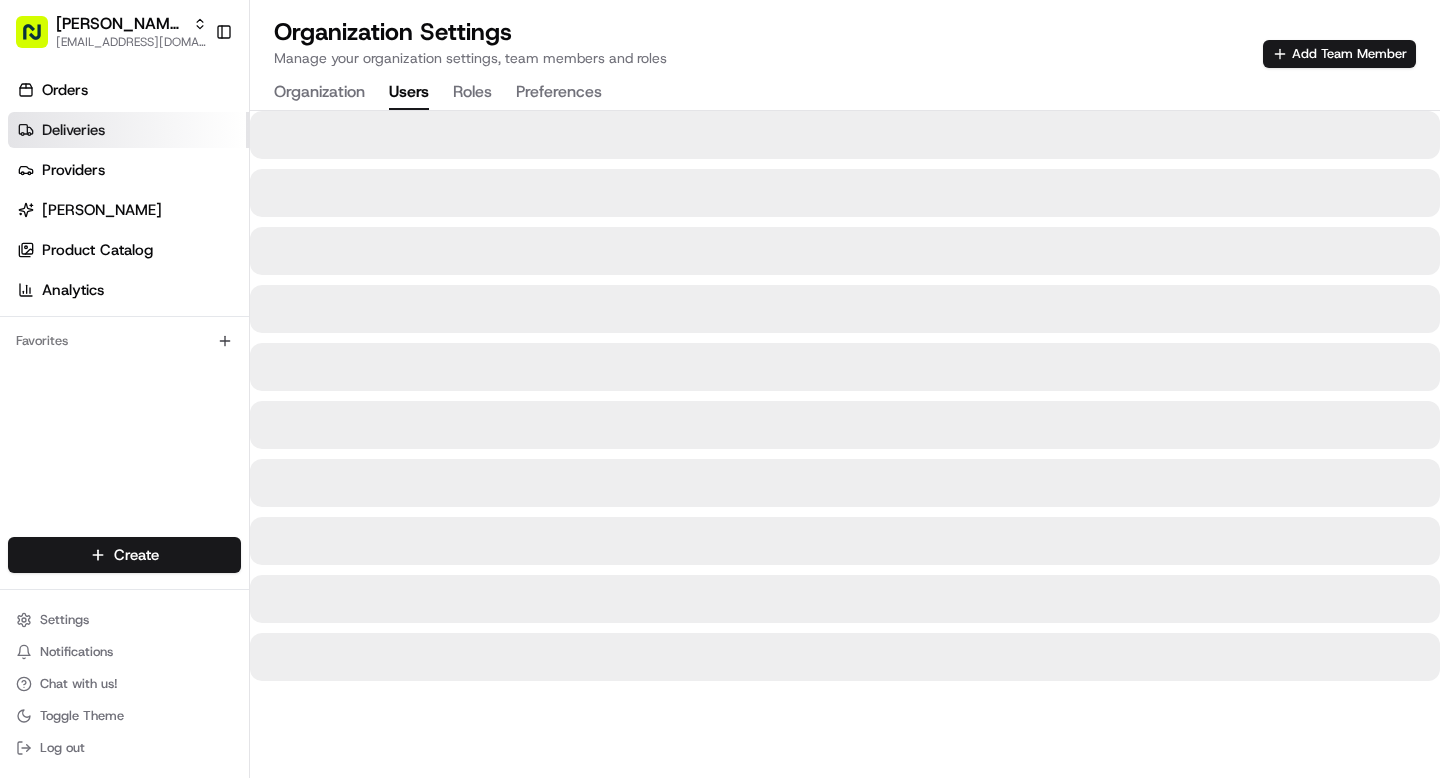 click on "Deliveries" at bounding box center [73, 130] 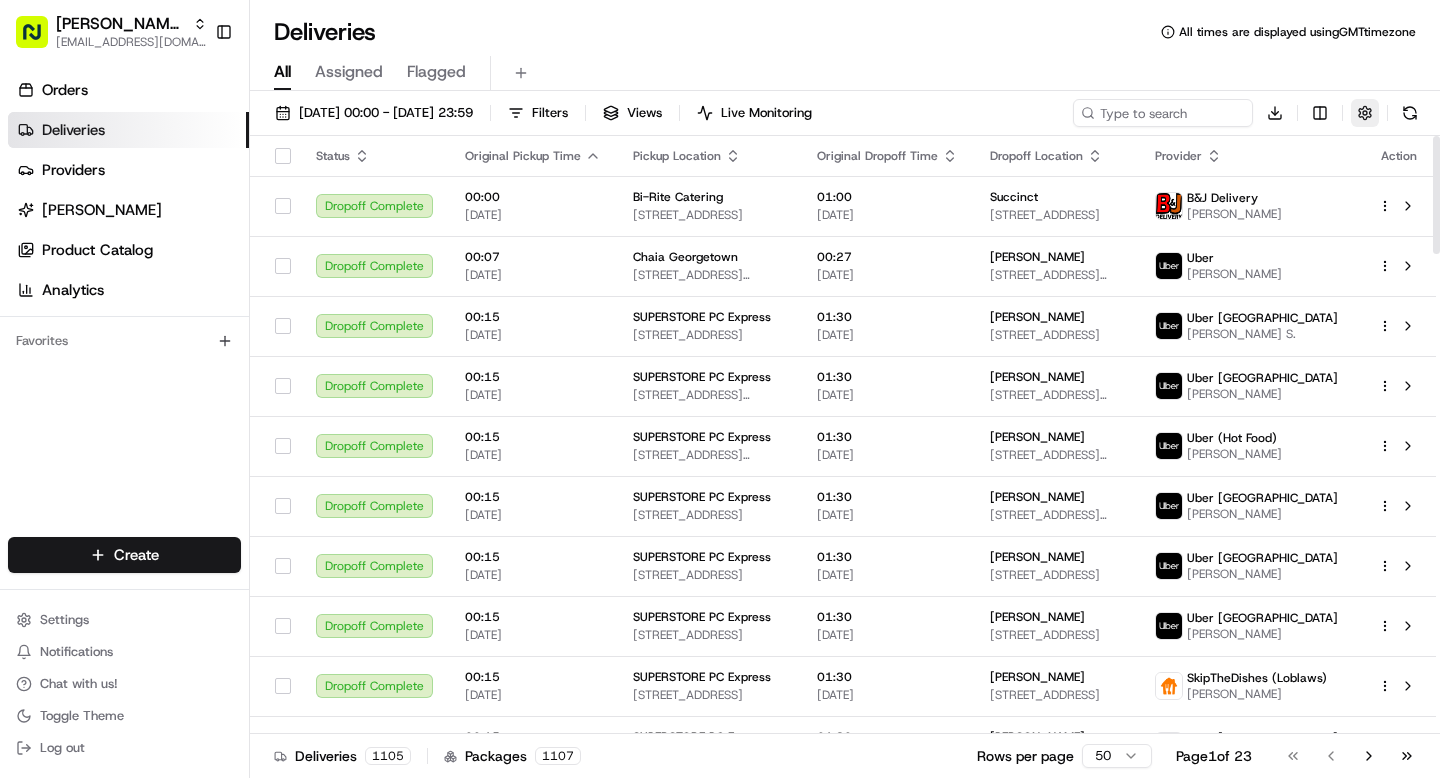 click at bounding box center [1365, 113] 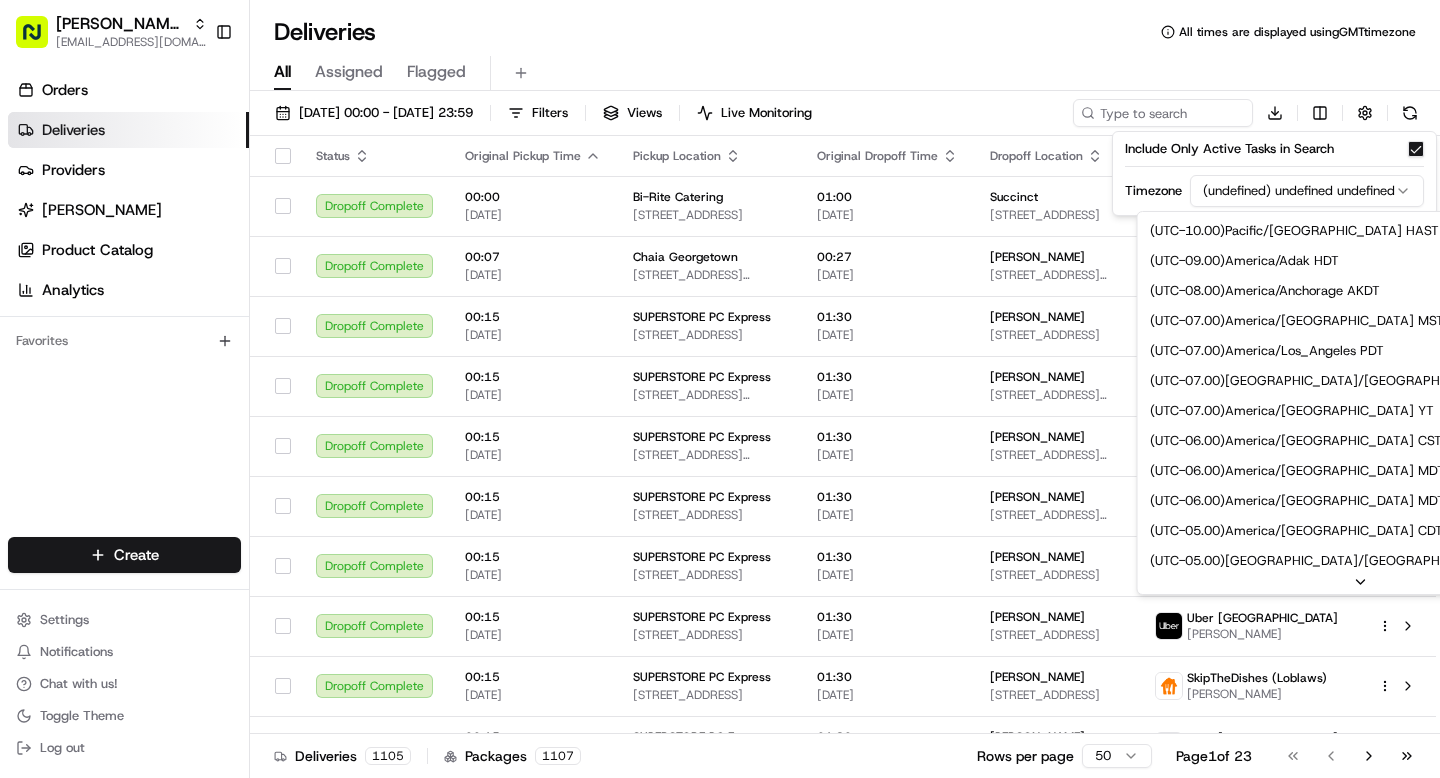 click on "Nash Live Ops grace@usenash.com Toggle Sidebar Orders Deliveries Providers Nash AI Product Catalog Analytics Favorites Main Menu Members & Organization Organization Users Roles Preferences Customization Portal Tracking Orchestration Automations Dispatch Strategy Optimization Strategy Shipping Labels Manifest Locations Pickup Locations Dropoff Locations Billing Billing Refund Requests Integrations Notification Triggers Webhooks API Keys Request Logs Other Feature Flags Create Settings Notifications Chat with us! Toggle Theme Log out Deliveries All times are displayed using  GMT  timezone All Assigned Flagged 10/07/2025 00:00 - 10/07/2025 23:59 Filters Views Live Monitoring Download Status Original Pickup Time Pickup Location Original Dropoff Time Dropoff Location Provider Action Dropoff Complete 00:00 10/07/2025 Bi-Rite Catering 1970 Innes Ave, San Francisco, CA 94124, USA 01:00 10/07/2025 Succinct 101 Mission St Suite 800, San Francisco, CA 94105, USA B&J Delivery Ben Huang Dropoff Complete +" at bounding box center [720, 389] 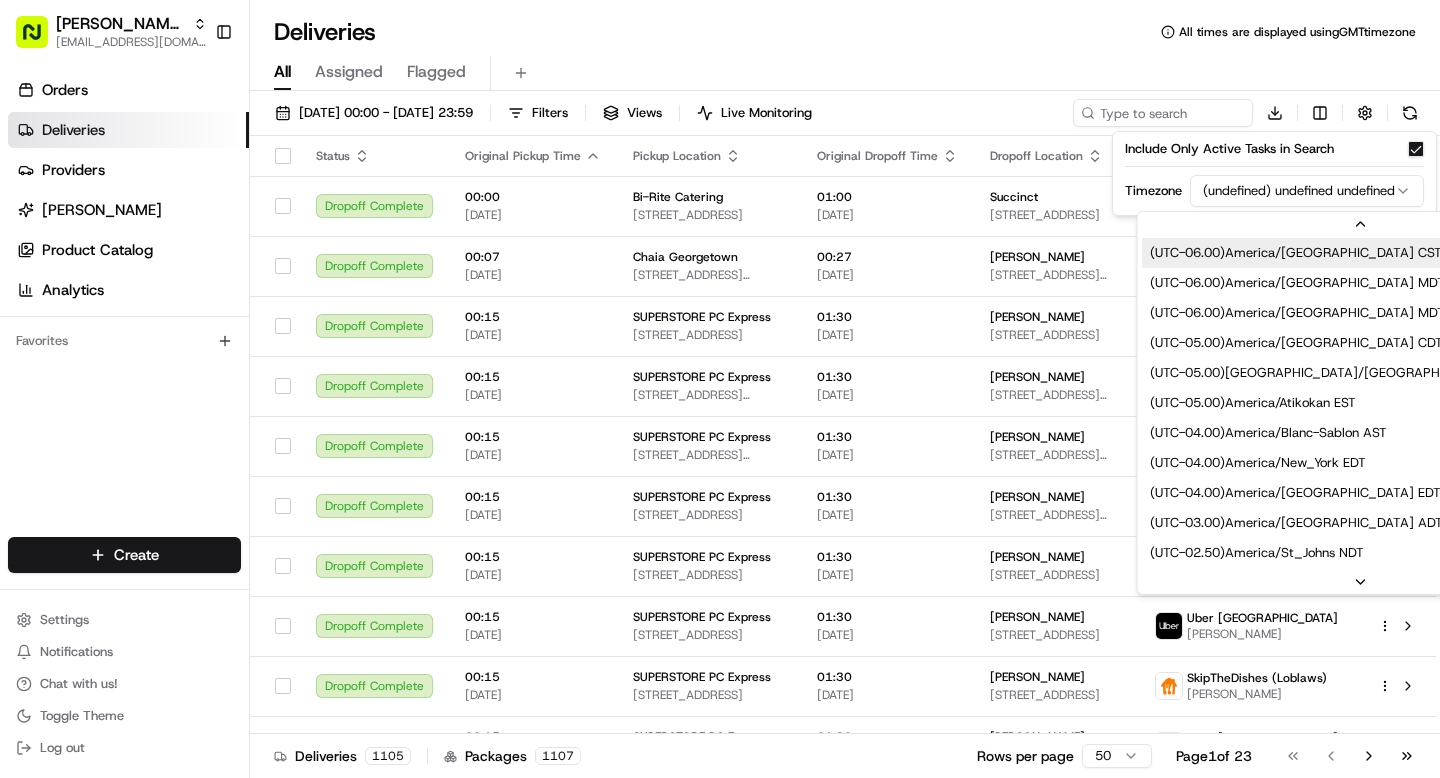 scroll, scrollTop: 224, scrollLeft: 0, axis: vertical 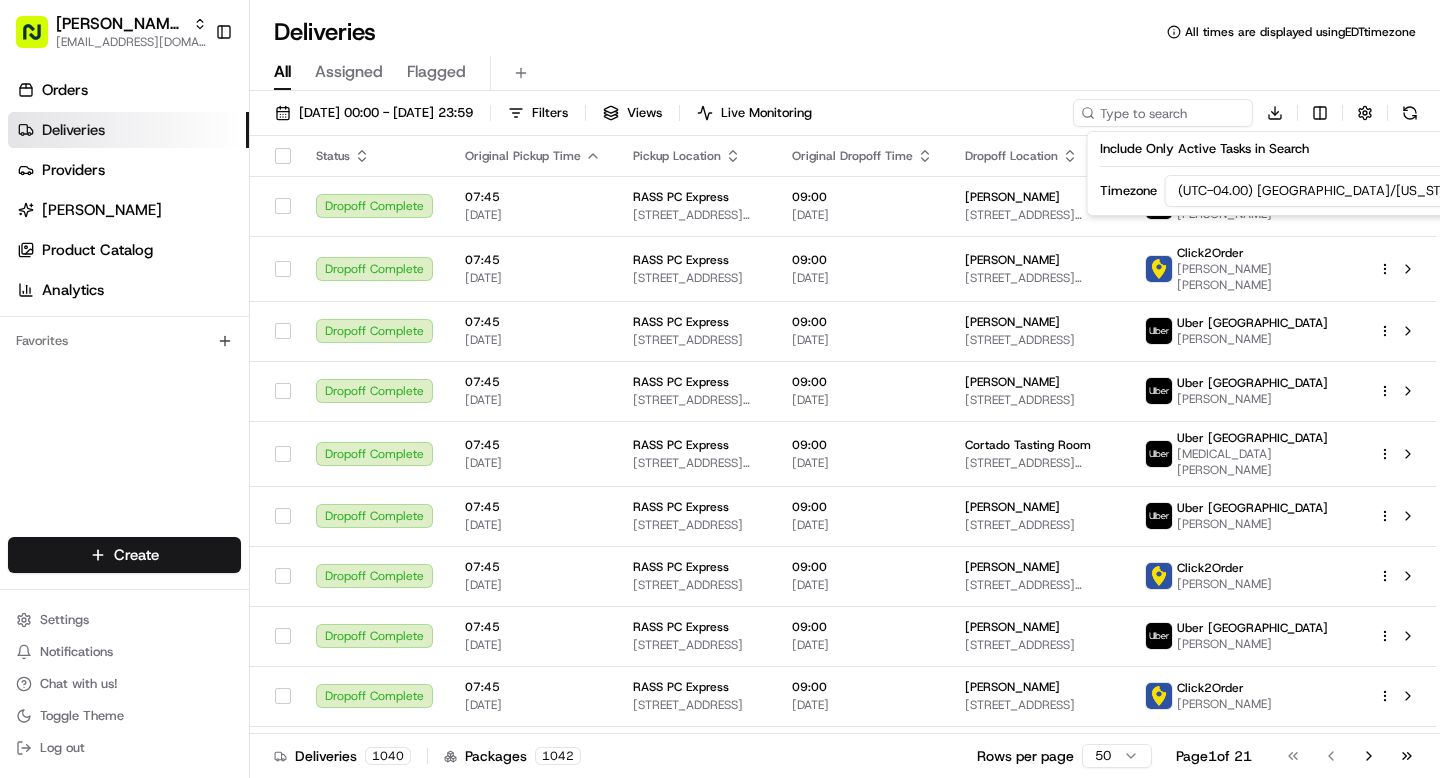 click on "10/07/2025 00:00 - 10/07/2025 23:59 Filters Views Live Monitoring Download Status Original Pickup Time Pickup Location Original Dropoff Time Dropoff Location Provider Action Dropoff Complete 07:45 10/07/2025 RASS PC Express 168 Rothesay Ave, Saint John, NB E2J 2B5, Canada 09:00 10/07/2025 Gwen Wain 64 Pitt St #3, Saint John, NB E2L 2V8, Canada Uber Canada BARINDER N. Dropoff Complete 07:45 10/07/2025 RASS PC Express 50 Paint St, Port Hawkesbury, NS B9A 3K1, Canada 09:00 10/07/2025 Nicky R 226 Reeves St, Port Hawkesbury, NS B9A 1Z8, Canada Click2Order Hareesh  Kumar Goturi Dropoff Complete 07:45 10/07/2025 RASS PC Express 210 Chain Lake Dr, Halifax, NS B3S 1A2, Canada 09:00 10/07/2025 Michael Carey 112 Woodbury Dr, Halifax, NS B3M 1Z5, Canada Uber Canada FNU G. Dropoff Complete 07:45 10/07/2025 RASS PC Express 40 Hogan Ct, Bedford, NS B4B 2G2, Canada 09:00 10/07/2025 Suzanne Bowers 14 Weybridge Ln, Bedford, NS B4B 0R9, Canada Uber Canada TANISHA G. Dropoff Complete 07:45 10/07/2025 RASS PC Express 09:00 TAO W." at bounding box center (845, 436) 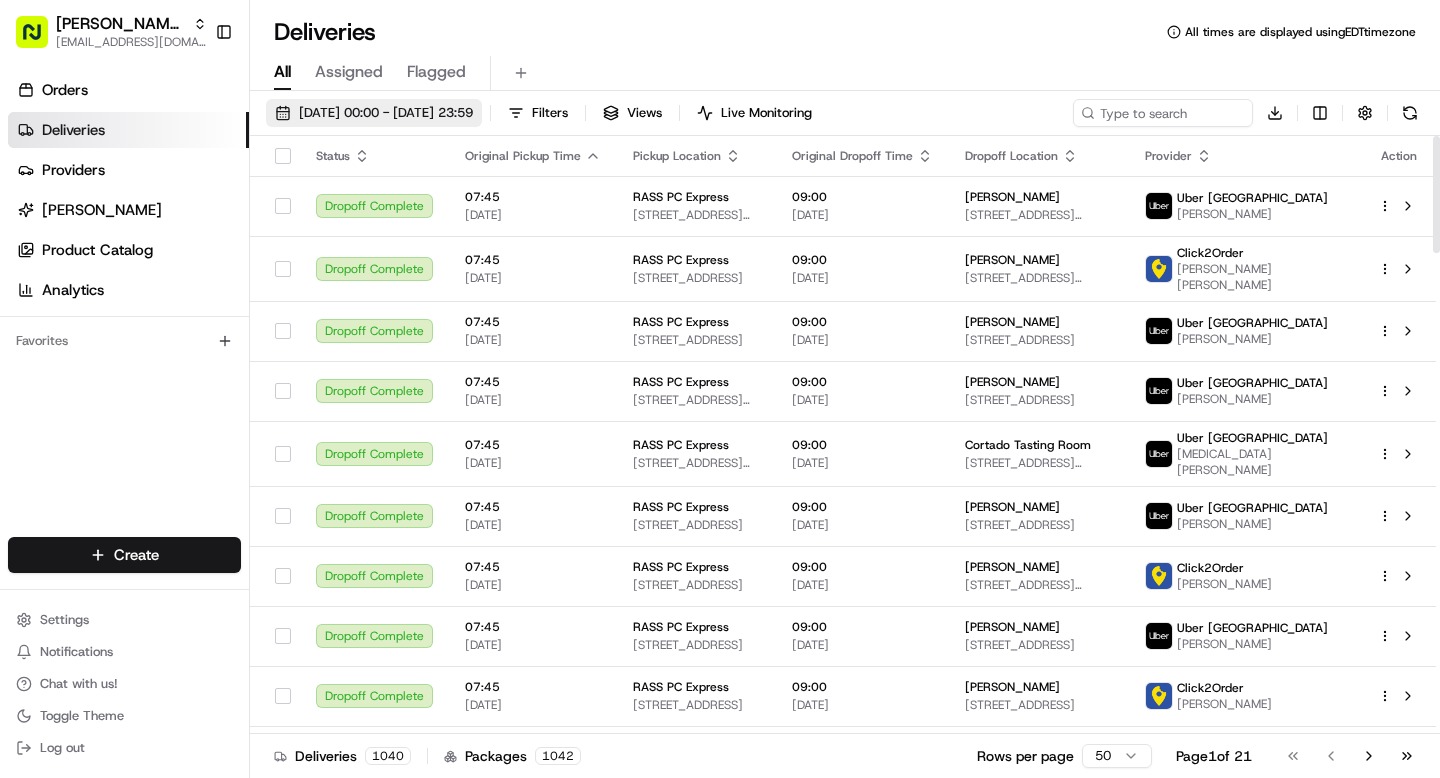 click on "10/07/2025 00:00 - 10/07/2025 23:59" at bounding box center [386, 113] 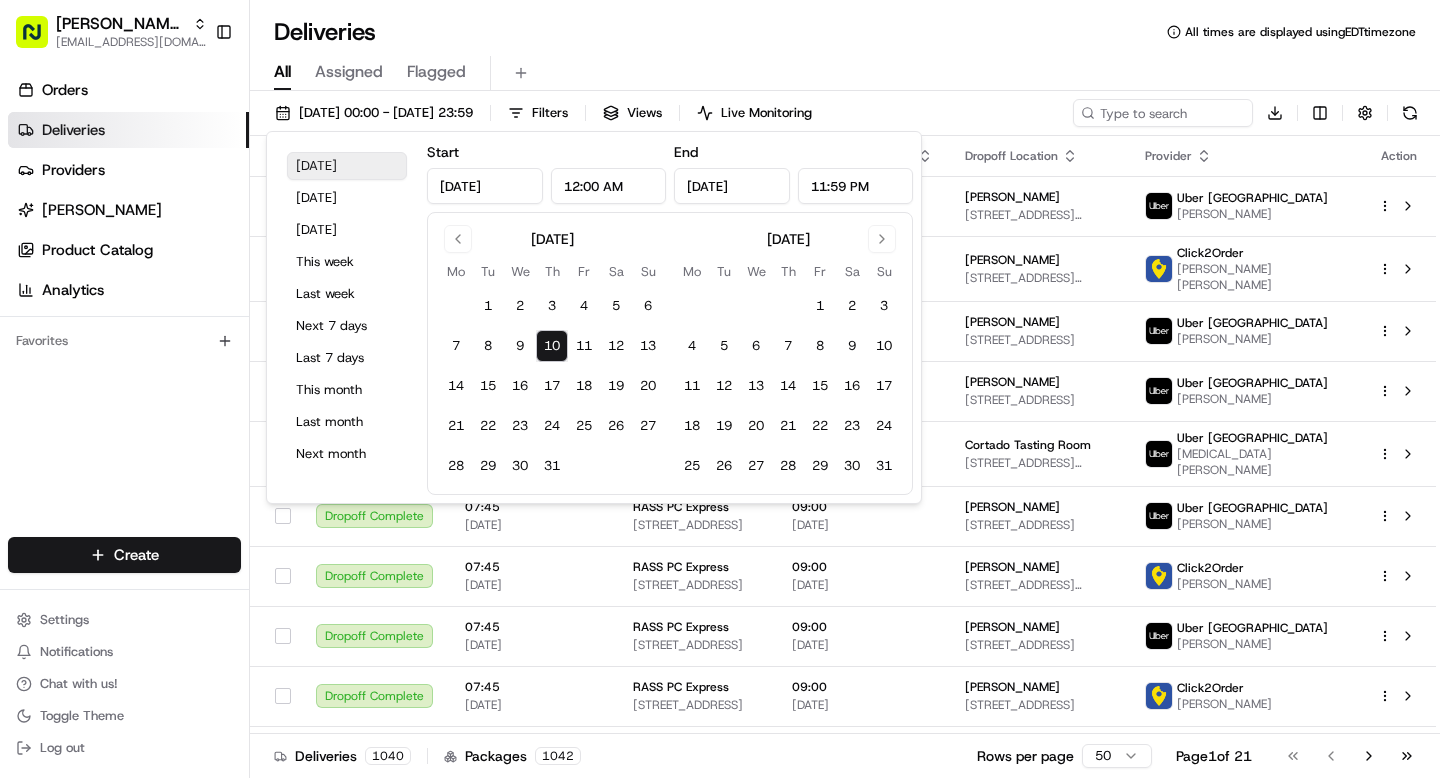 click on "Today" at bounding box center (347, 166) 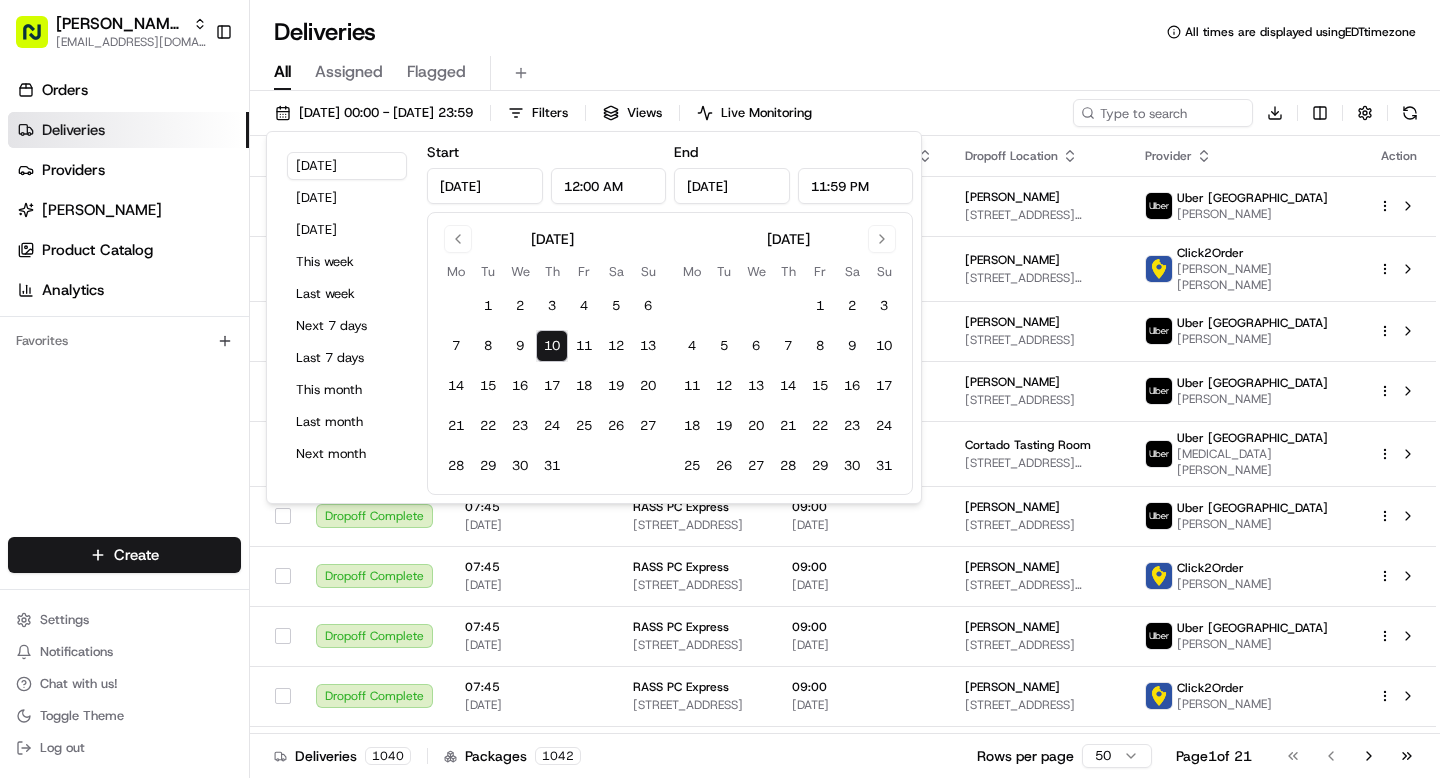 click on "Deliveries All times are displayed using  EDT  timezone" at bounding box center [845, 32] 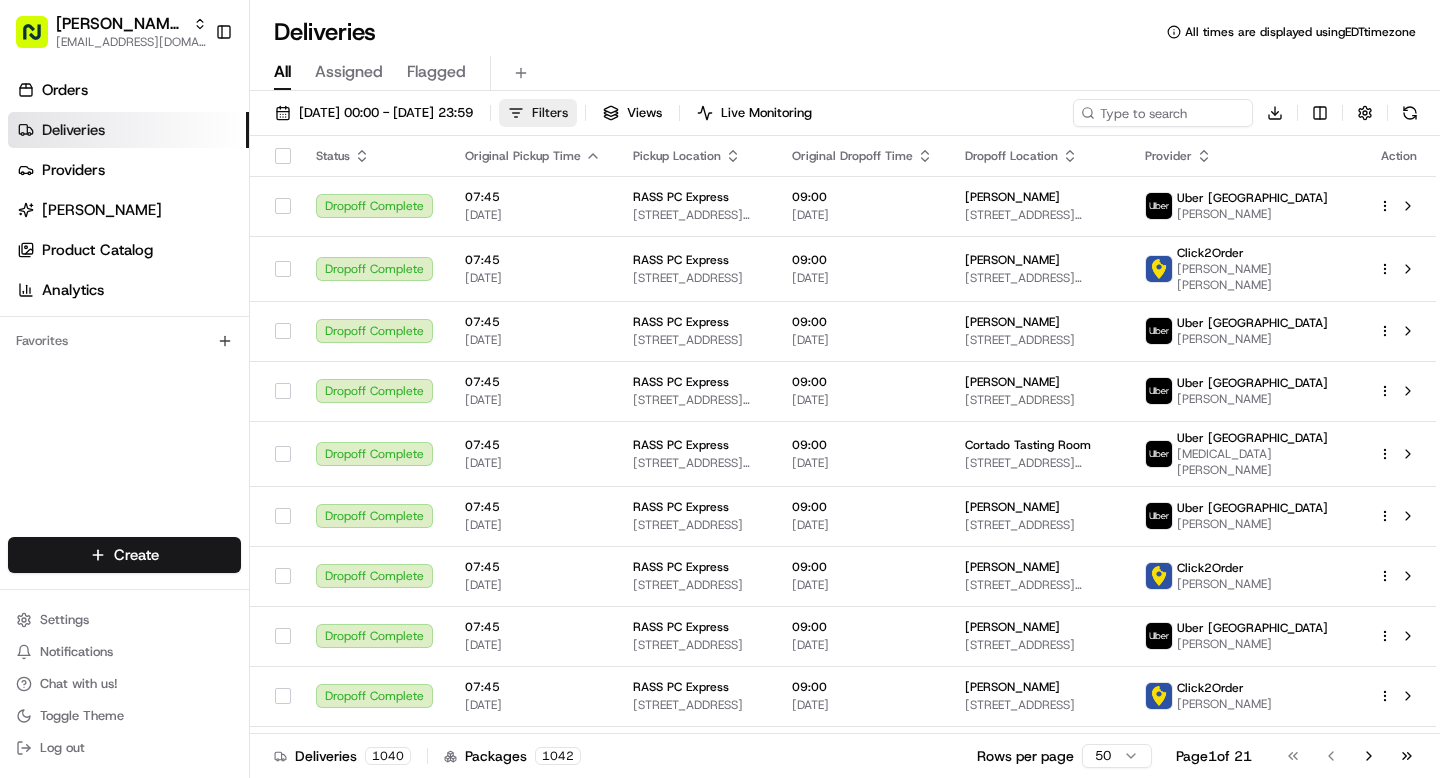 click on "Filters" at bounding box center (538, 113) 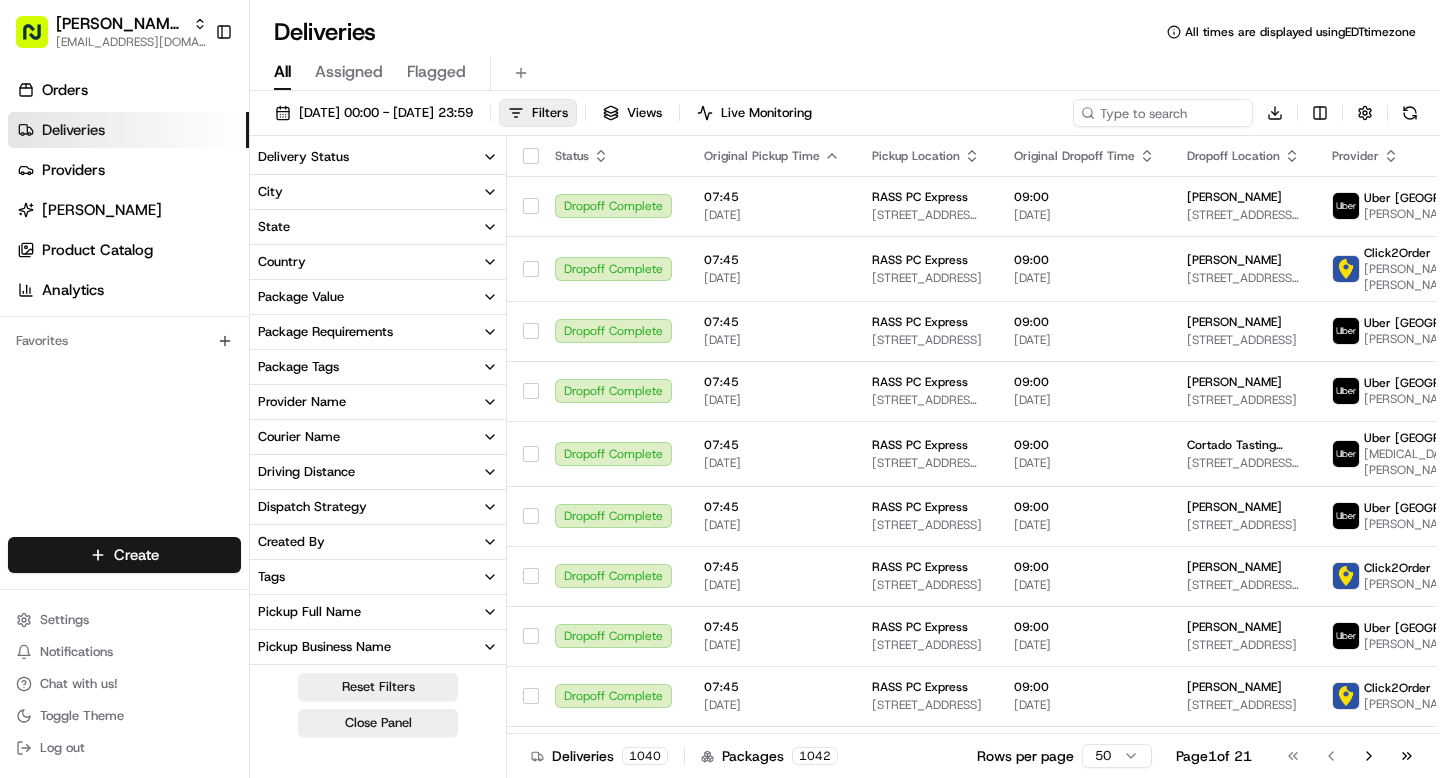 click 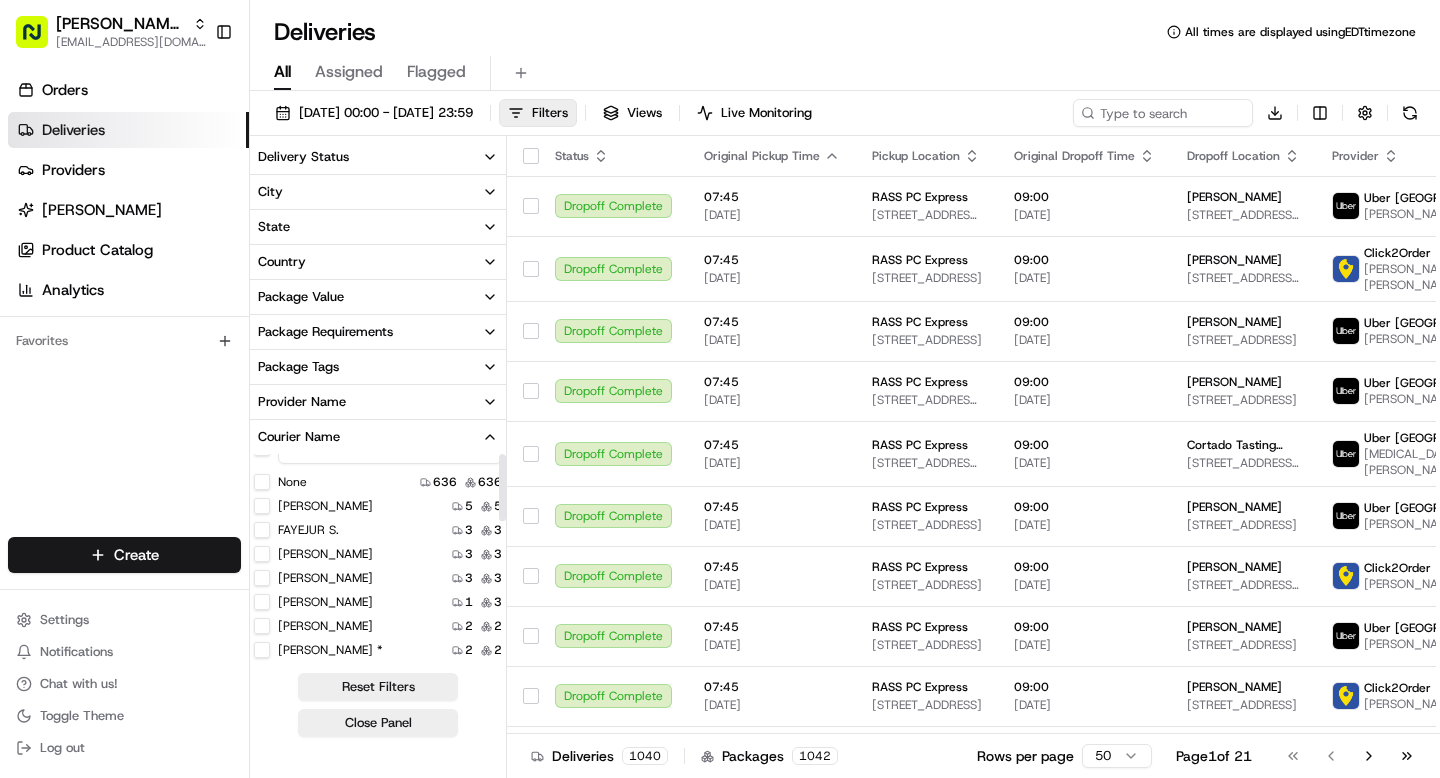 scroll, scrollTop: 0, scrollLeft: 0, axis: both 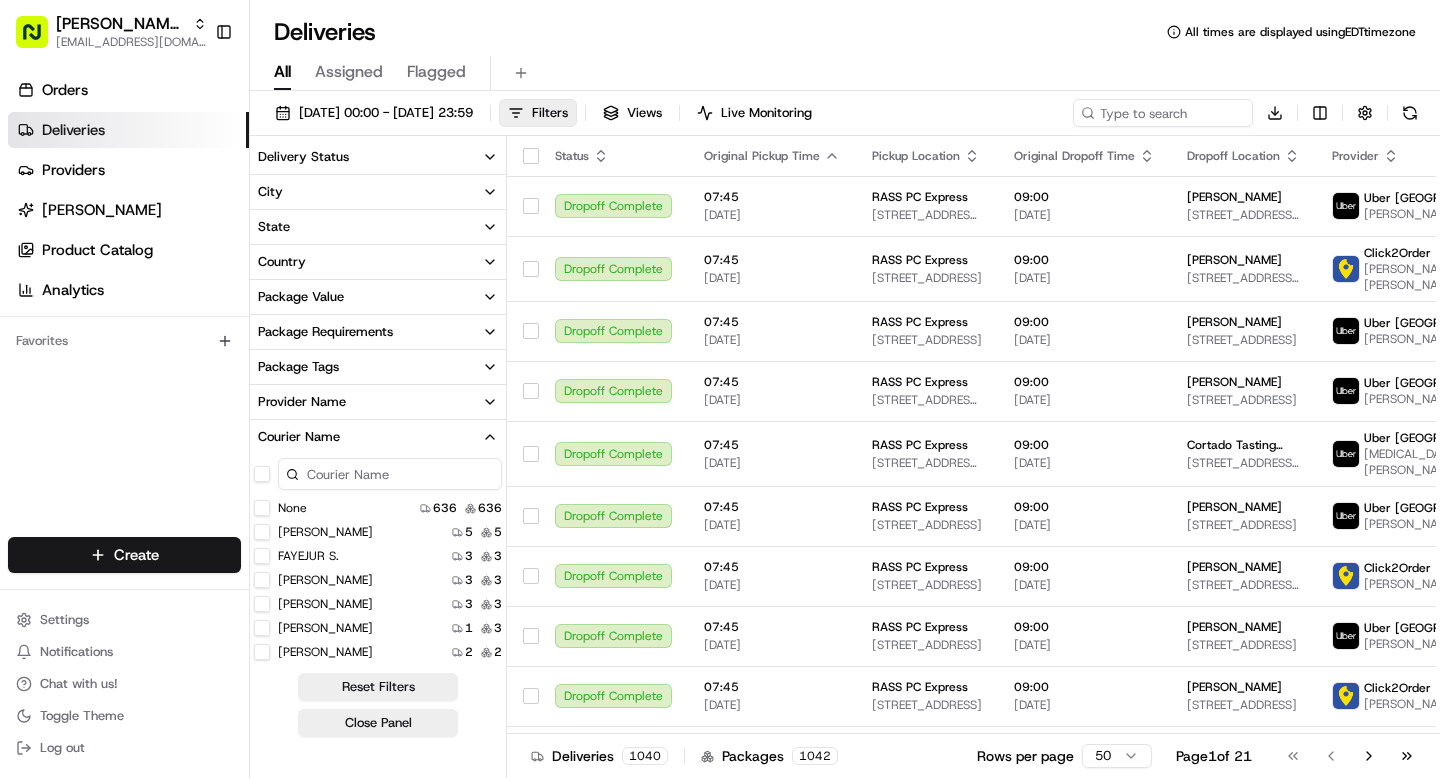 click on "Ben Huang" at bounding box center [262, 532] 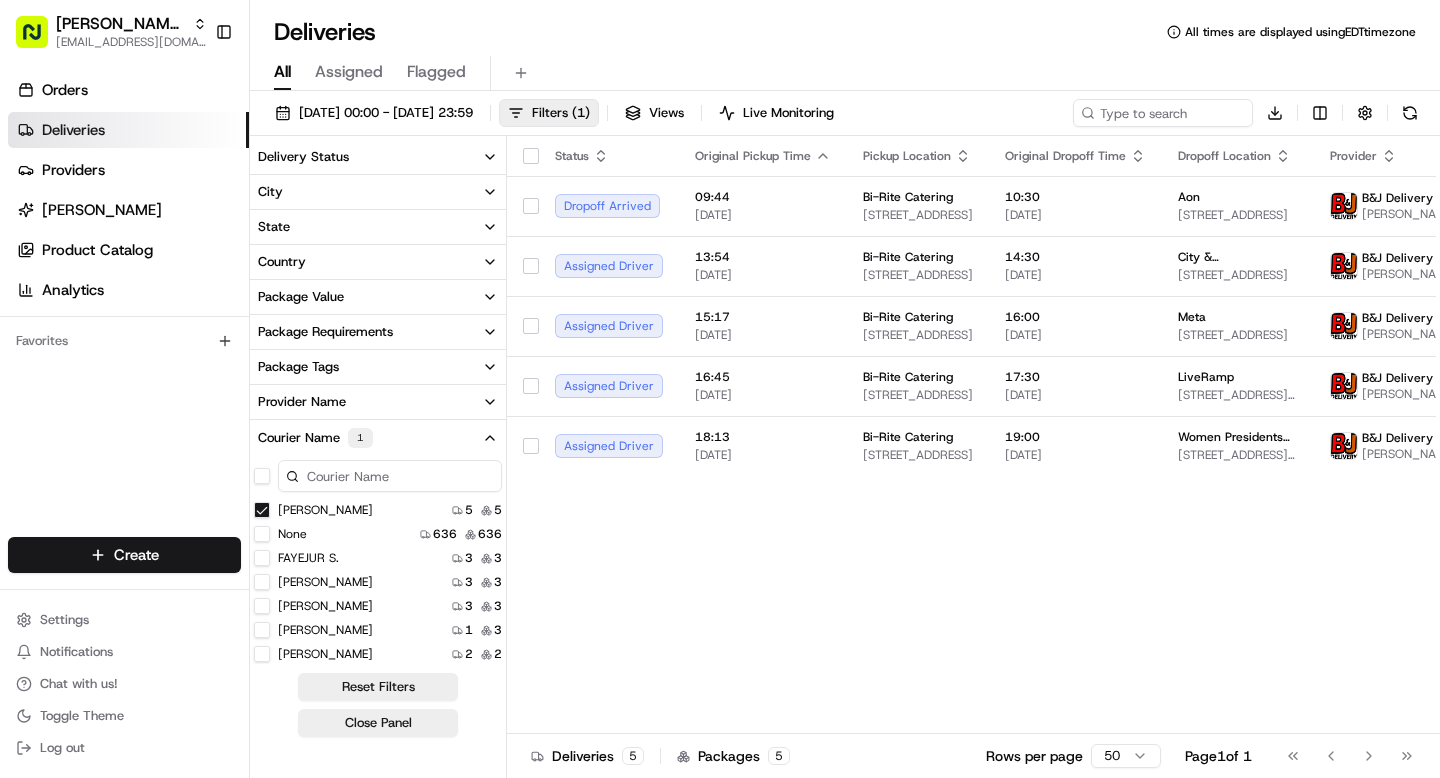 click on "Ben Huang" at bounding box center [262, 510] 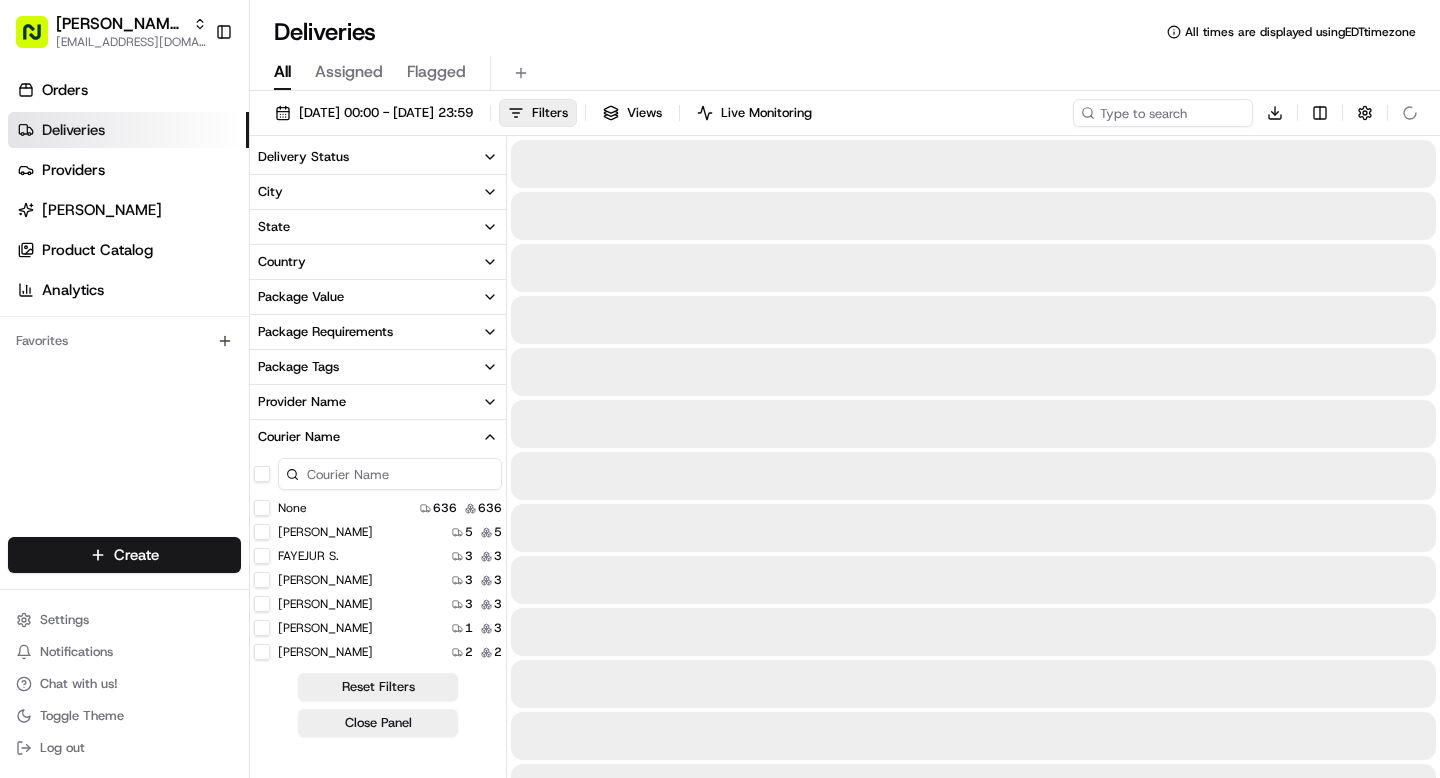 click on "FAYEJUR S." at bounding box center [262, 556] 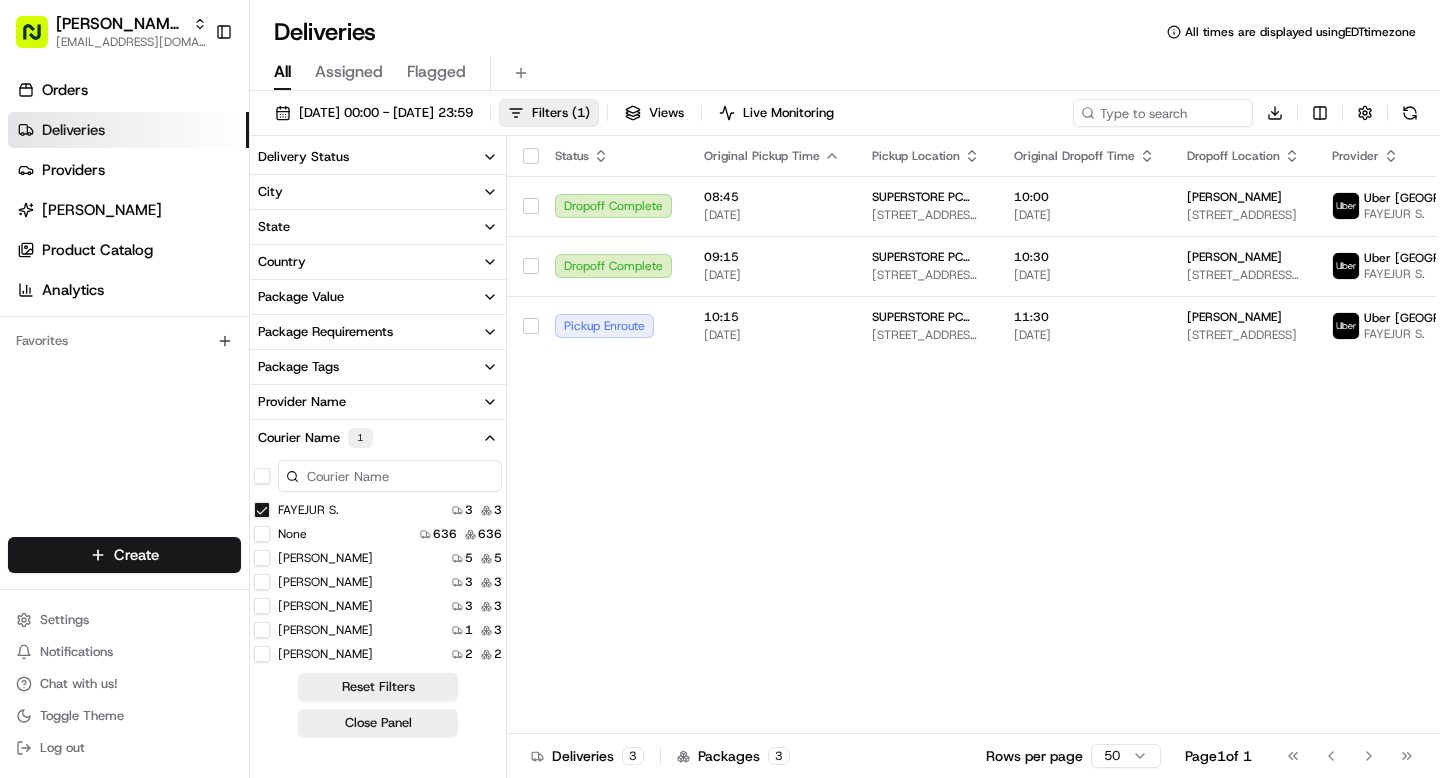 click on "FAYEJUR S." at bounding box center (262, 510) 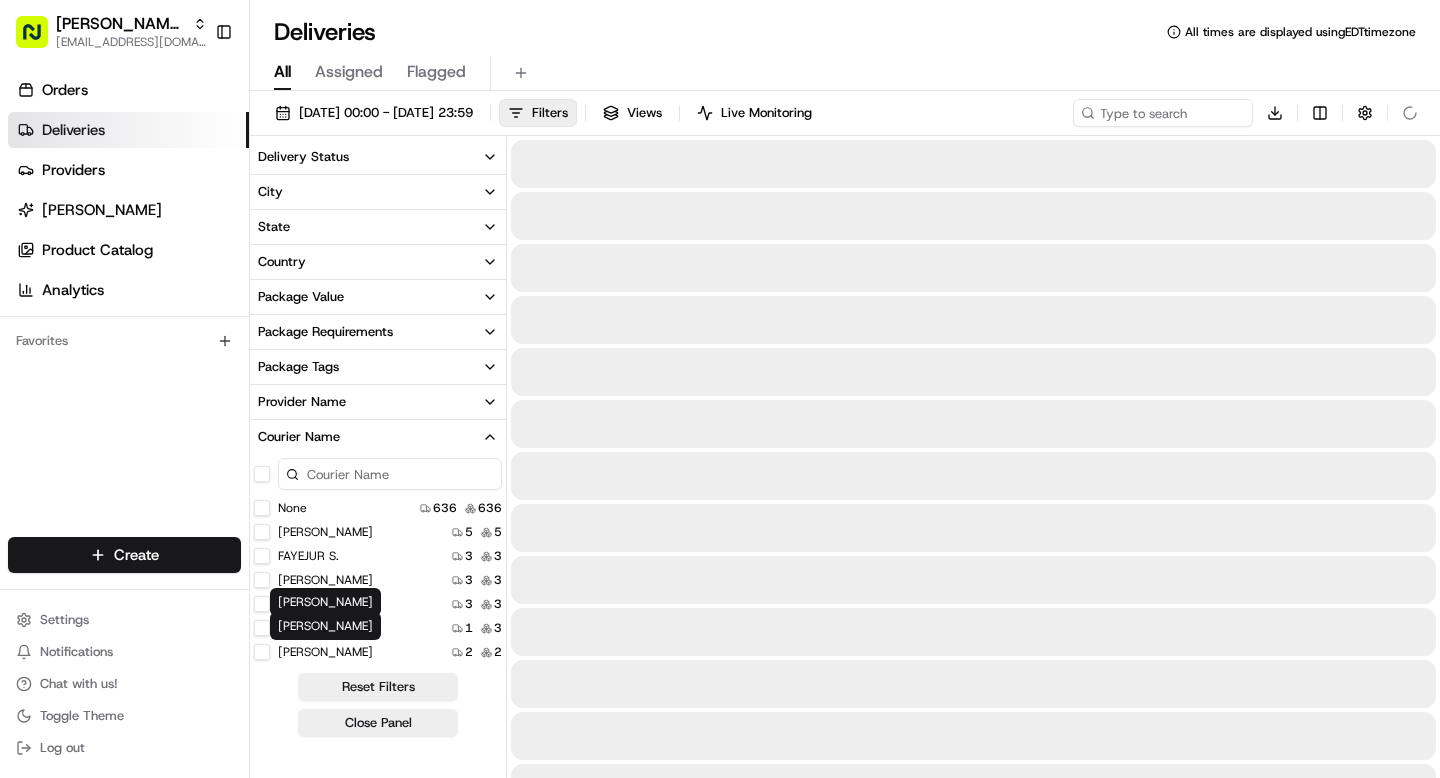click on "Vikas Malik" at bounding box center (262, 580) 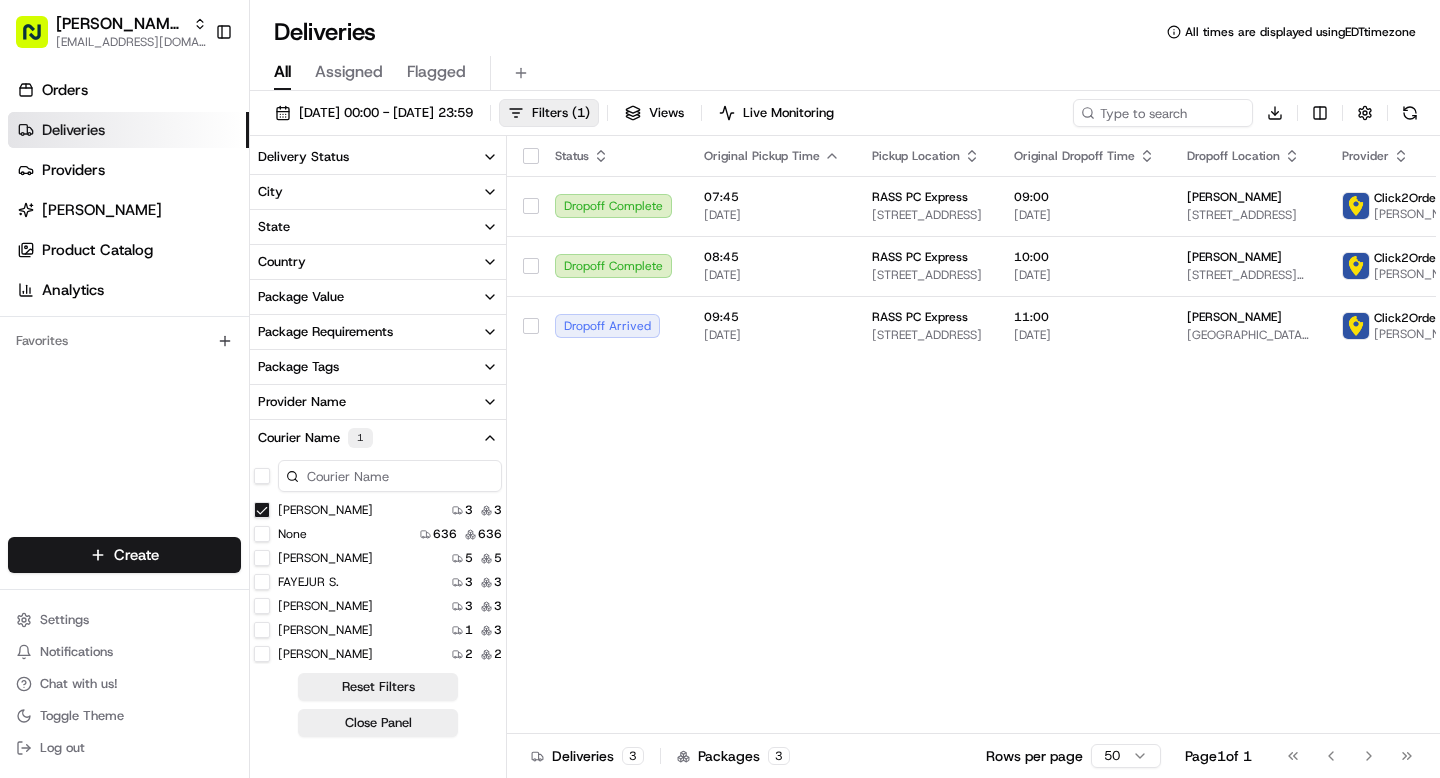 click on "Vikas Malik" at bounding box center (262, 510) 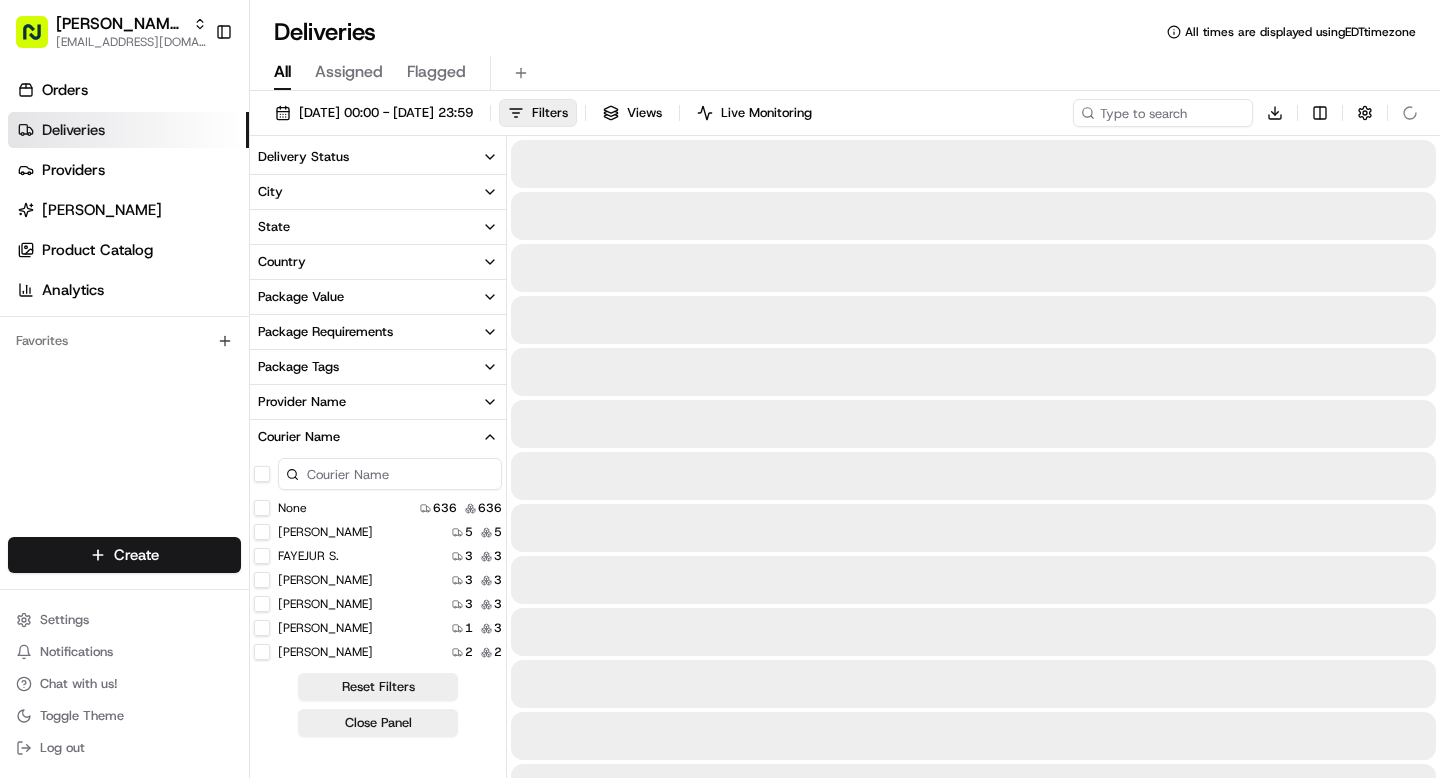 click on "Osvaldo Ardila" at bounding box center (262, 604) 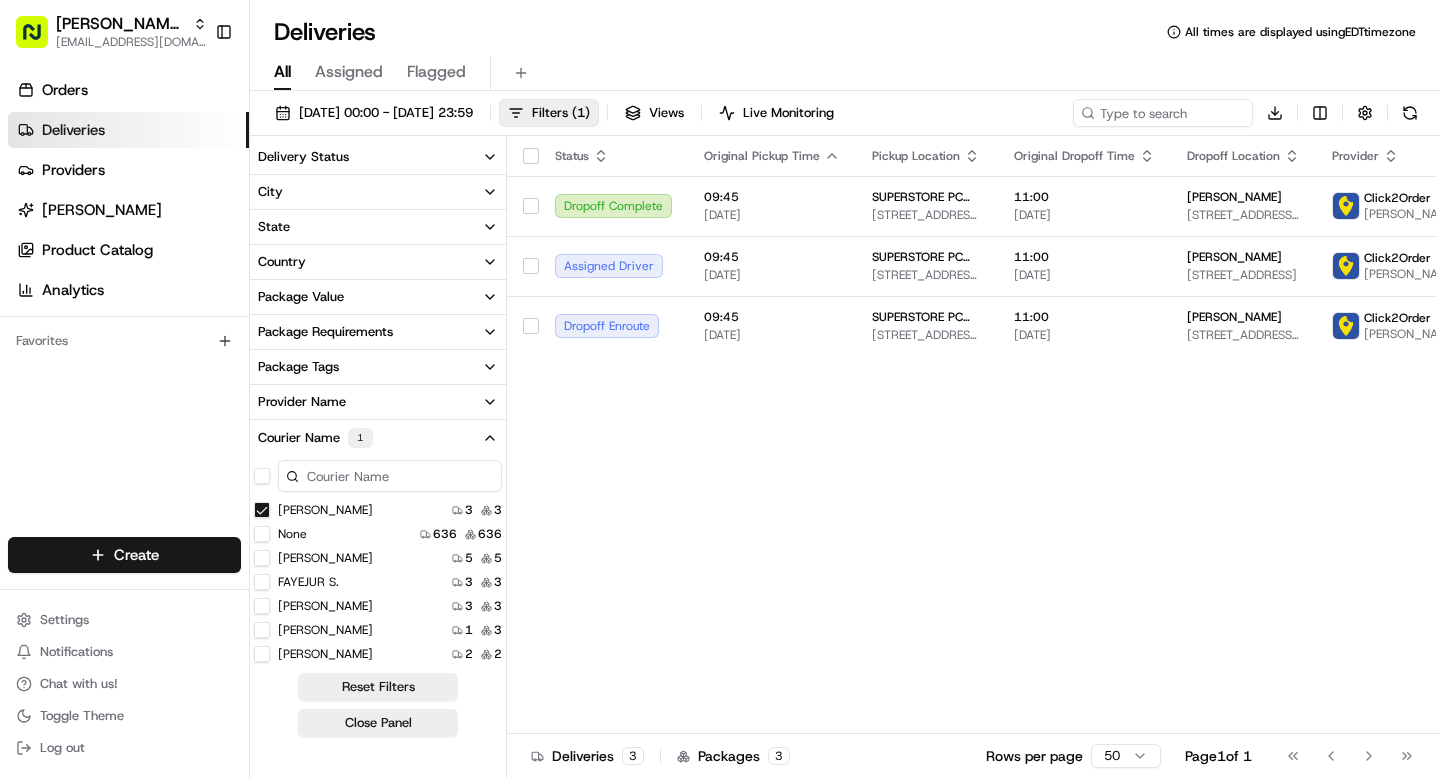 click on "Osvaldo Ardila" at bounding box center (262, 510) 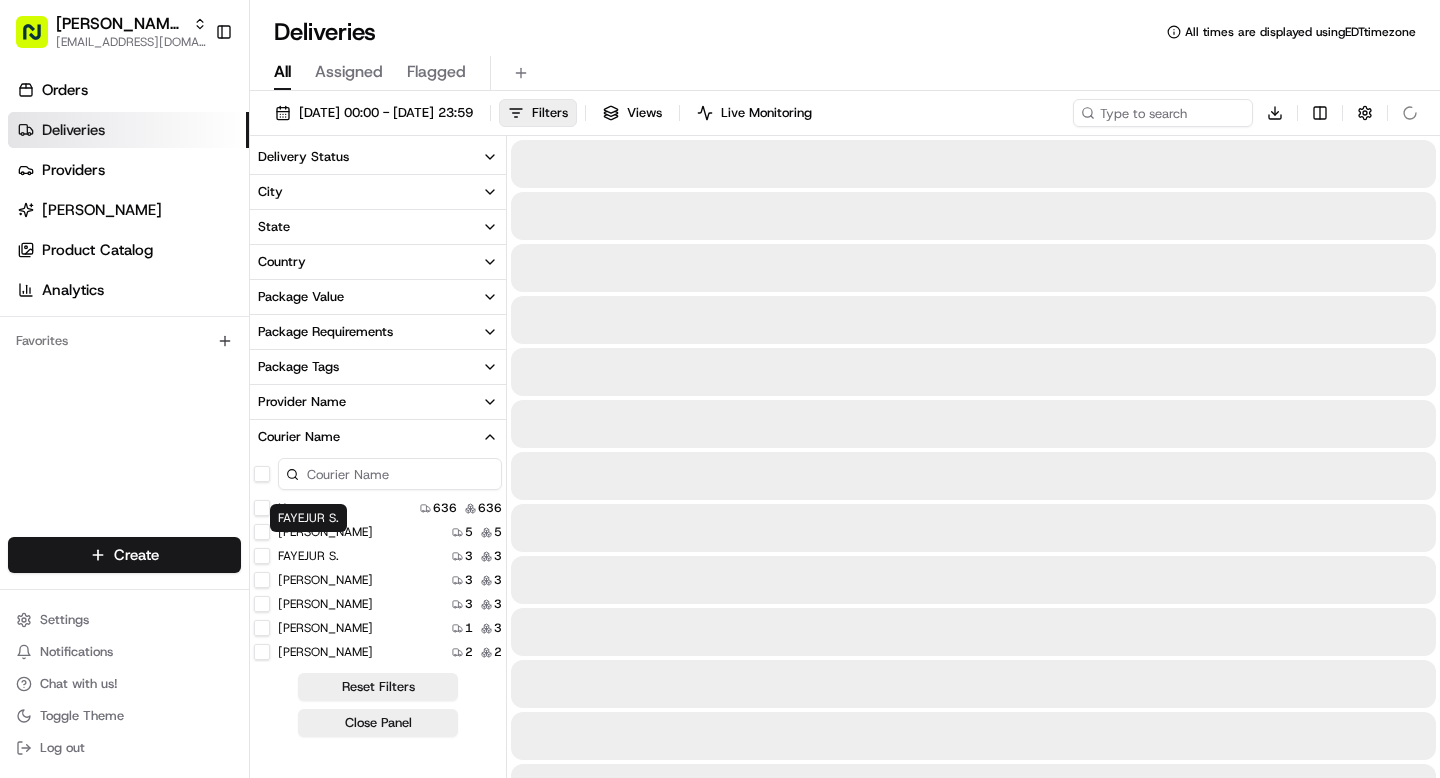 scroll, scrollTop: 72, scrollLeft: 0, axis: vertical 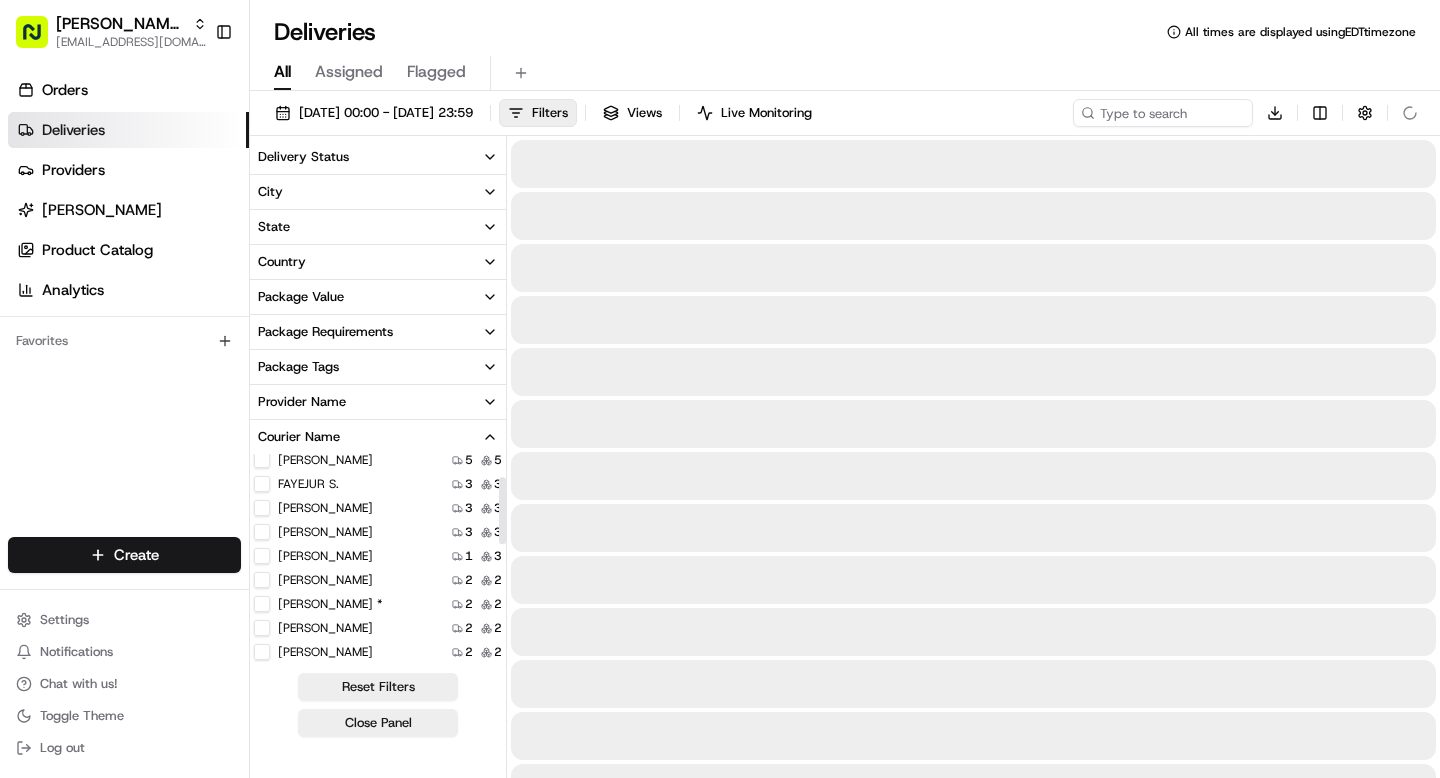 click on "Rex Chen" at bounding box center [262, 556] 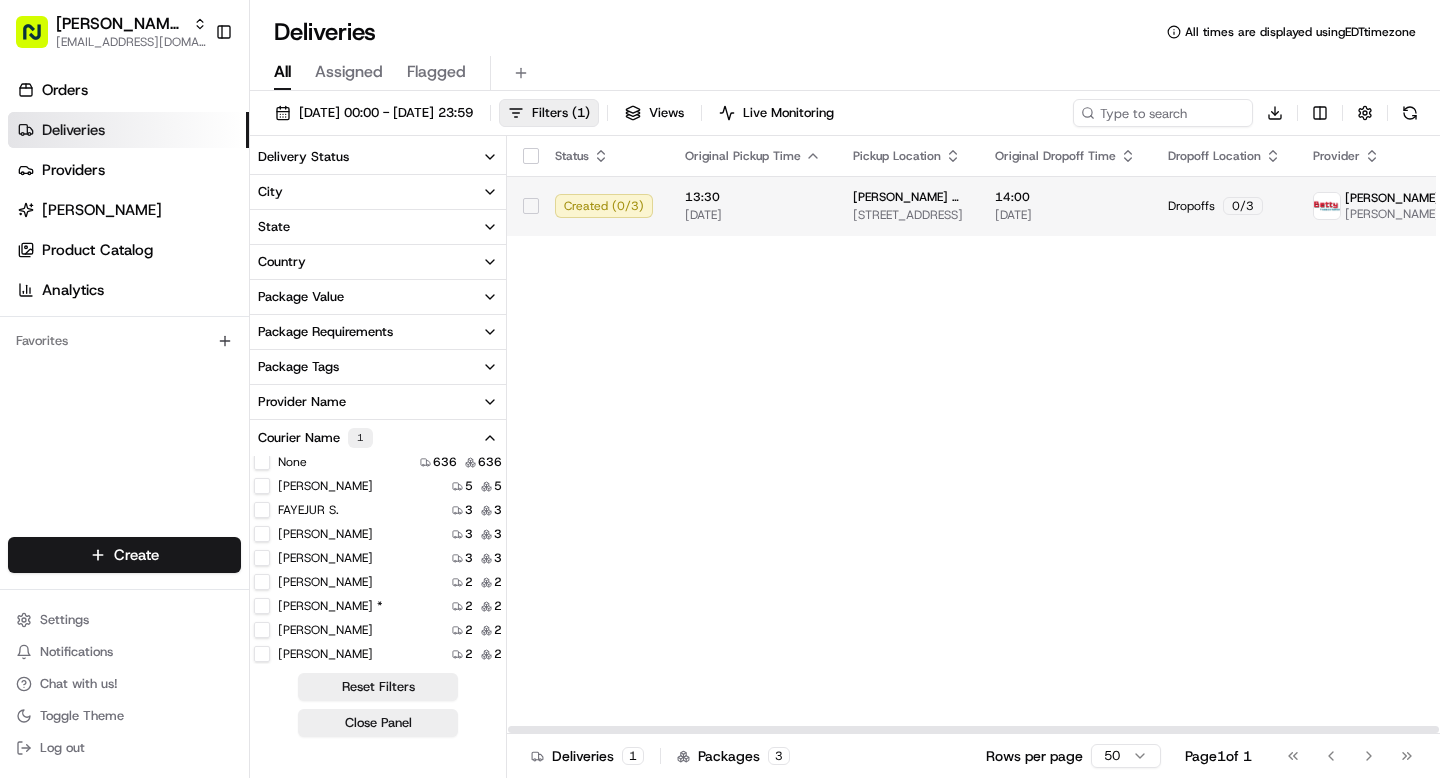 click on "Josey Baker - The Mill 736 Divisadero St, San Francisco, CA 94117, USA" at bounding box center (908, 206) 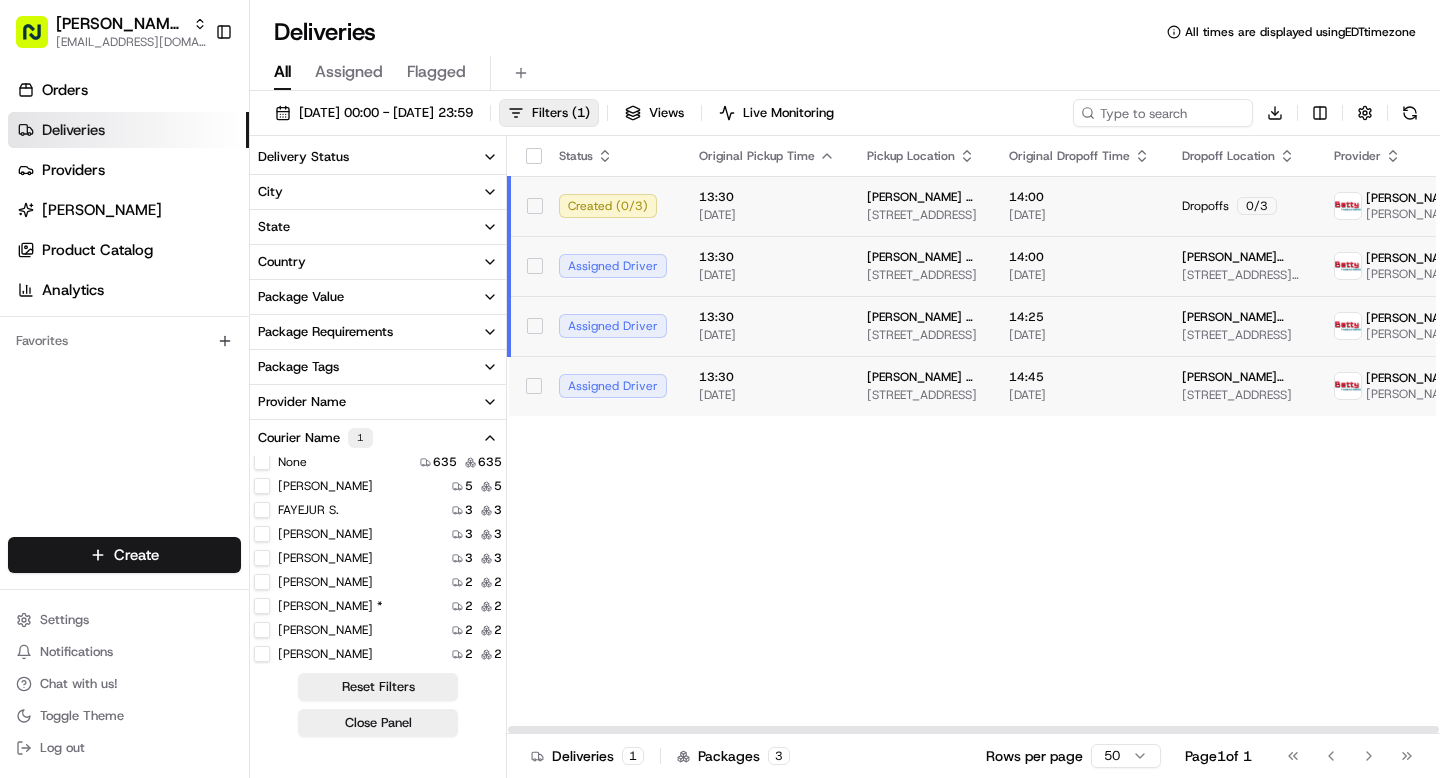click on "13:30 10/07/2025" at bounding box center [767, 206] 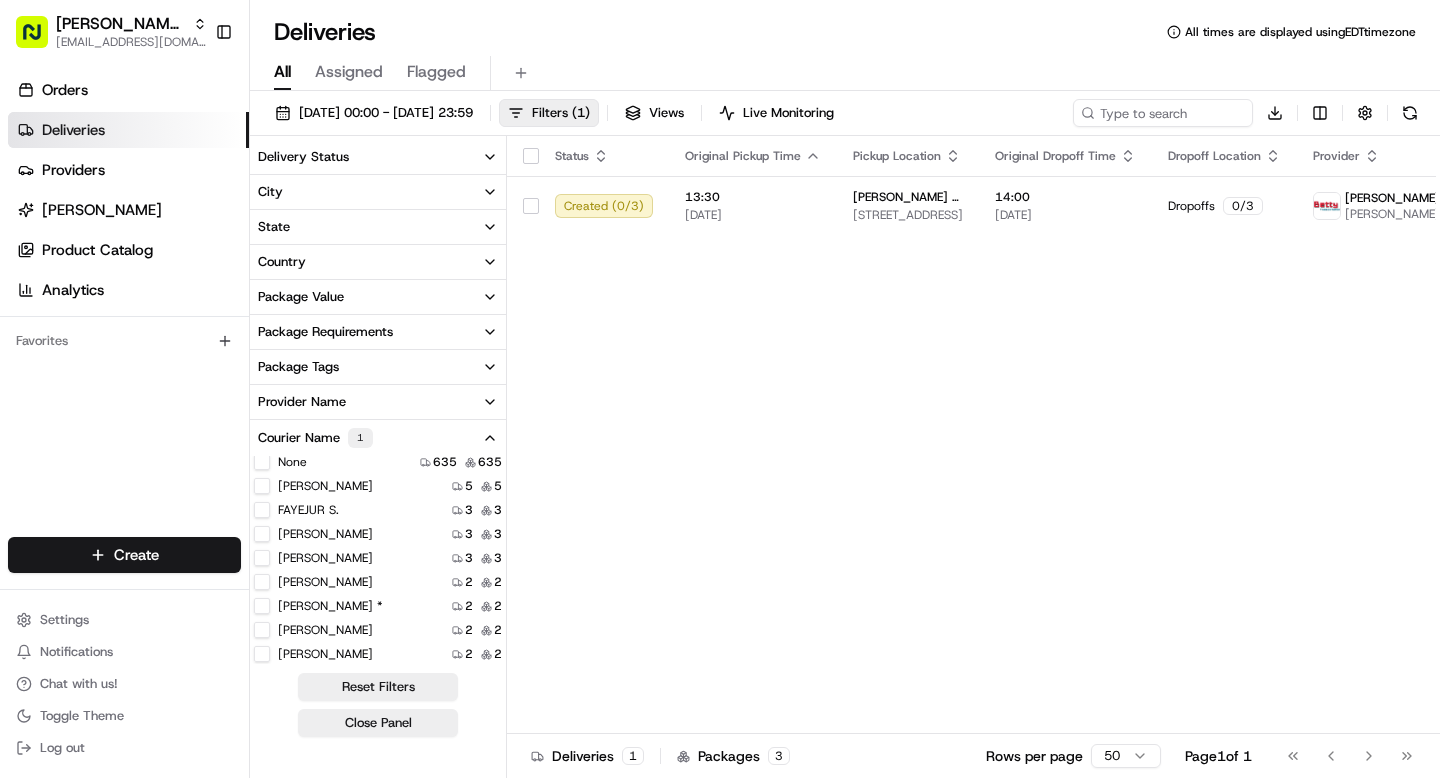 scroll, scrollTop: 0, scrollLeft: 0, axis: both 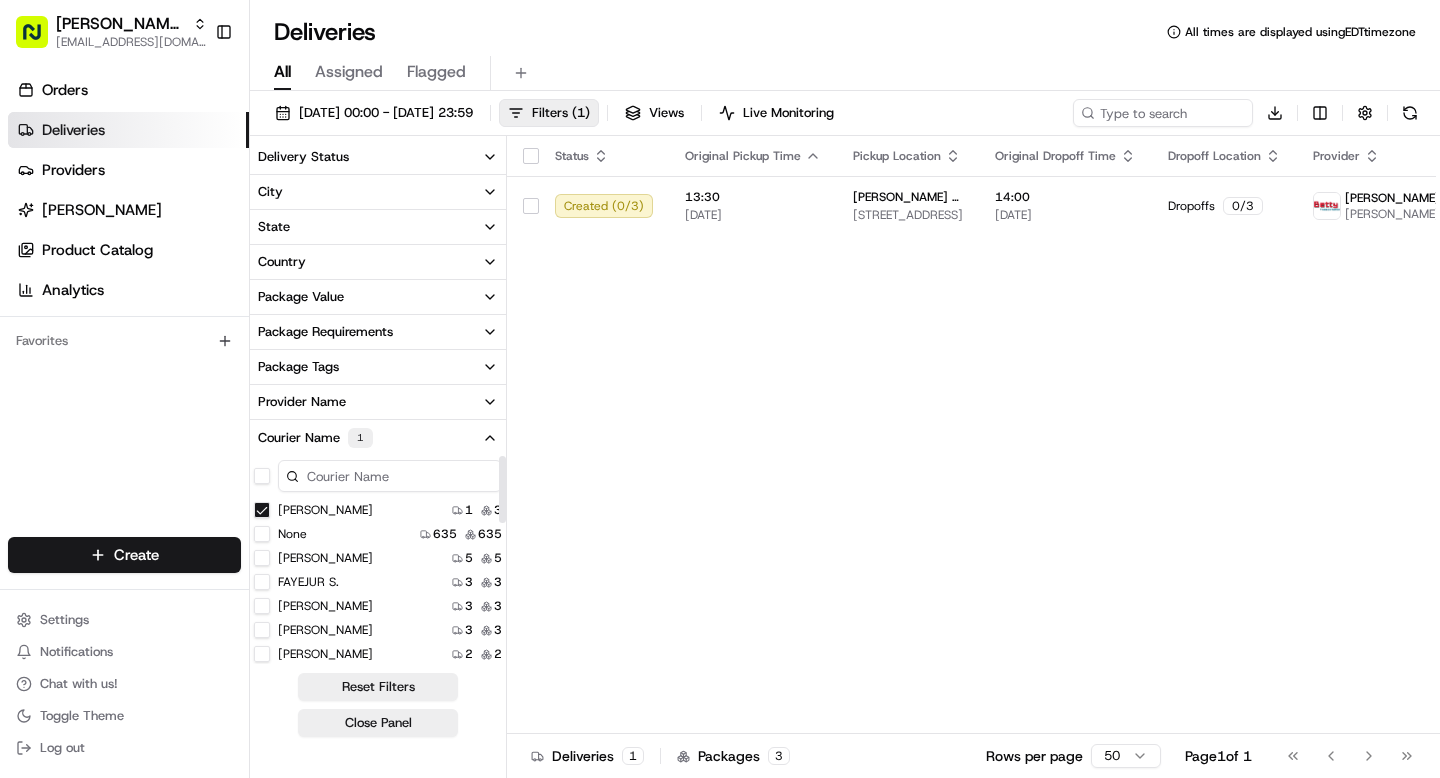 click on "Rex Chen" at bounding box center [262, 510] 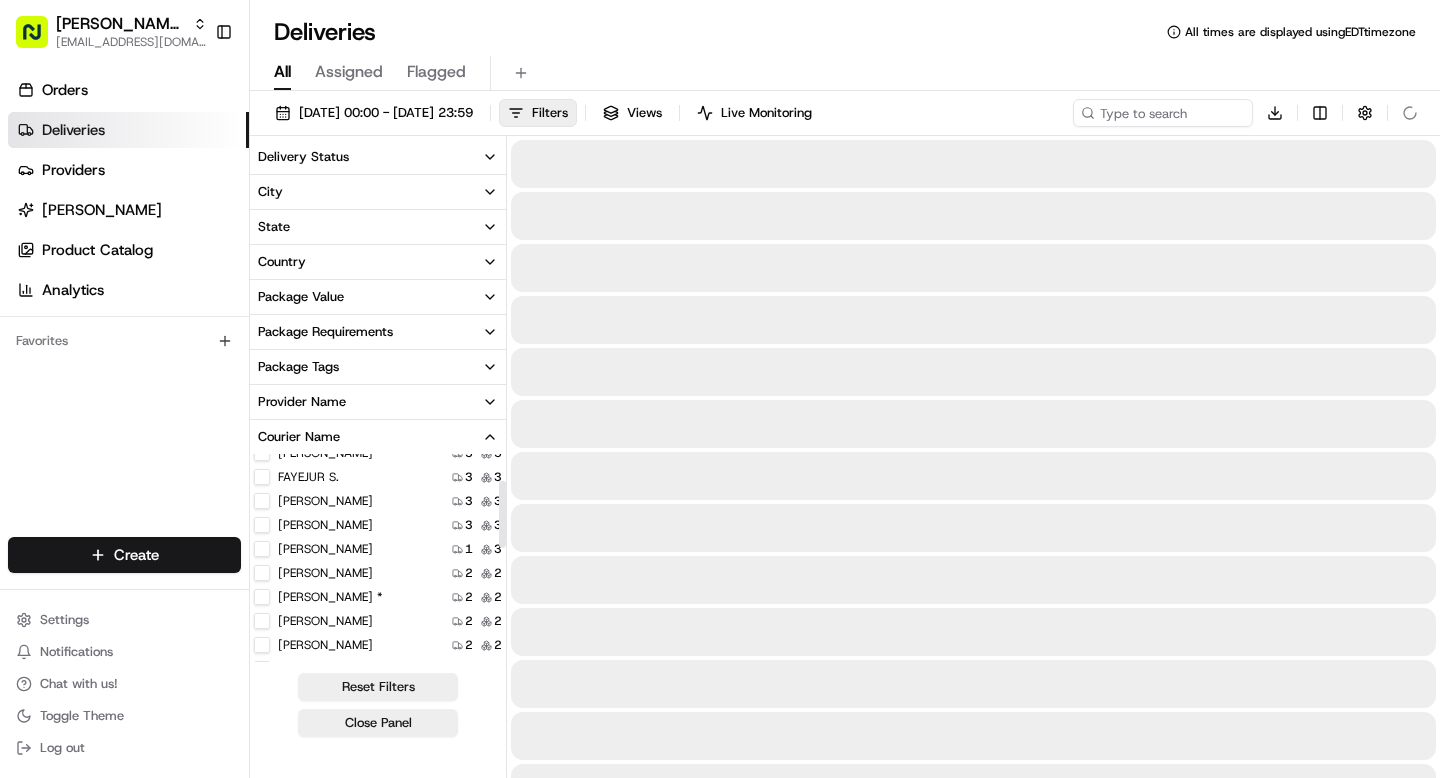 scroll, scrollTop: 87, scrollLeft: 0, axis: vertical 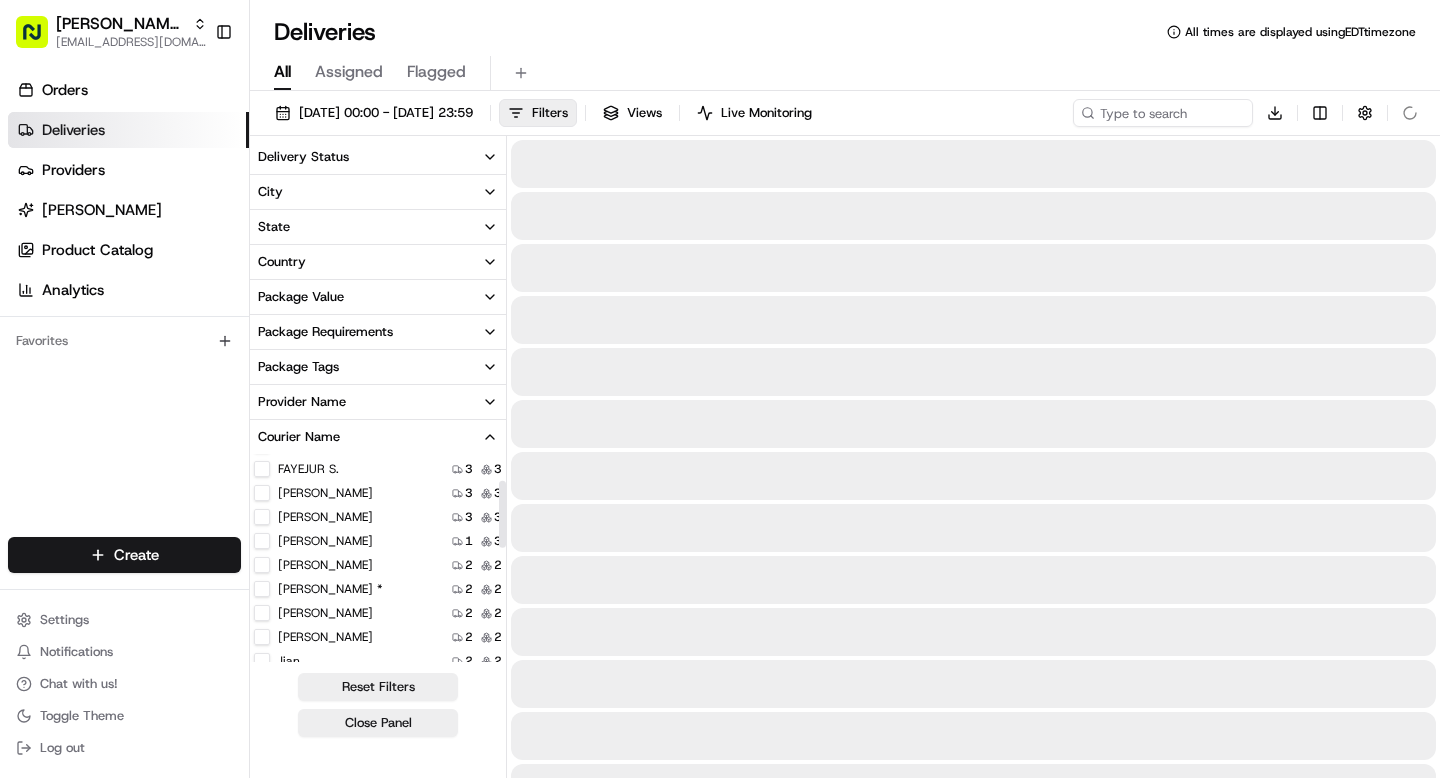 click on "LIANSHENG Z." at bounding box center [262, 565] 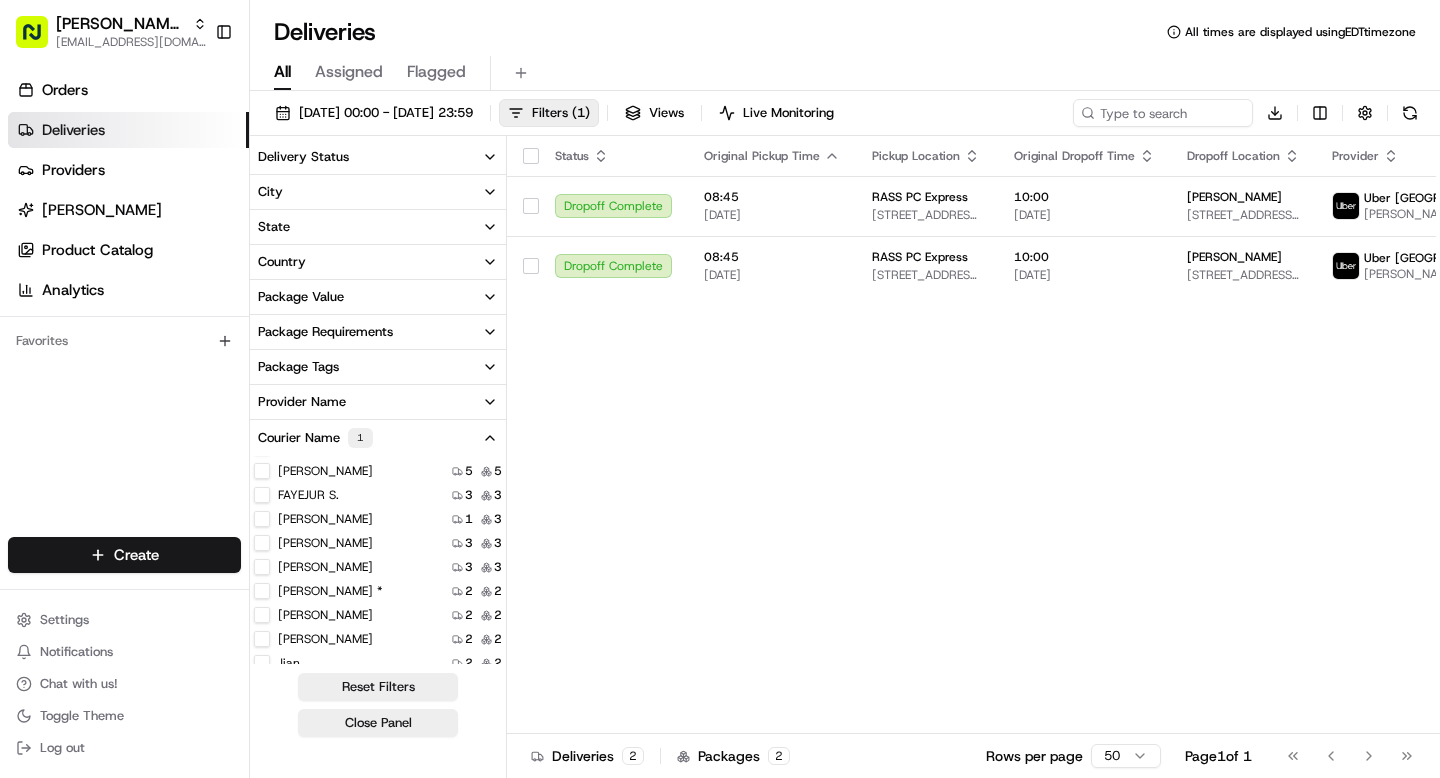 scroll, scrollTop: 0, scrollLeft: 0, axis: both 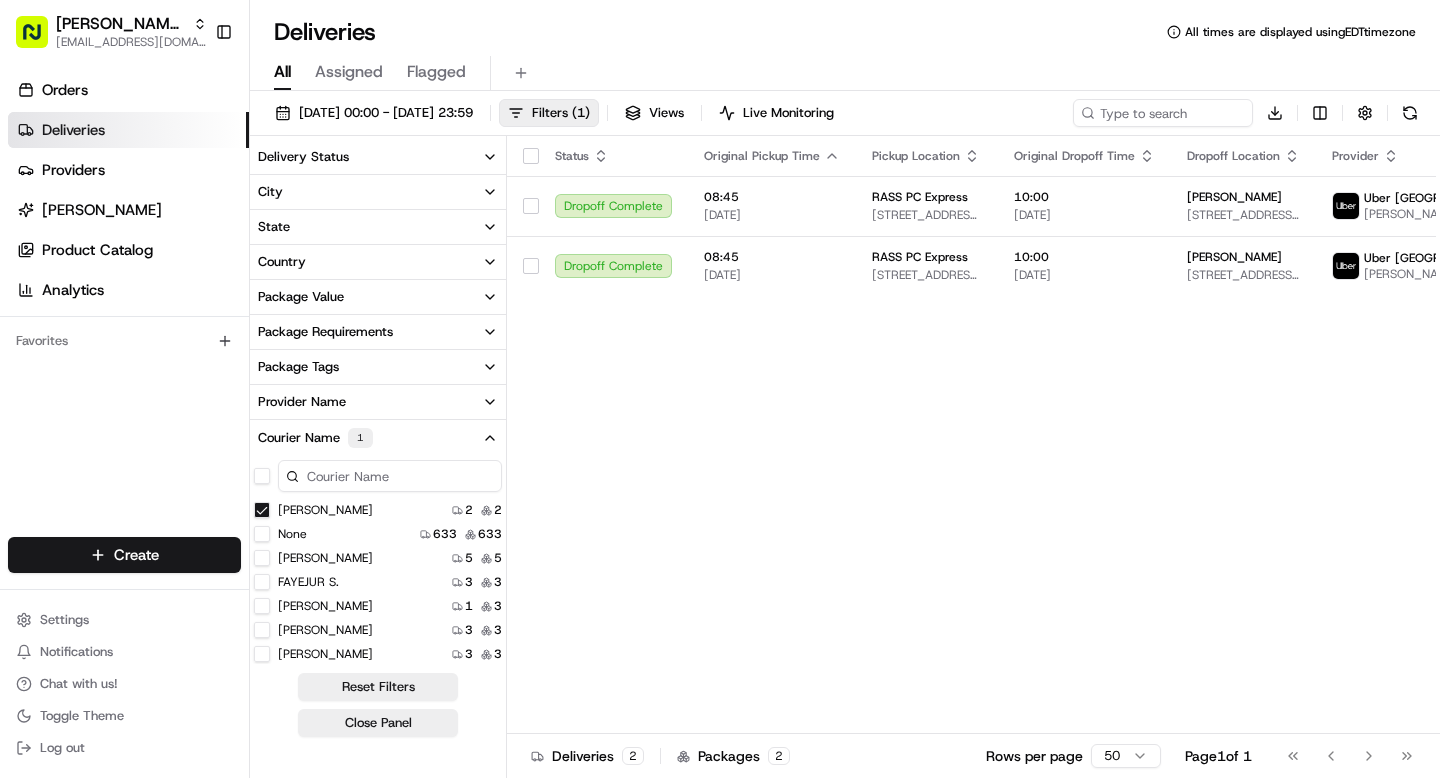 click on "LIANSHENG Z." at bounding box center [262, 510] 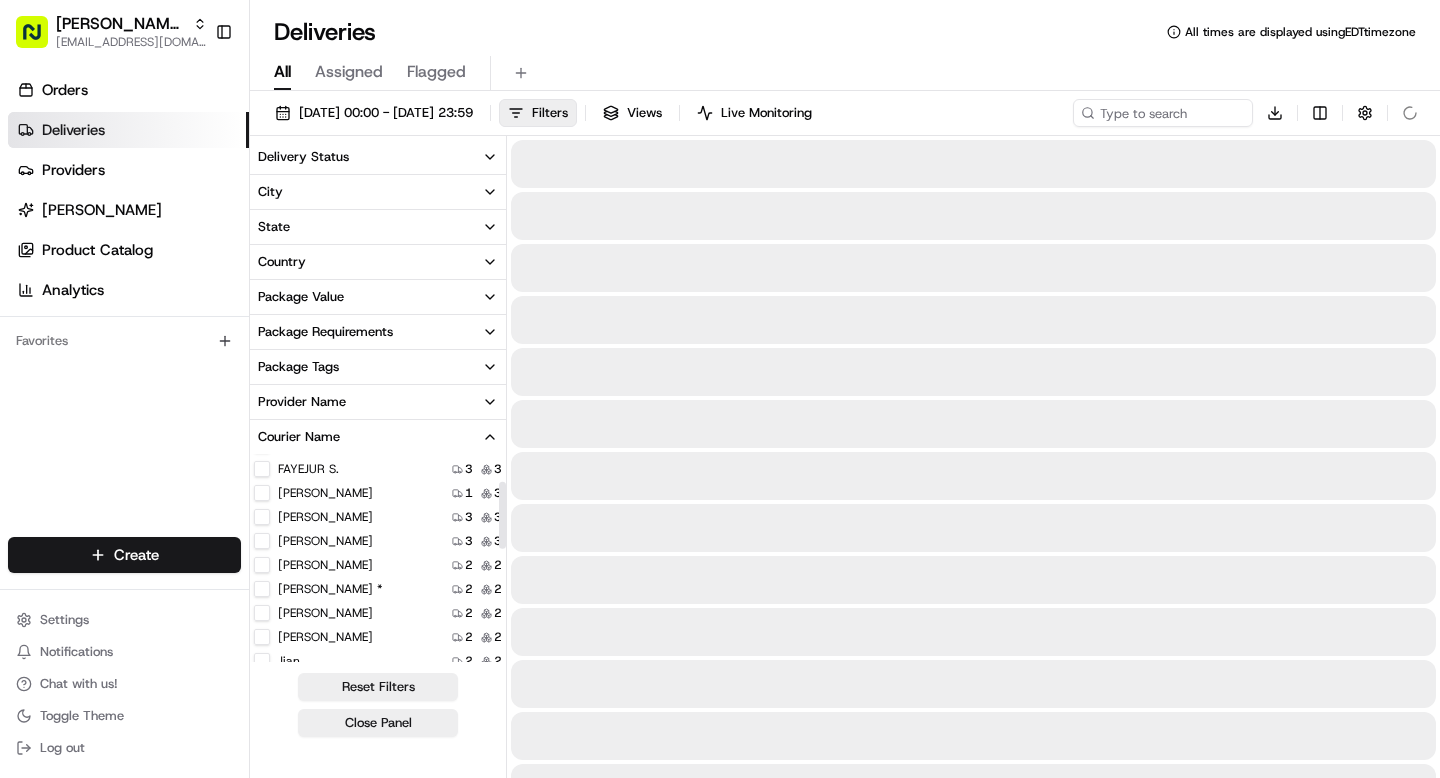 scroll, scrollTop: 89, scrollLeft: 0, axis: vertical 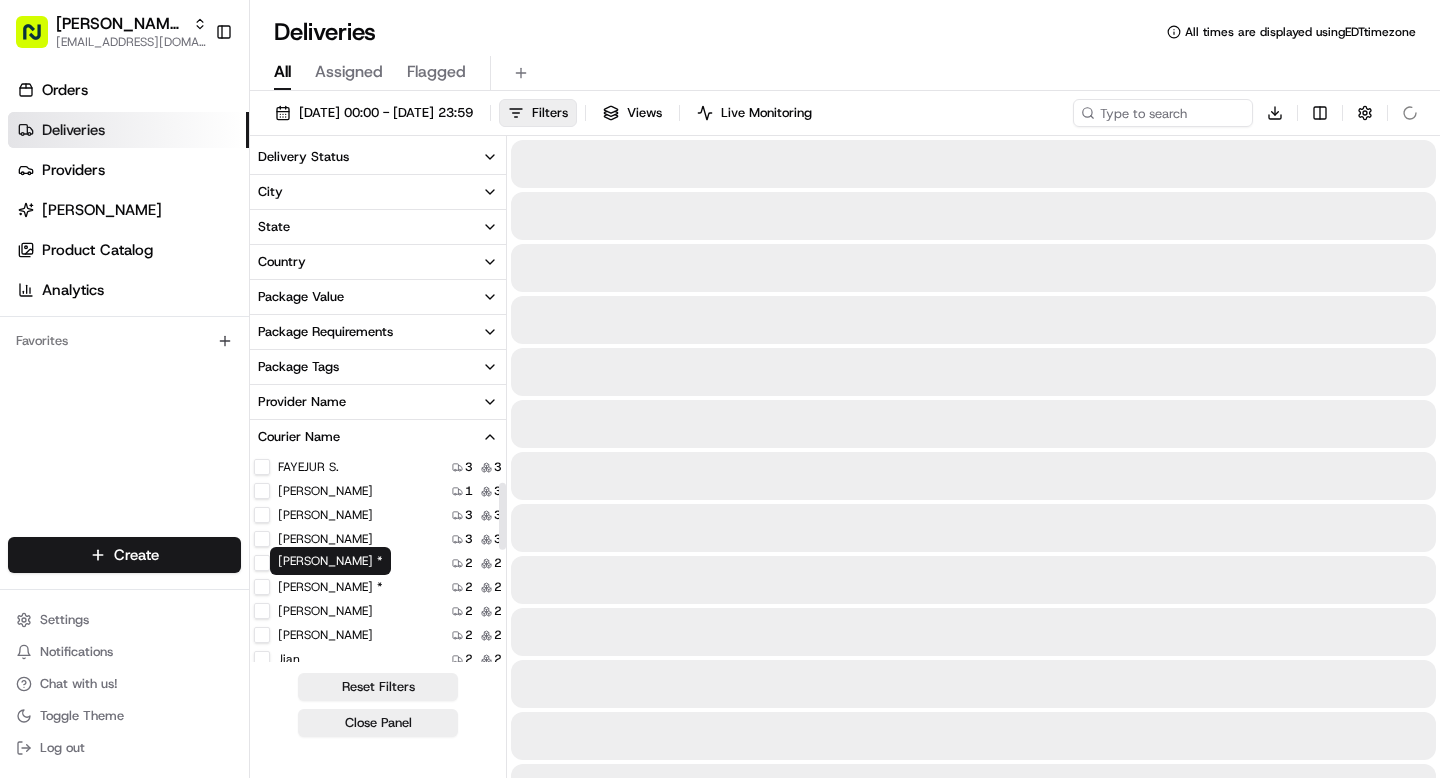 click on "Jonathan  Villatoro *" at bounding box center [262, 587] 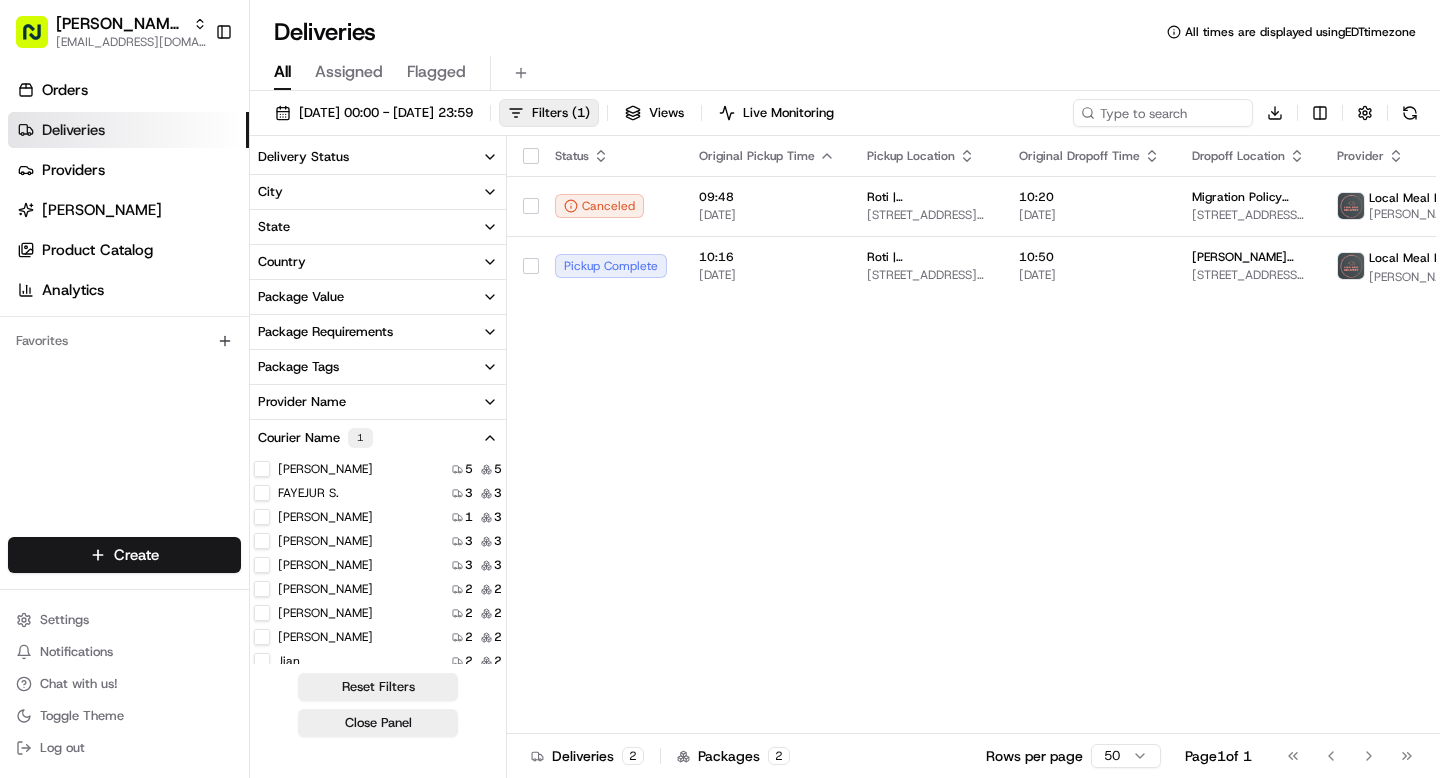 scroll, scrollTop: 0, scrollLeft: 0, axis: both 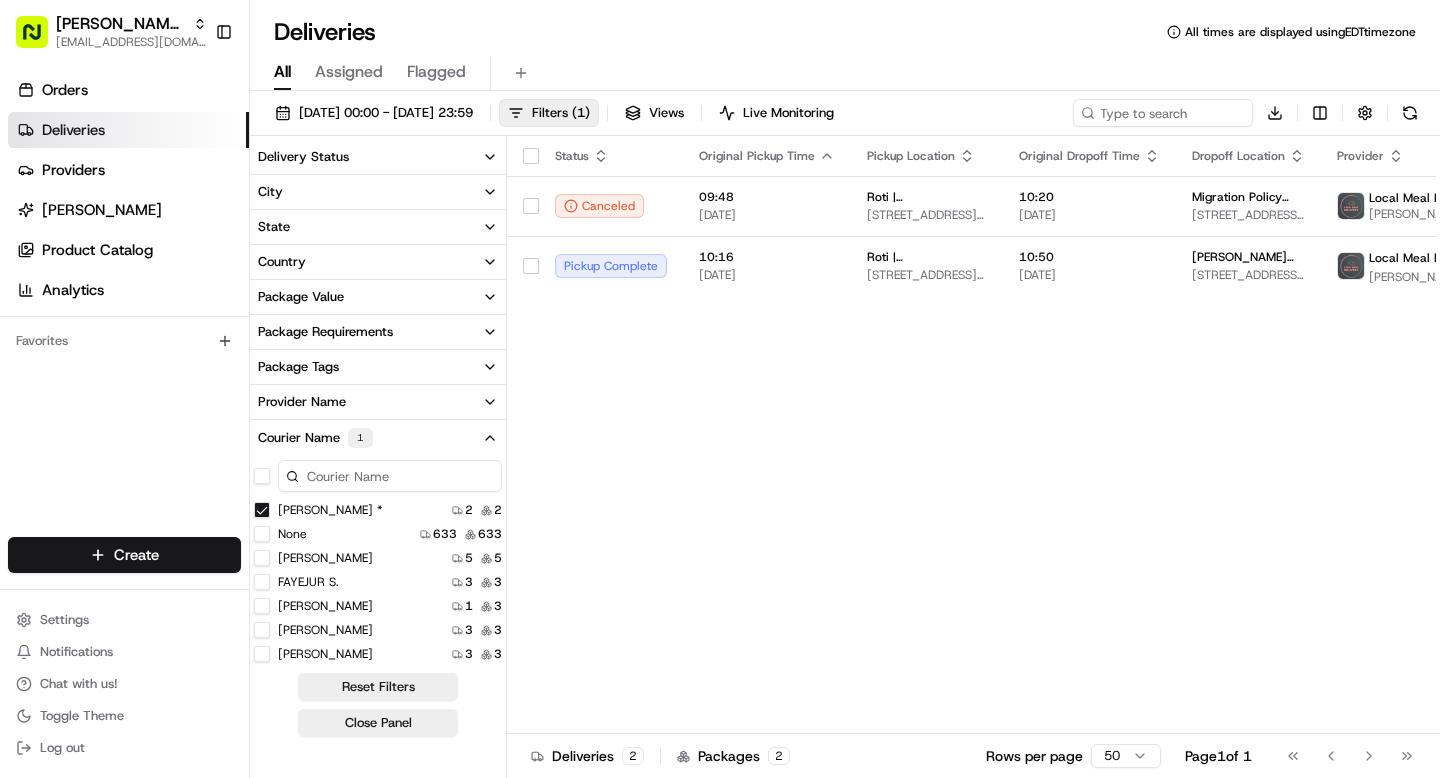 click on "Jonathan  Villatoro *" at bounding box center (262, 510) 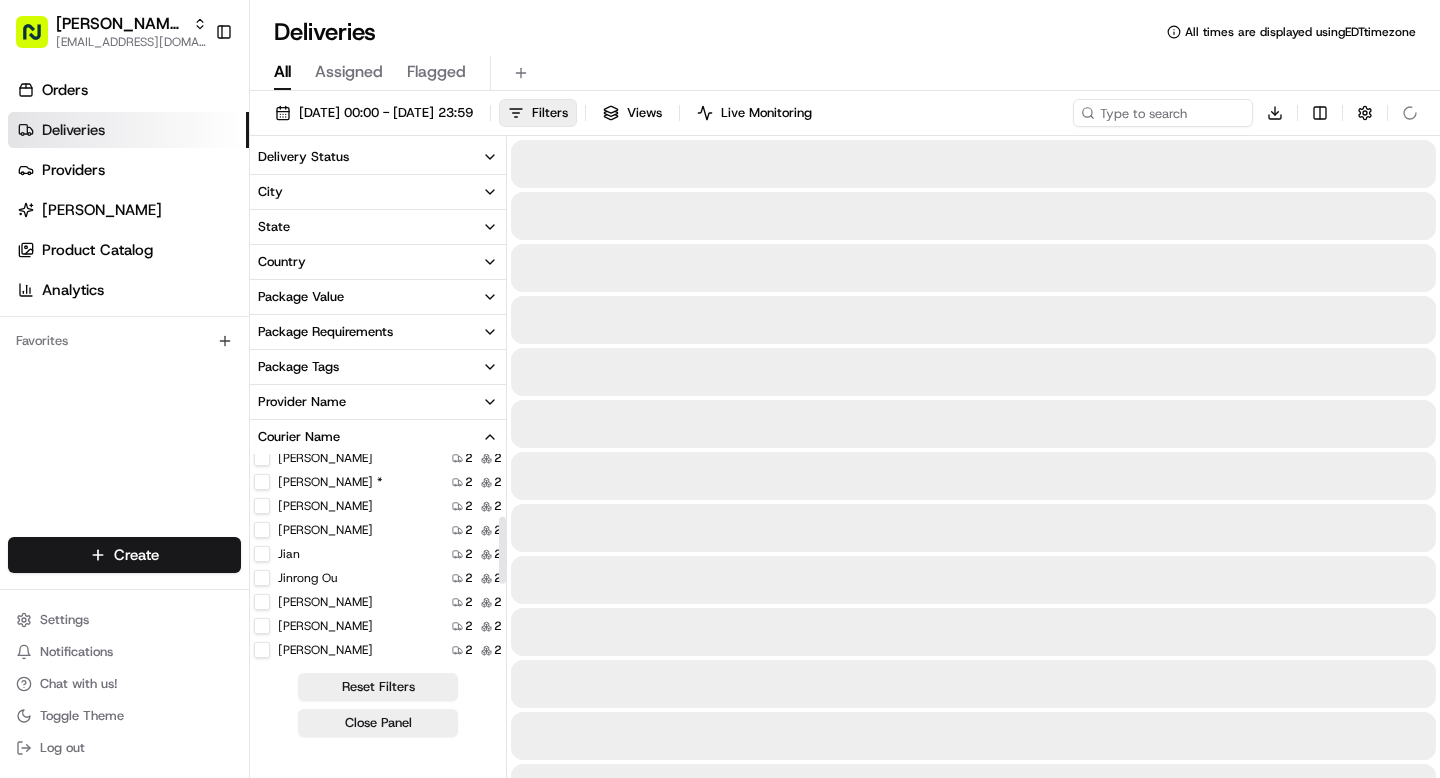 scroll, scrollTop: 193, scrollLeft: 0, axis: vertical 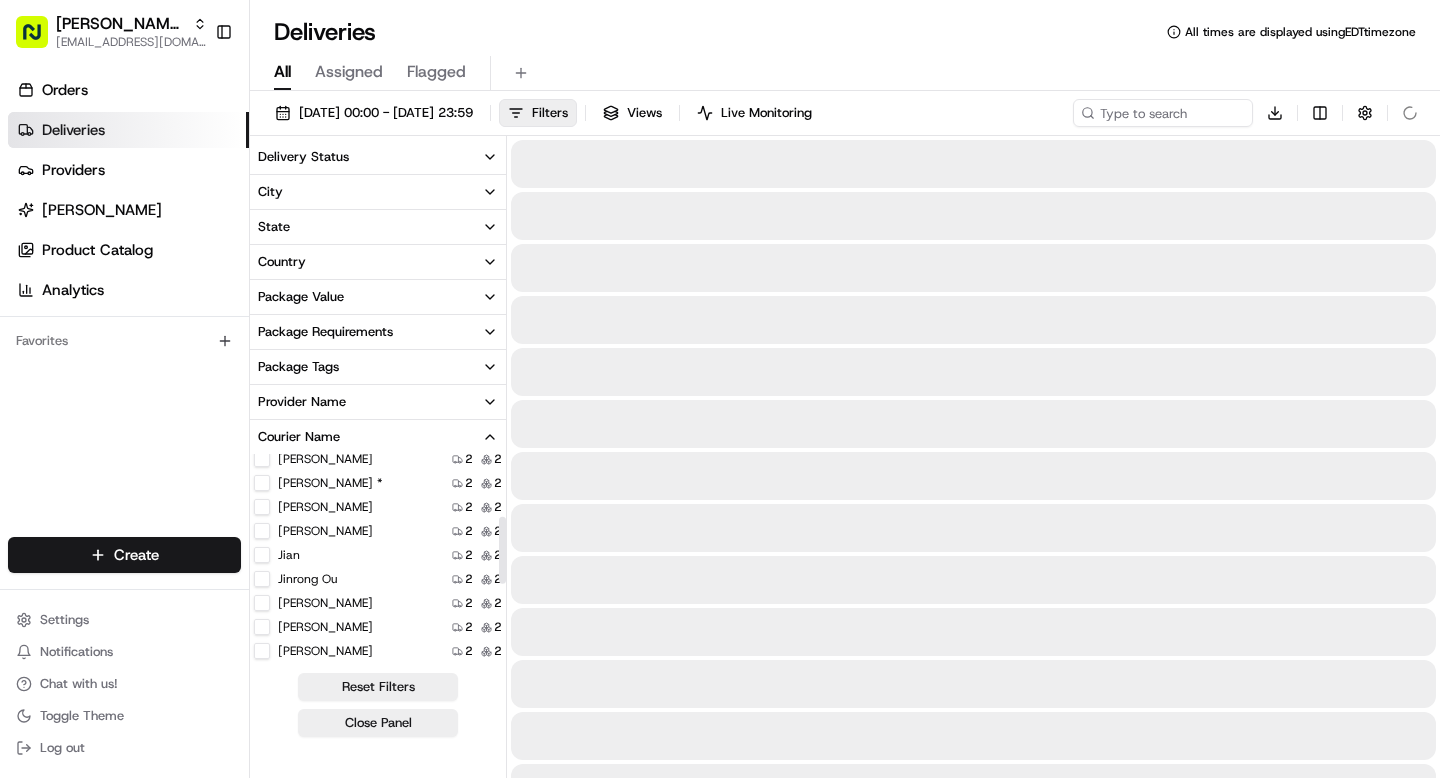 click on "MATIOS F." at bounding box center [262, 507] 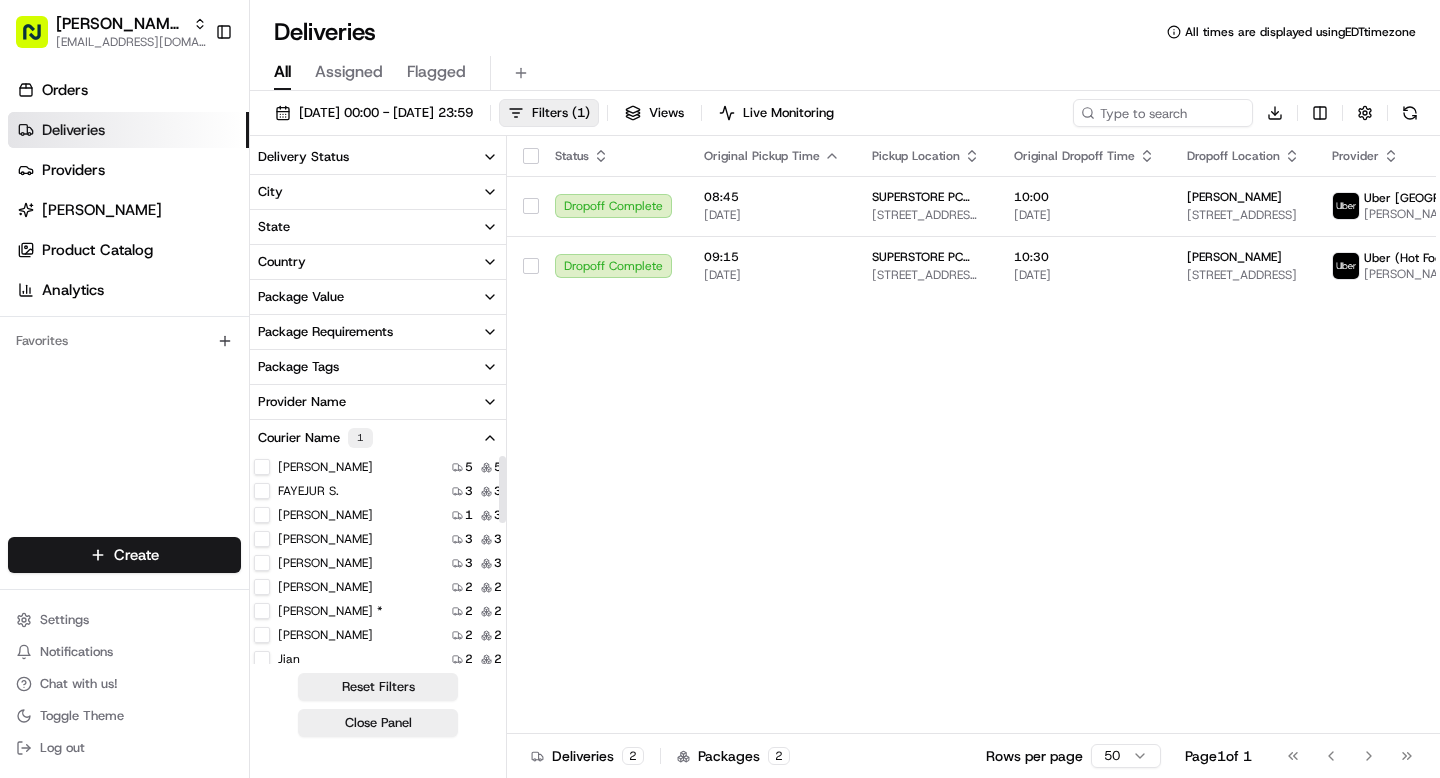 scroll, scrollTop: 0, scrollLeft: 0, axis: both 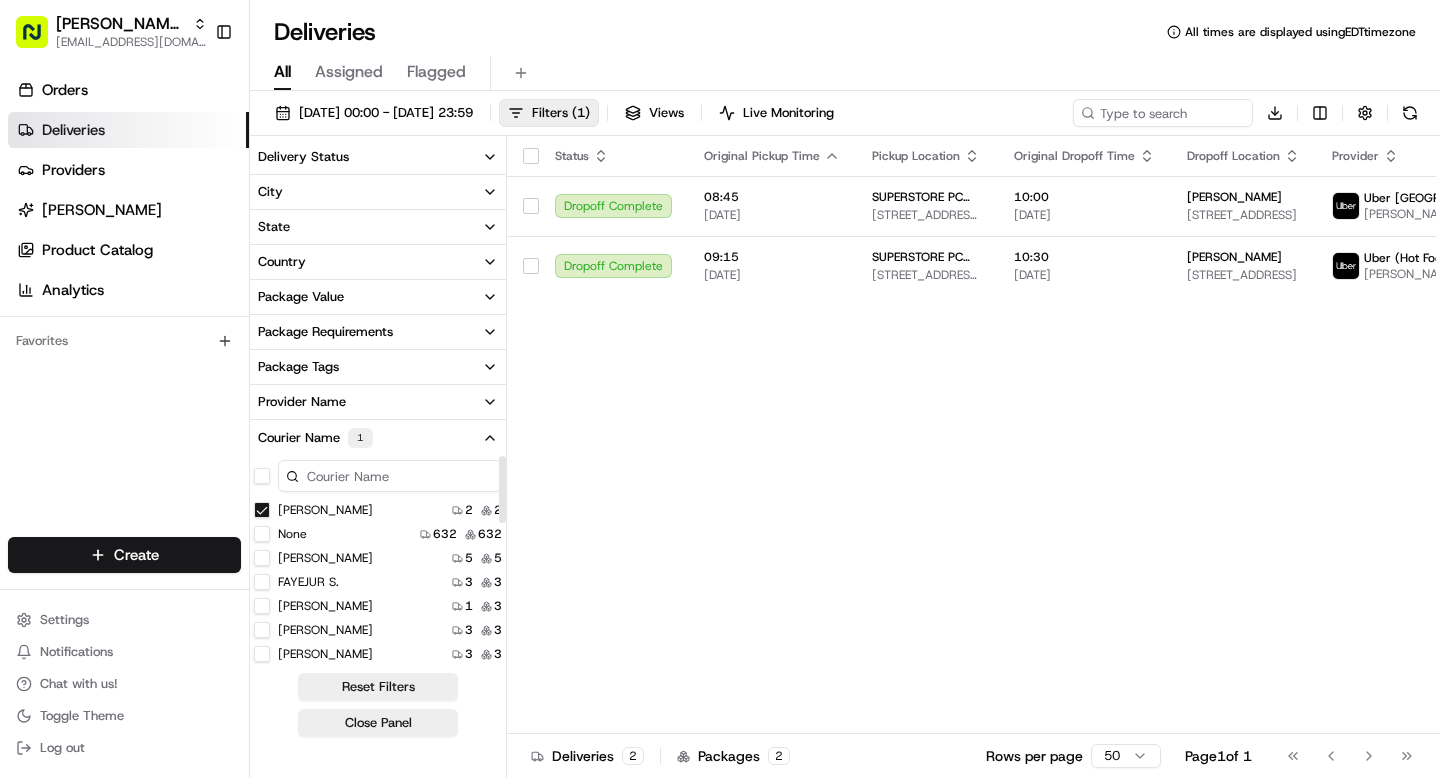 click on "MATIOS F. 2 2" at bounding box center (378, 510) 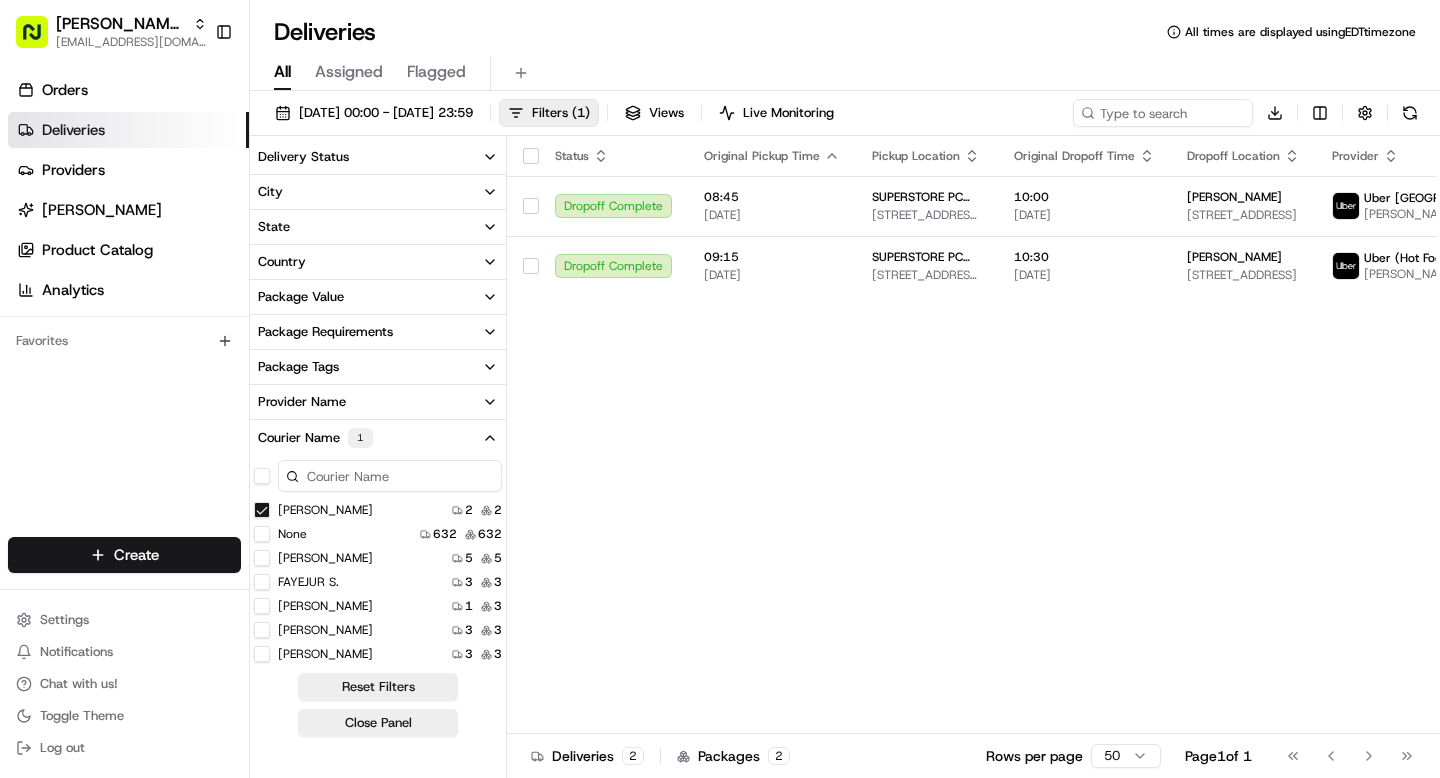 click on "MATIOS F." at bounding box center (262, 510) 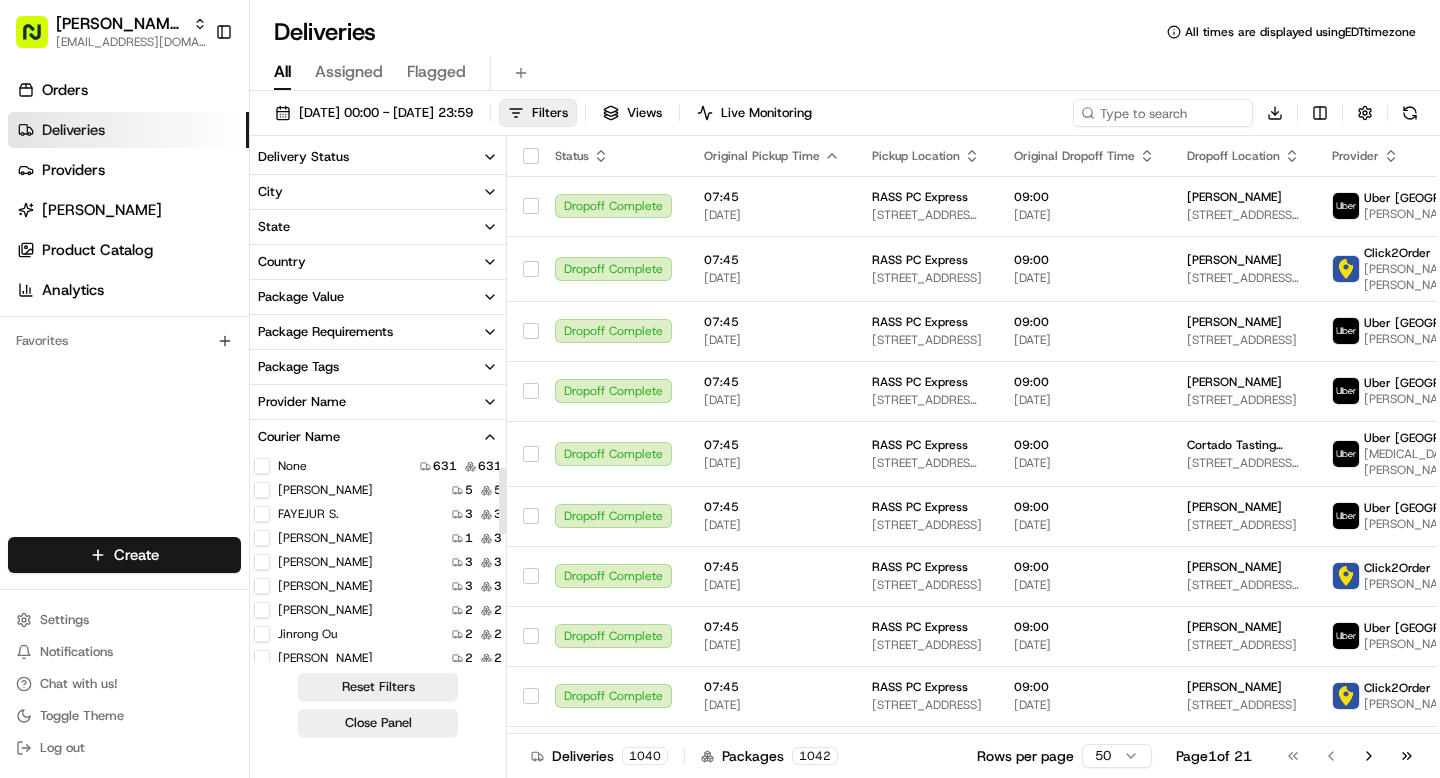 scroll, scrollTop: 37, scrollLeft: 0, axis: vertical 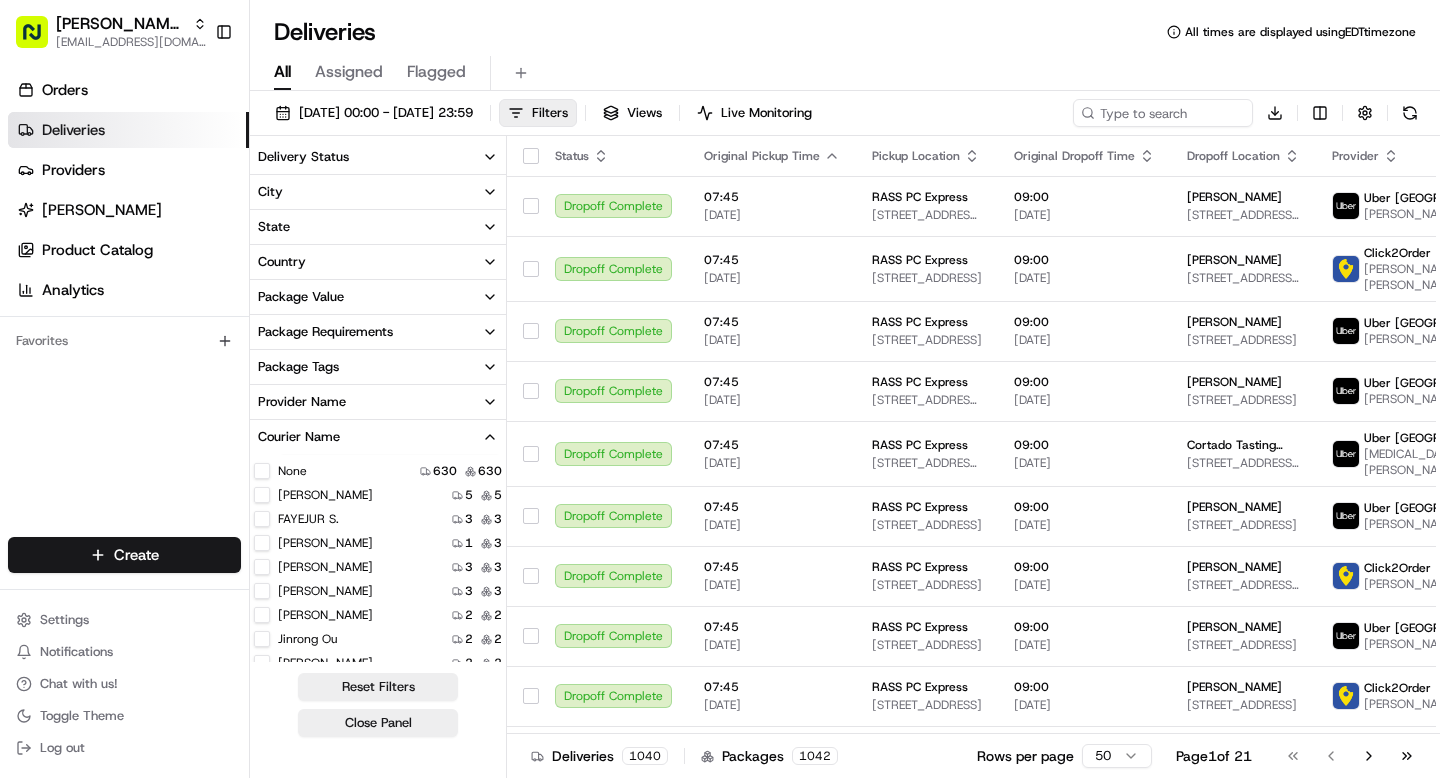 click on "Vikas Malik" at bounding box center (262, 591) 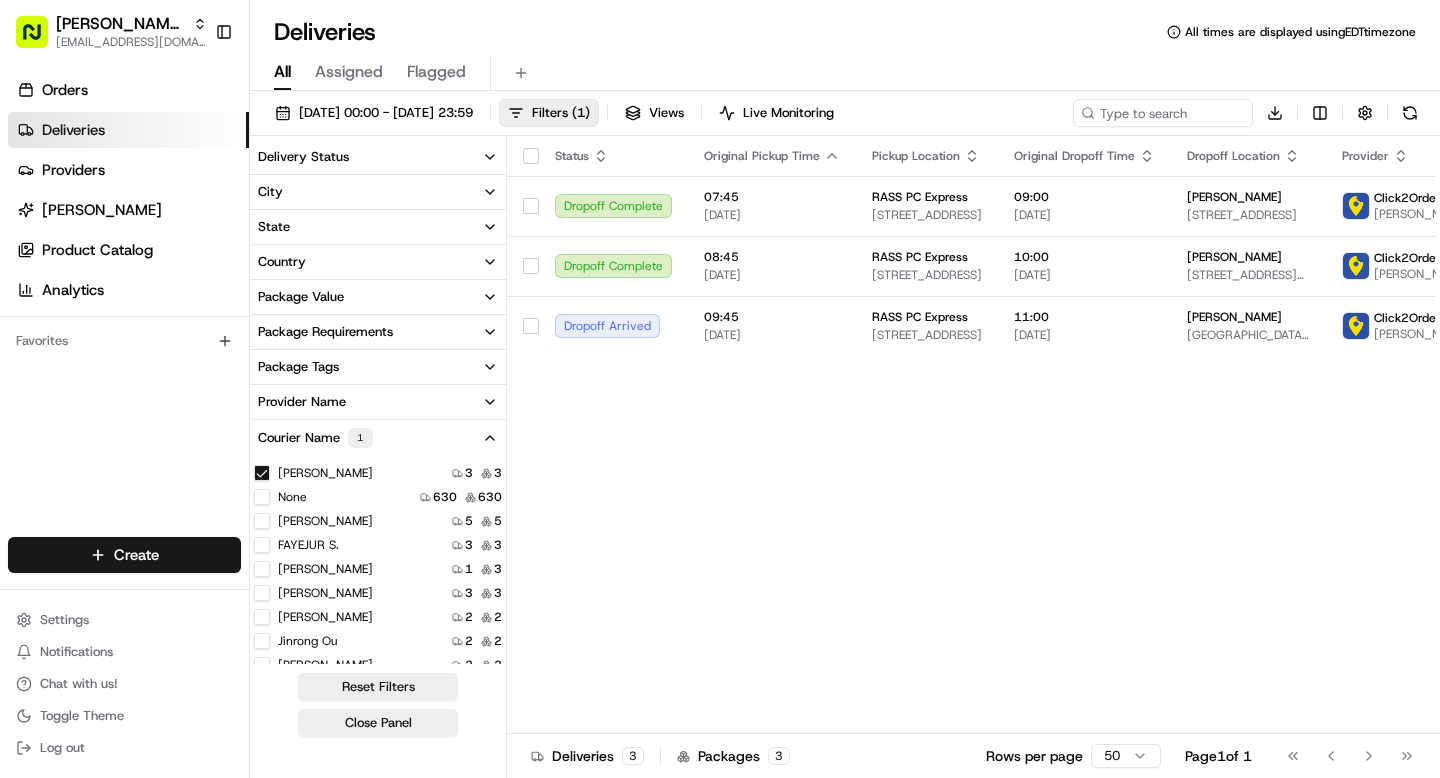 click on "Vikas Malik" at bounding box center (262, 473) 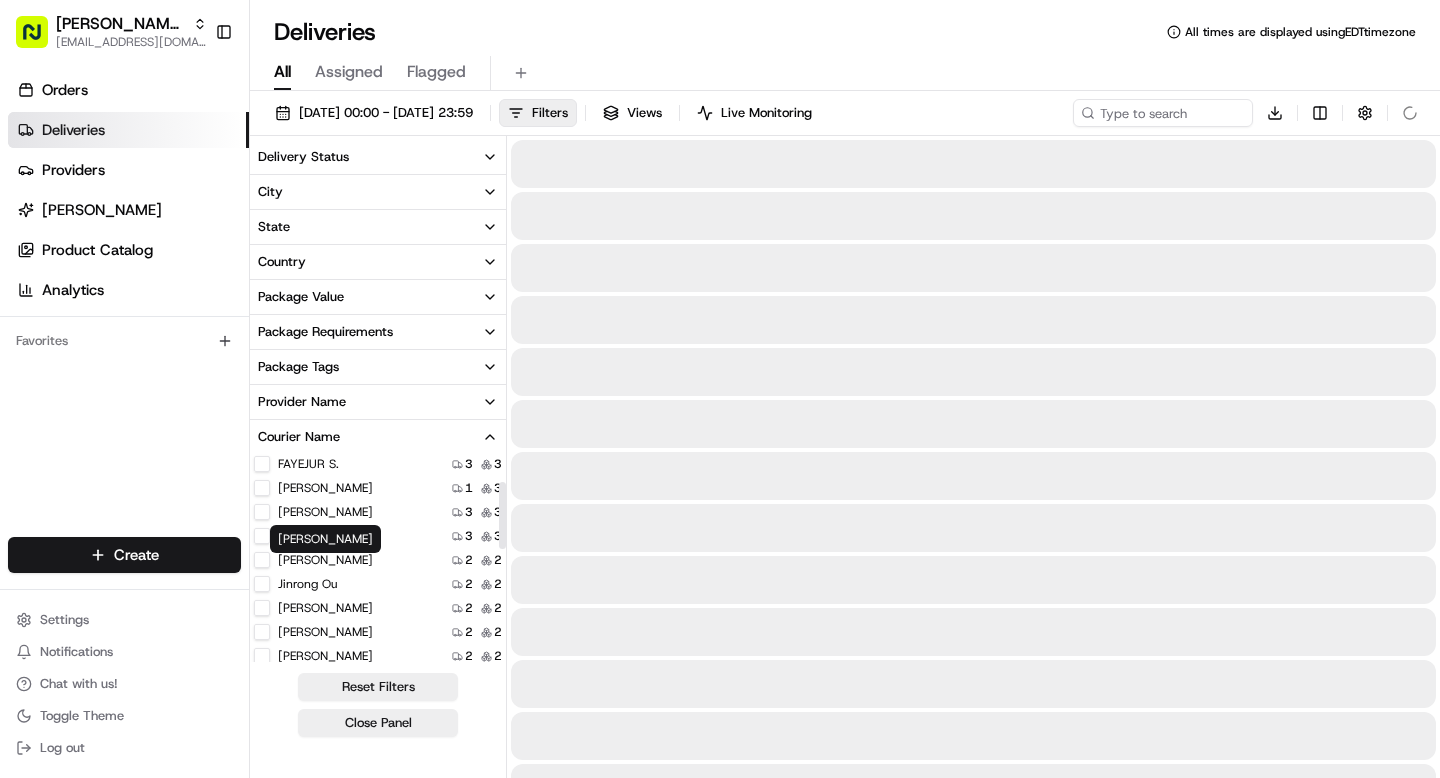 scroll, scrollTop: 100, scrollLeft: 0, axis: vertical 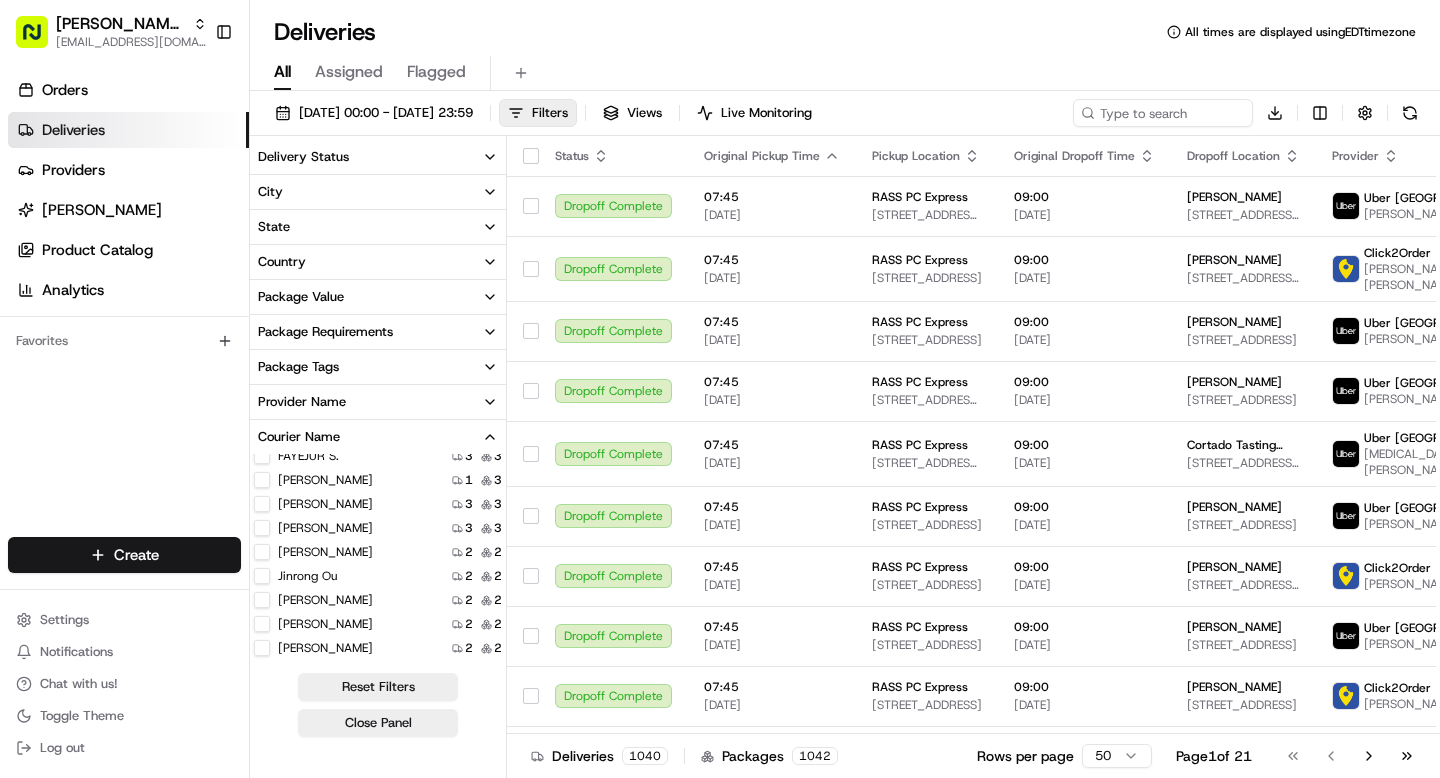 click on "LAYTH M." at bounding box center (262, 552) 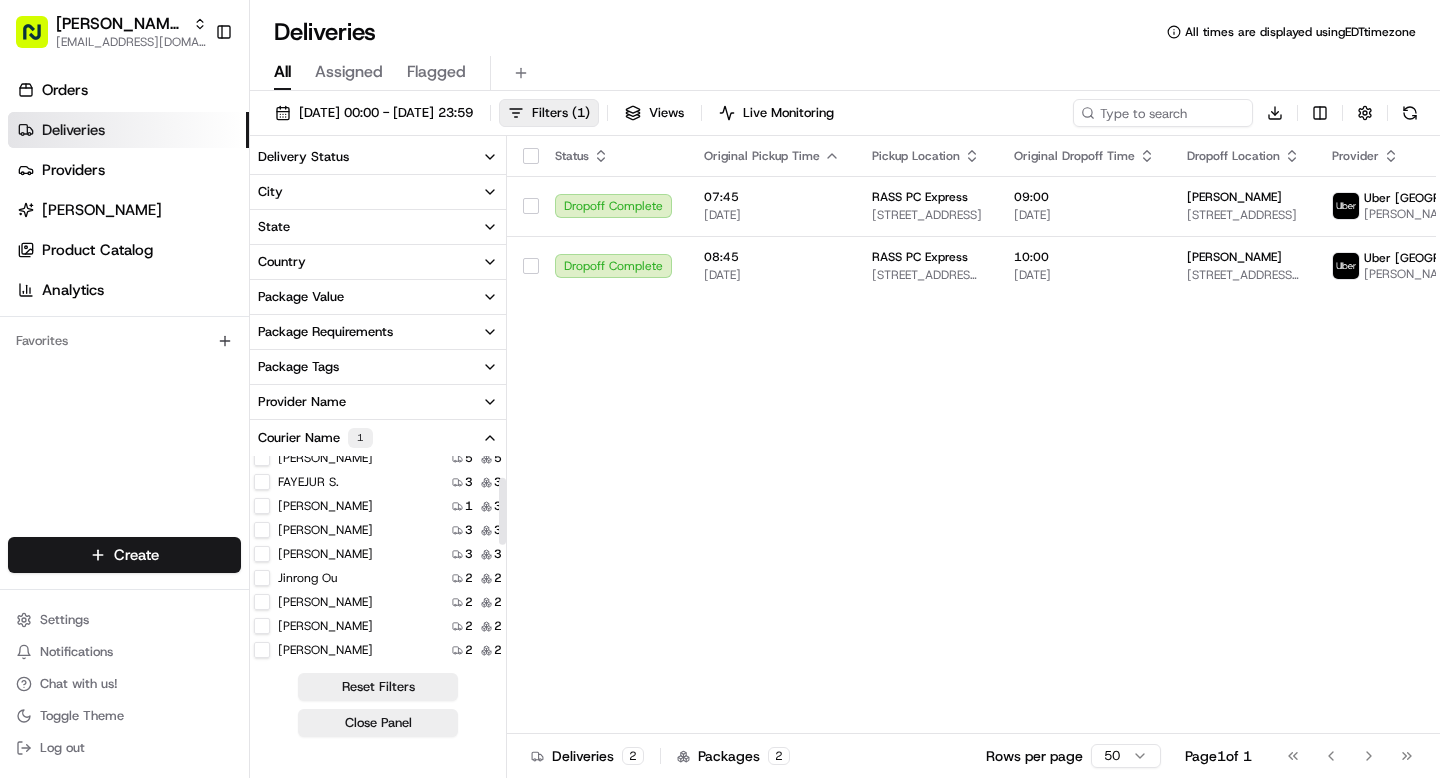 scroll, scrollTop: 0, scrollLeft: 0, axis: both 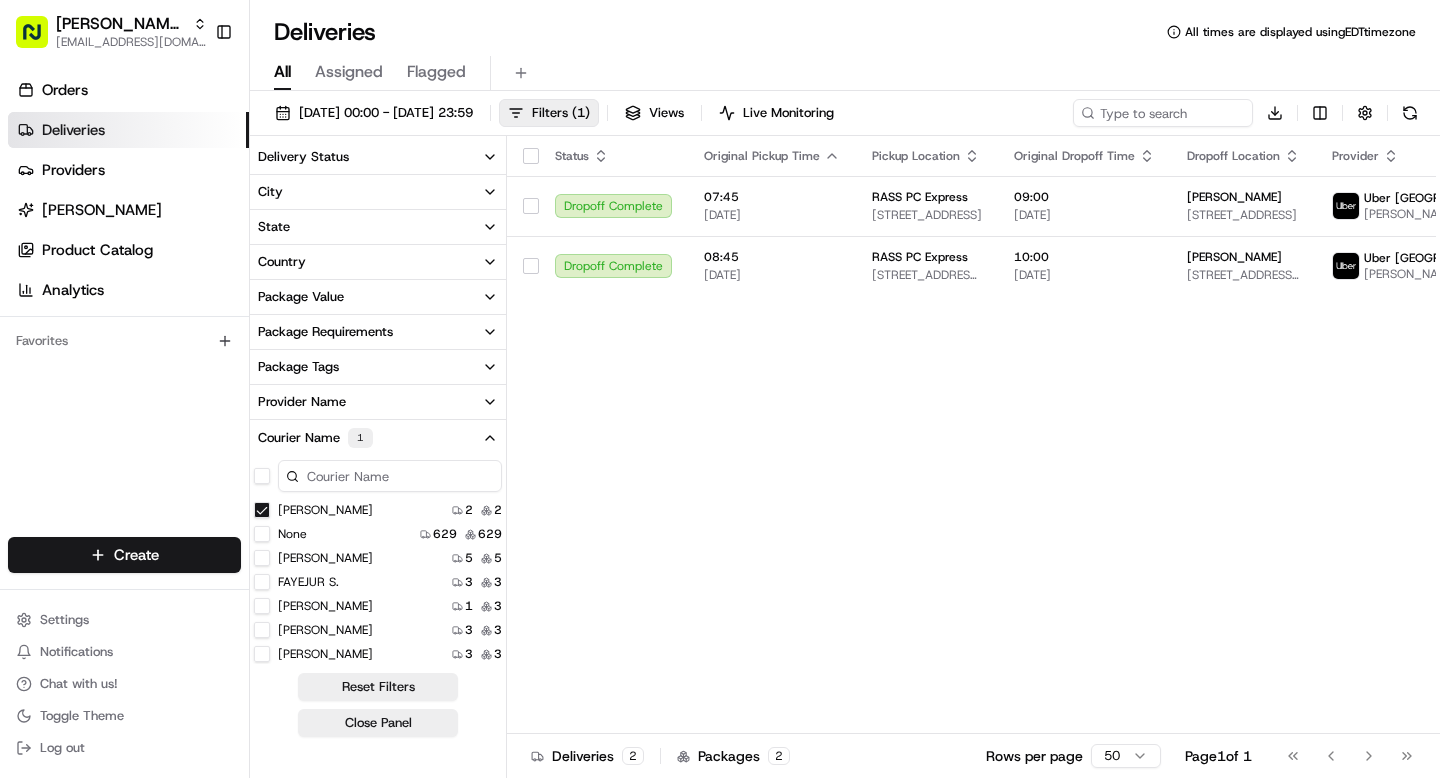 click on "LAYTH M." at bounding box center (262, 510) 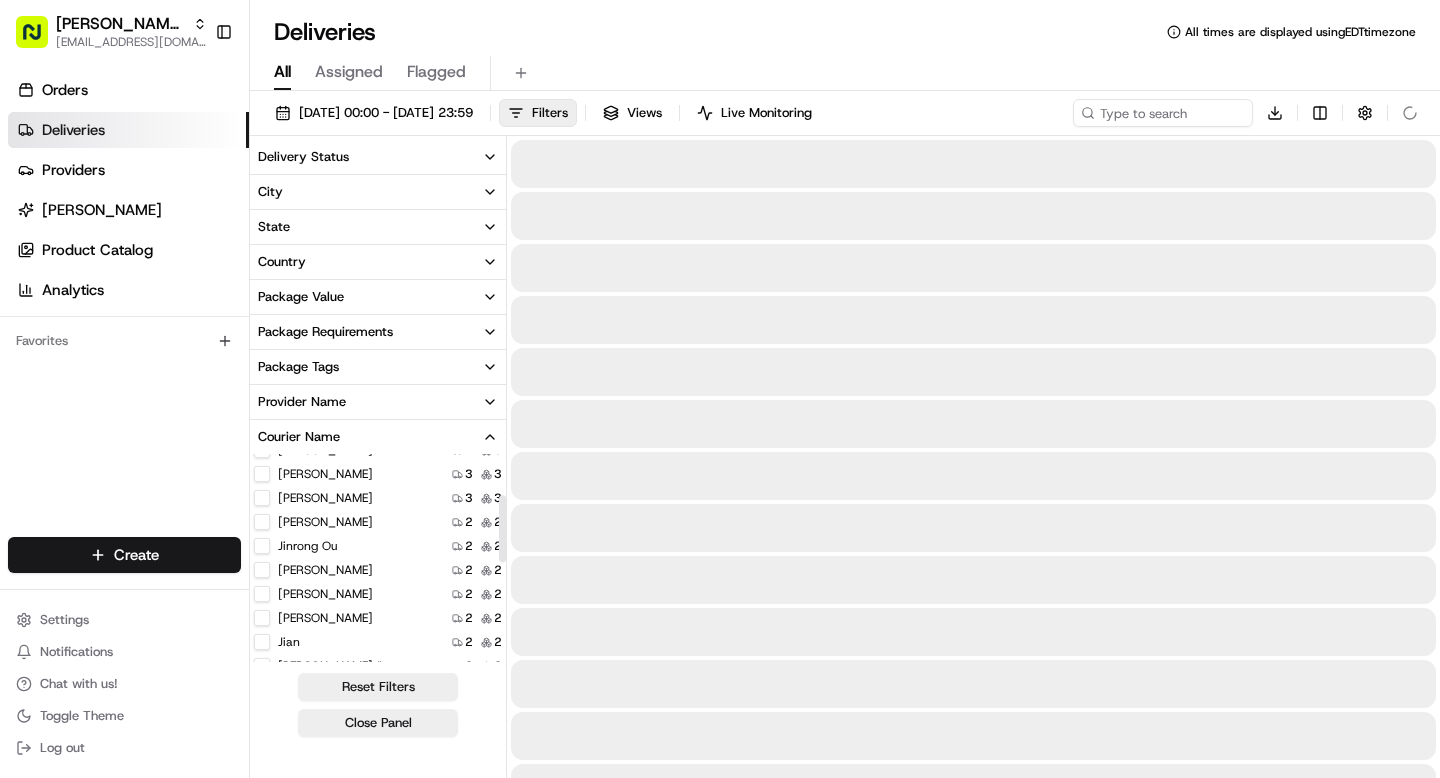 scroll, scrollTop: 139, scrollLeft: 0, axis: vertical 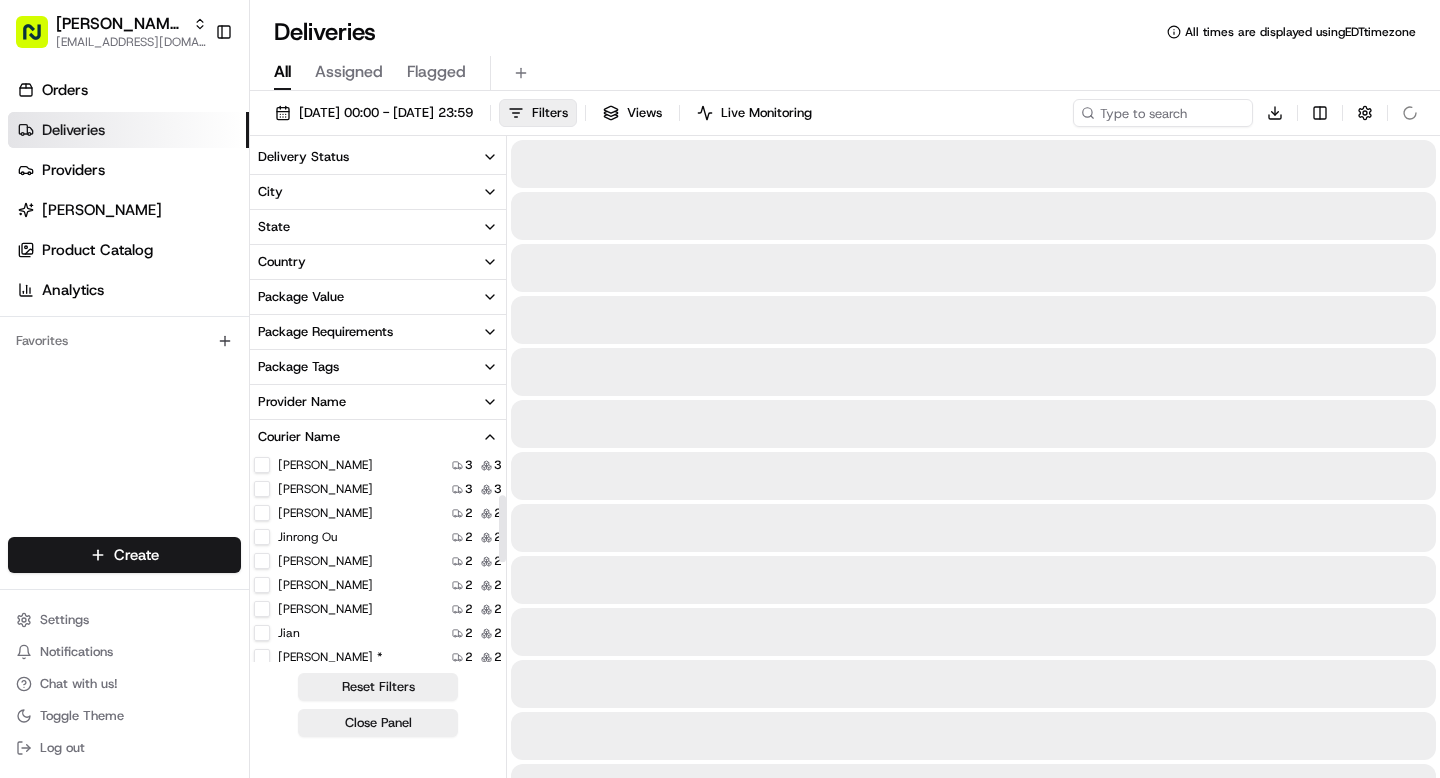 click on "jinrong ou" at bounding box center (262, 537) 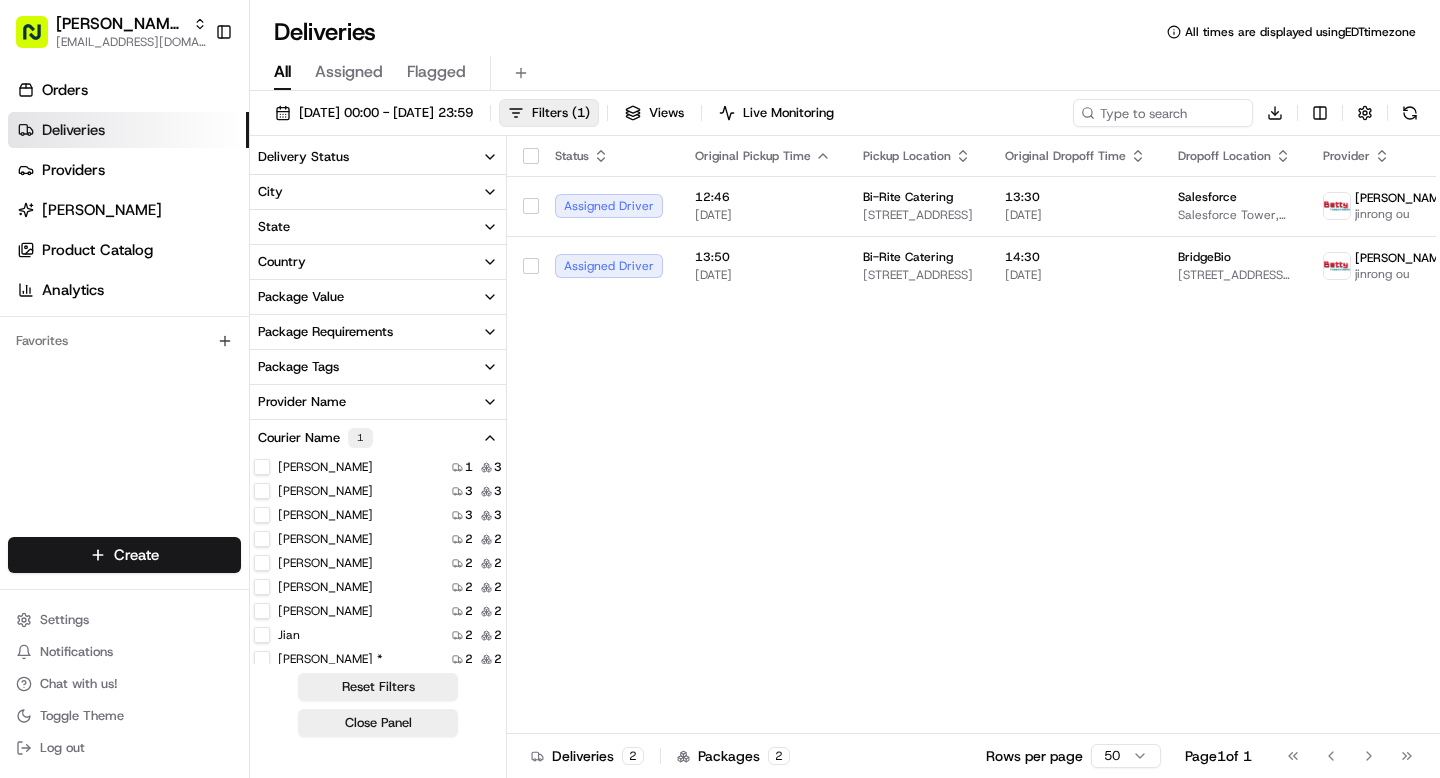 scroll, scrollTop: 0, scrollLeft: 0, axis: both 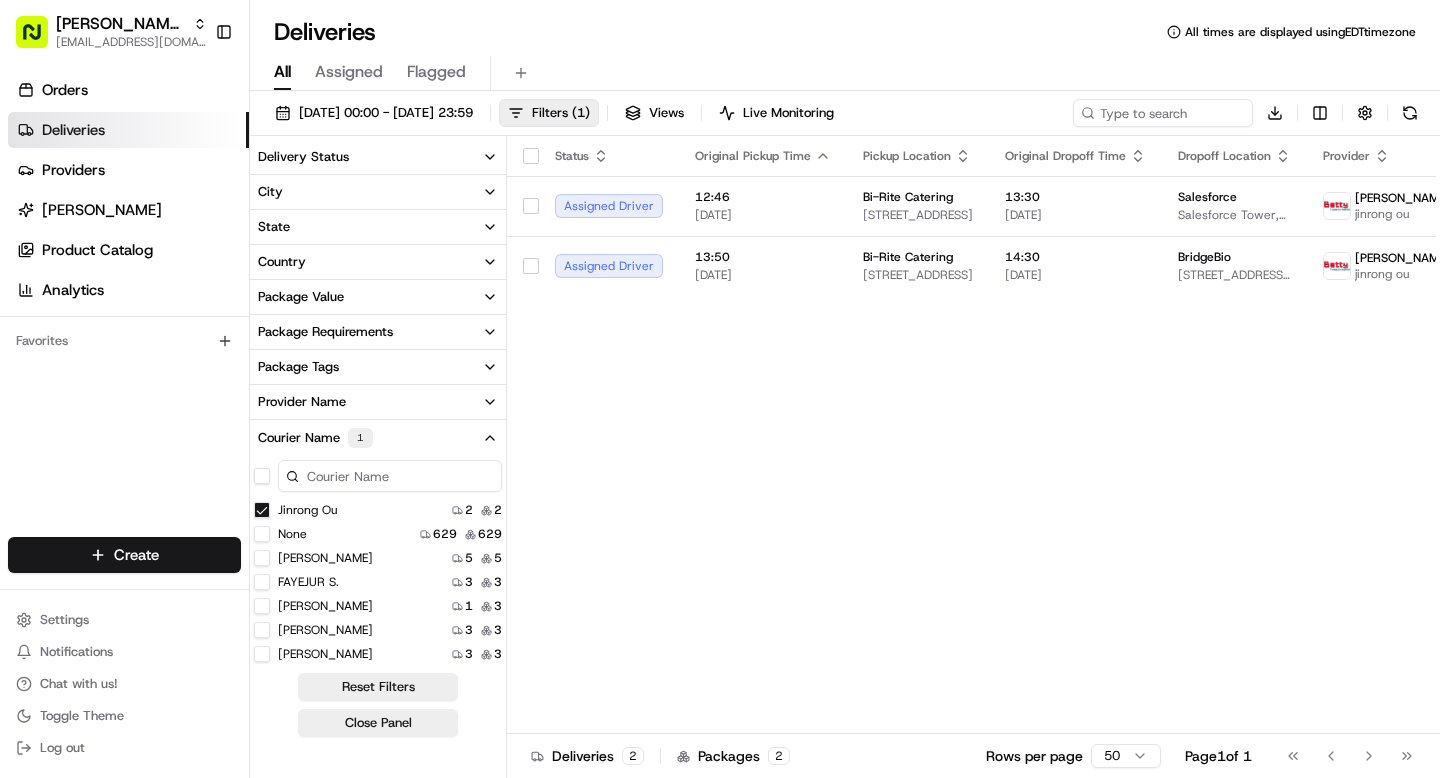 click on "jinrong ou" at bounding box center (262, 510) 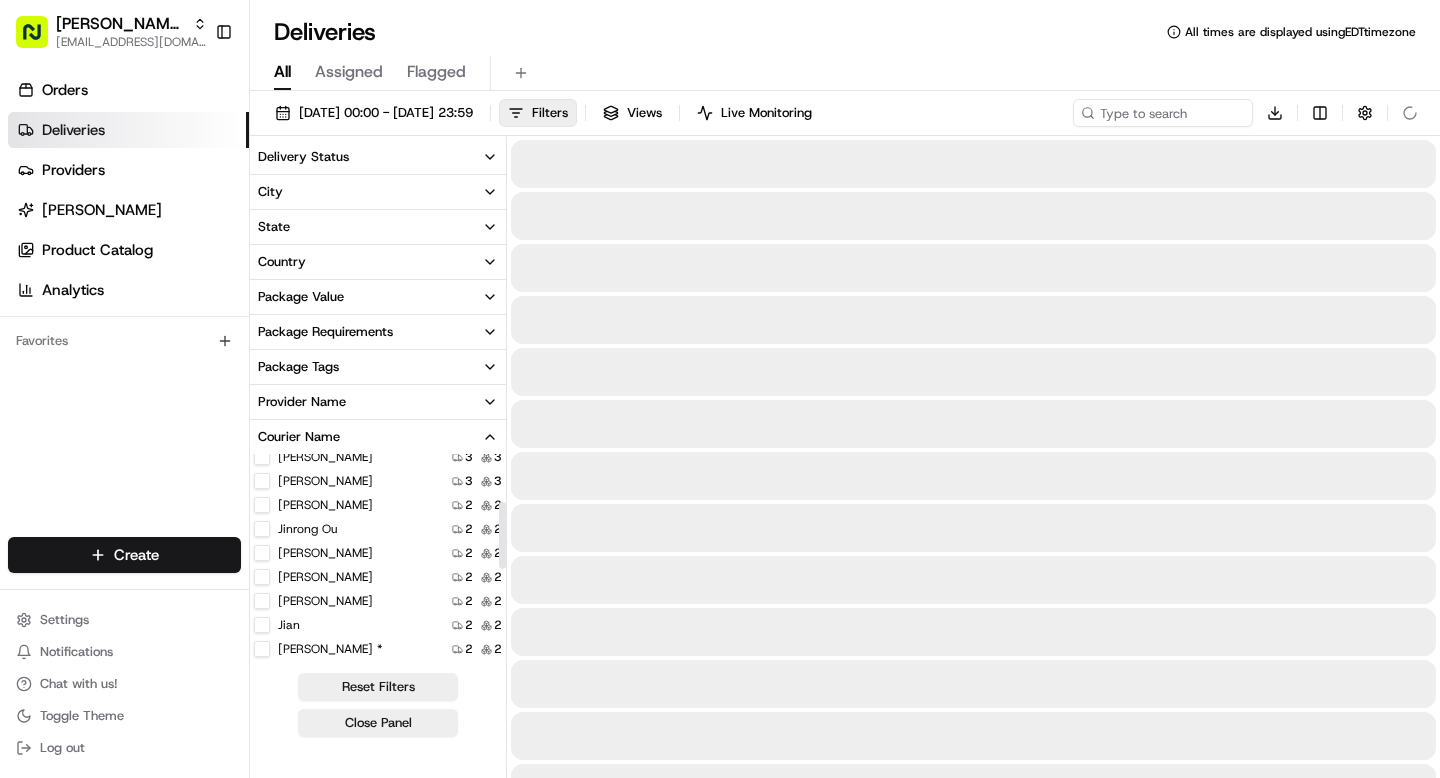 scroll, scrollTop: 148, scrollLeft: 0, axis: vertical 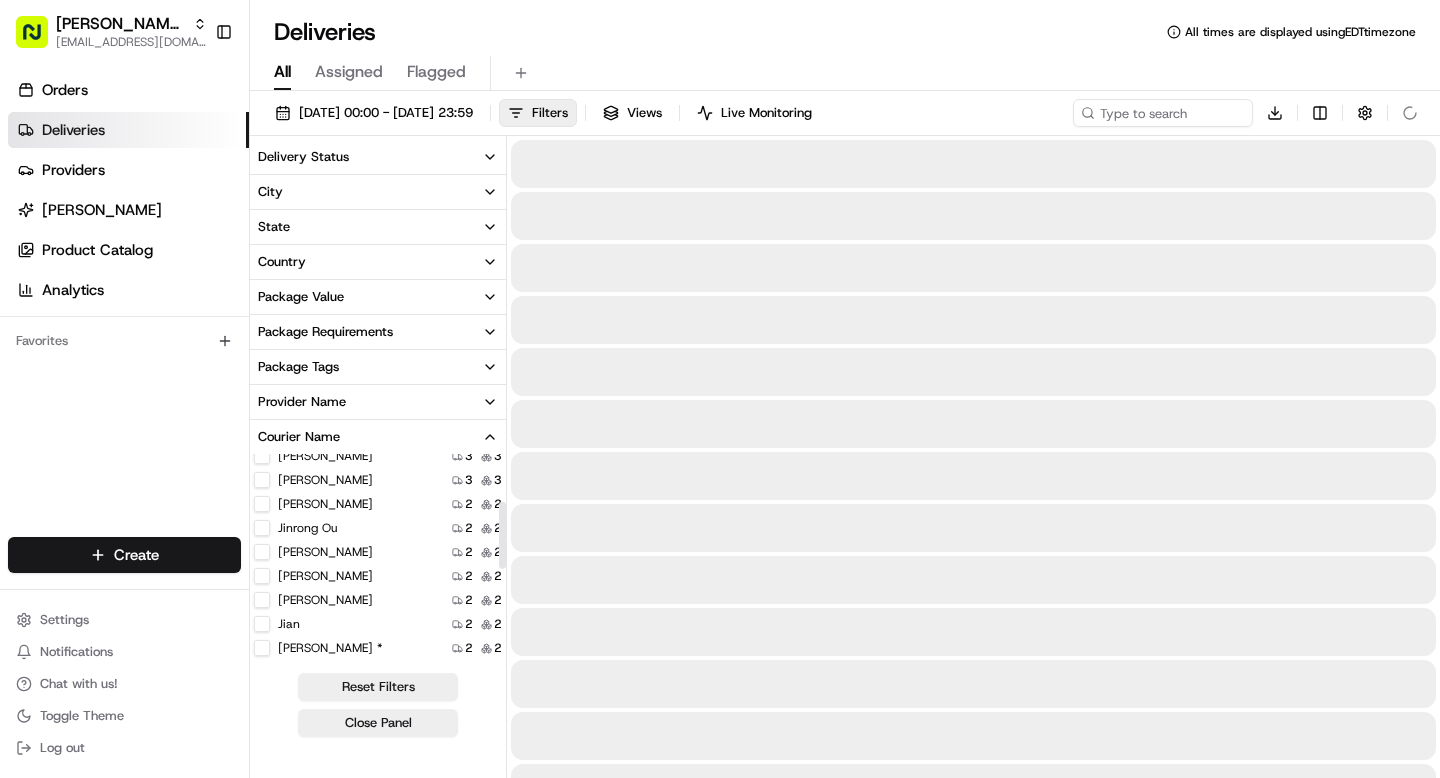 click on "LIANSHENG Z." at bounding box center [262, 552] 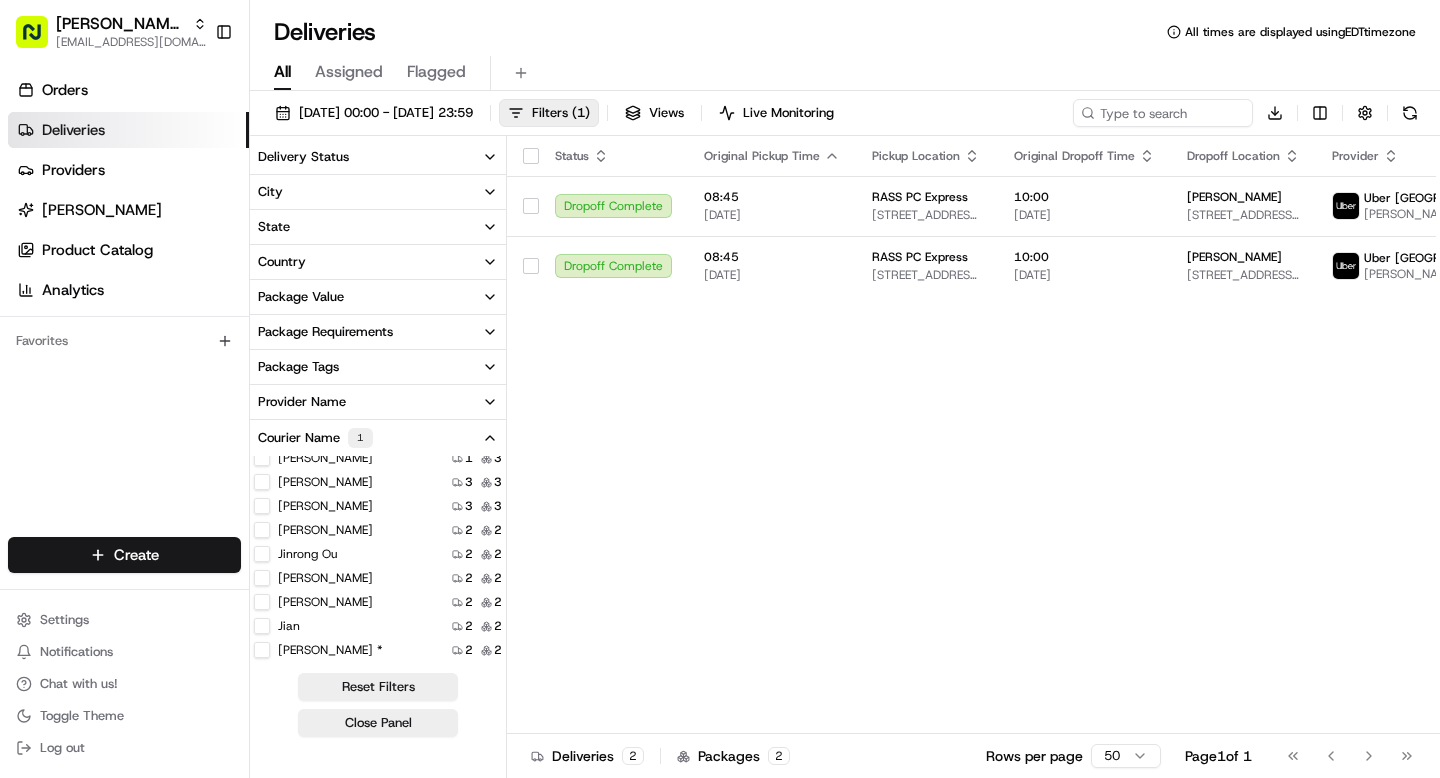 scroll, scrollTop: 0, scrollLeft: 0, axis: both 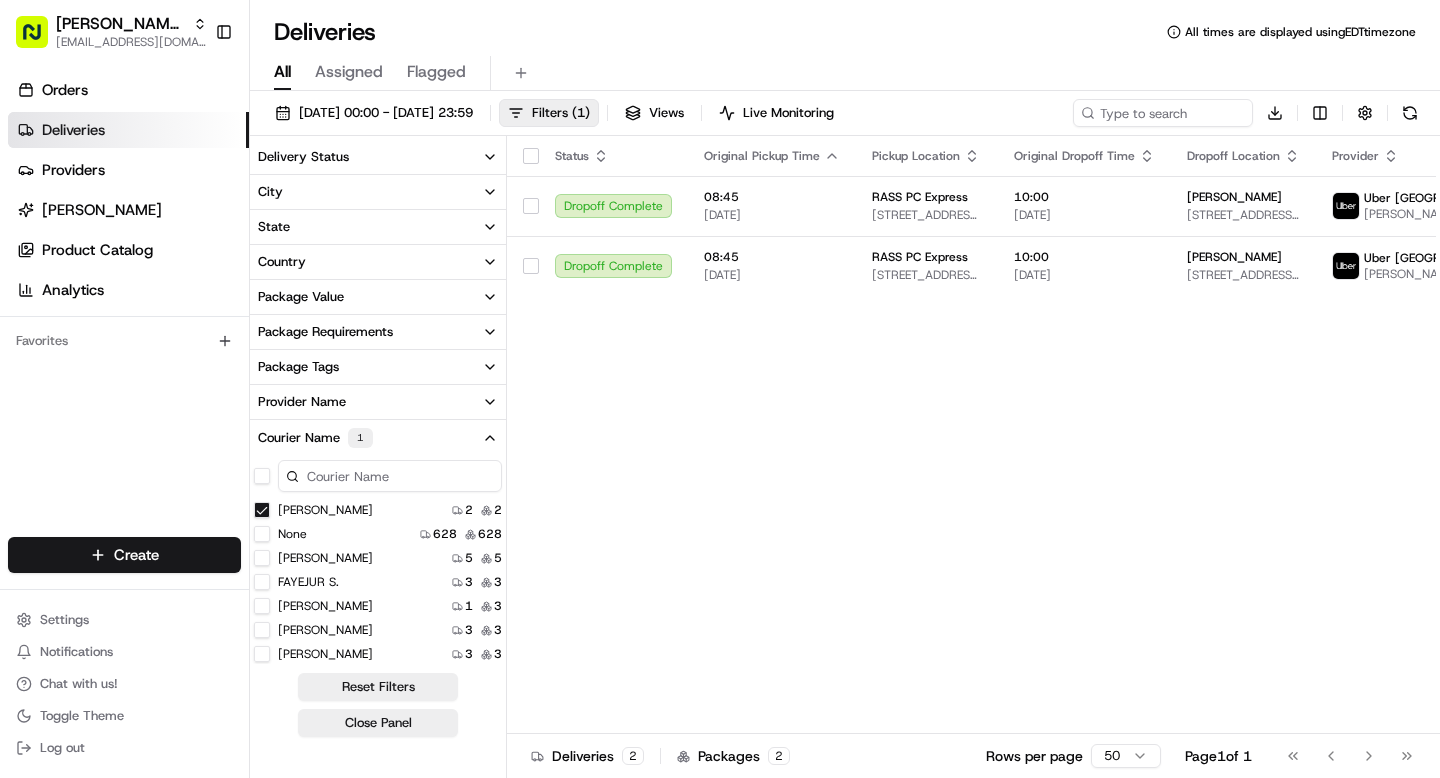 click on "LIANSHENG Z." at bounding box center (262, 510) 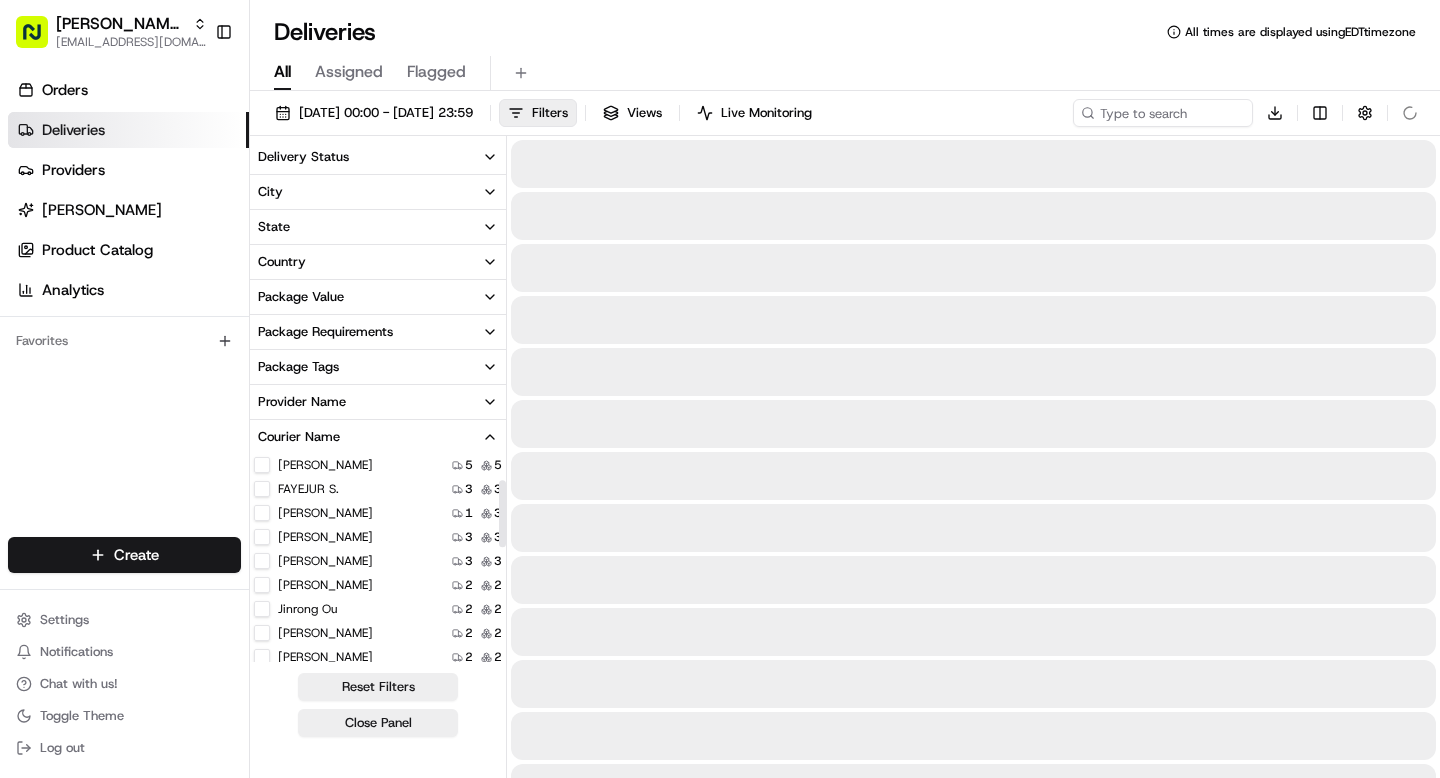 scroll, scrollTop: 85, scrollLeft: 0, axis: vertical 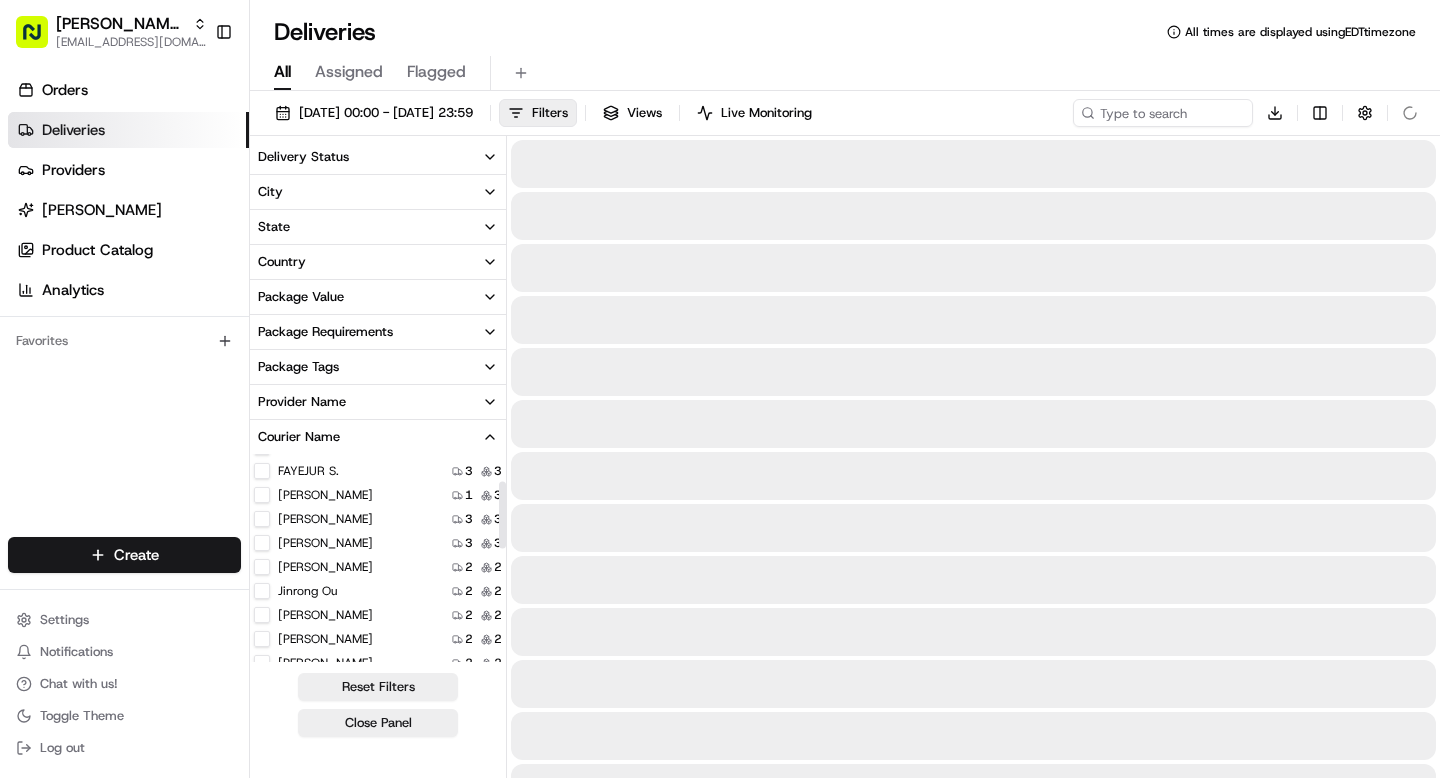 click on "FNU B." at bounding box center (262, 639) 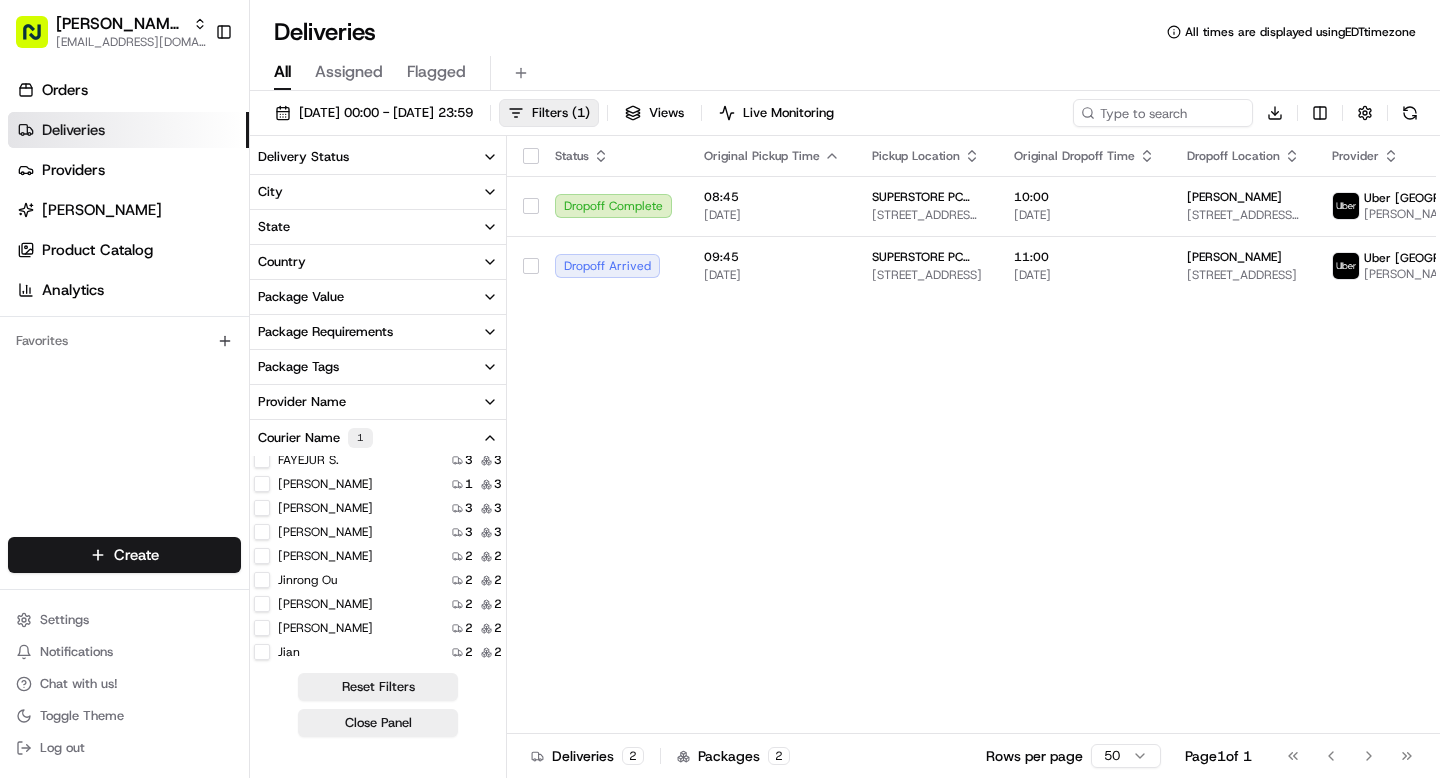 scroll, scrollTop: 0, scrollLeft: 0, axis: both 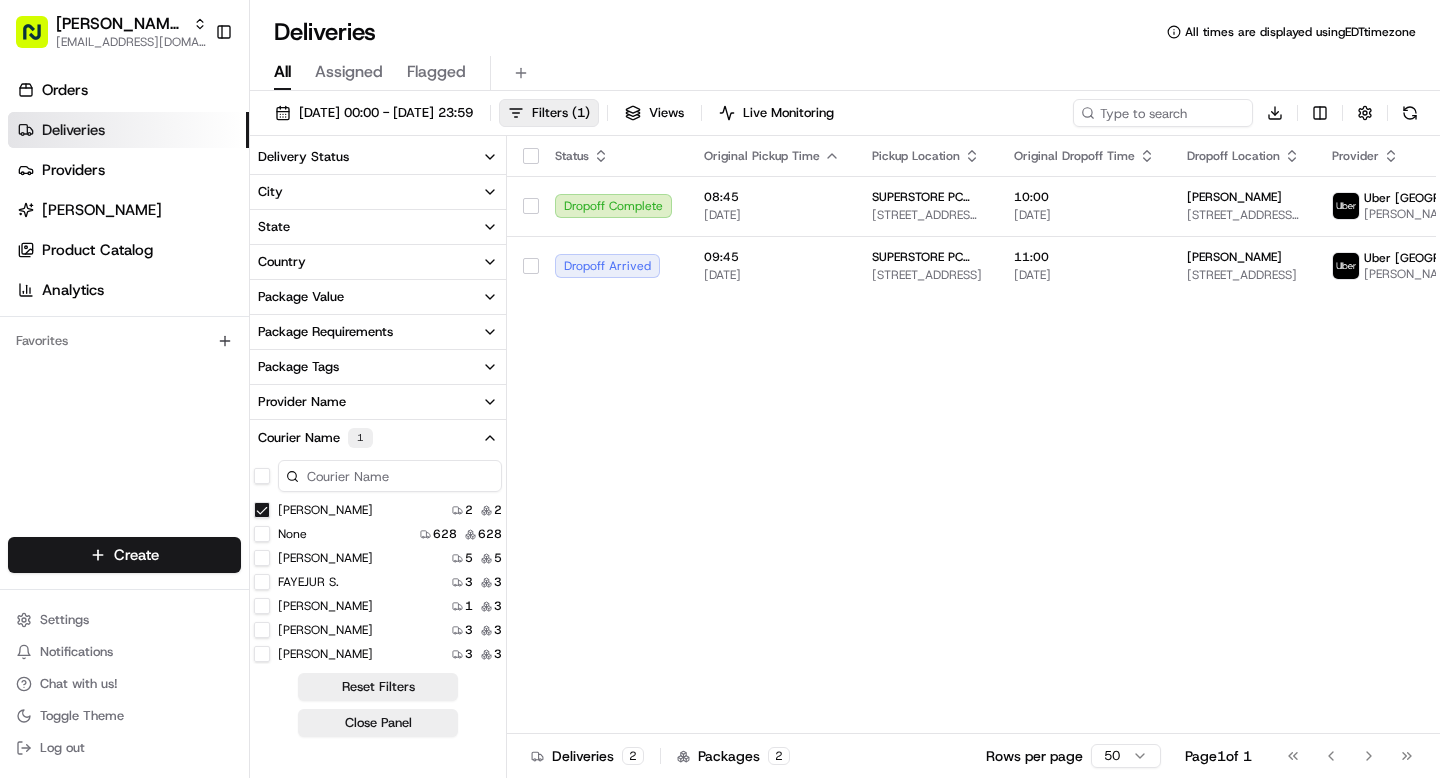 click on "FNU B." at bounding box center [262, 510] 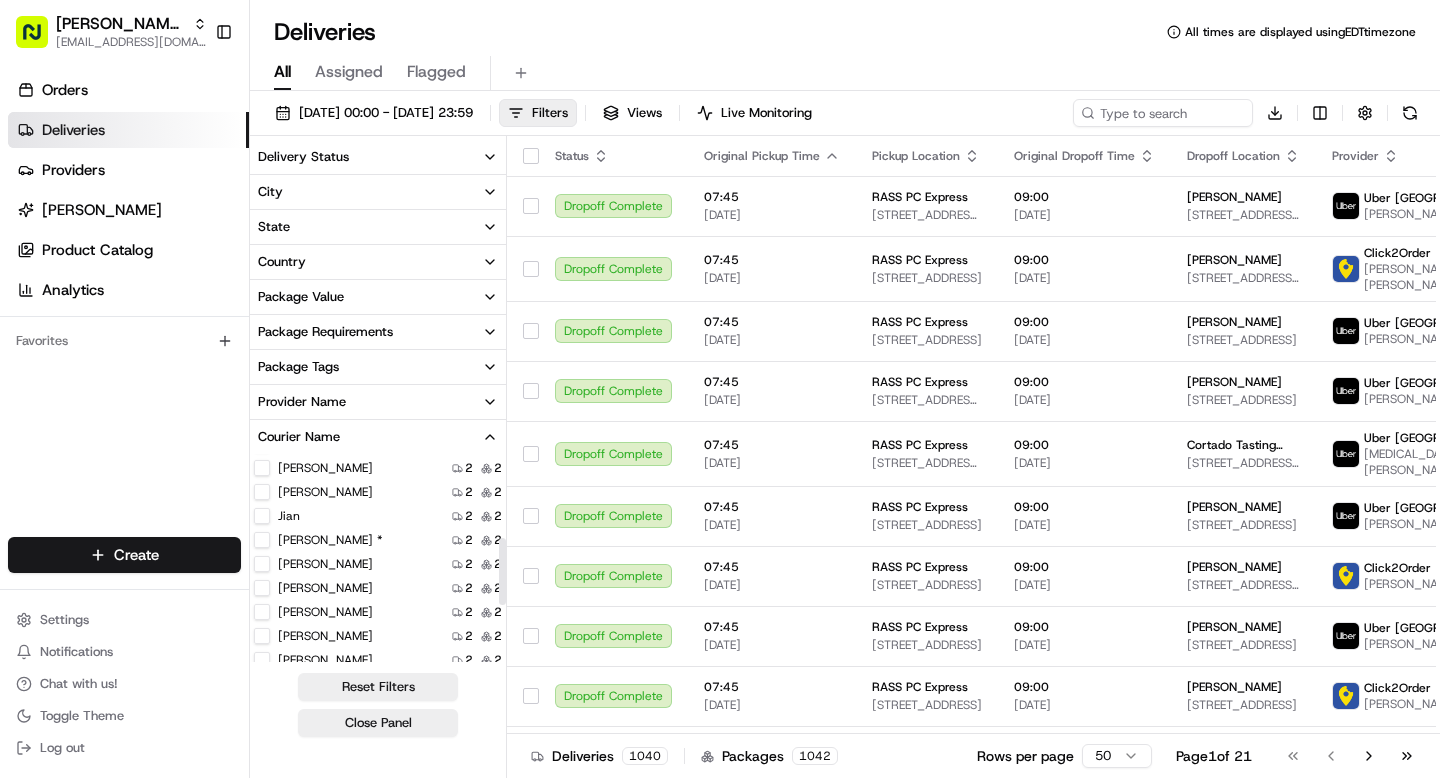 scroll, scrollTop: 260, scrollLeft: 0, axis: vertical 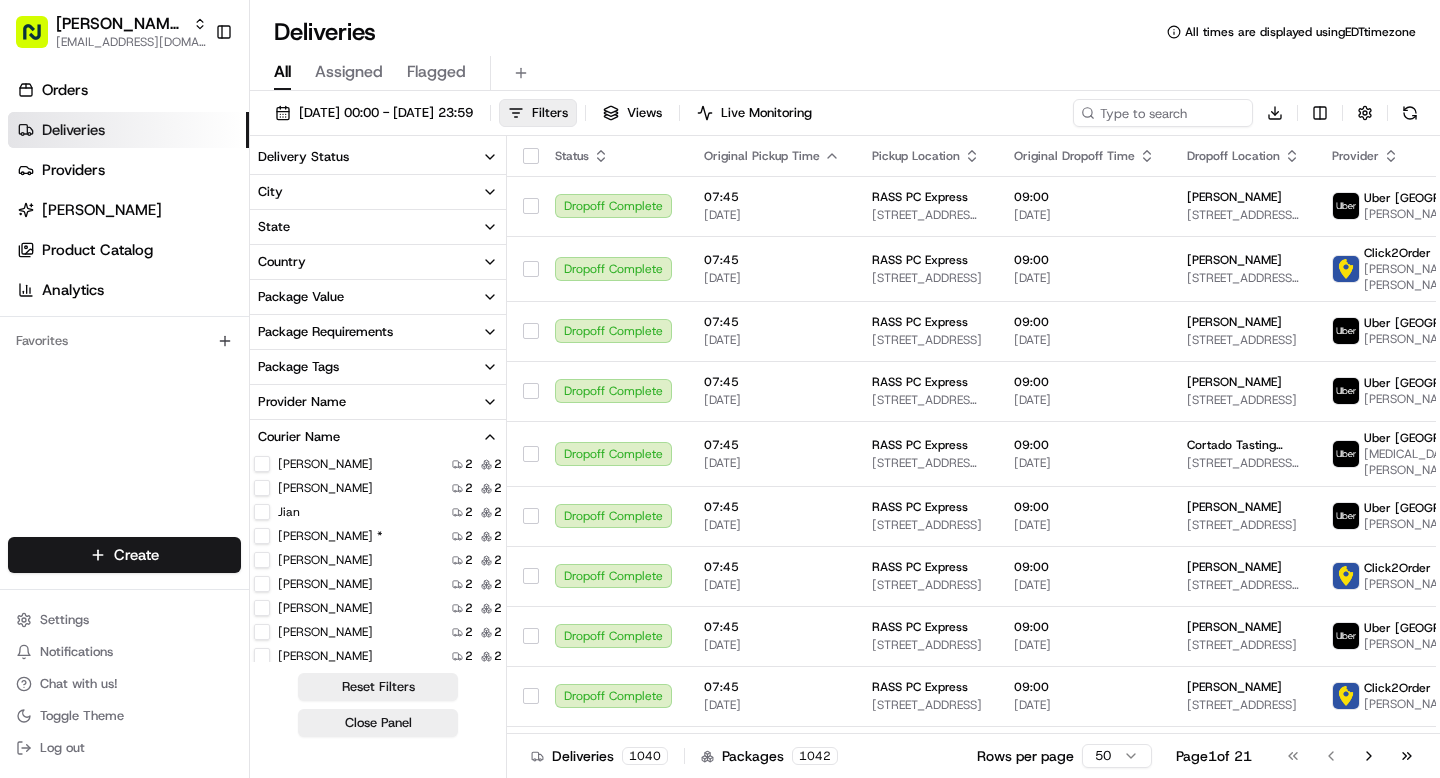 click on "James Hagan" at bounding box center (262, 488) 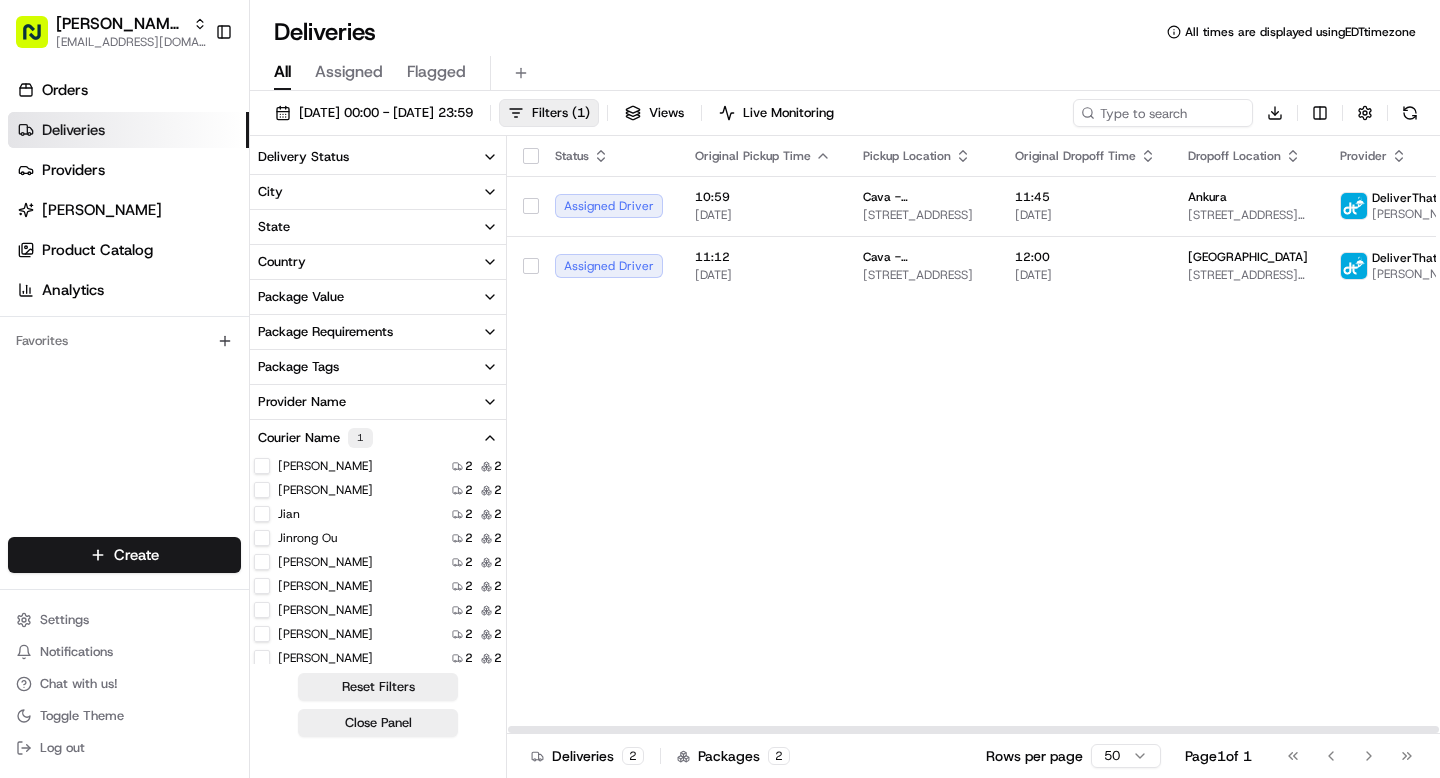 type on "on" 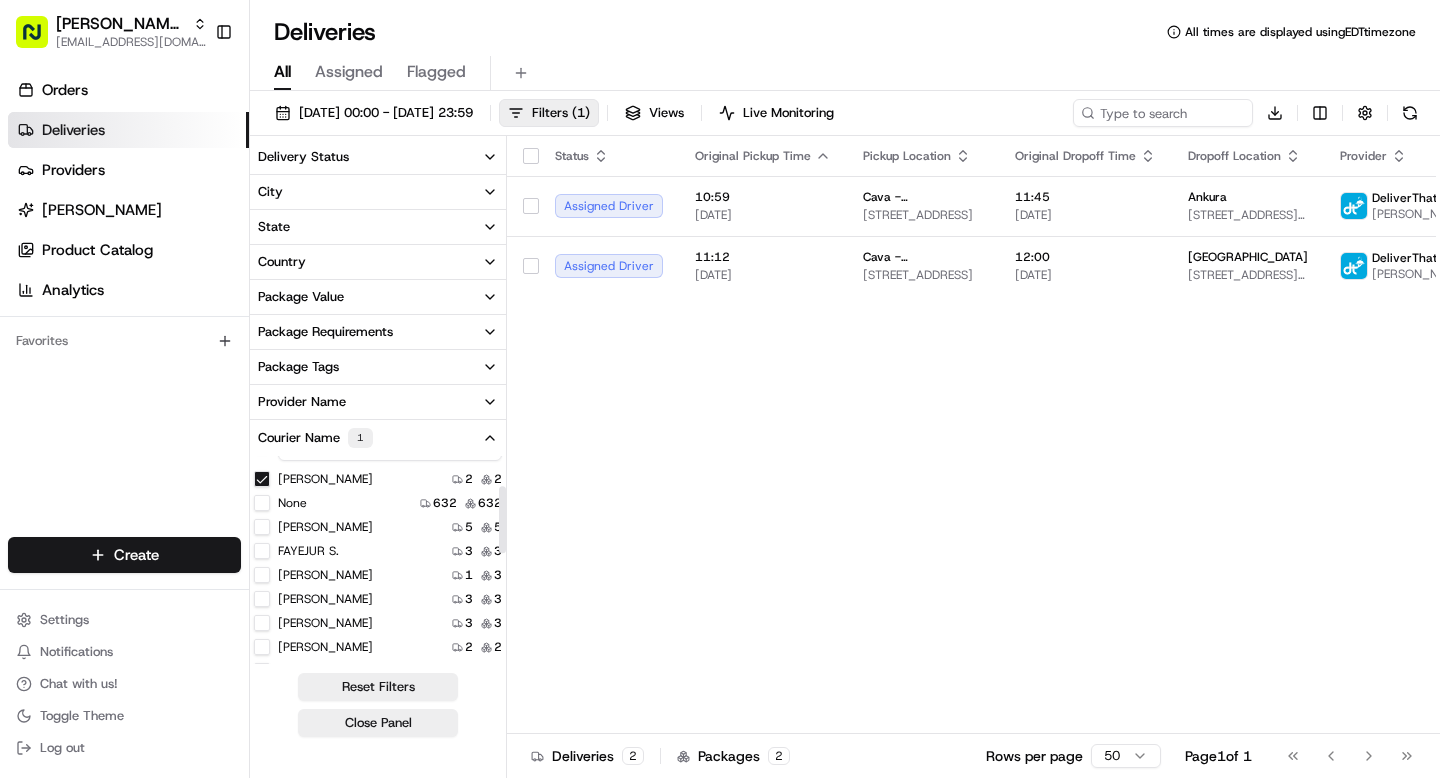 scroll, scrollTop: 0, scrollLeft: 0, axis: both 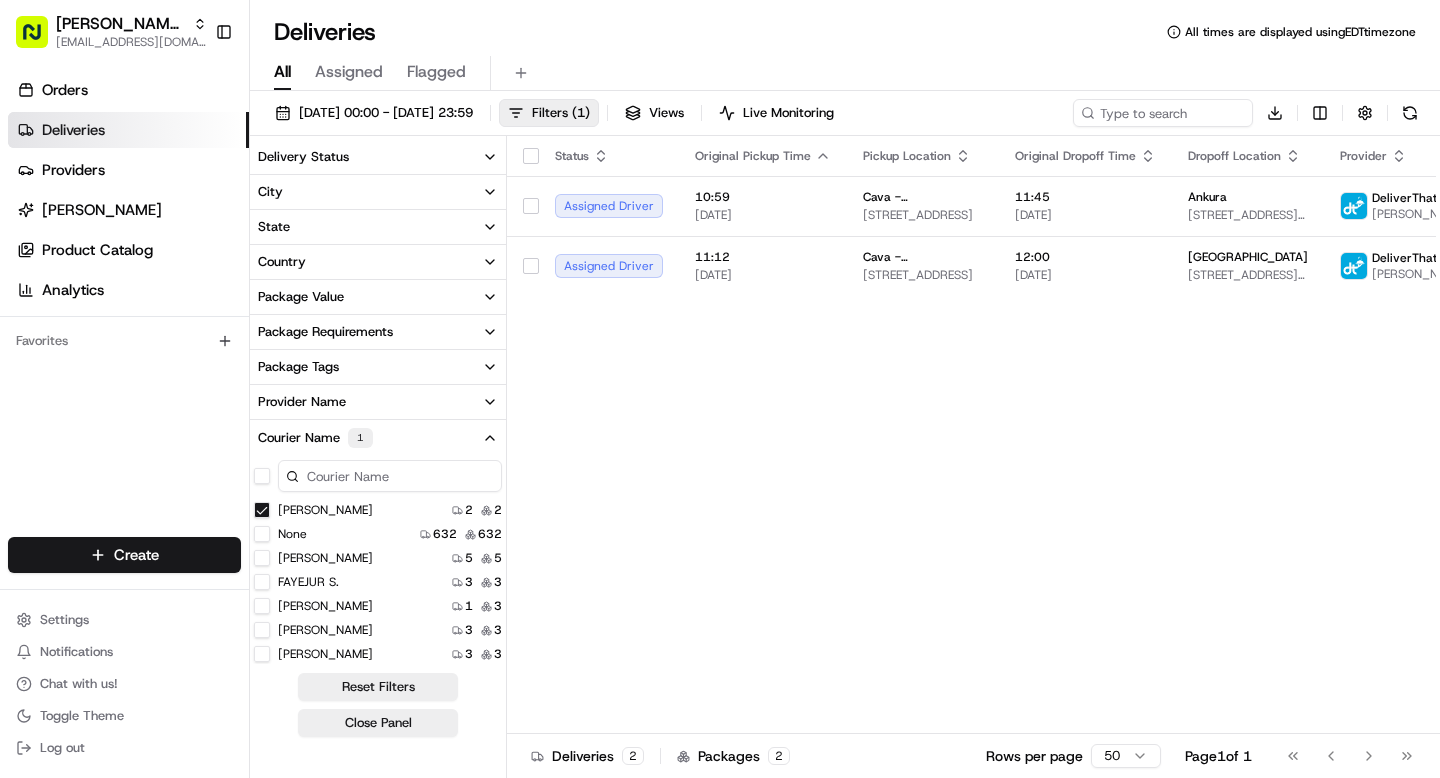 click on "James Hagan" at bounding box center [262, 510] 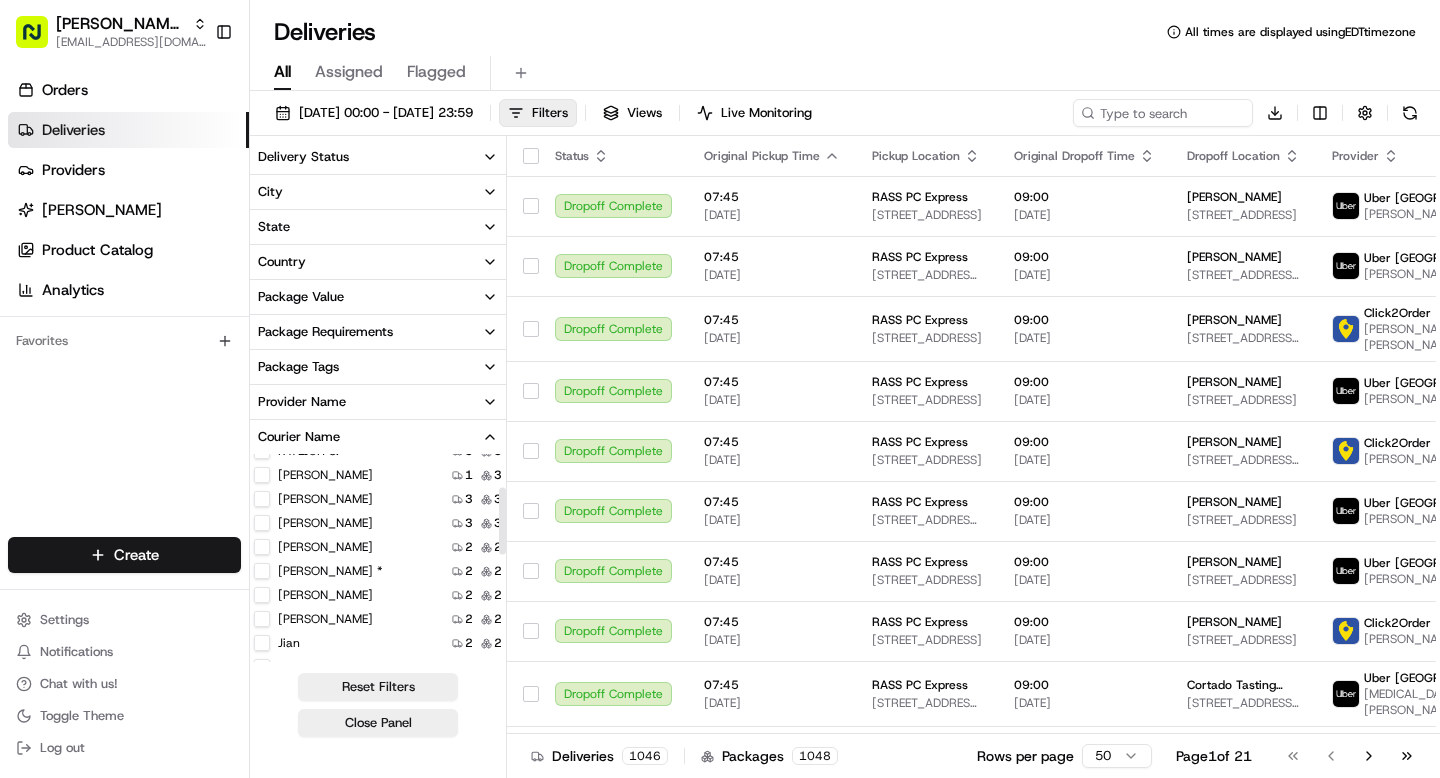 scroll, scrollTop: 104, scrollLeft: 0, axis: vertical 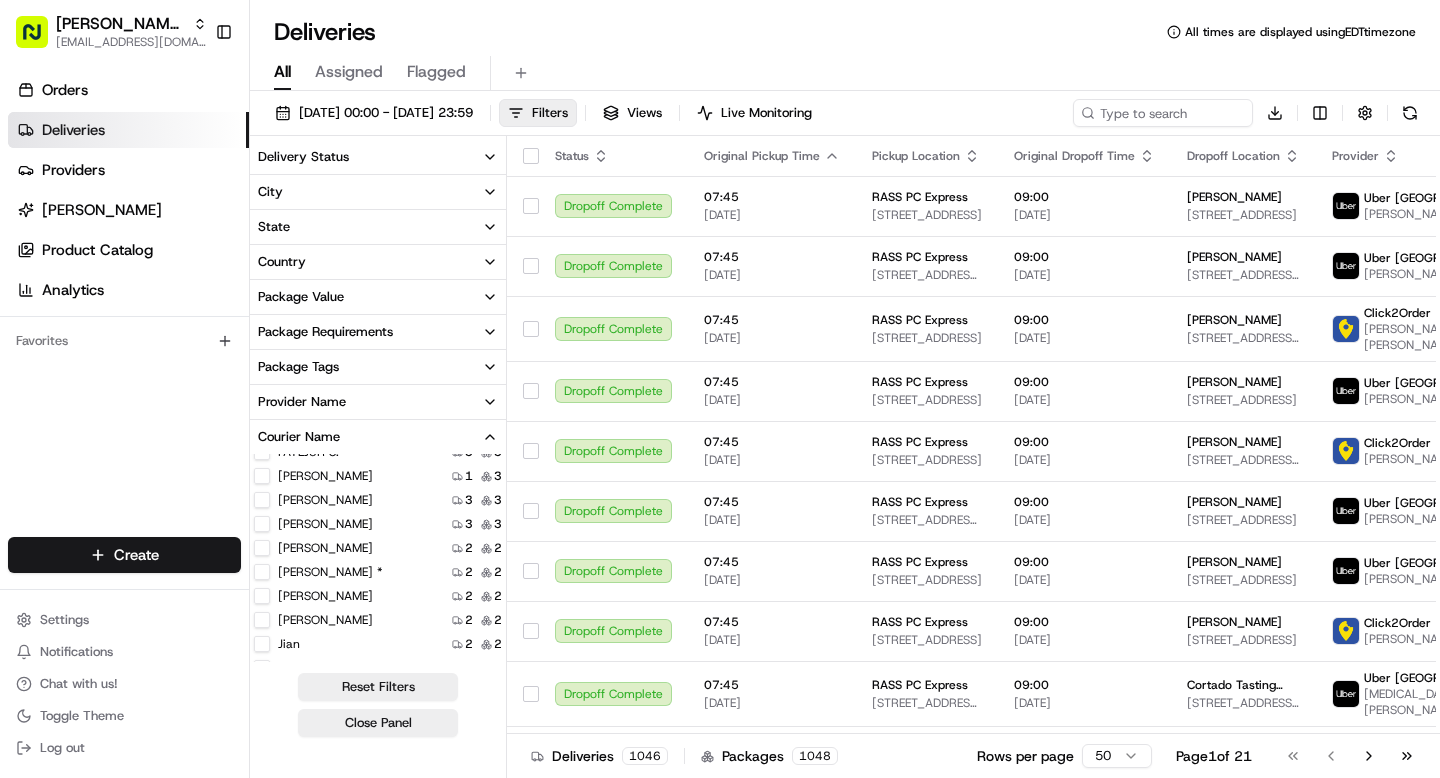 click on "LIANSHENG Z." at bounding box center [313, 548] 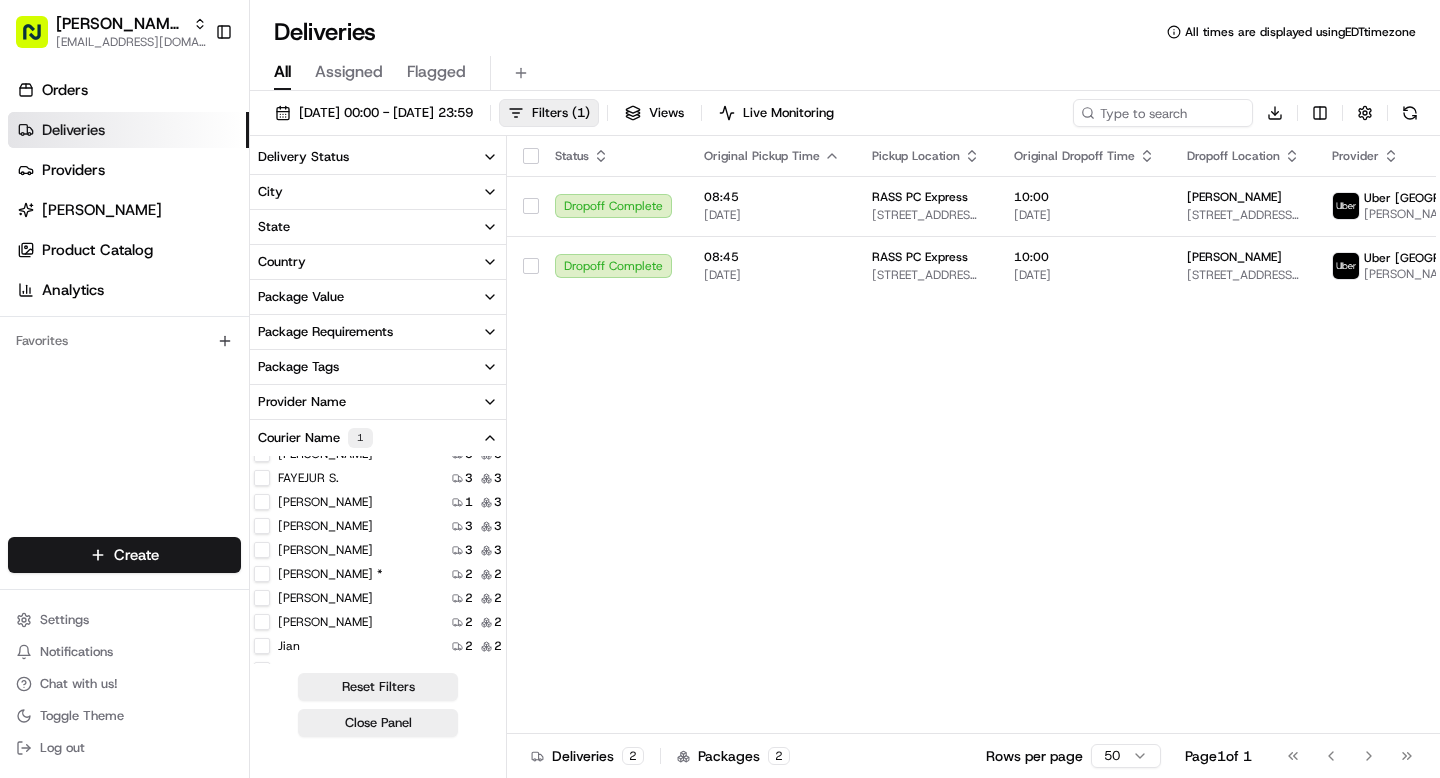 scroll, scrollTop: 0, scrollLeft: 0, axis: both 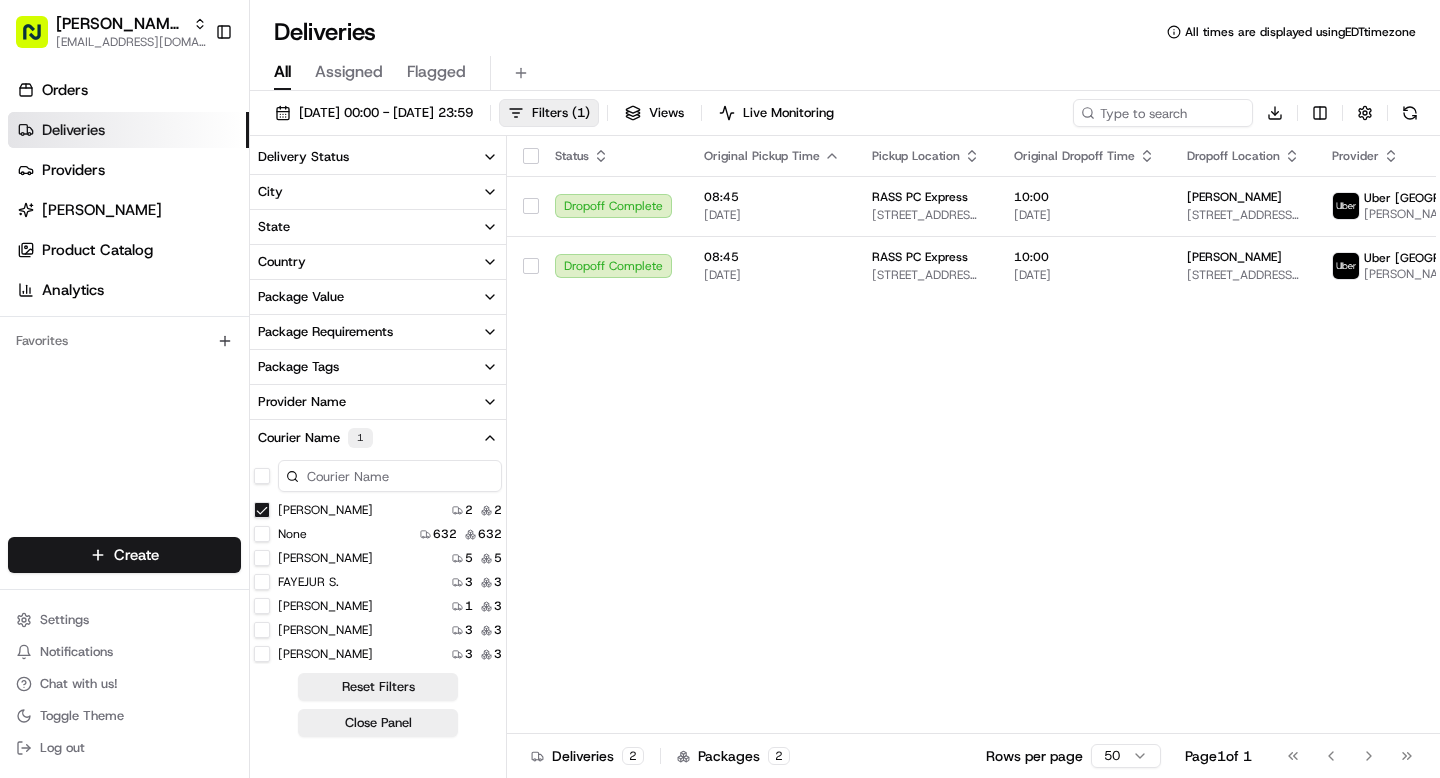 click on "LIANSHENG Z." at bounding box center [262, 510] 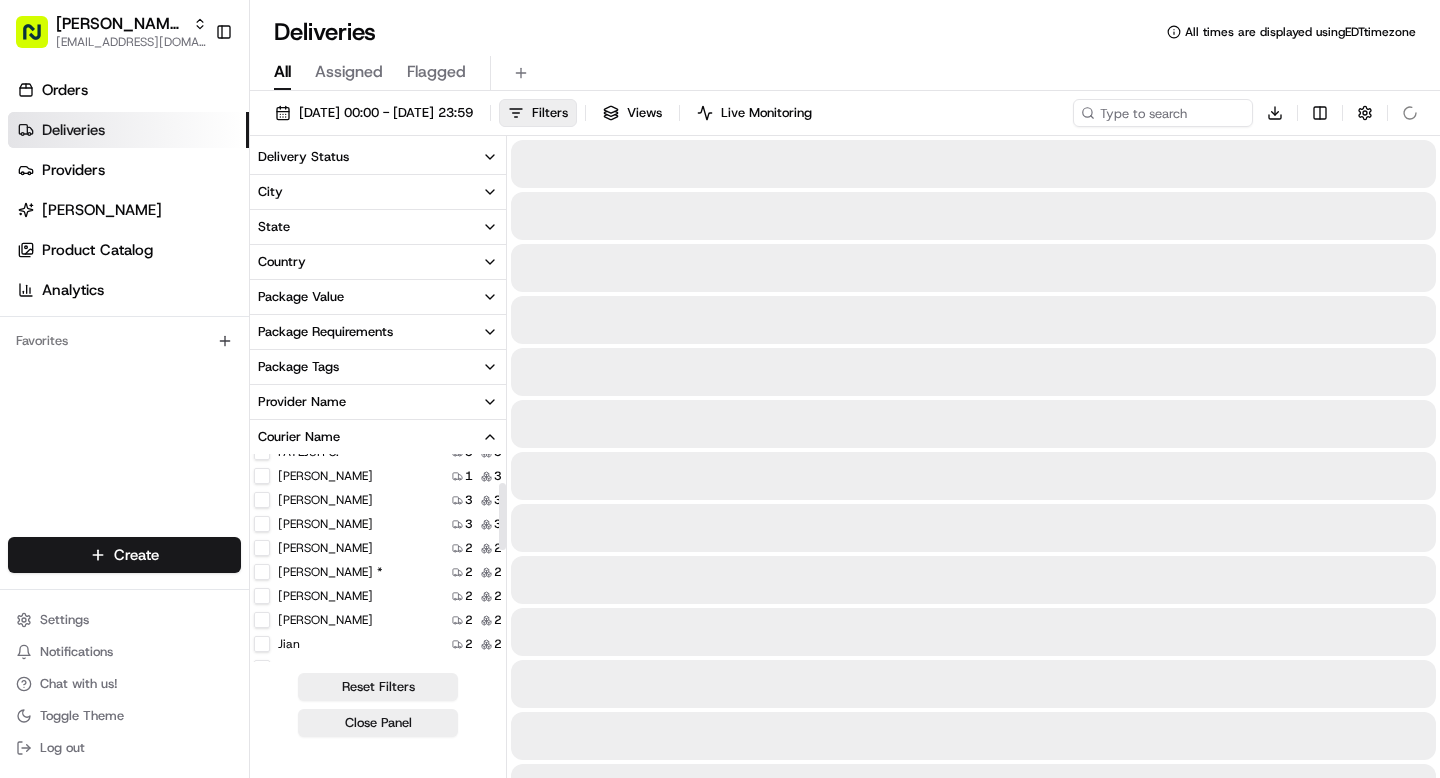 scroll, scrollTop: 123, scrollLeft: 0, axis: vertical 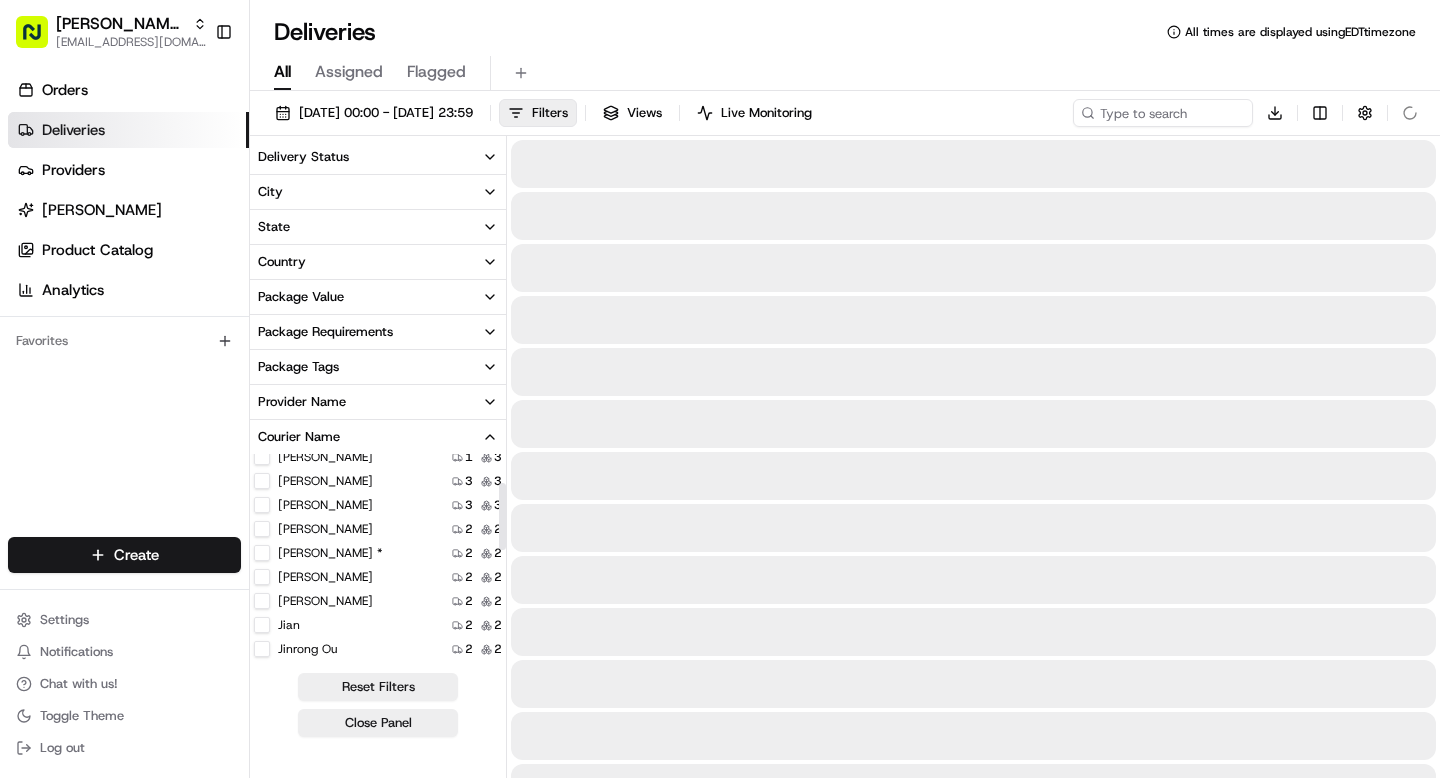 click on "MATIOS F." at bounding box center (262, 577) 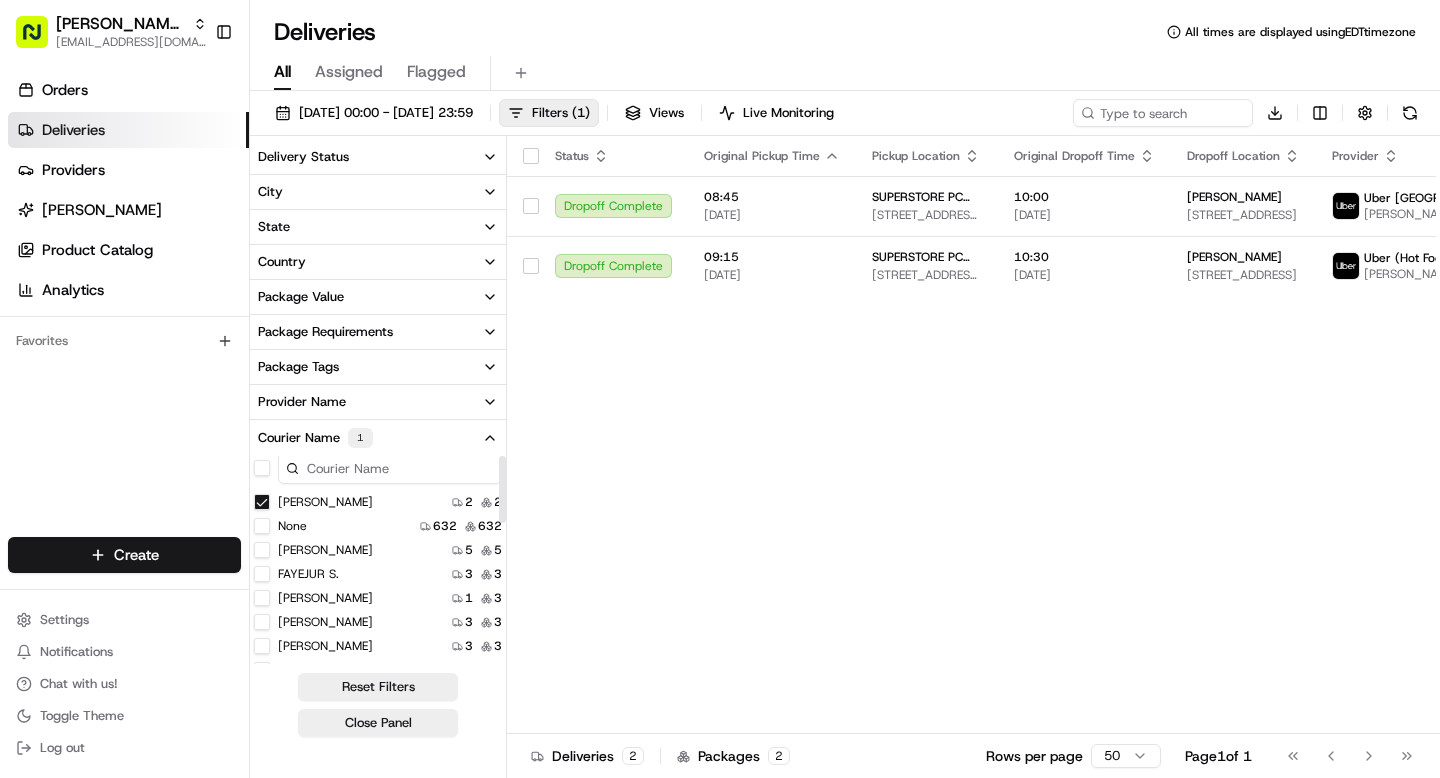 scroll, scrollTop: 0, scrollLeft: 0, axis: both 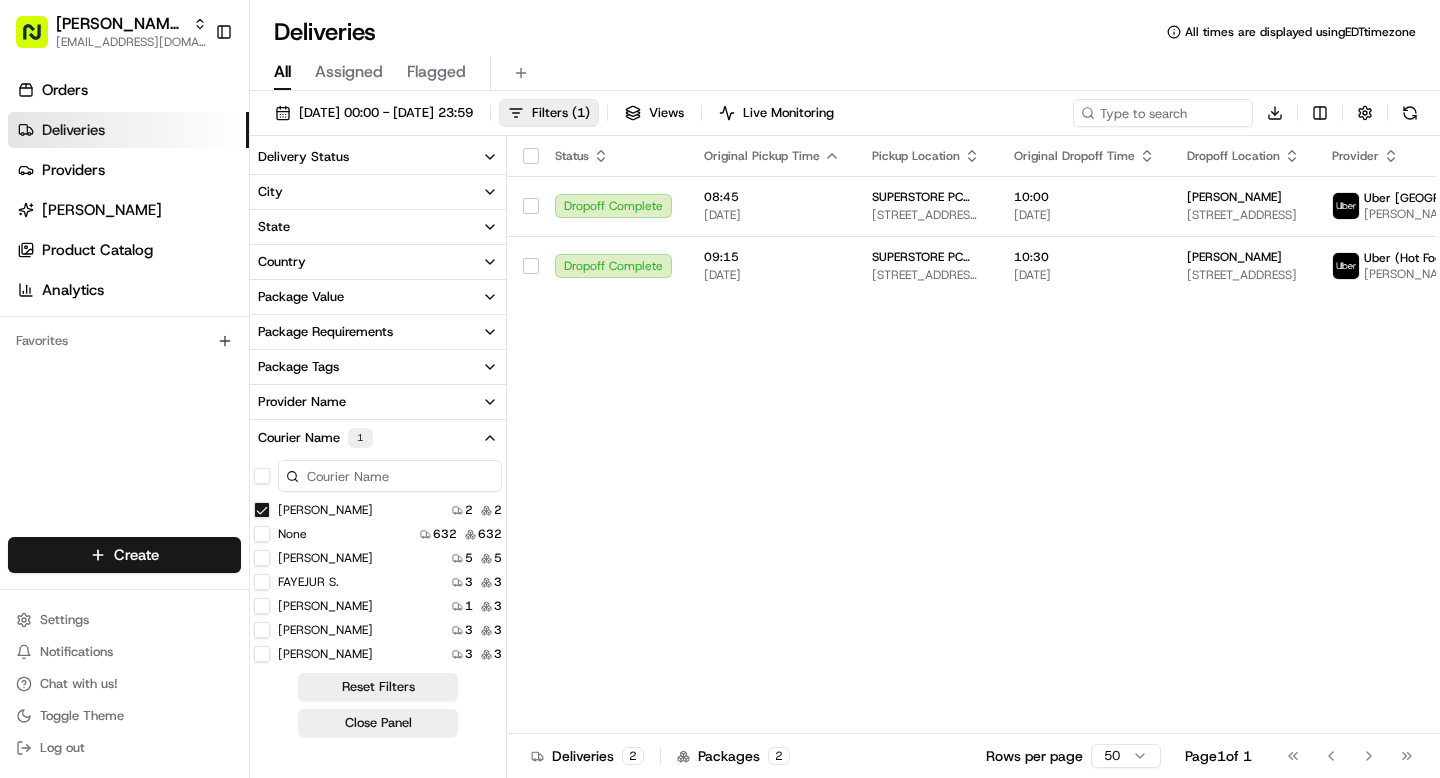 click on "MATIOS F." at bounding box center [262, 510] 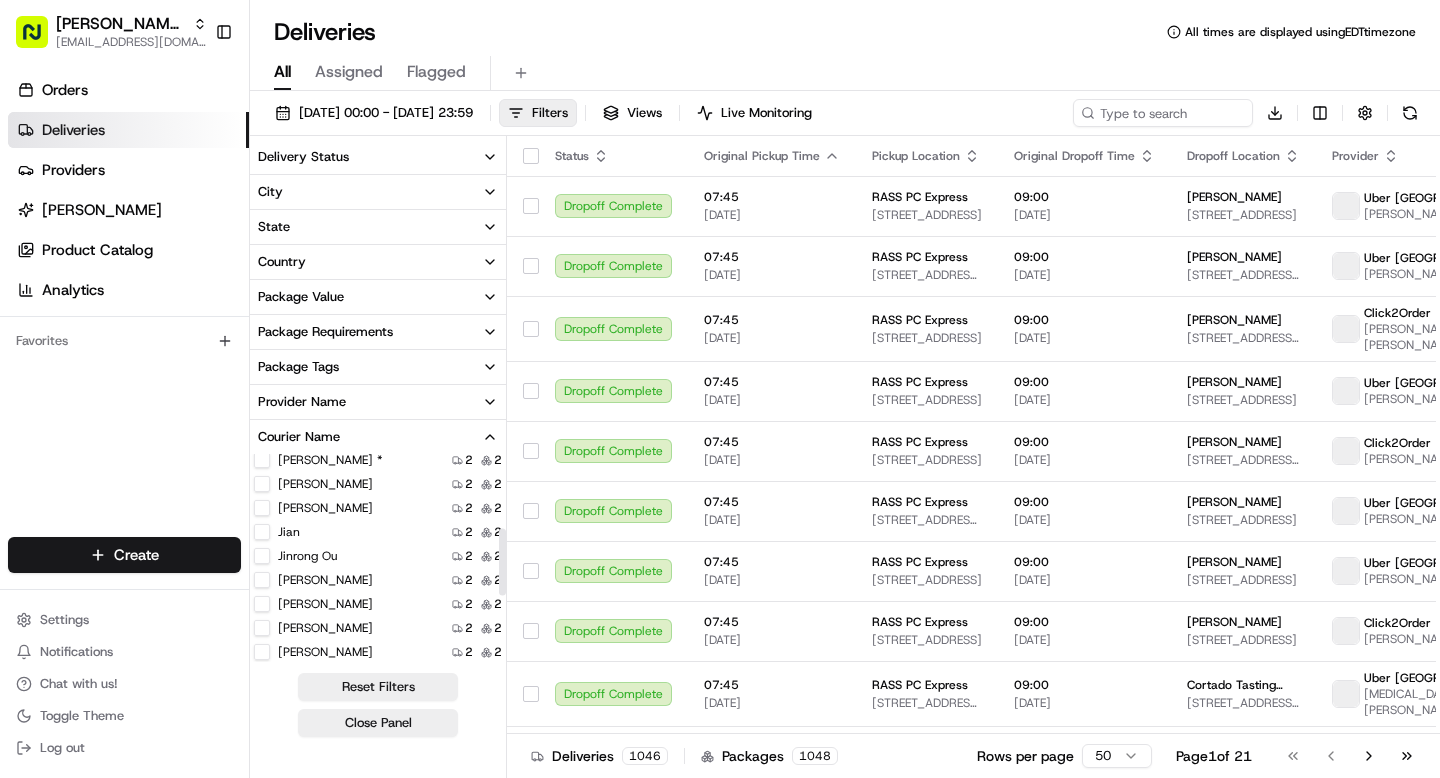 scroll, scrollTop: 231, scrollLeft: 0, axis: vertical 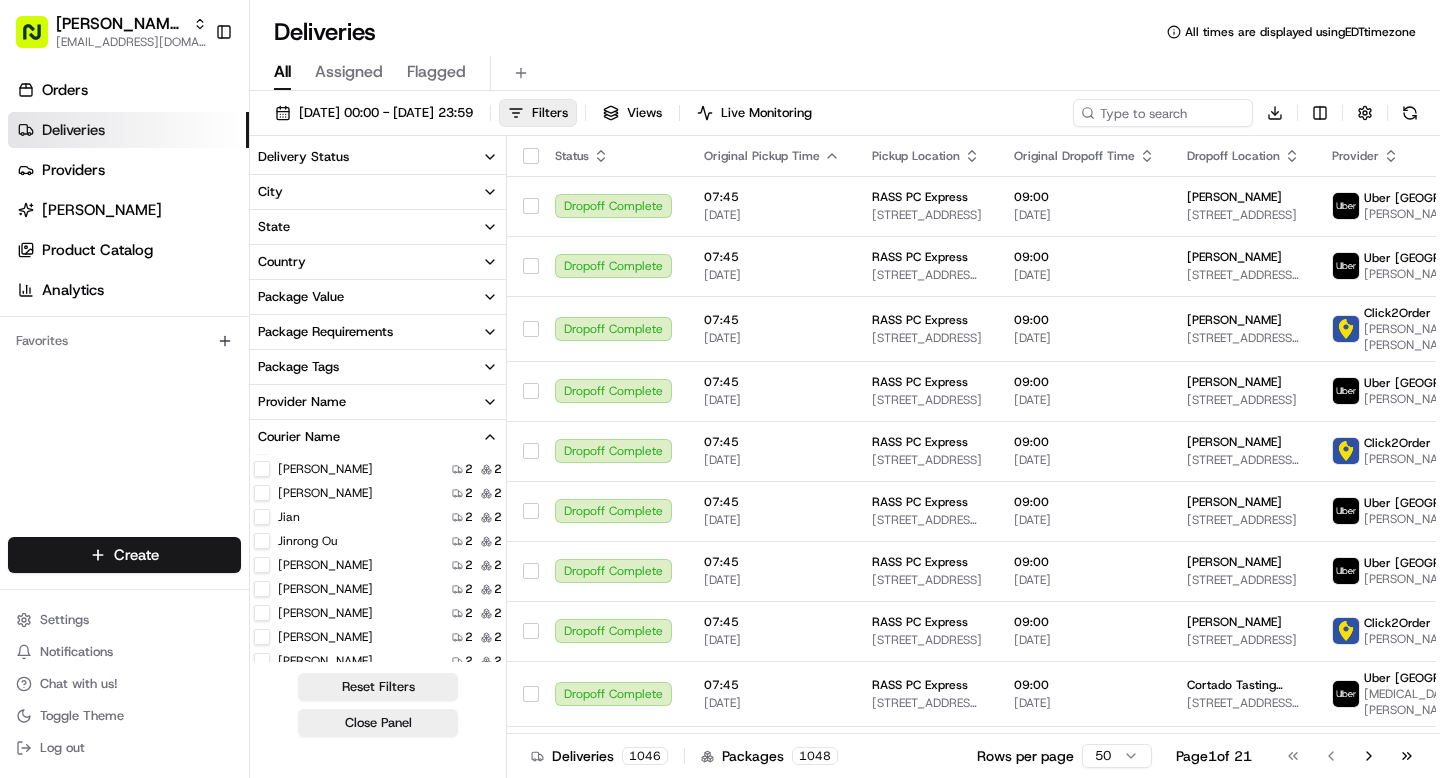 click on "jinrong ou" at bounding box center (262, 541) 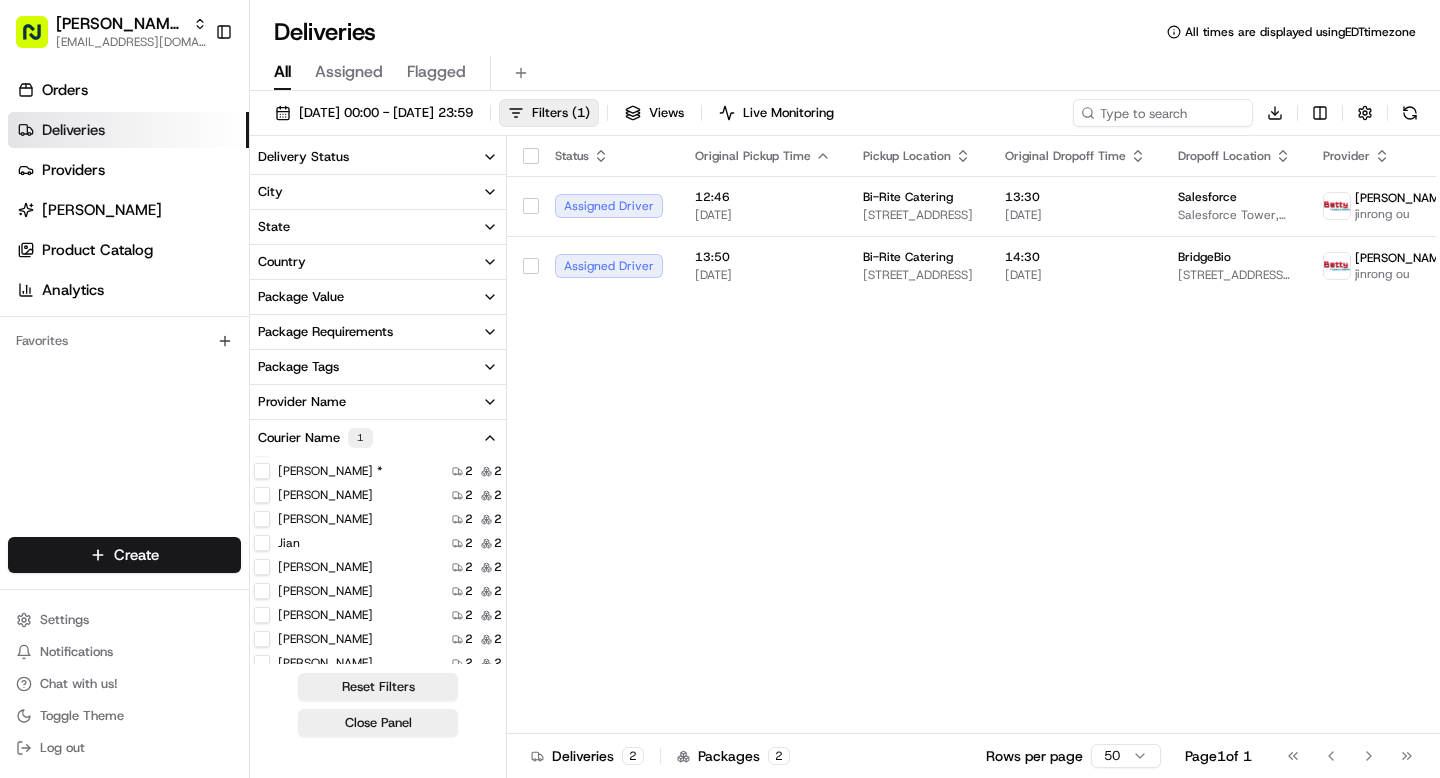 scroll, scrollTop: 0, scrollLeft: 0, axis: both 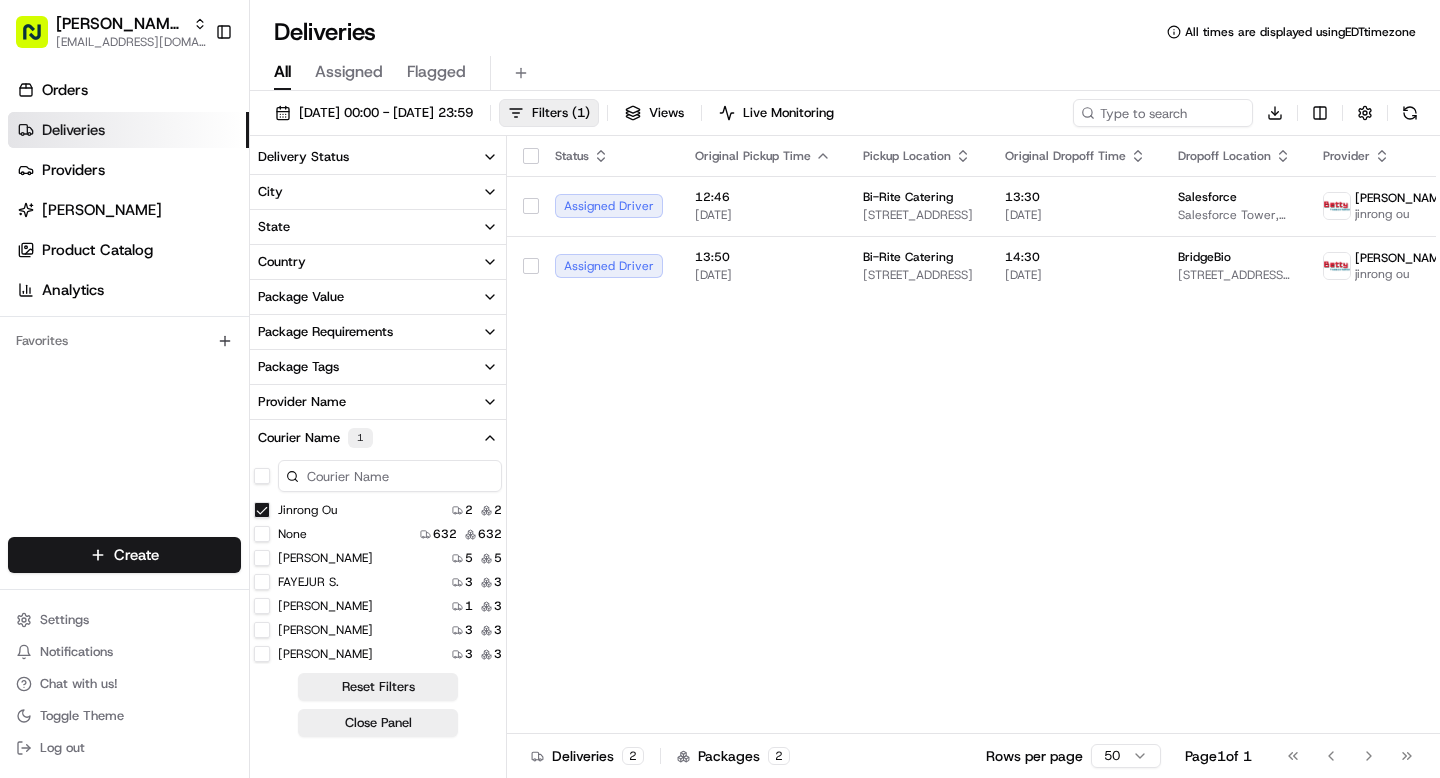 click on "jinrong ou" at bounding box center [262, 510] 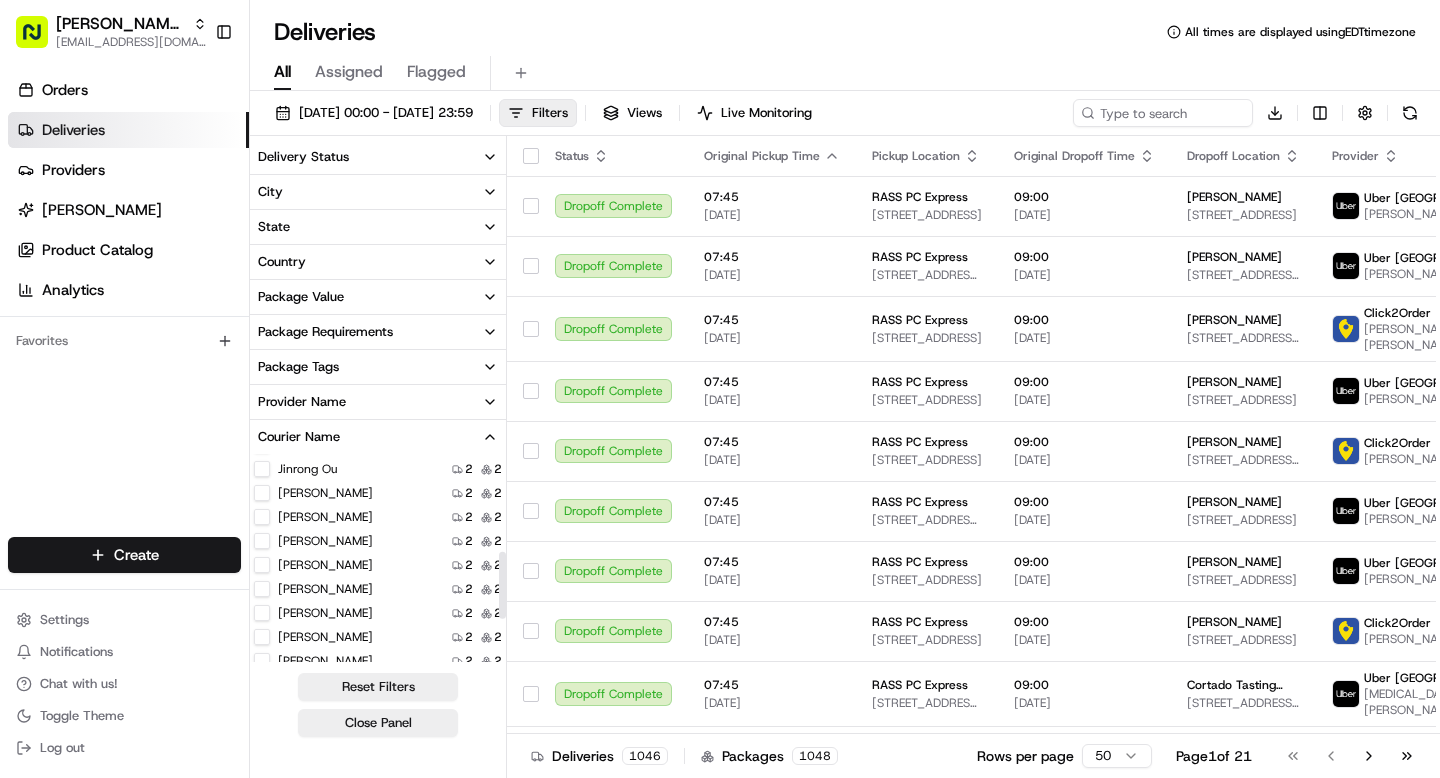 scroll, scrollTop: 279, scrollLeft: 0, axis: vertical 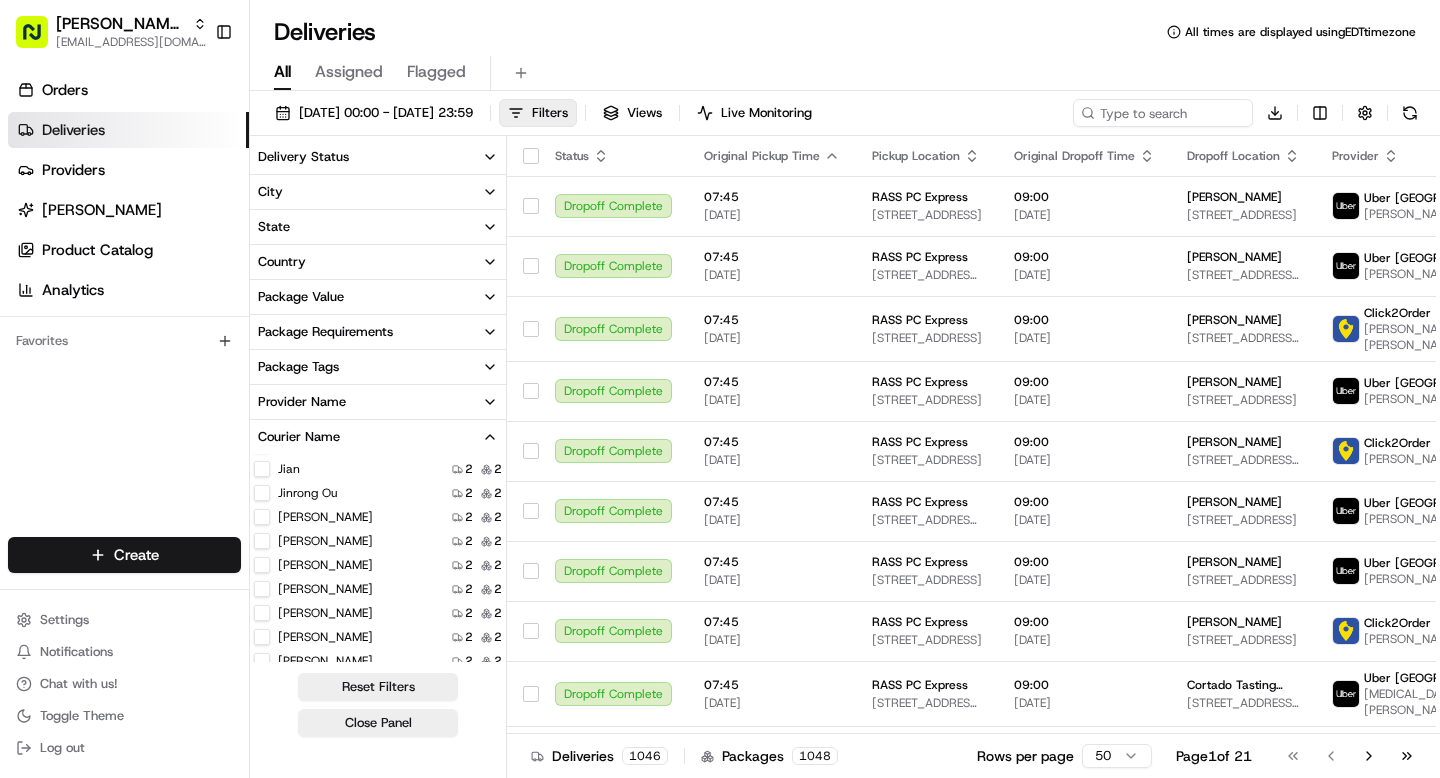 click on "Karthik Reddy" at bounding box center (262, 517) 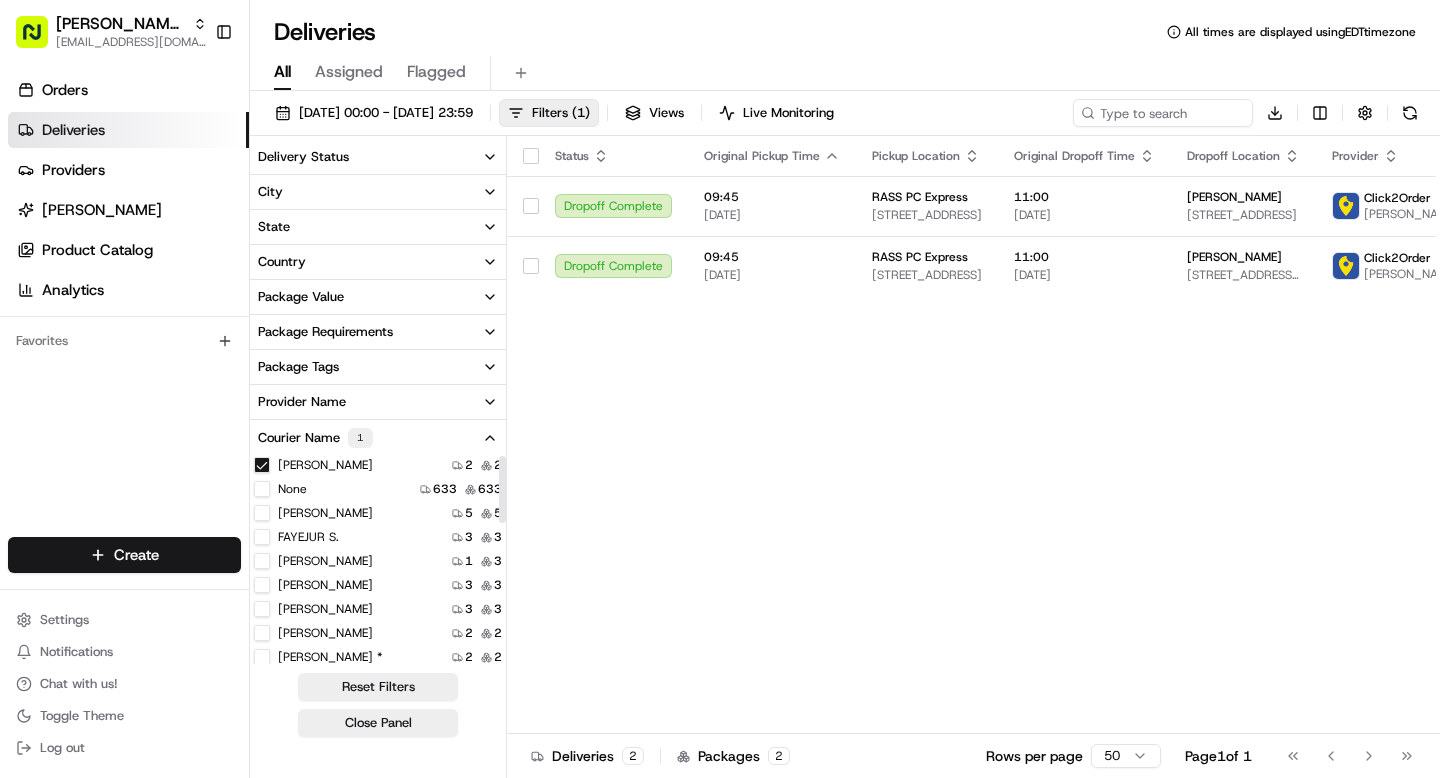 scroll, scrollTop: 0, scrollLeft: 0, axis: both 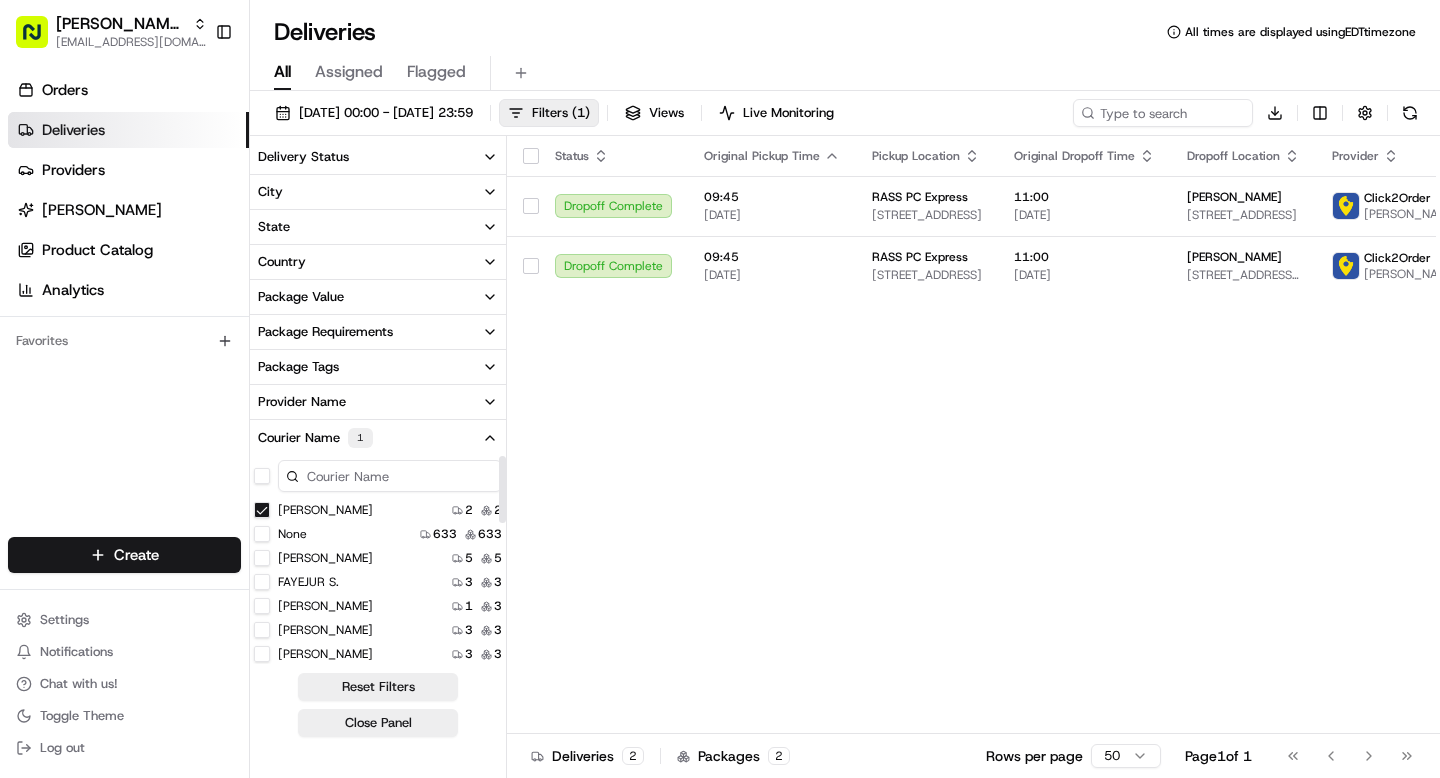 click on "Karthik Reddy" at bounding box center (262, 510) 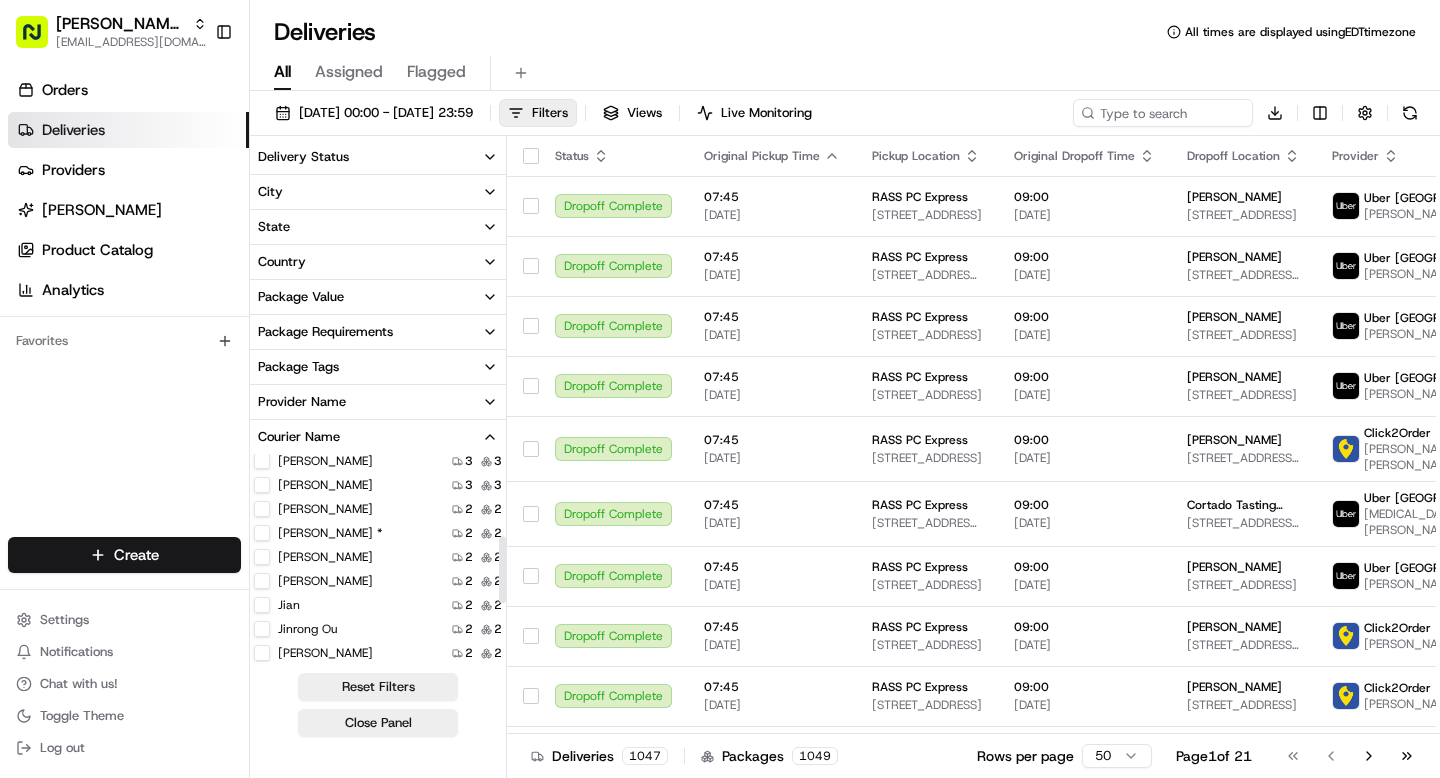 scroll, scrollTop: 255, scrollLeft: 0, axis: vertical 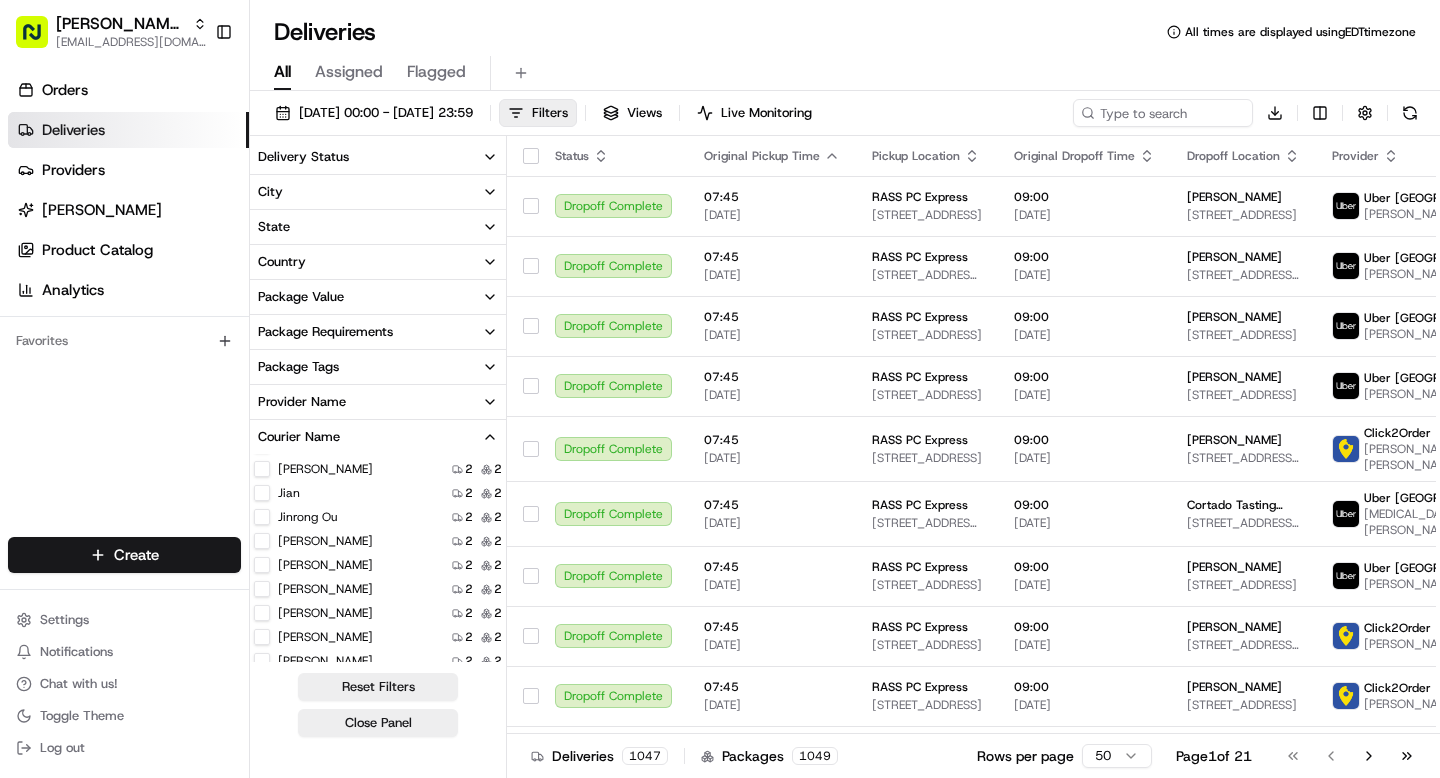 click on "DIENER J." at bounding box center [262, 589] 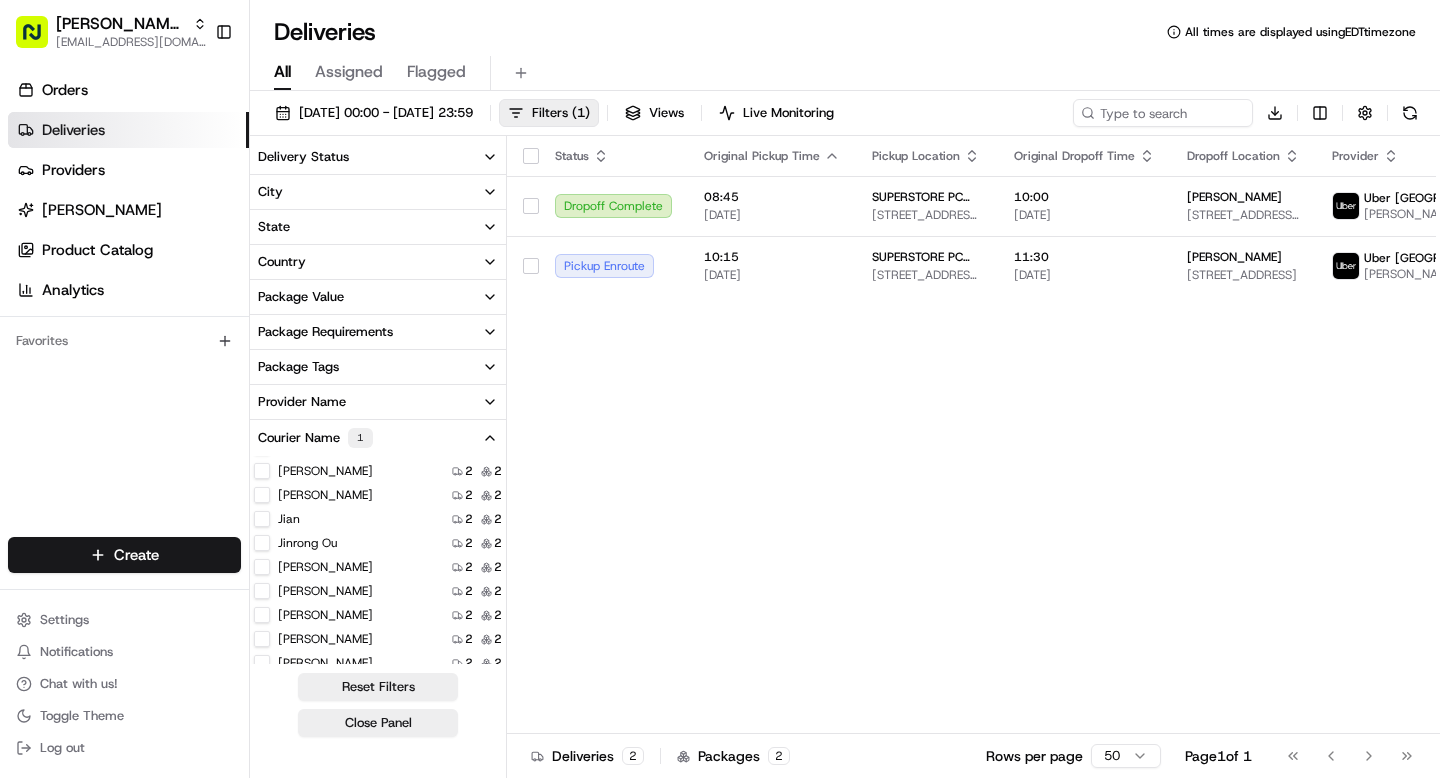 scroll, scrollTop: 0, scrollLeft: 0, axis: both 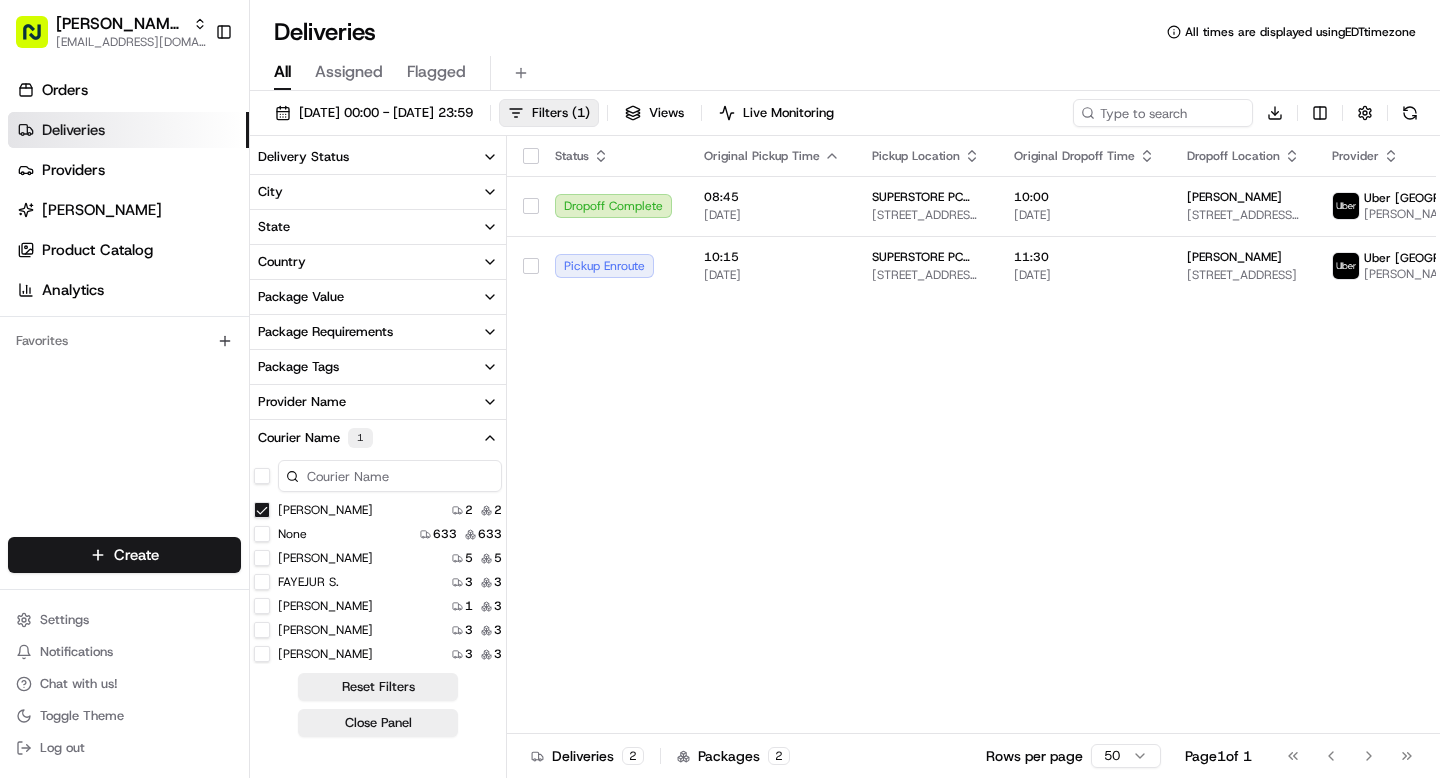 click on "DIENER J." at bounding box center (262, 510) 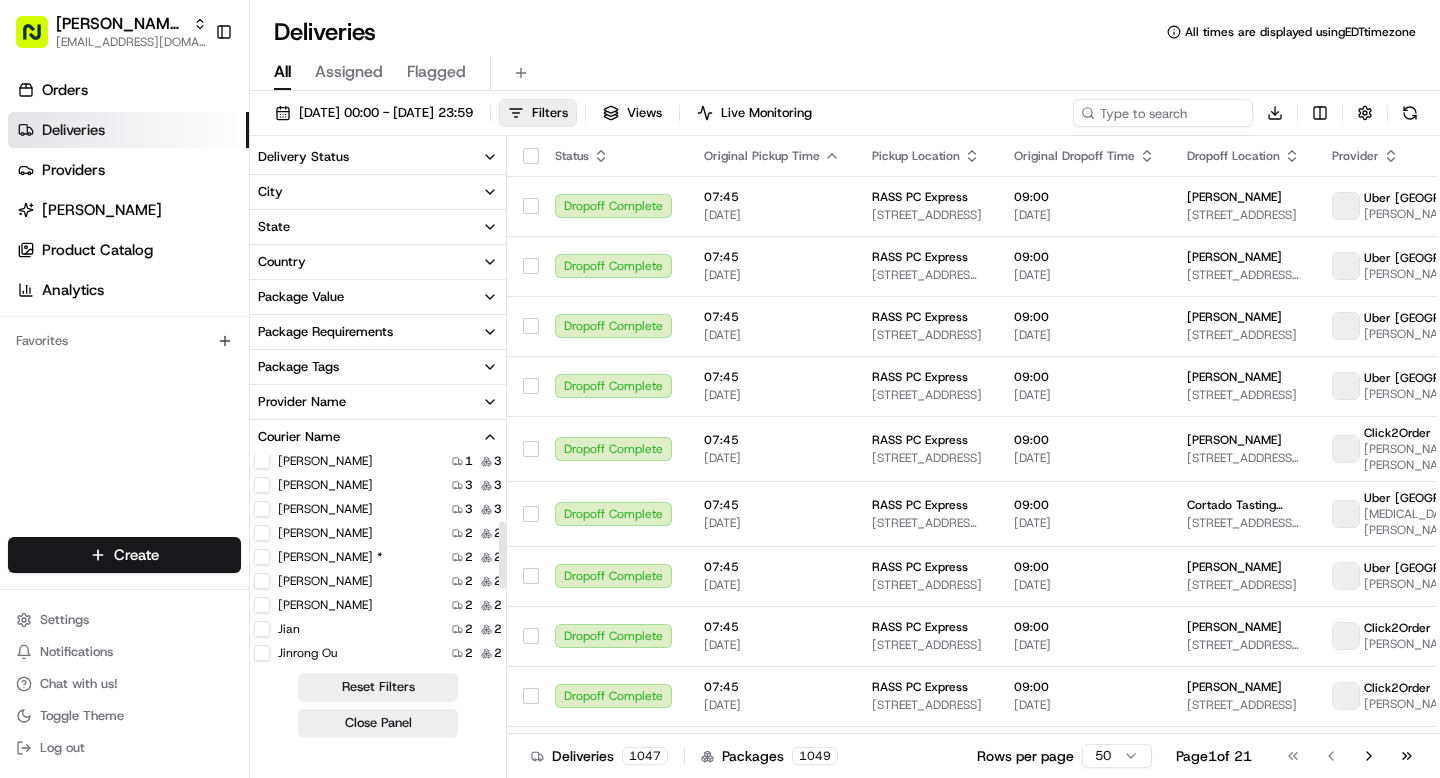 scroll, scrollTop: 288, scrollLeft: 0, axis: vertical 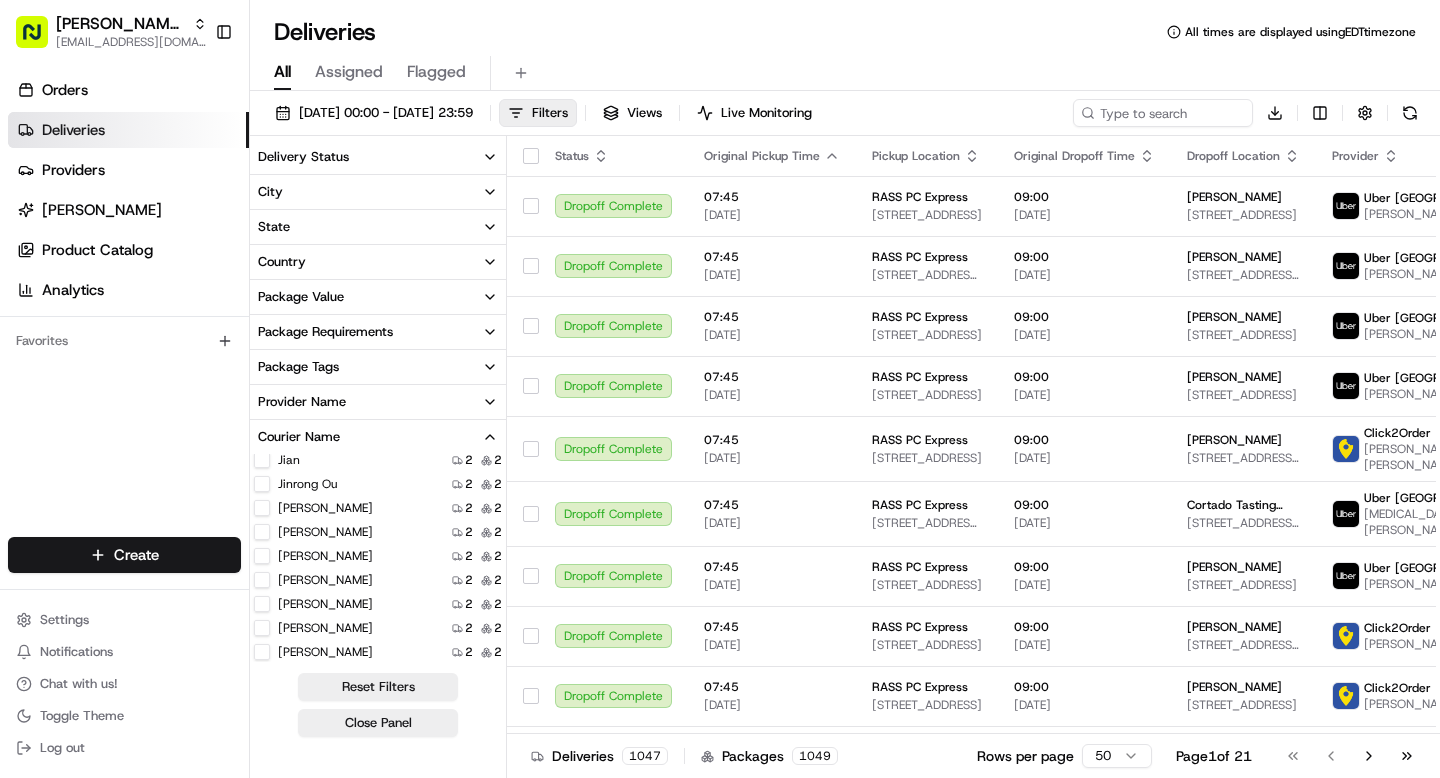 click on "Gerardo rojas" at bounding box center [262, 580] 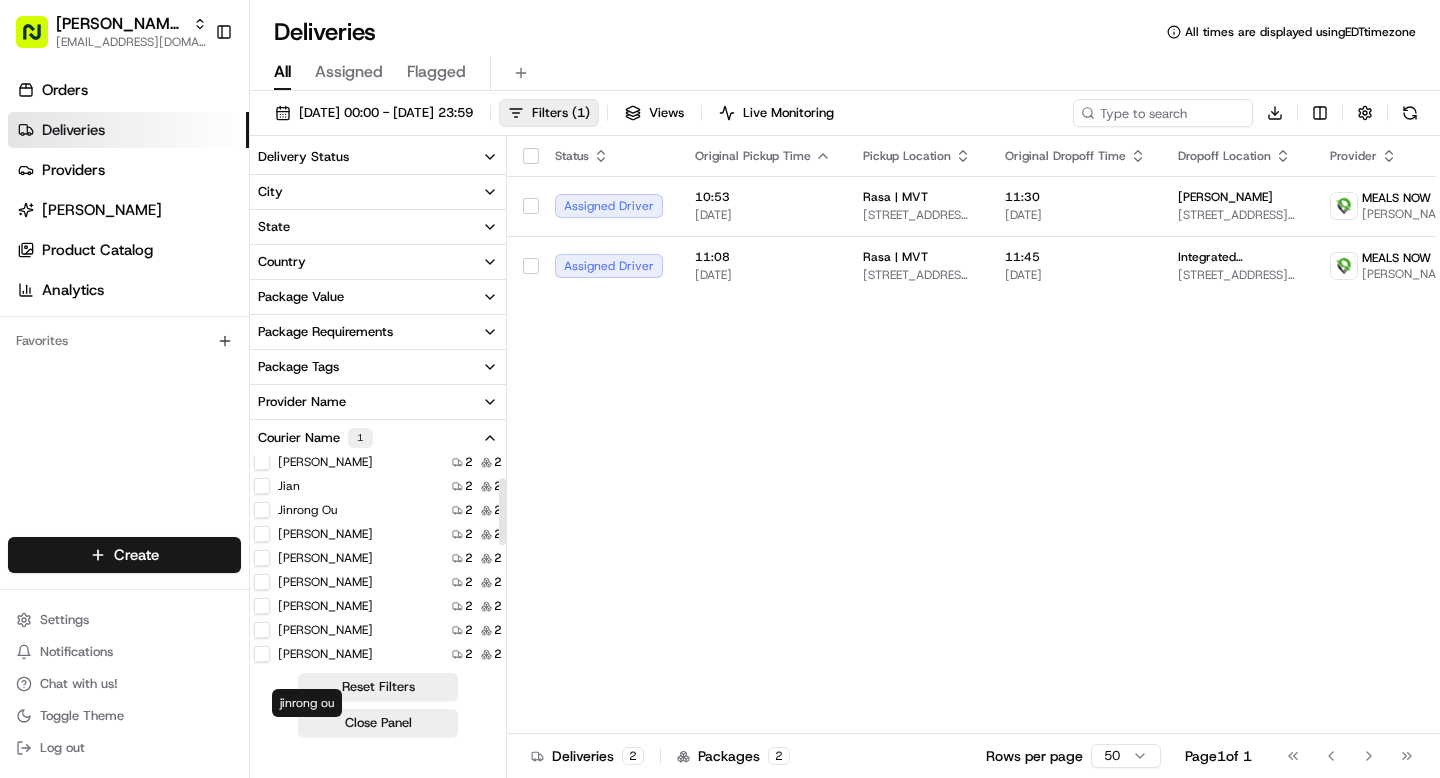 scroll, scrollTop: 0, scrollLeft: 0, axis: both 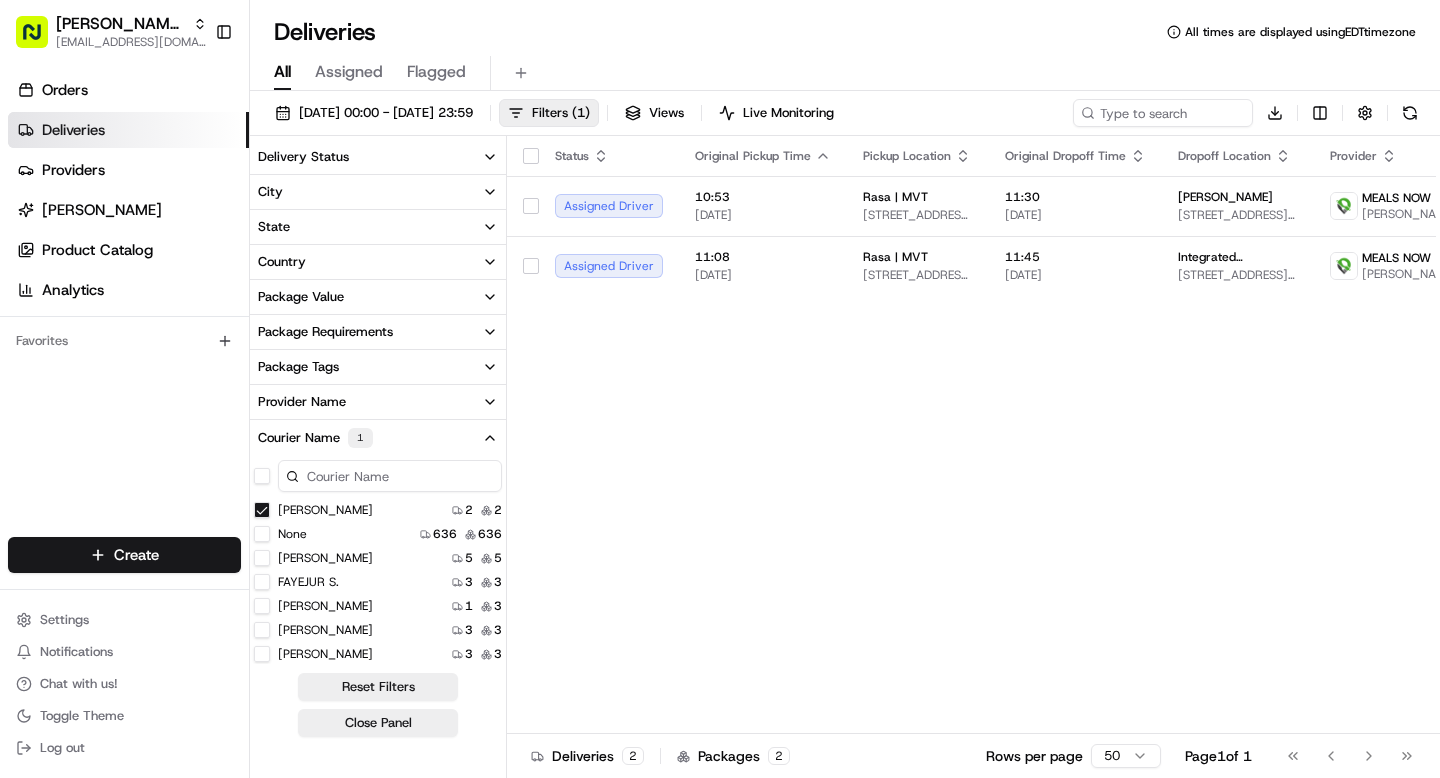 click on "Gerardo rojas" at bounding box center (262, 510) 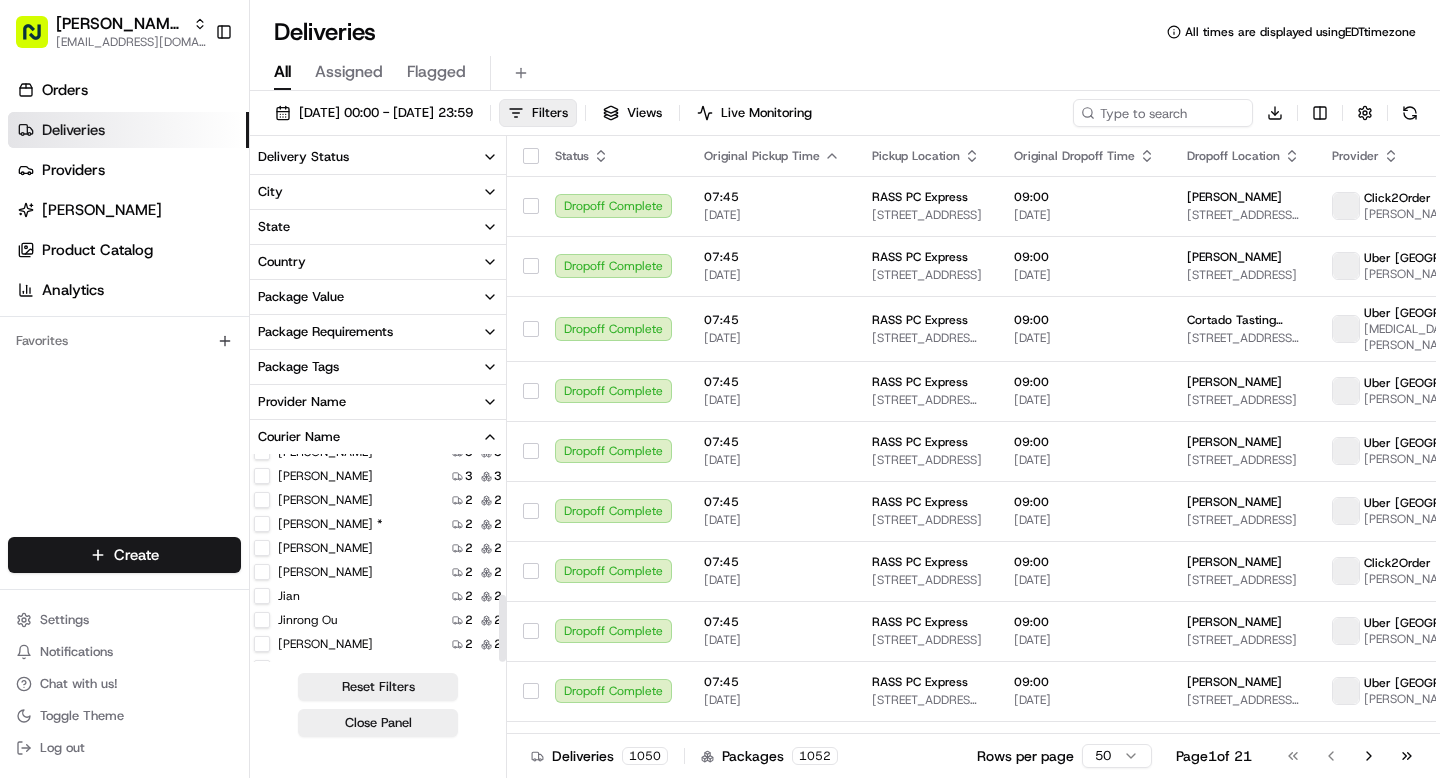 scroll, scrollTop: 436, scrollLeft: 0, axis: vertical 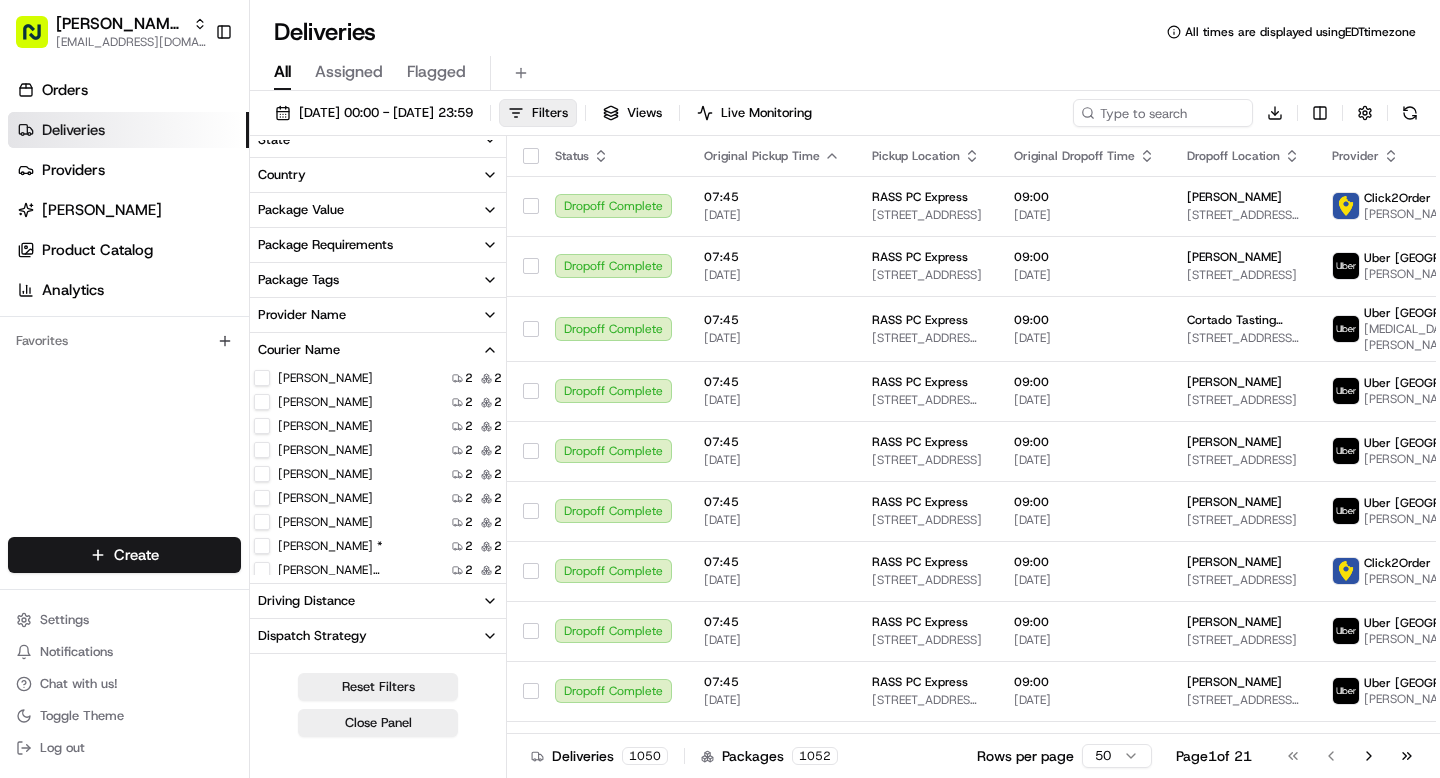 click on "Benny Guo" at bounding box center [262, 426] 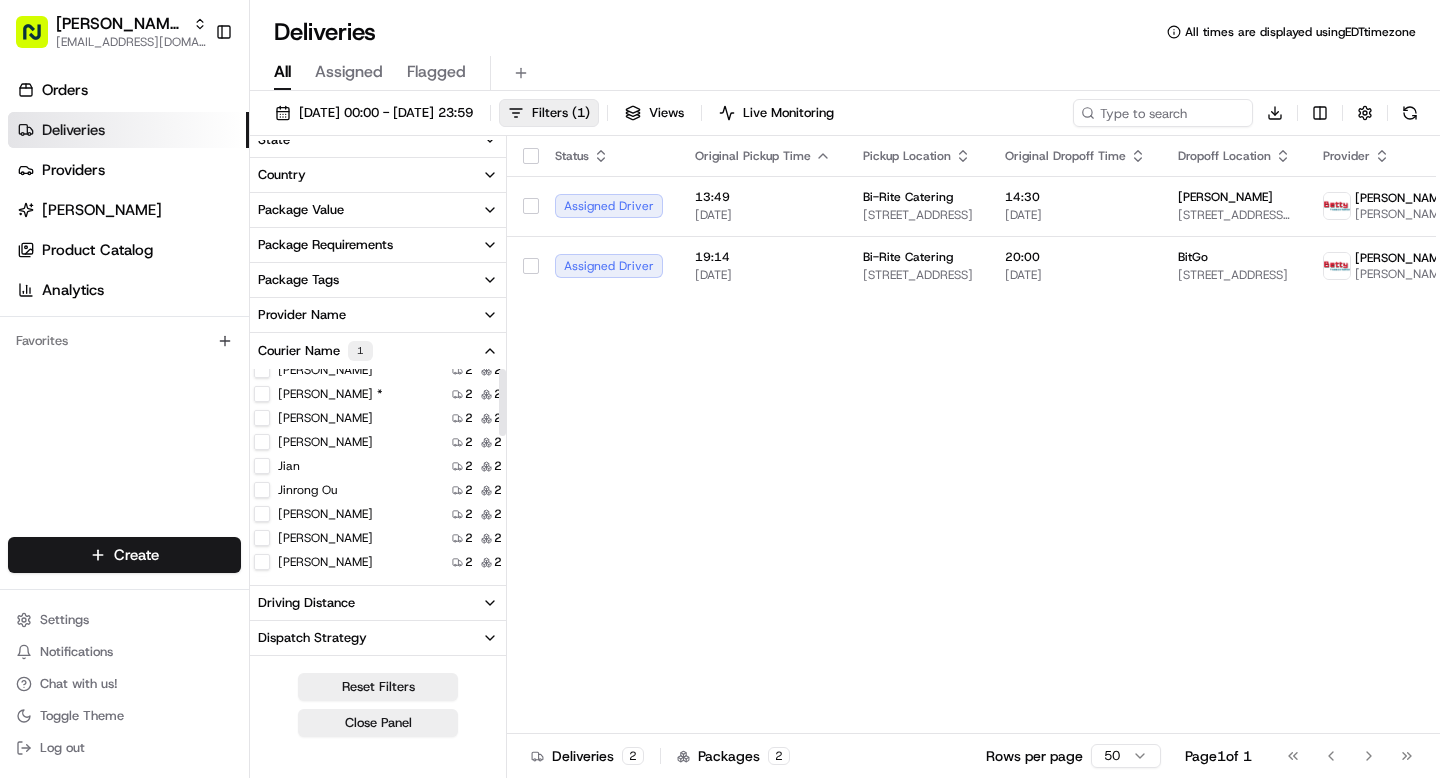scroll, scrollTop: 0, scrollLeft: 0, axis: both 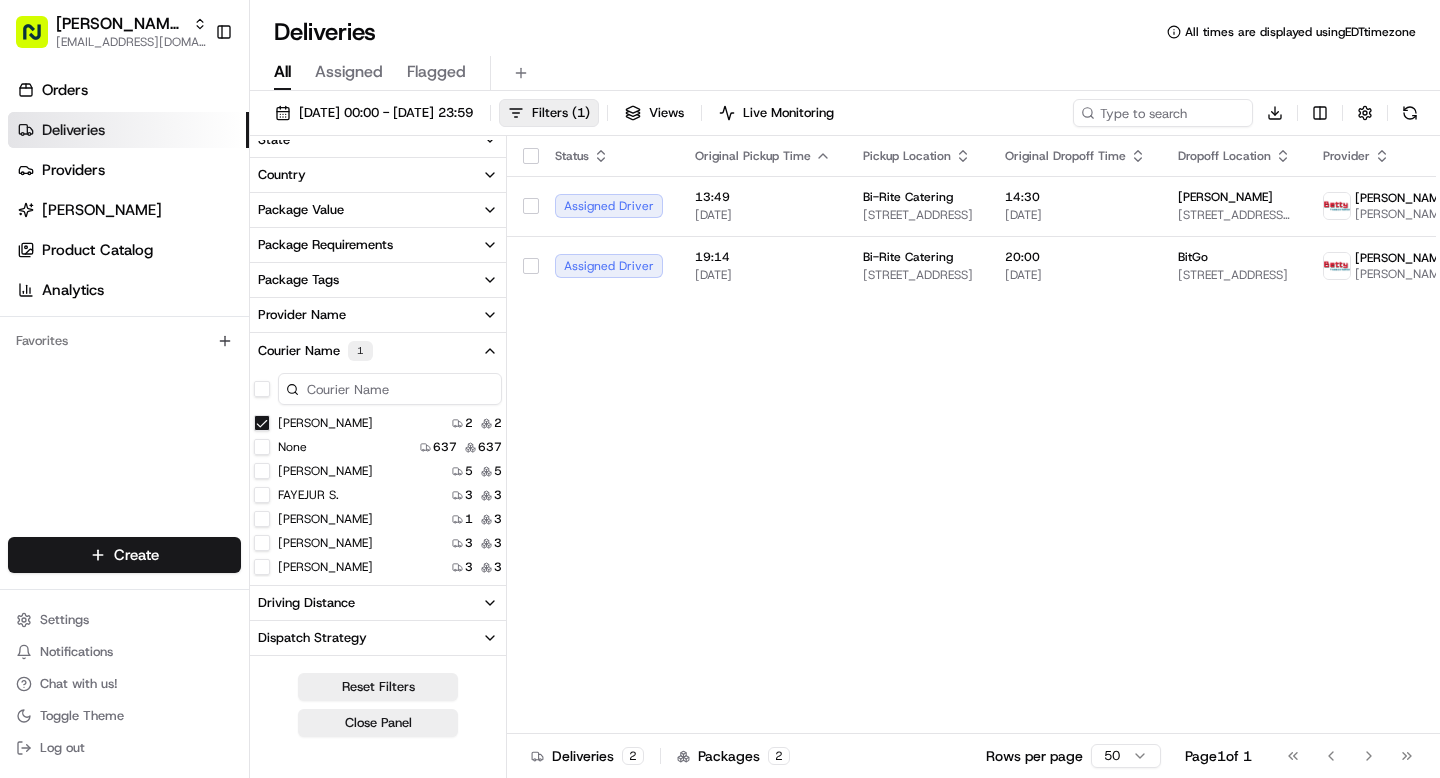 click on "Benny Guo" at bounding box center (262, 423) 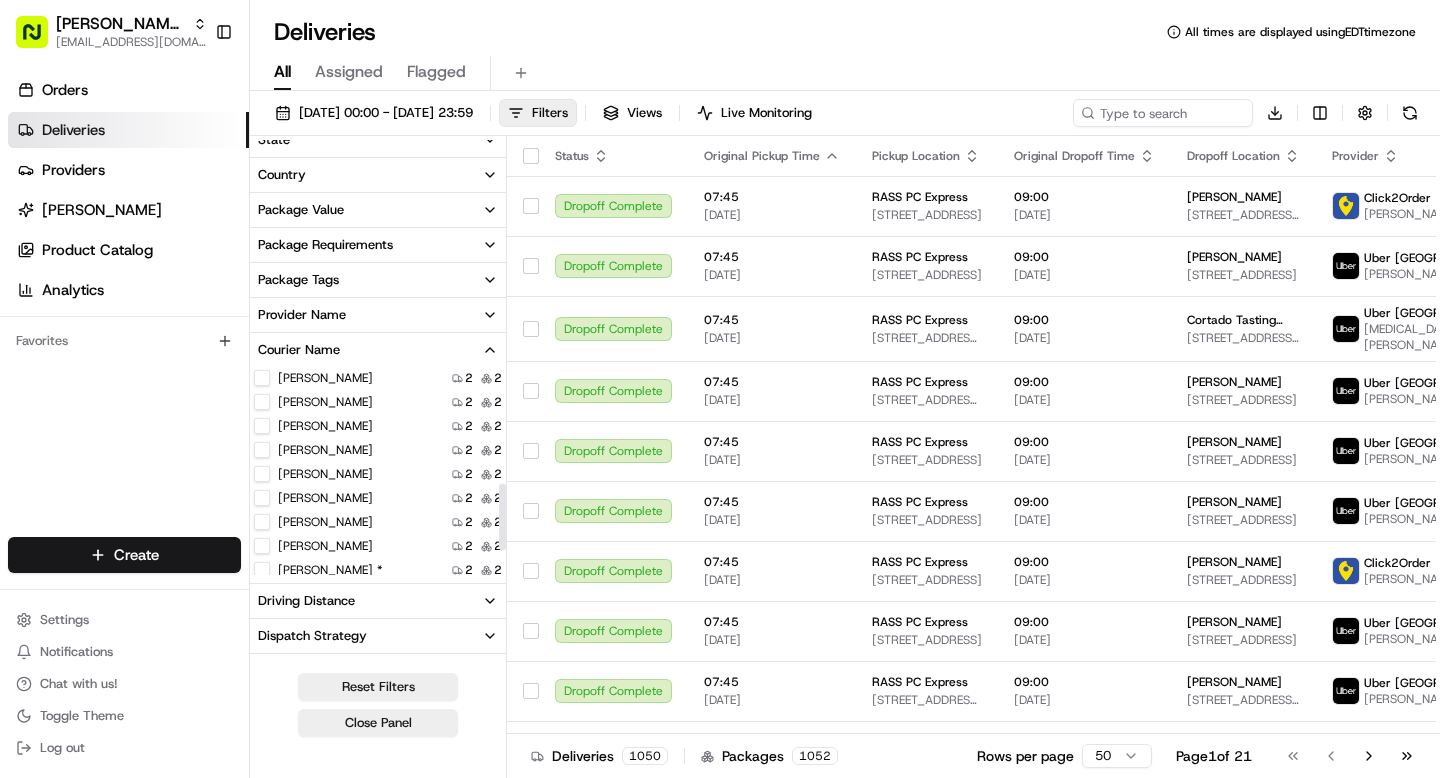 scroll, scrollTop: 361, scrollLeft: 0, axis: vertical 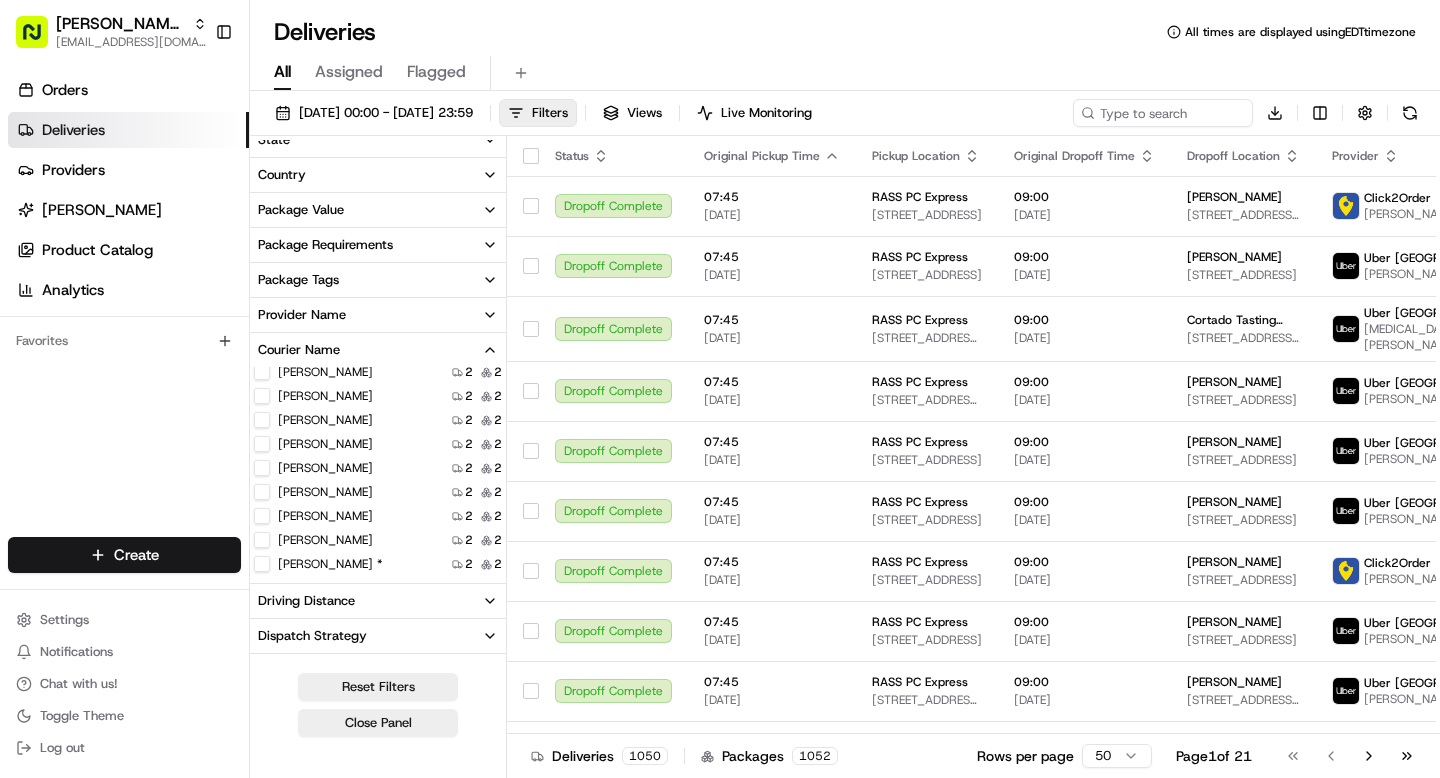 click on "Bryan Hurtado" at bounding box center (262, 468) 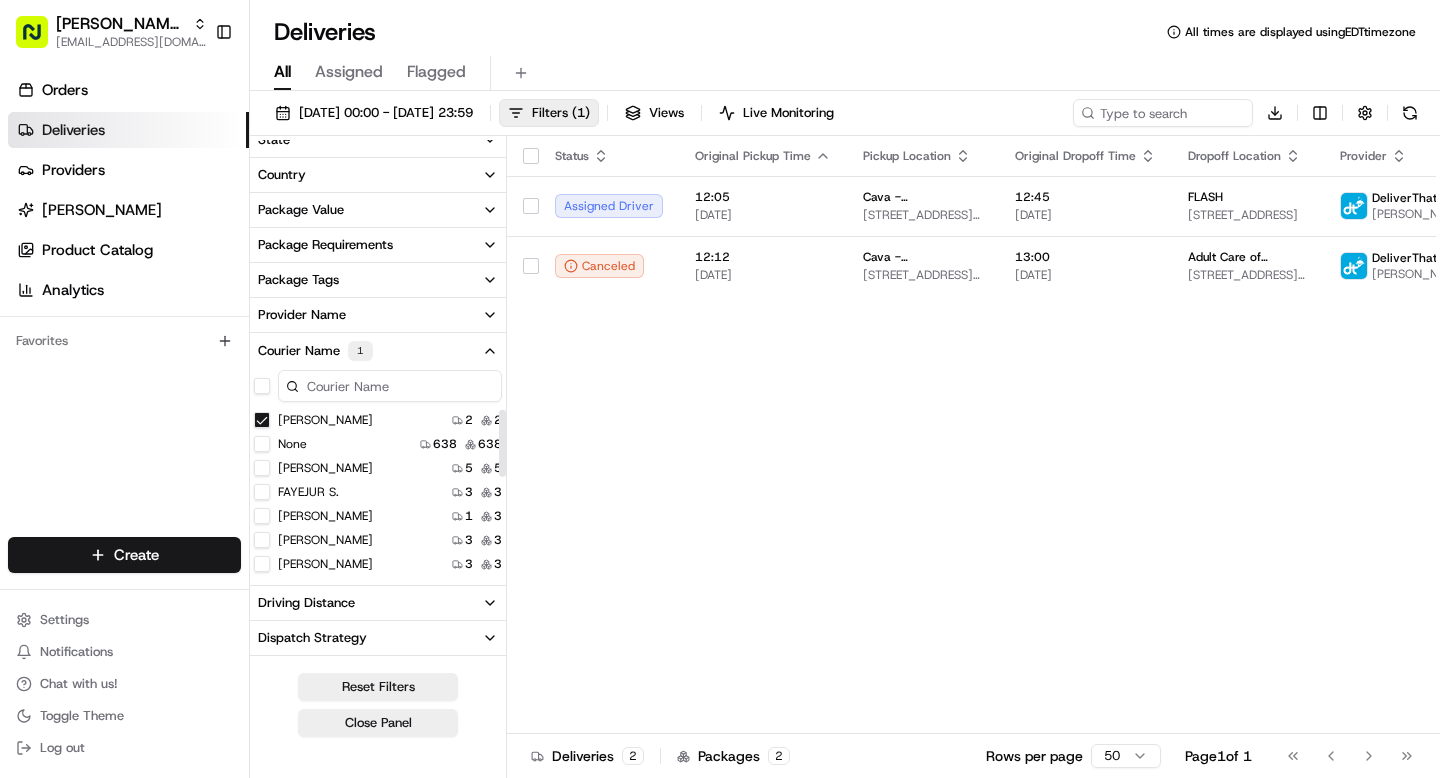 scroll, scrollTop: 0, scrollLeft: 0, axis: both 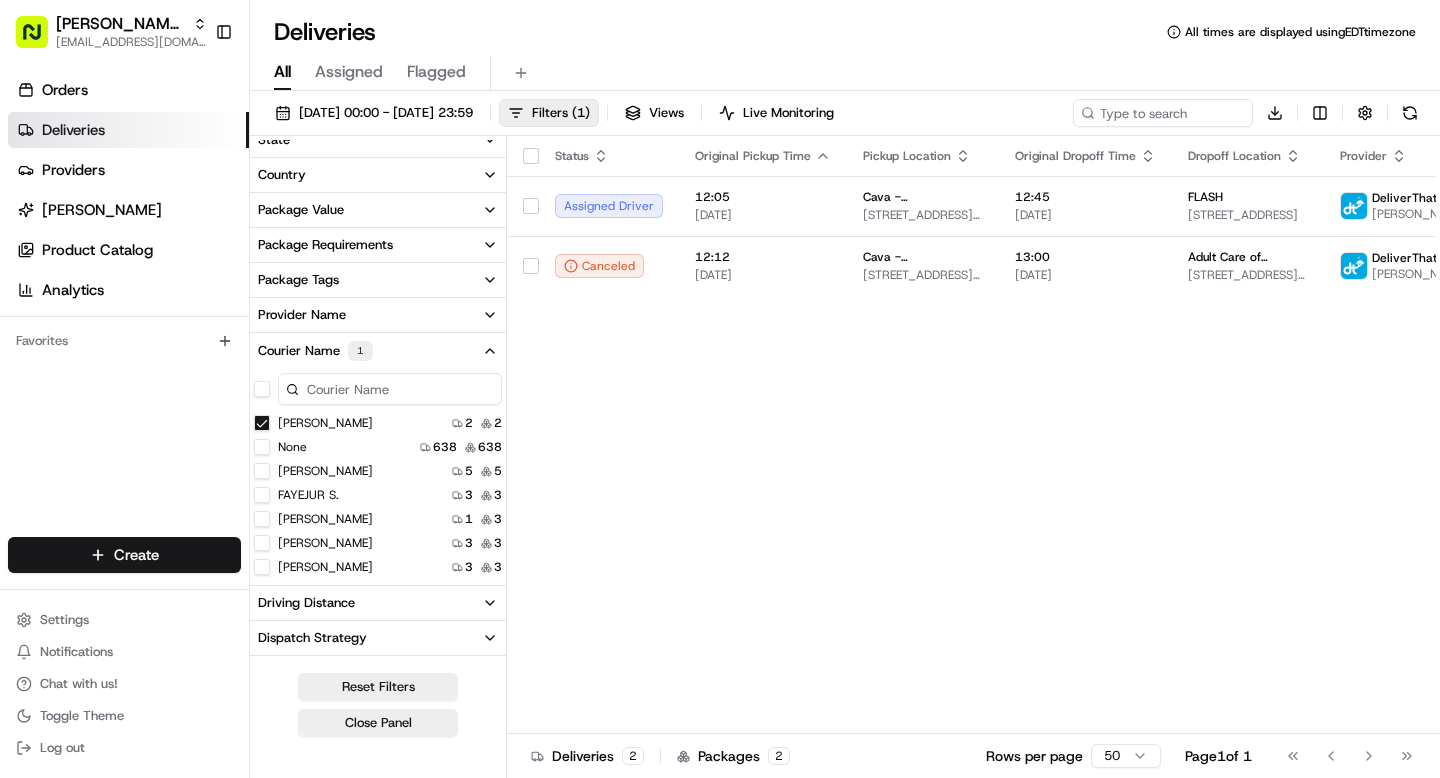 click on "Bryan Hurtado" at bounding box center [262, 423] 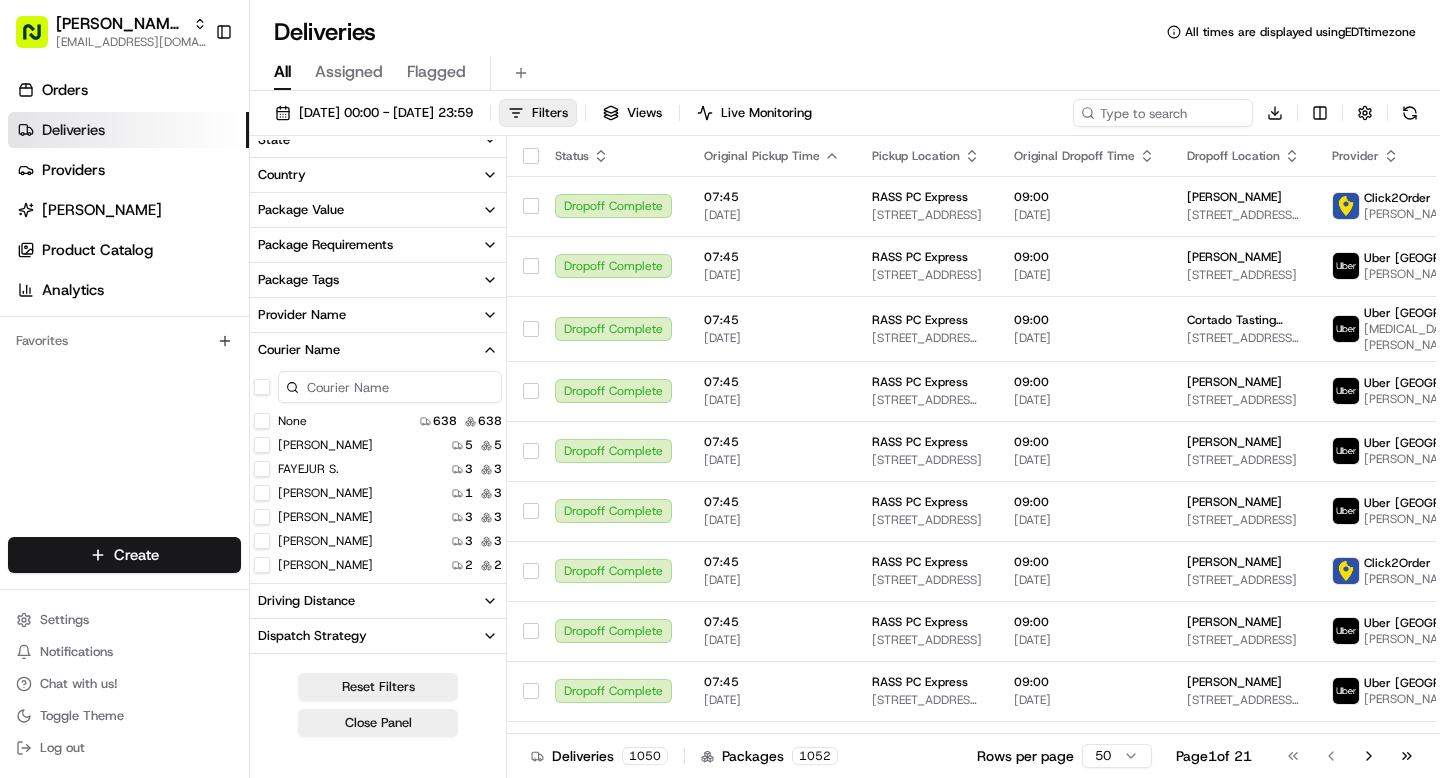 scroll, scrollTop: 0, scrollLeft: 0, axis: both 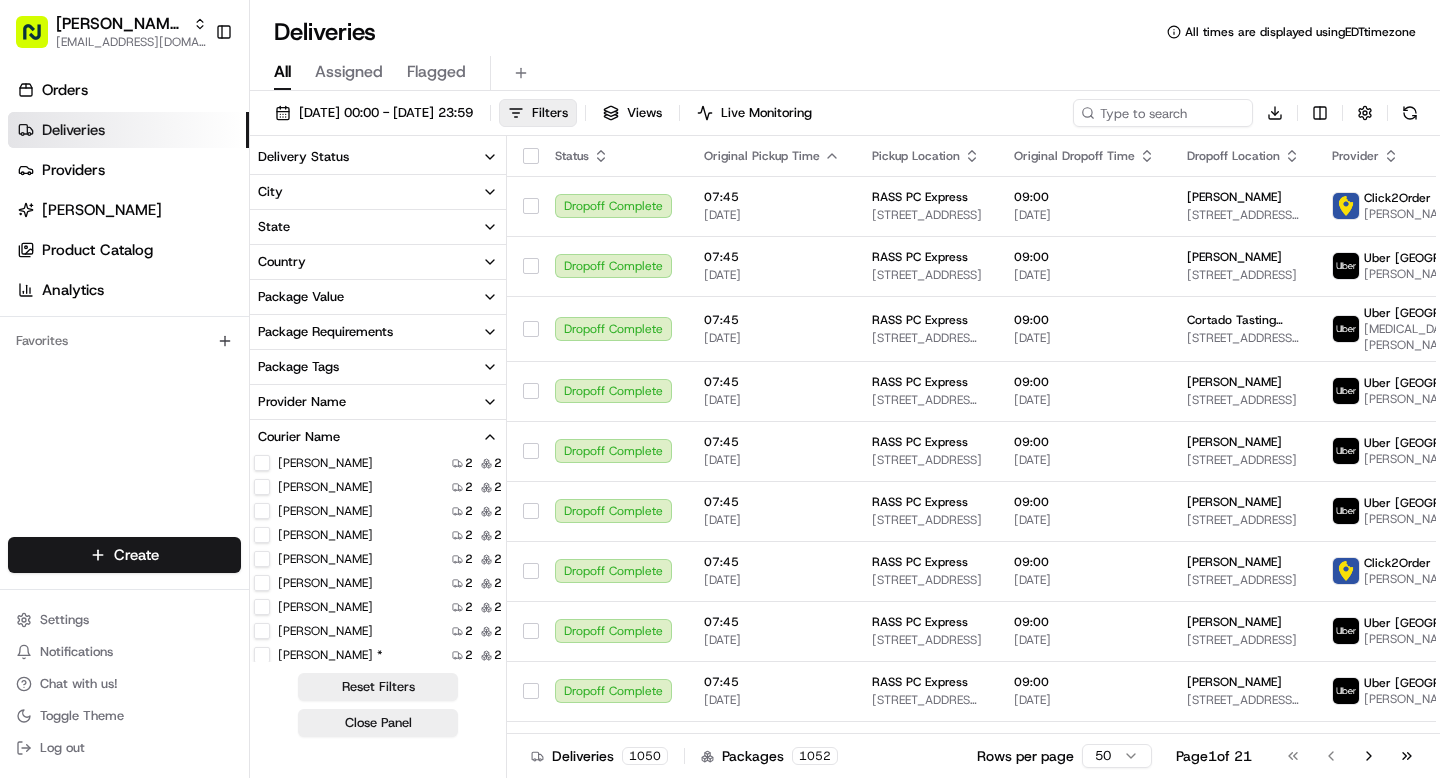 click on "David Thachireth" at bounding box center (262, 583) 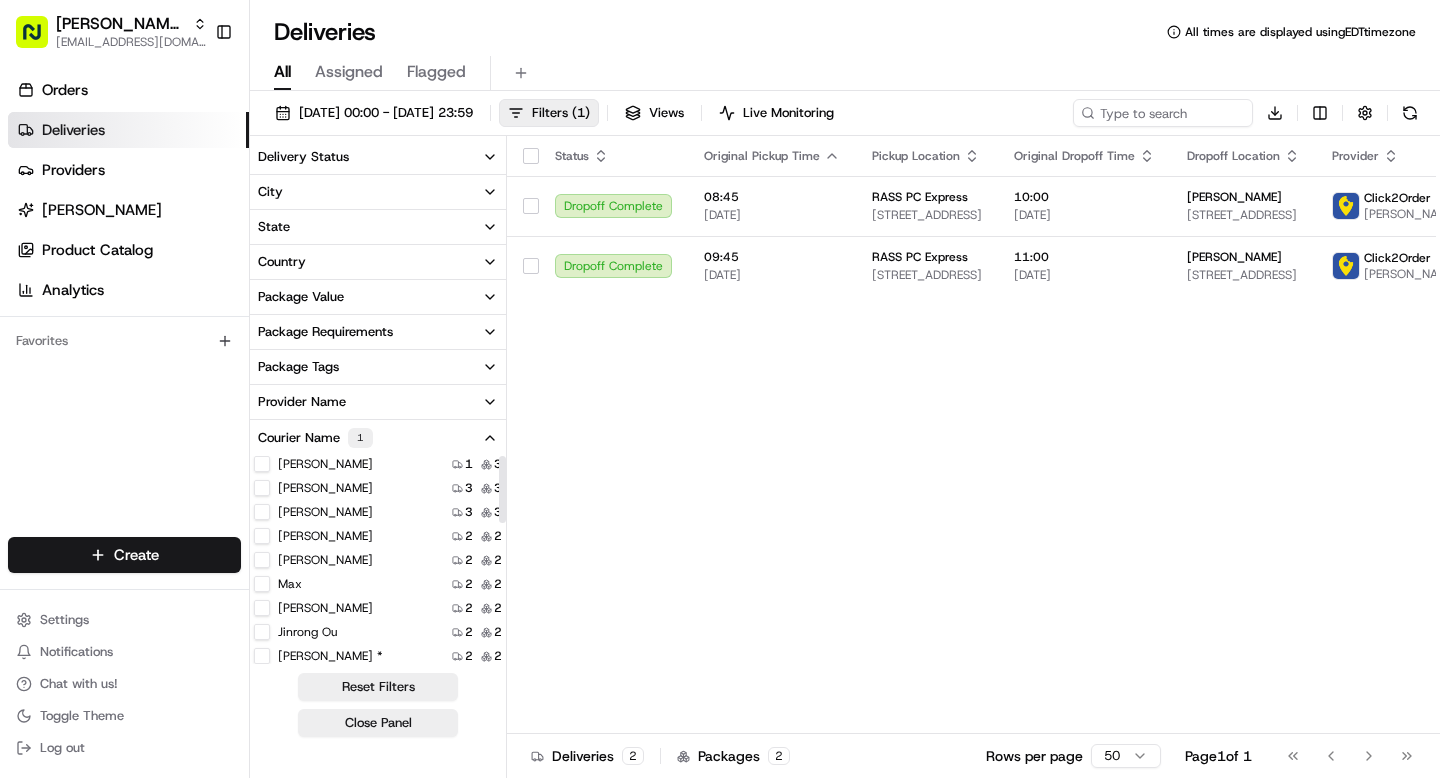 scroll, scrollTop: 0, scrollLeft: 0, axis: both 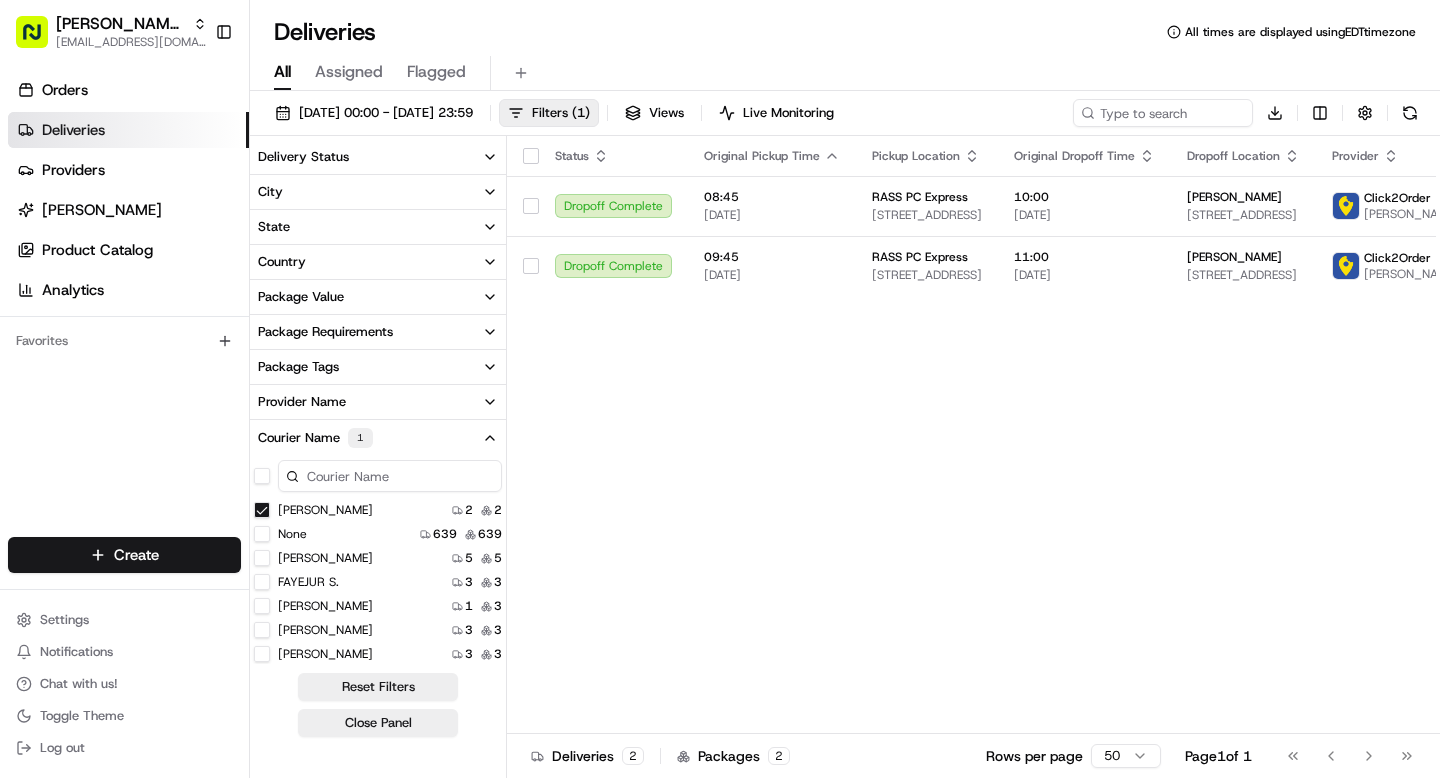click on "David Thachireth" at bounding box center [262, 510] 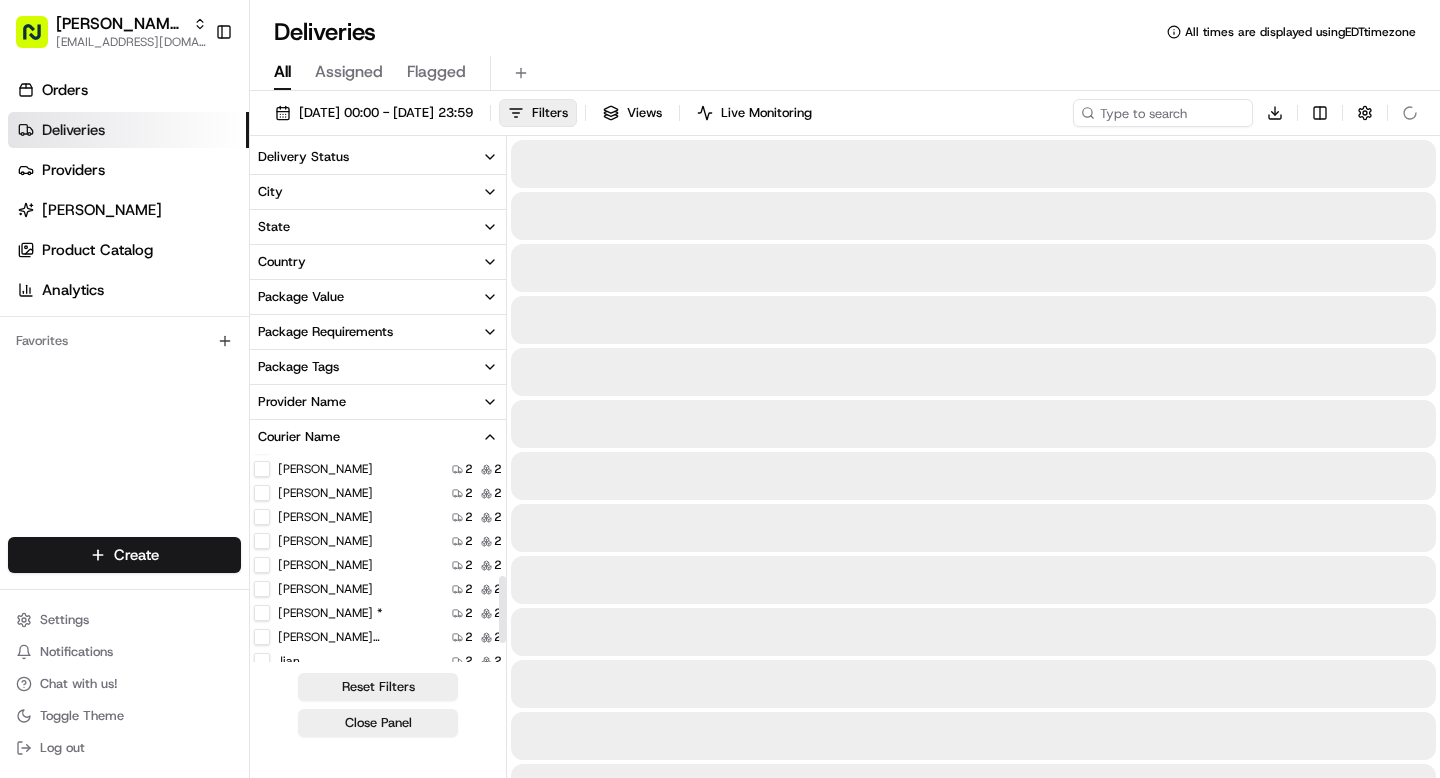 scroll, scrollTop: 408, scrollLeft: 0, axis: vertical 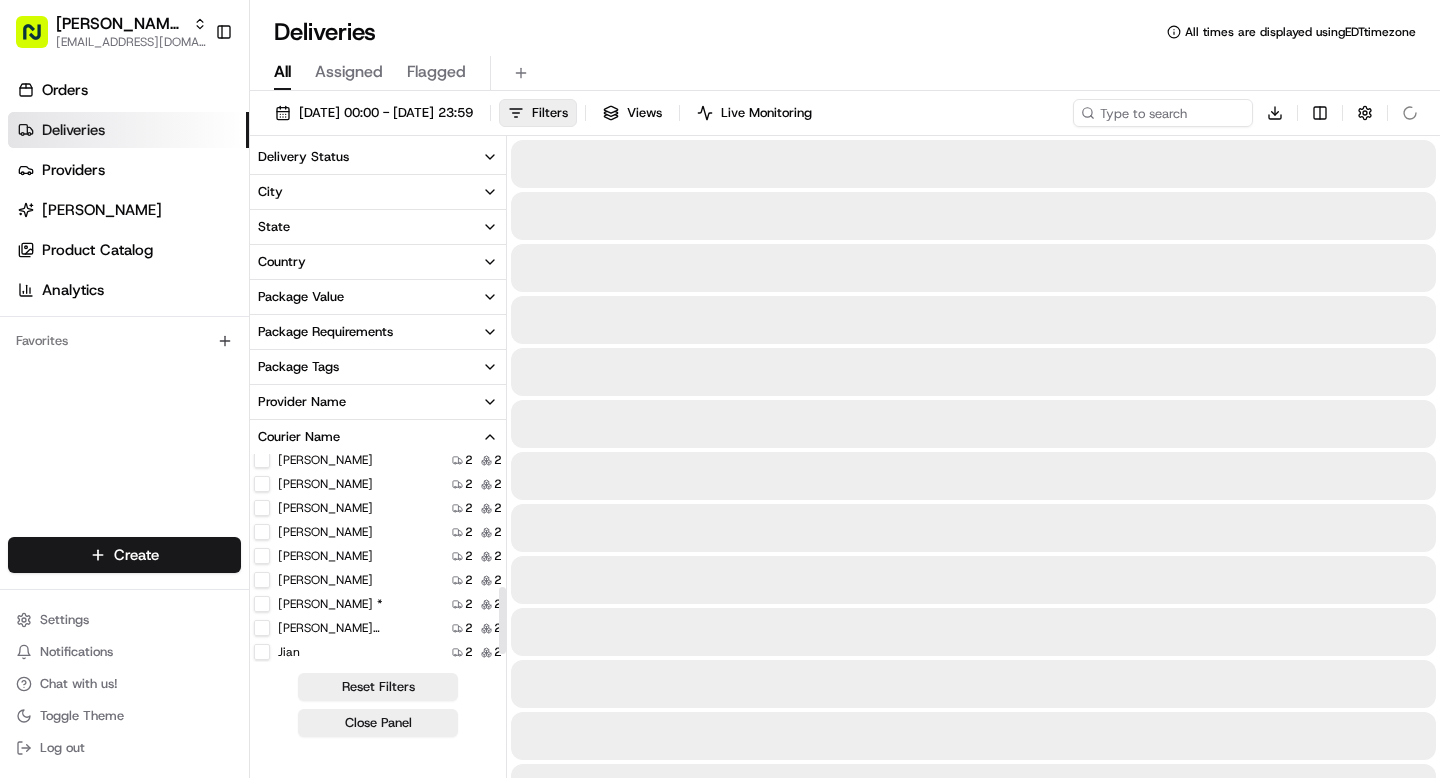 click on "None 639 639 Ben Huang 5 5 FAYEJUR S. 3 3 Rex Chen 1 3 Osvaldo Ardila 3 3 Vikas Malik 3 3 MATIOS F. 2 2 Karthik Reddy 2 2 Max 2 2 FNU B. 2 2 on jinrong ou 2 2 Jonathan  Villatoro * 2 2 LAYTH M. 2 2 LIANSHENG Z. 2 2 DIENER J. 2 2 Gerardo rojas 2 2 Benny Guo 2 2 Bryan Hurtado 2 2 David Thachireth 2 2 Delilah Barr 2 2 Dominique Conway 2 2 Anicet  Lezao * 2 2 Hareesh  Kumar Goturi 2 2 Jian 2 2 Albert Ngadiman 2 2" at bounding box center [378, 388] 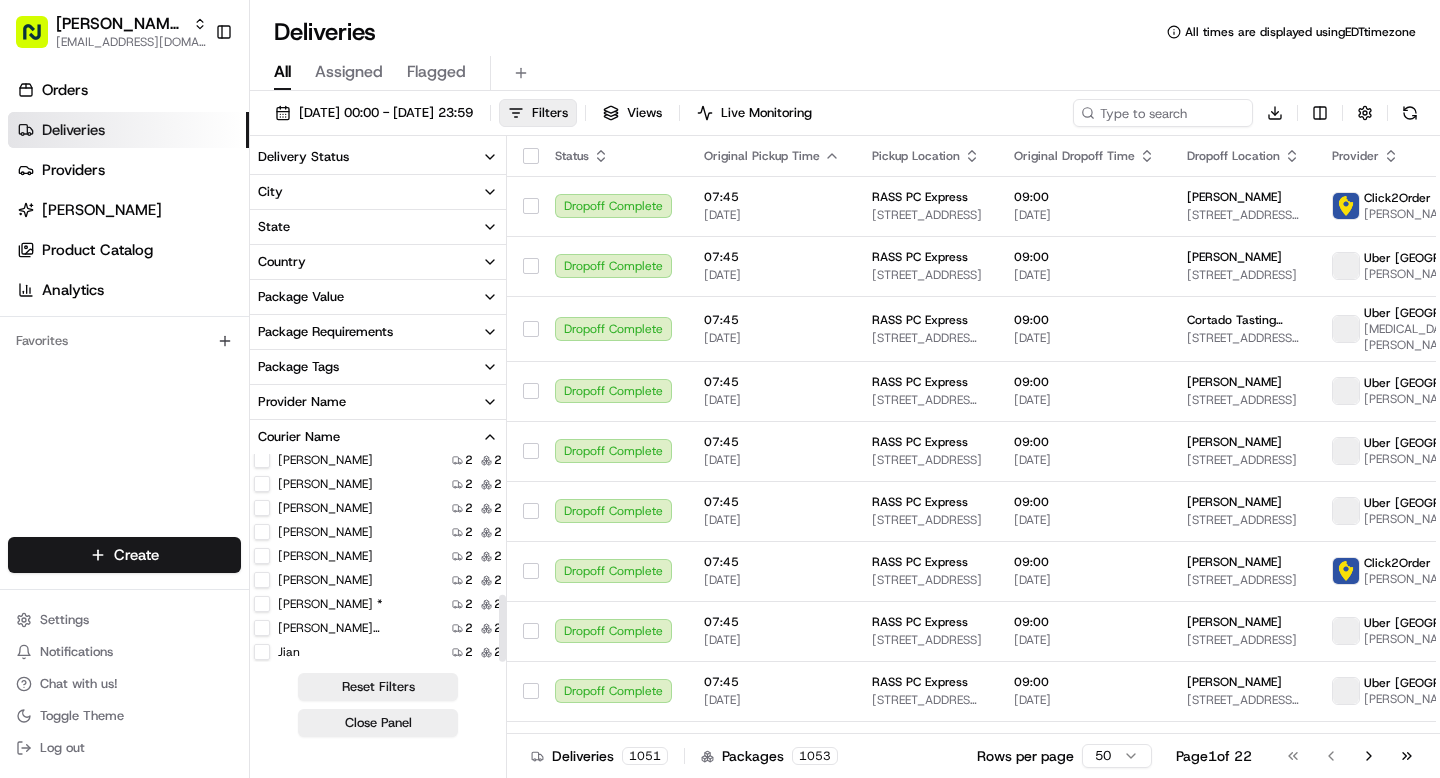 scroll, scrollTop: 436, scrollLeft: 0, axis: vertical 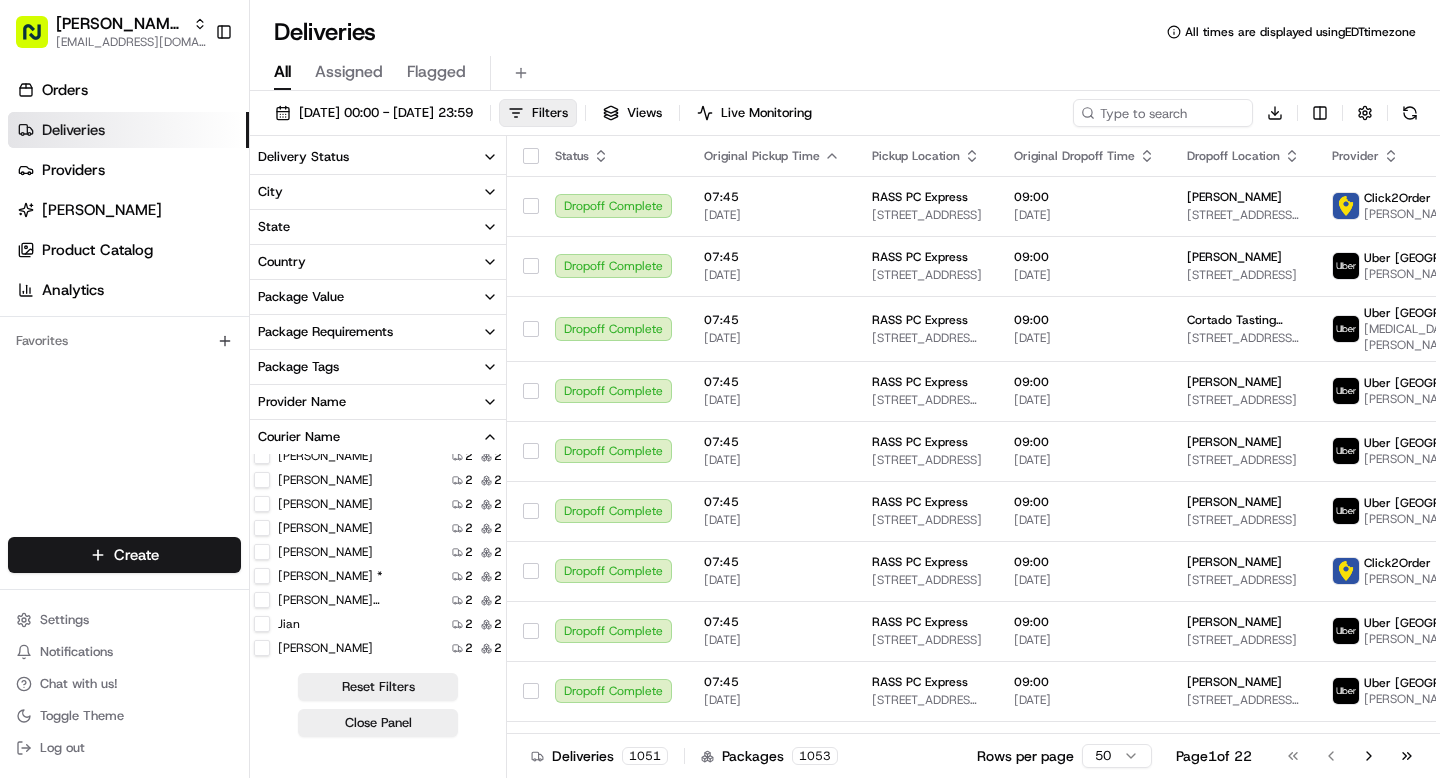 click on "Delilah Barr" at bounding box center [262, 528] 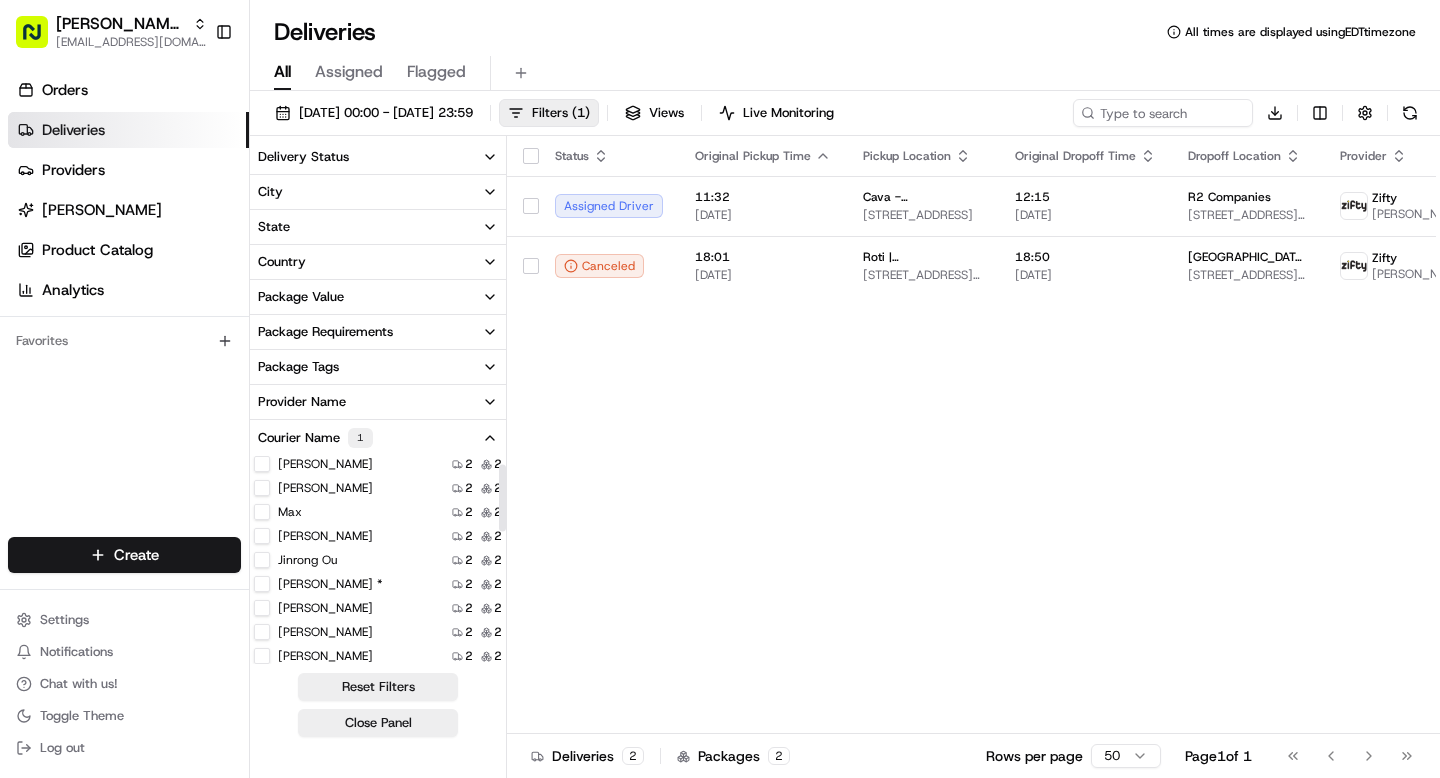 scroll, scrollTop: 0, scrollLeft: 0, axis: both 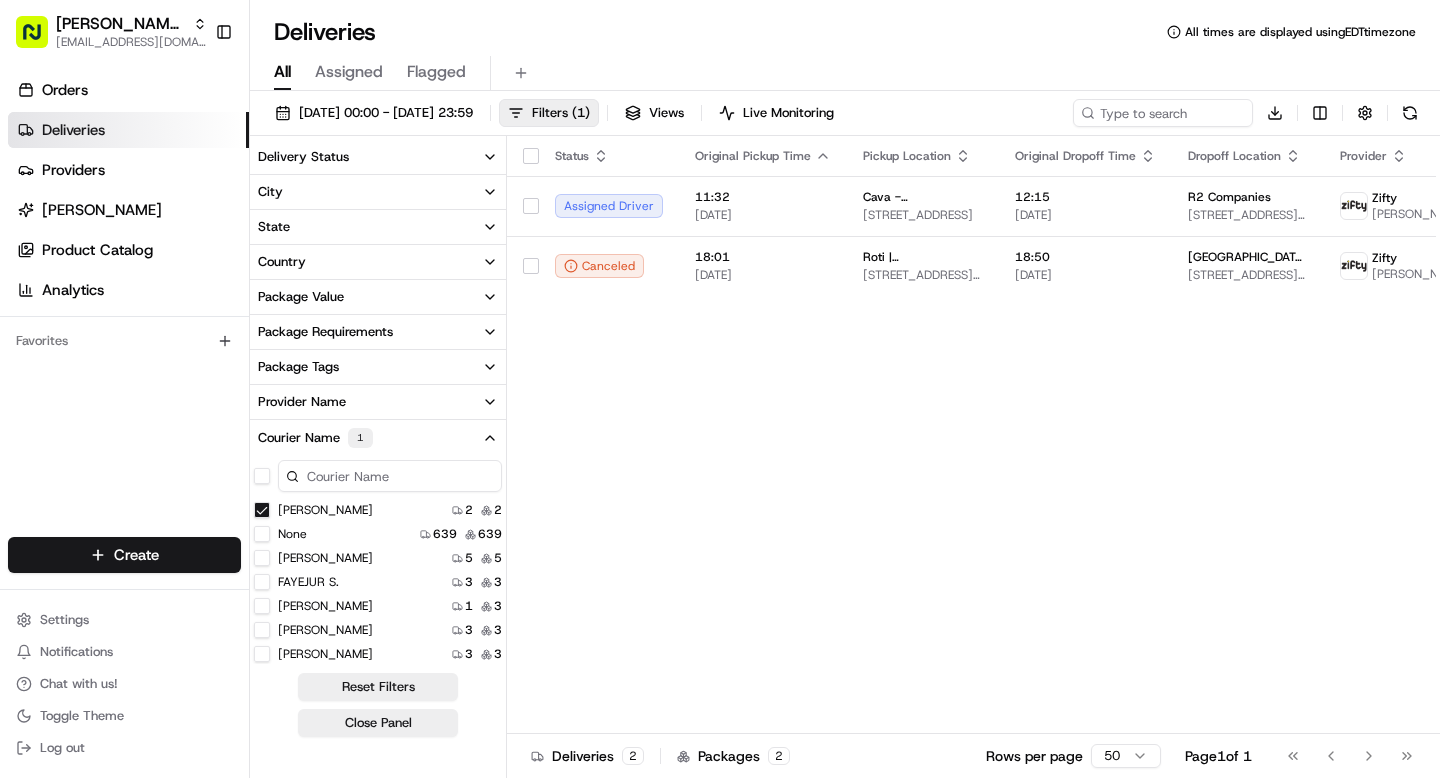 click on "Delilah Barr" at bounding box center [262, 510] 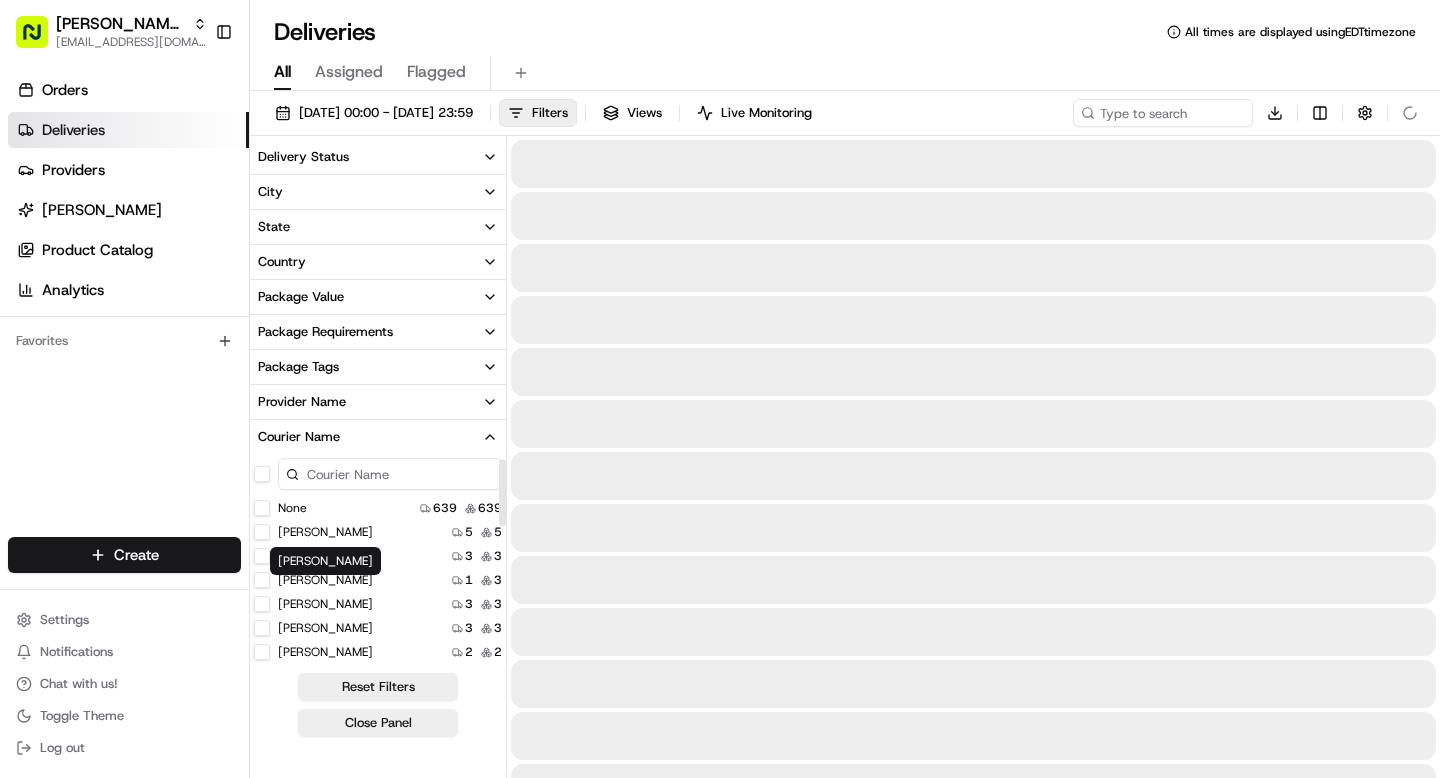 scroll, scrollTop: 436, scrollLeft: 0, axis: vertical 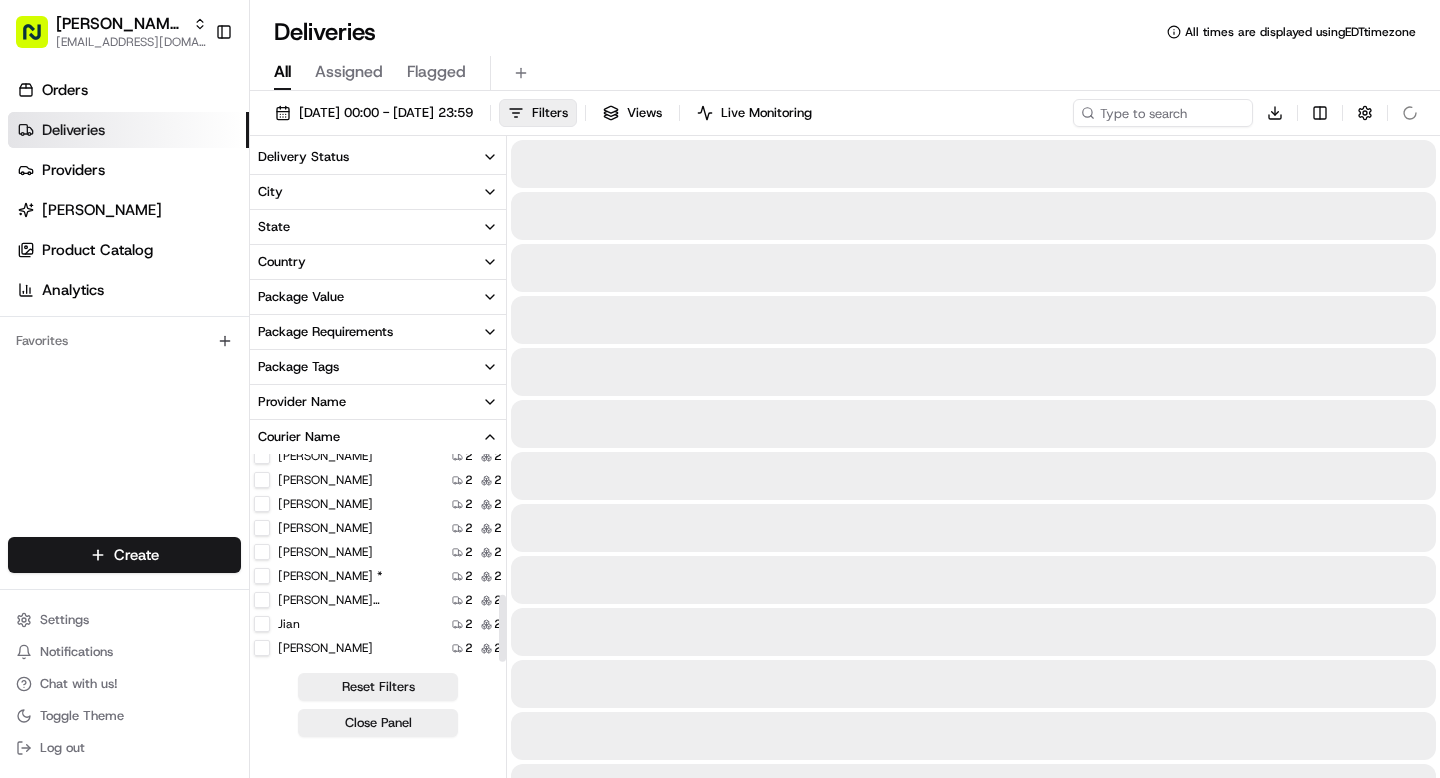 click on "Dominique Conway" at bounding box center (262, 552) 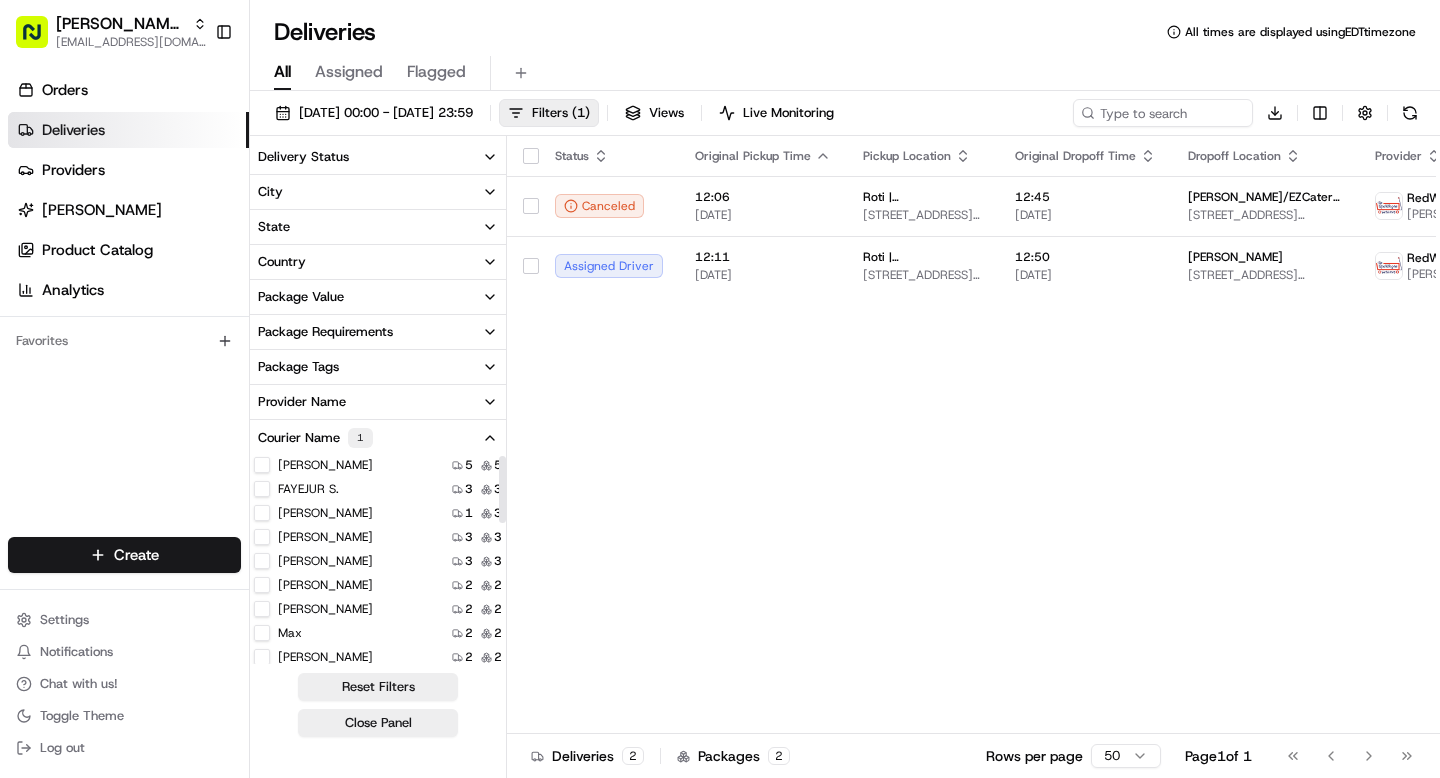 scroll, scrollTop: 0, scrollLeft: 0, axis: both 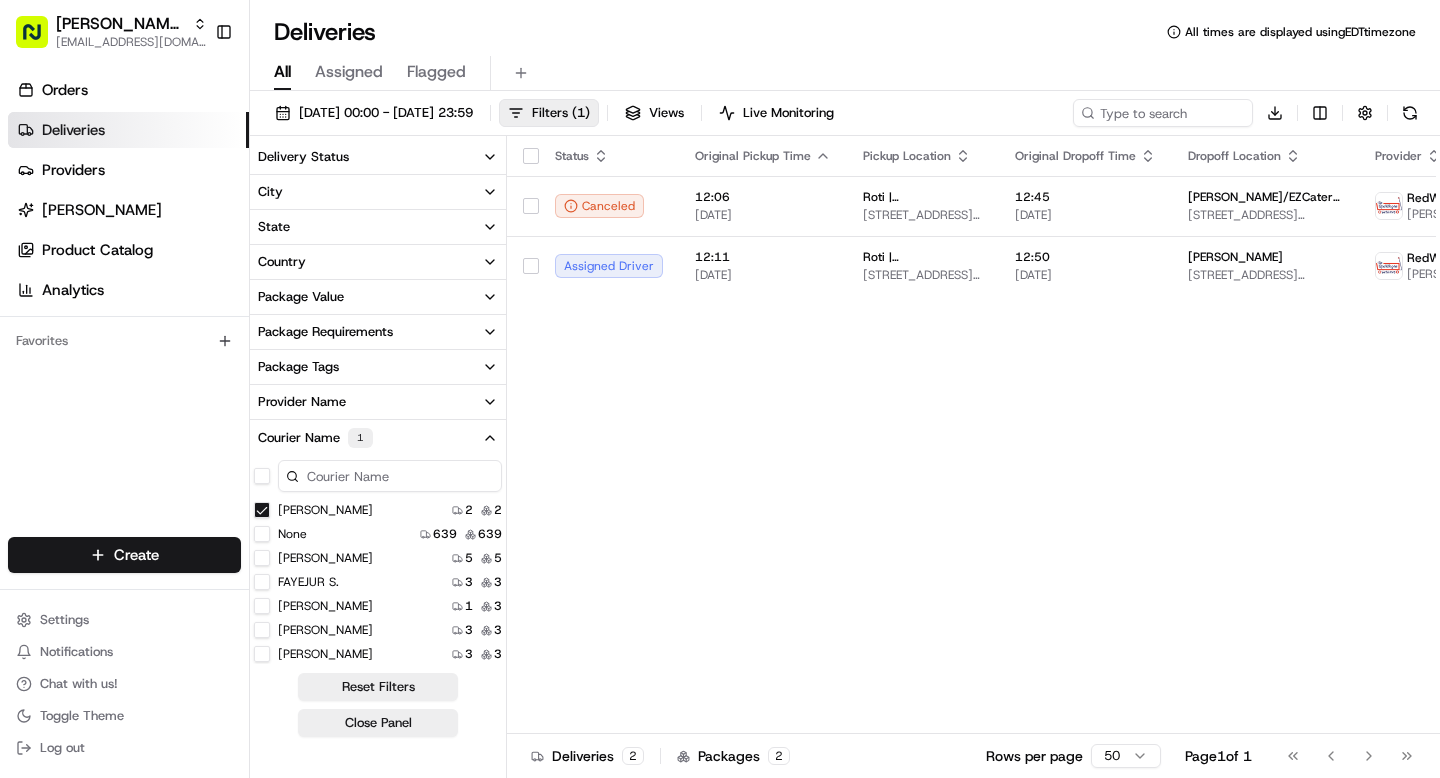 click on "Dominique Conway" at bounding box center (262, 510) 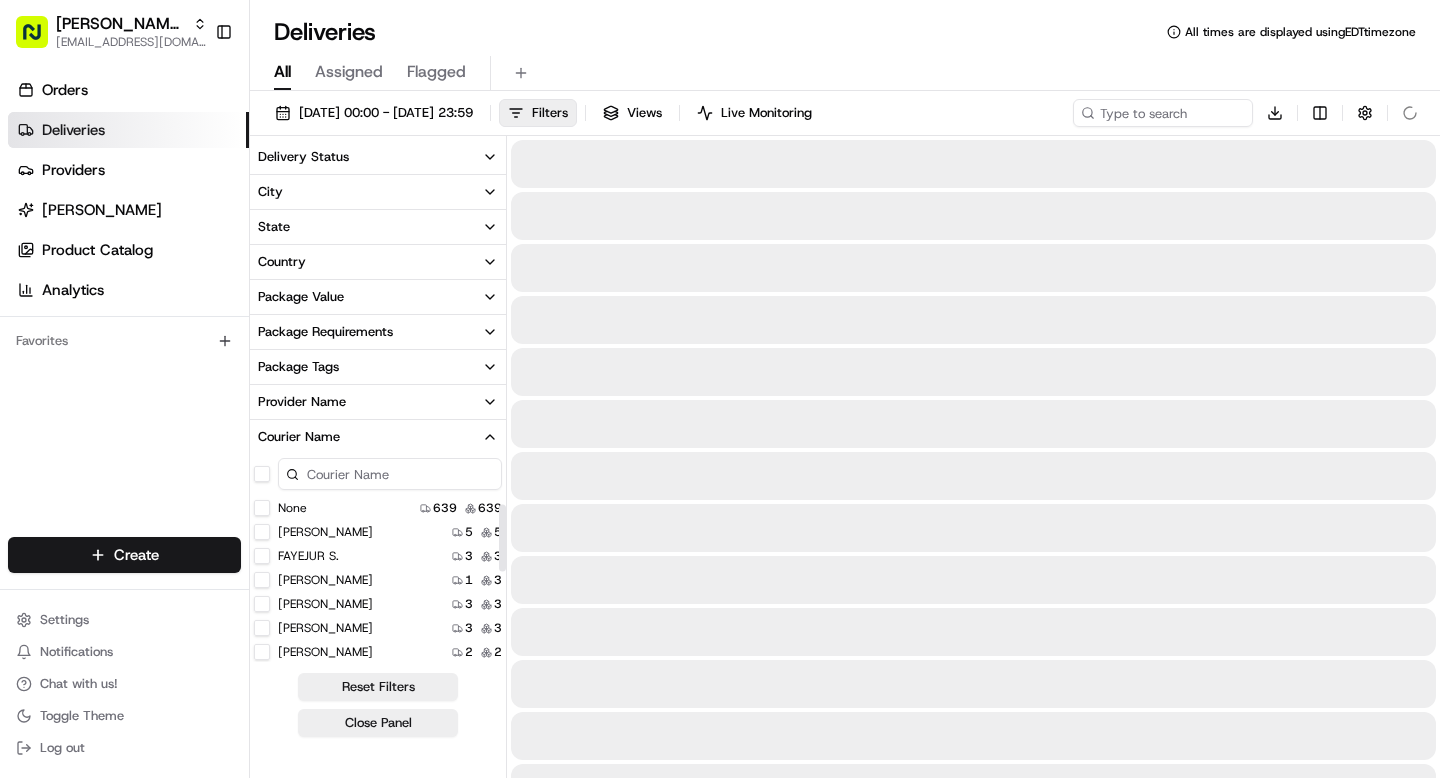 scroll, scrollTop: 436, scrollLeft: 0, axis: vertical 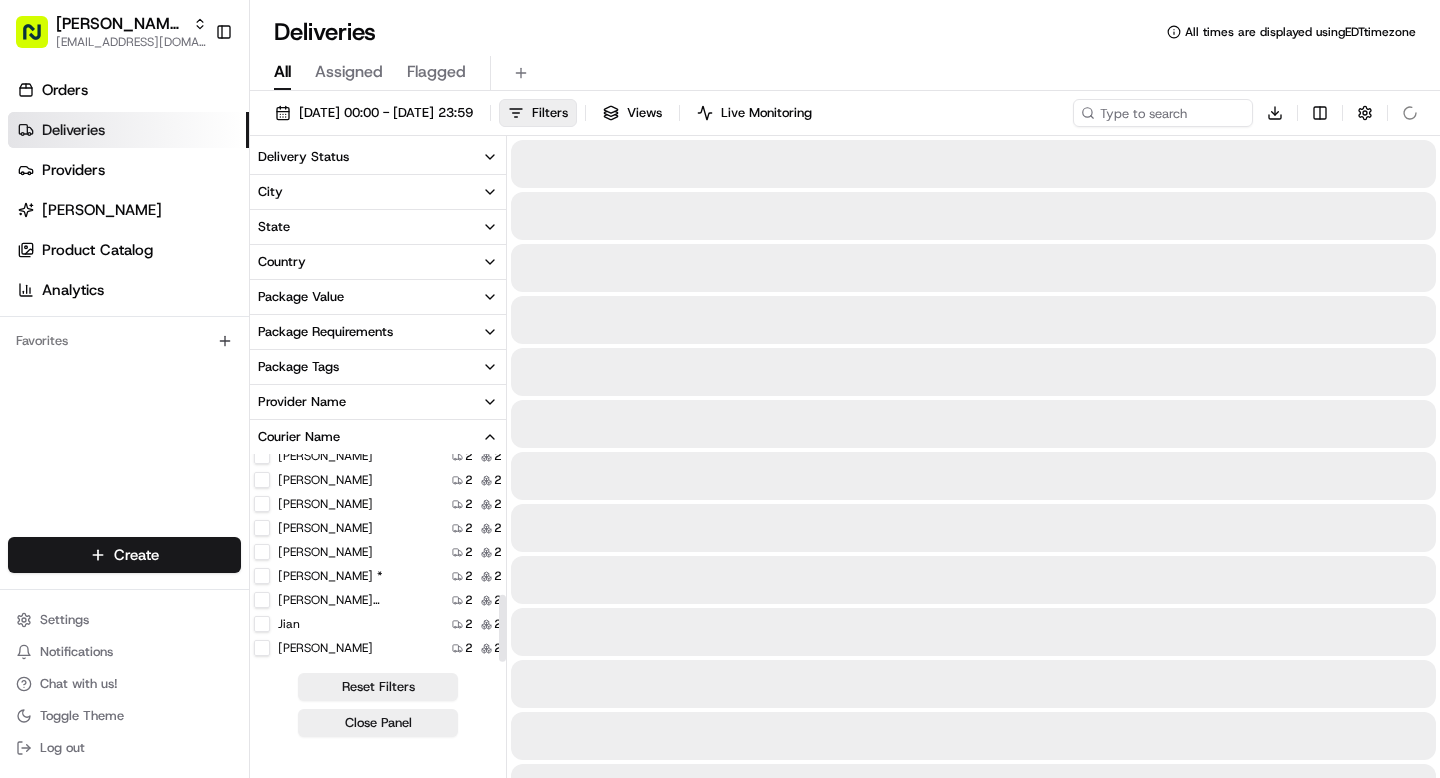 click on "Anicet  Lezao *" at bounding box center (262, 576) 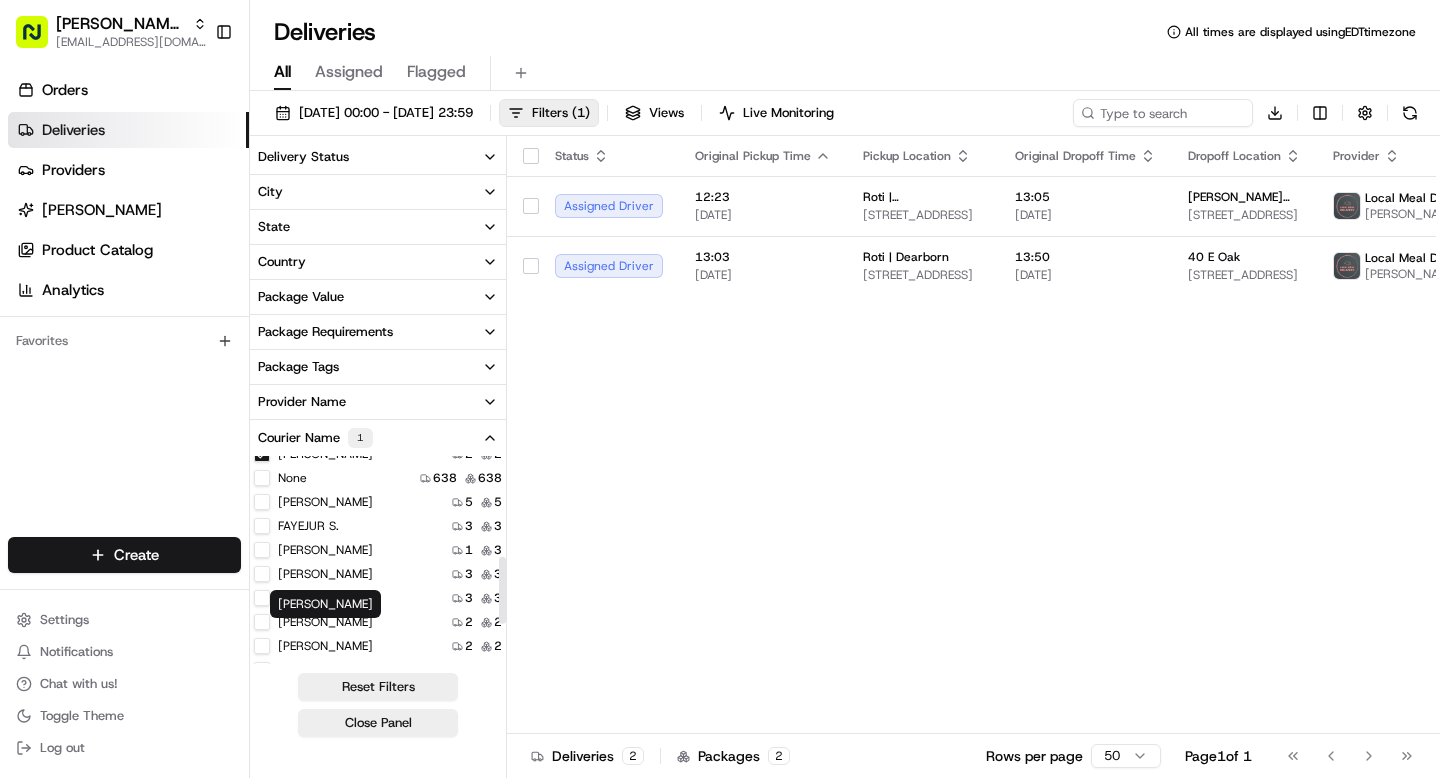 scroll, scrollTop: 0, scrollLeft: 0, axis: both 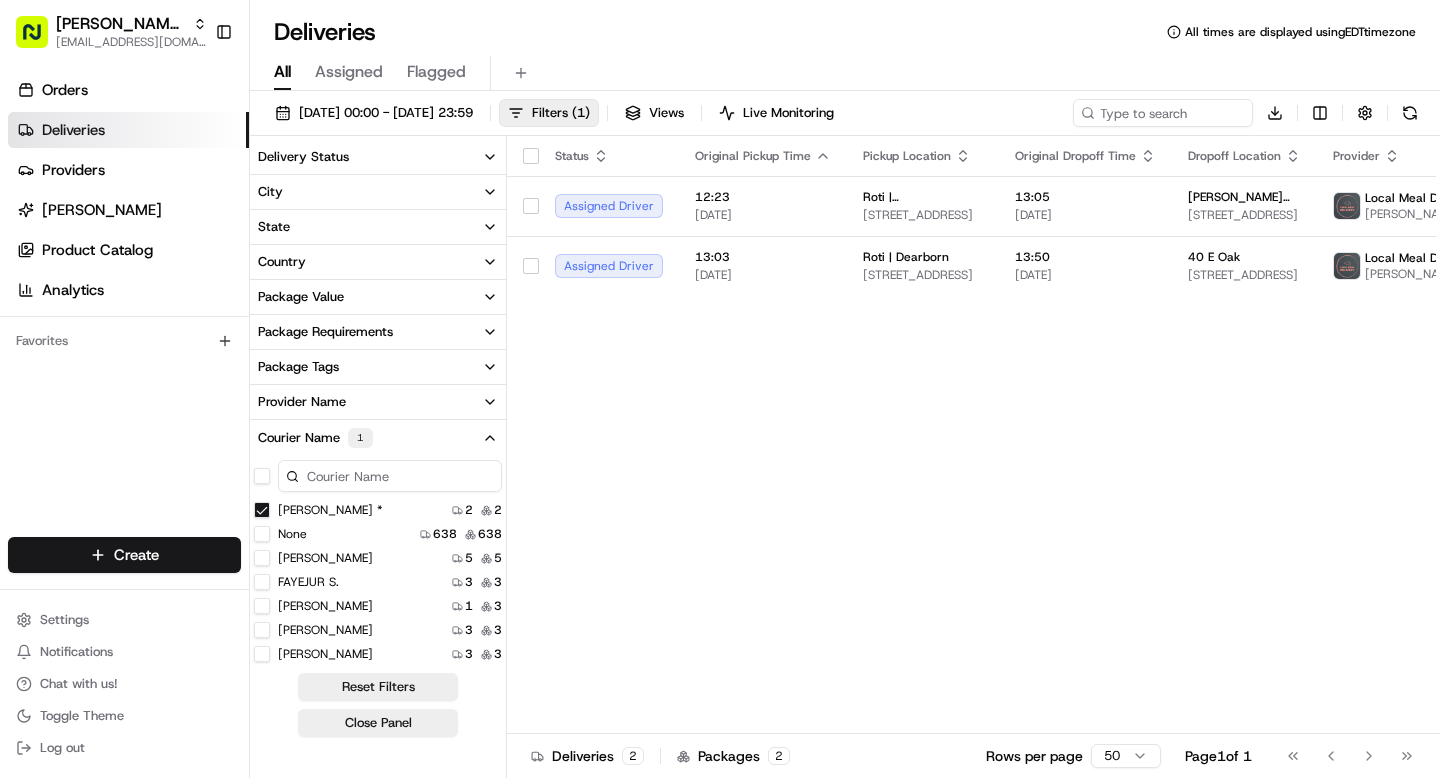 click on "Anicet  Lezao *" at bounding box center (262, 510) 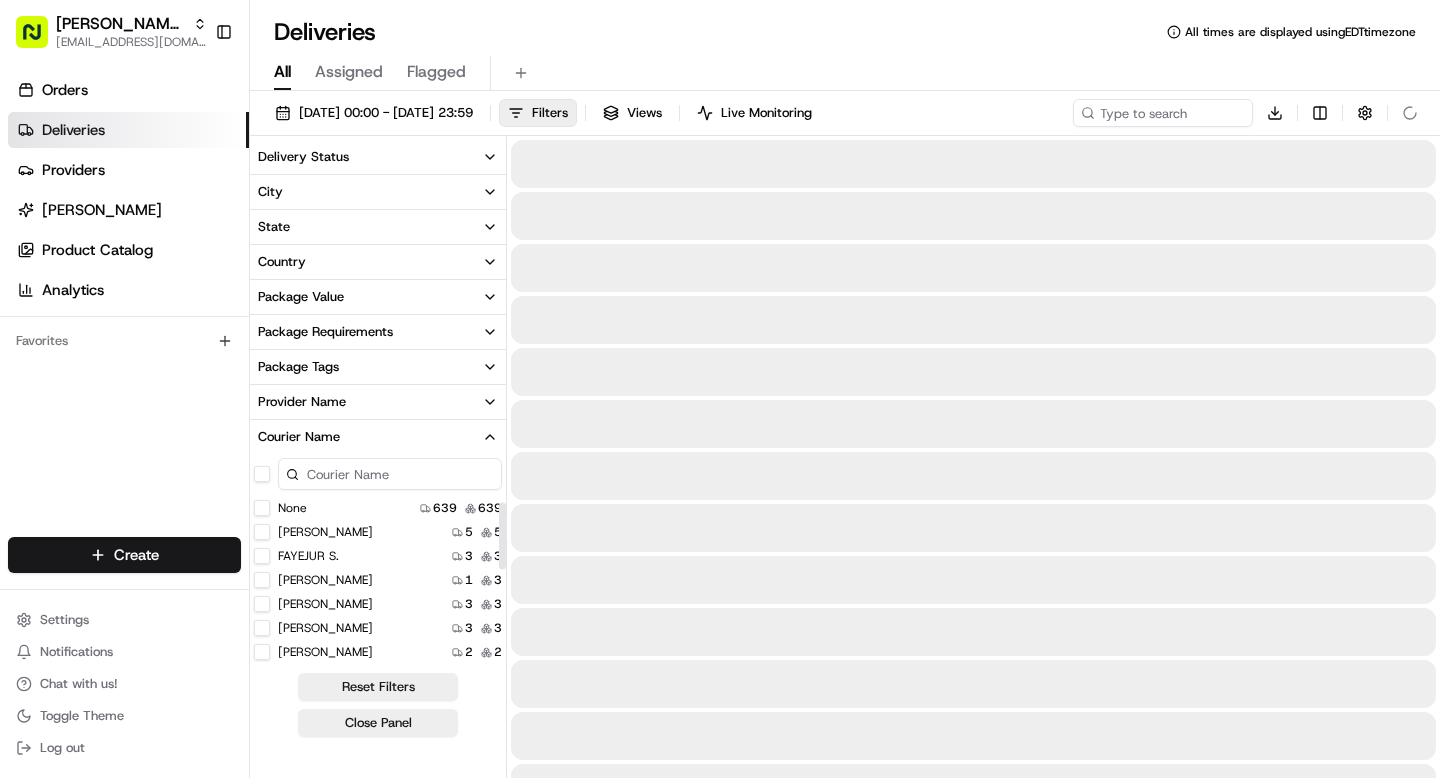 scroll, scrollTop: 436, scrollLeft: 0, axis: vertical 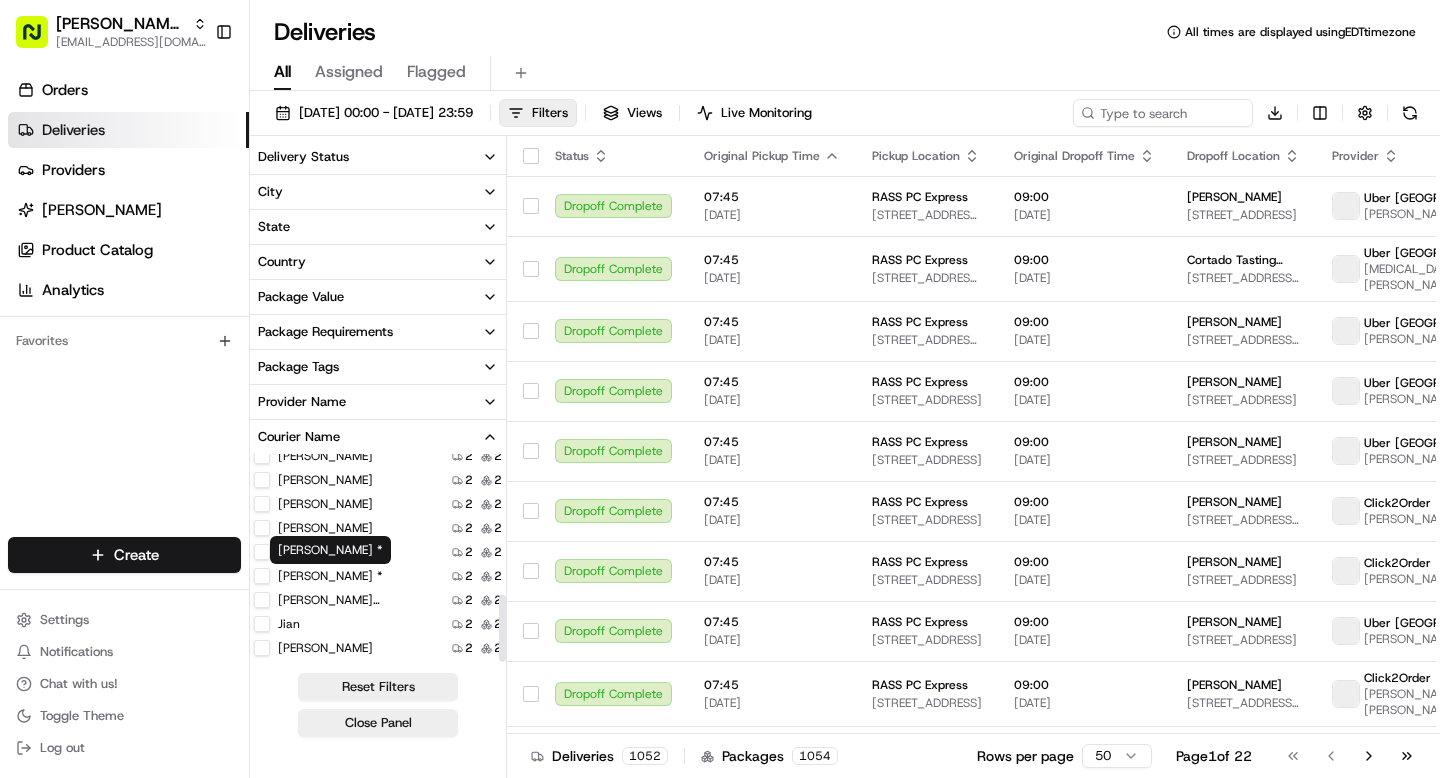 click on "Hareesh  Kumar Goturi" at bounding box center [262, 600] 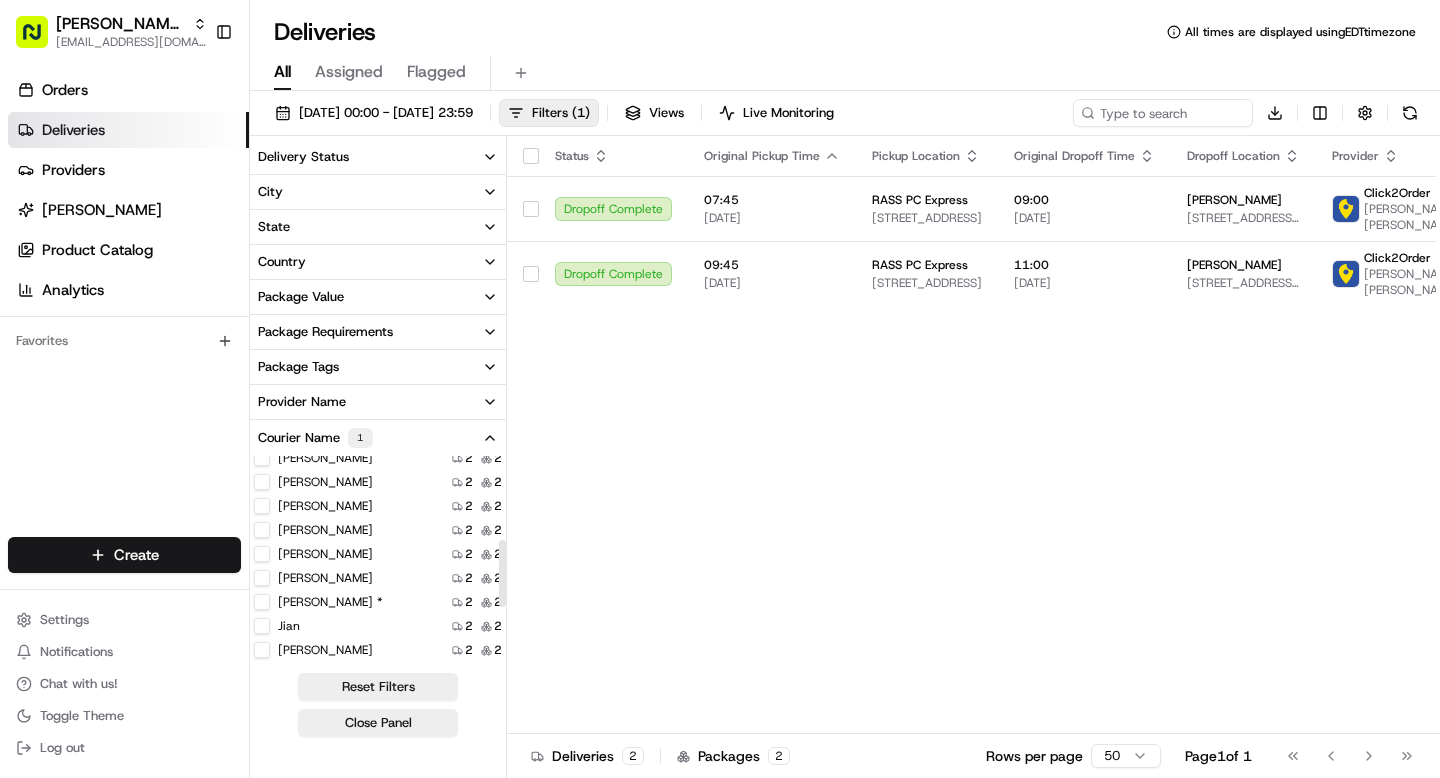scroll, scrollTop: 0, scrollLeft: 0, axis: both 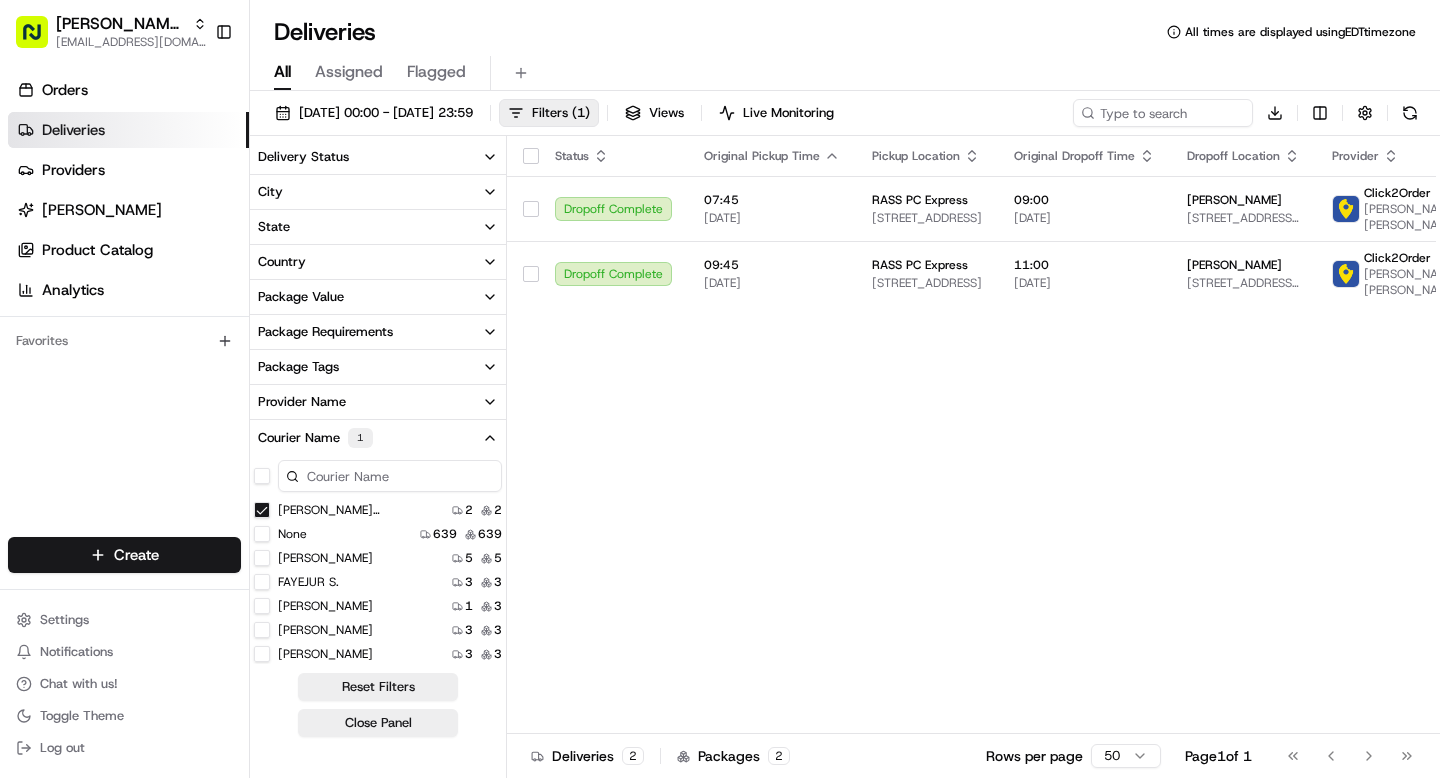 click on "Hareesh  Kumar Goturi" at bounding box center [262, 510] 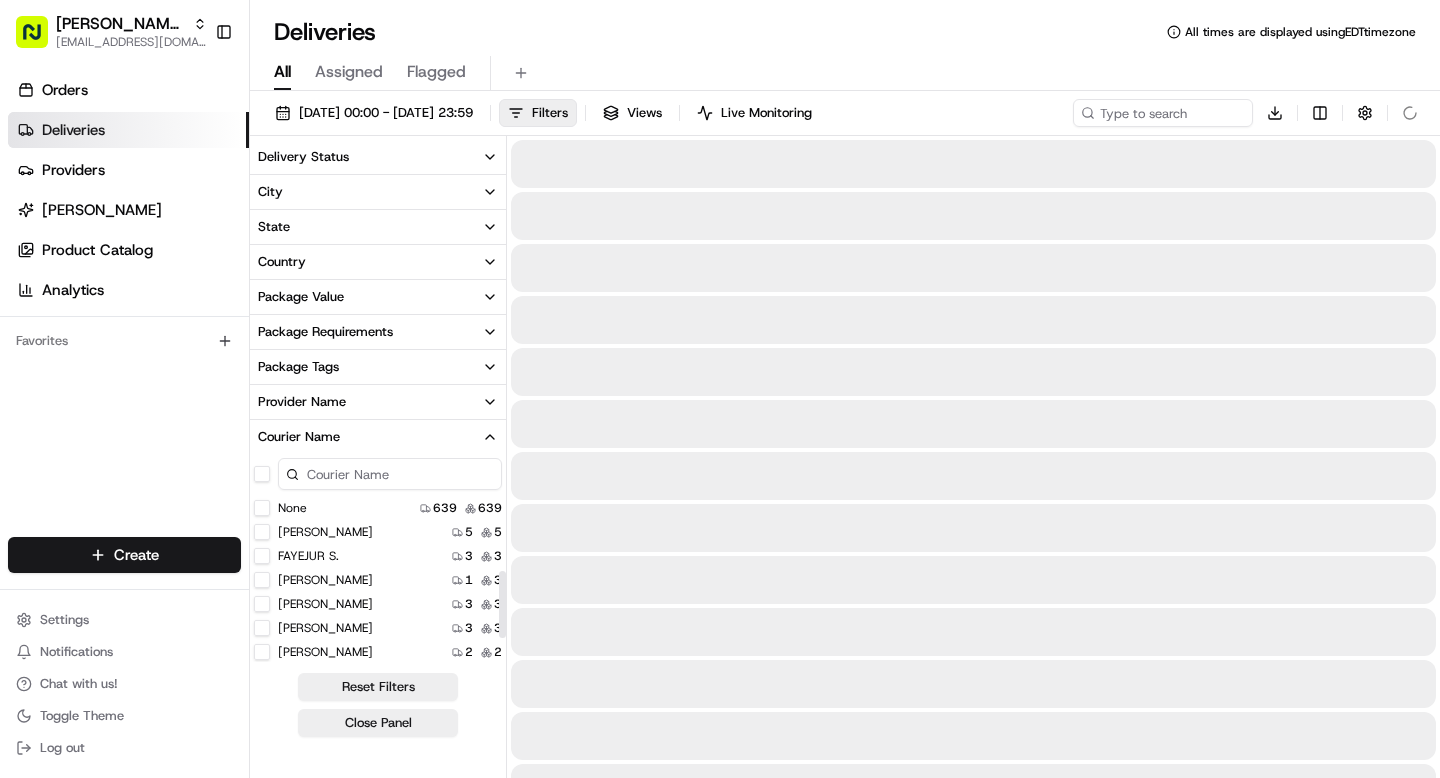 scroll, scrollTop: 436, scrollLeft: 0, axis: vertical 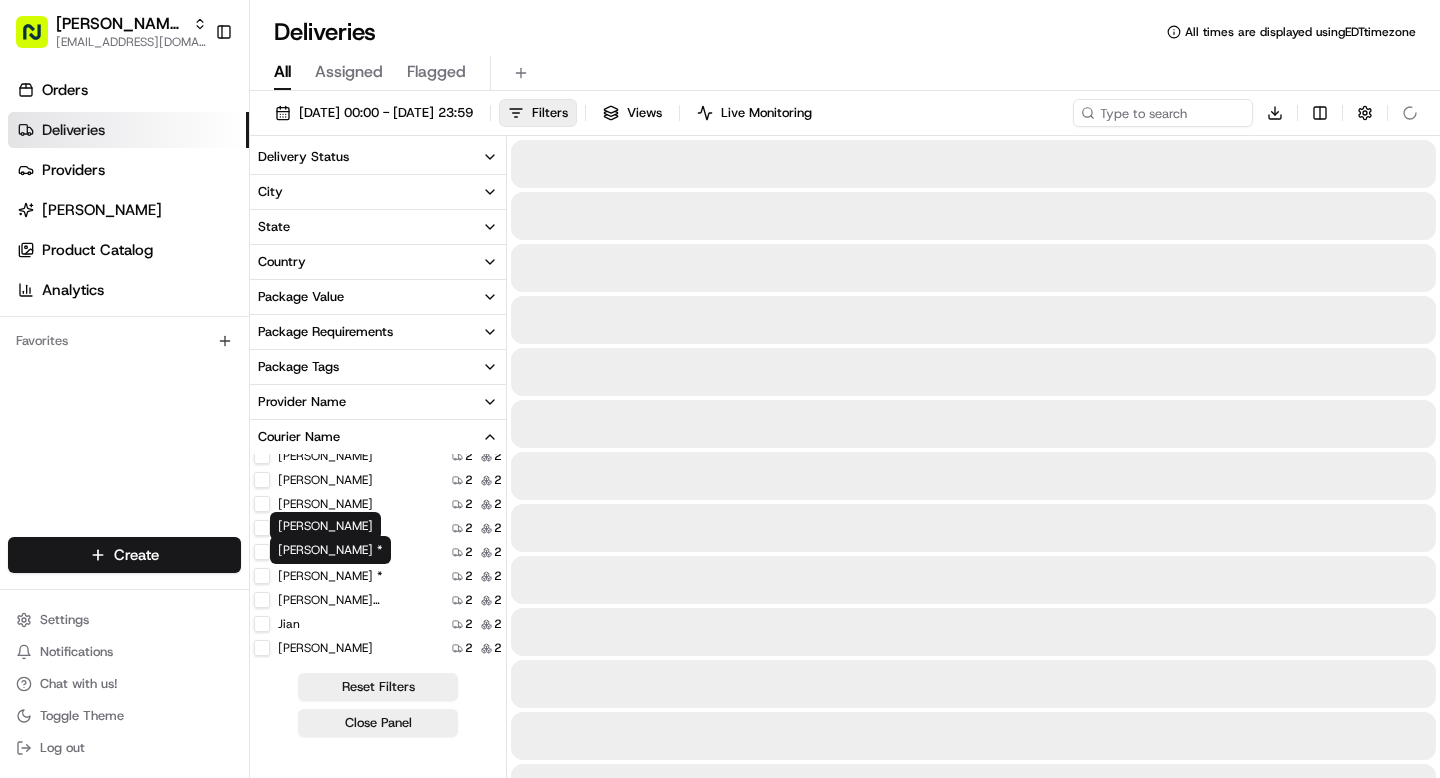 click on "Jian" at bounding box center (262, 624) 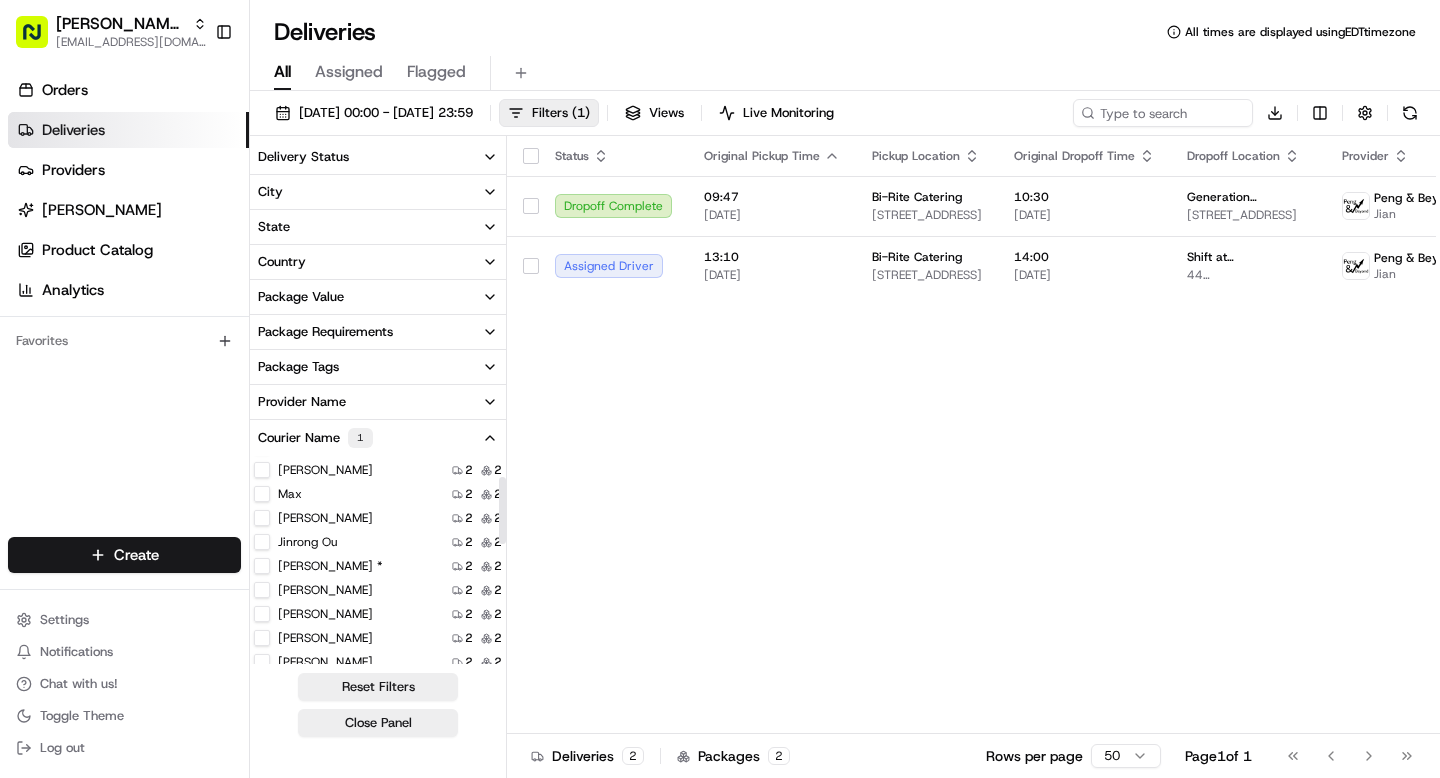 scroll, scrollTop: 0, scrollLeft: 0, axis: both 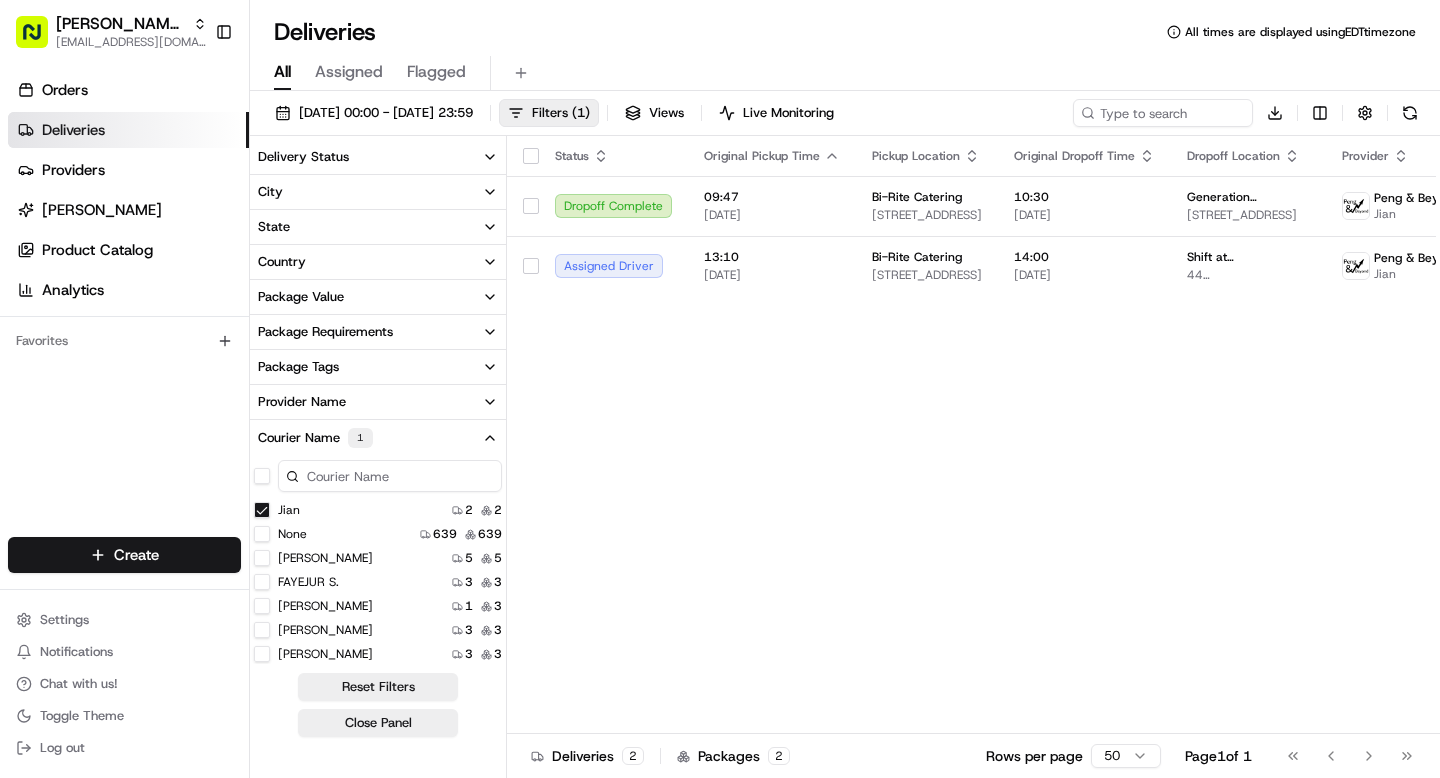 click on "Jian" at bounding box center (262, 510) 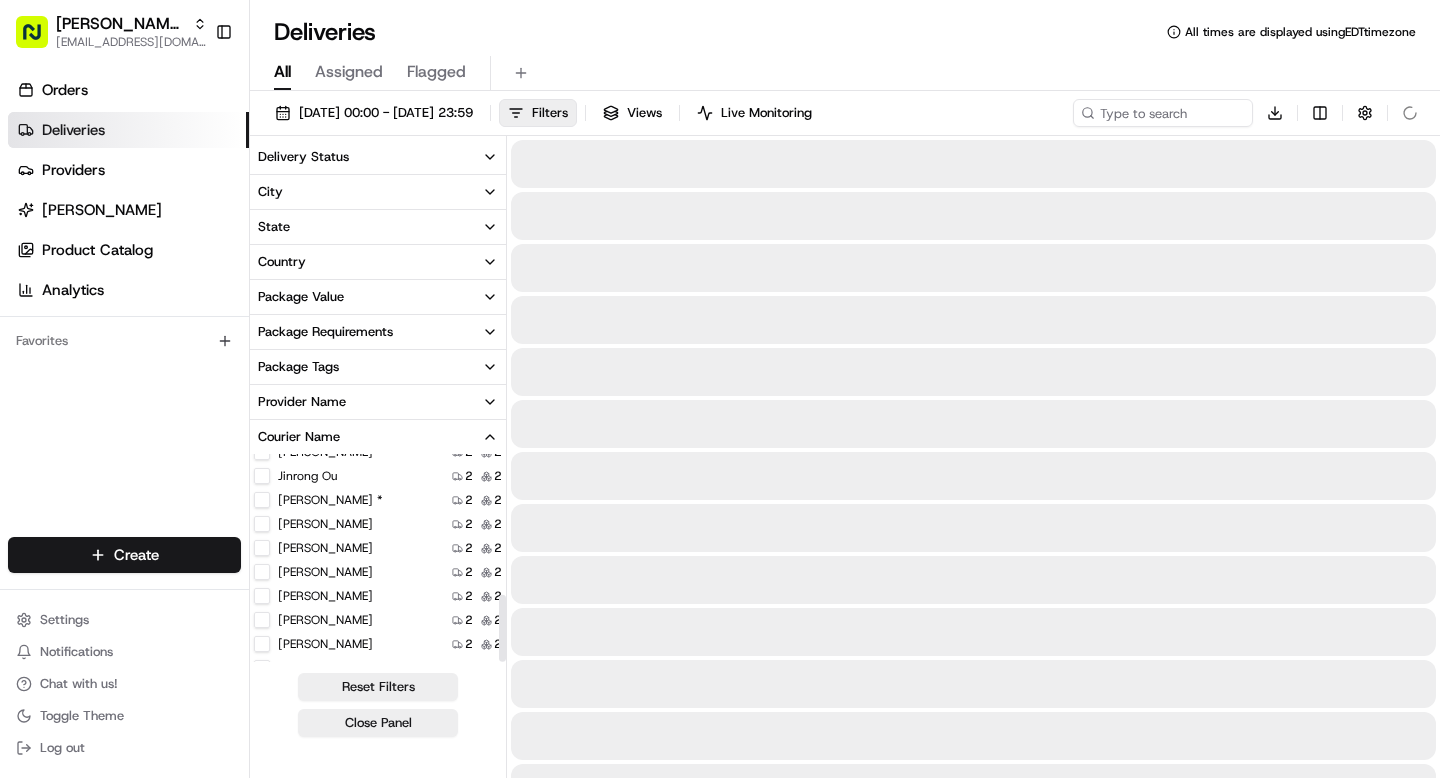 scroll, scrollTop: 436, scrollLeft: 0, axis: vertical 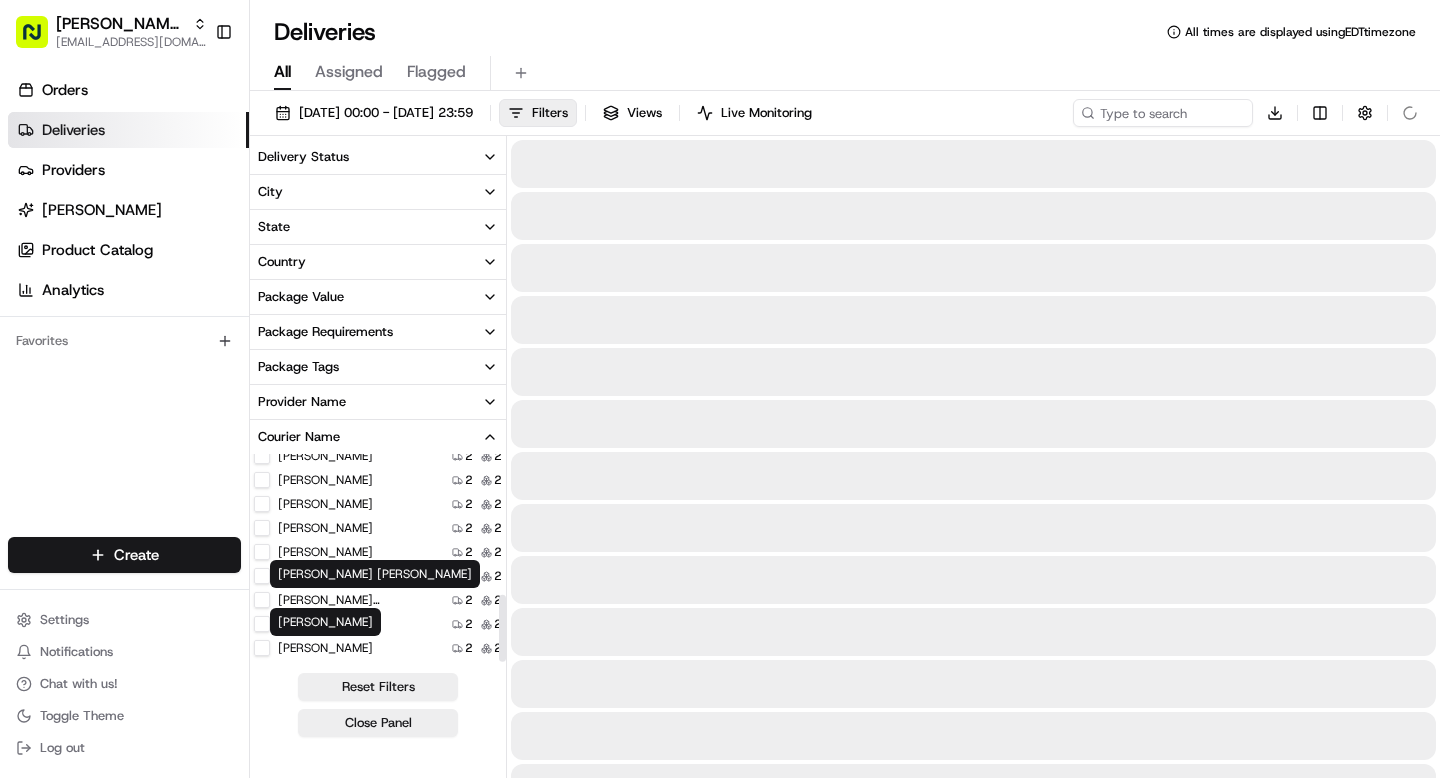 click on "Albert Ngadiman" at bounding box center (262, 648) 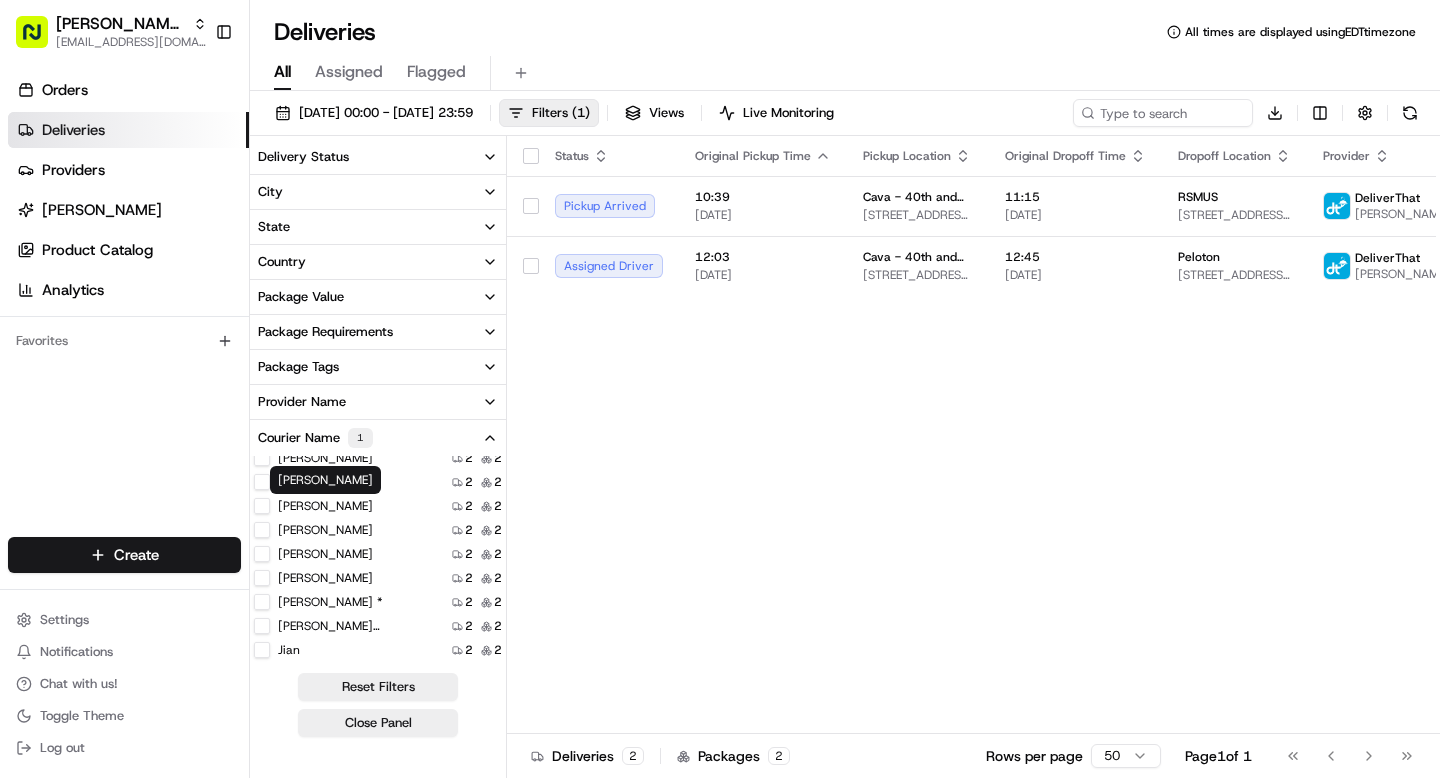 click on "Delilah Barr 2 2" at bounding box center [378, 554] 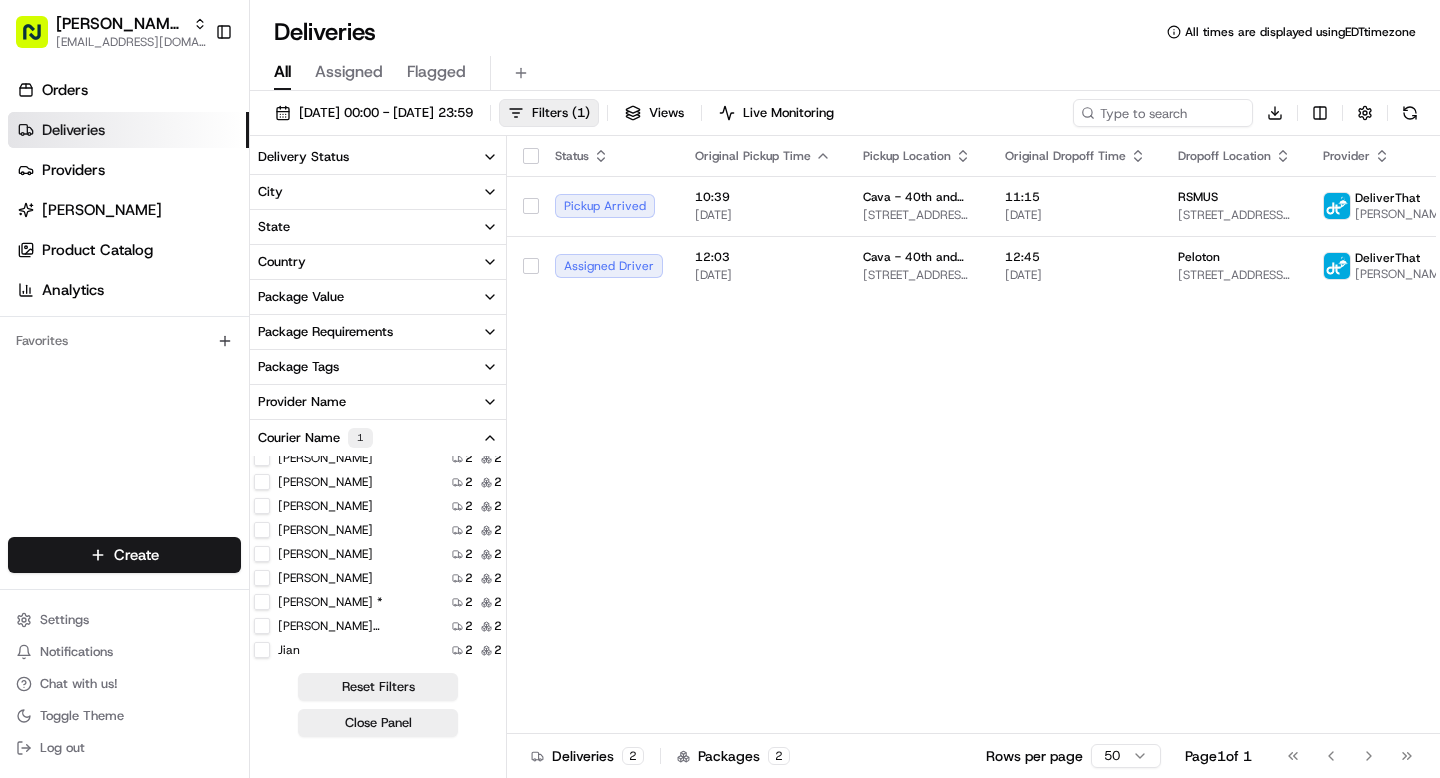 scroll, scrollTop: 0, scrollLeft: 0, axis: both 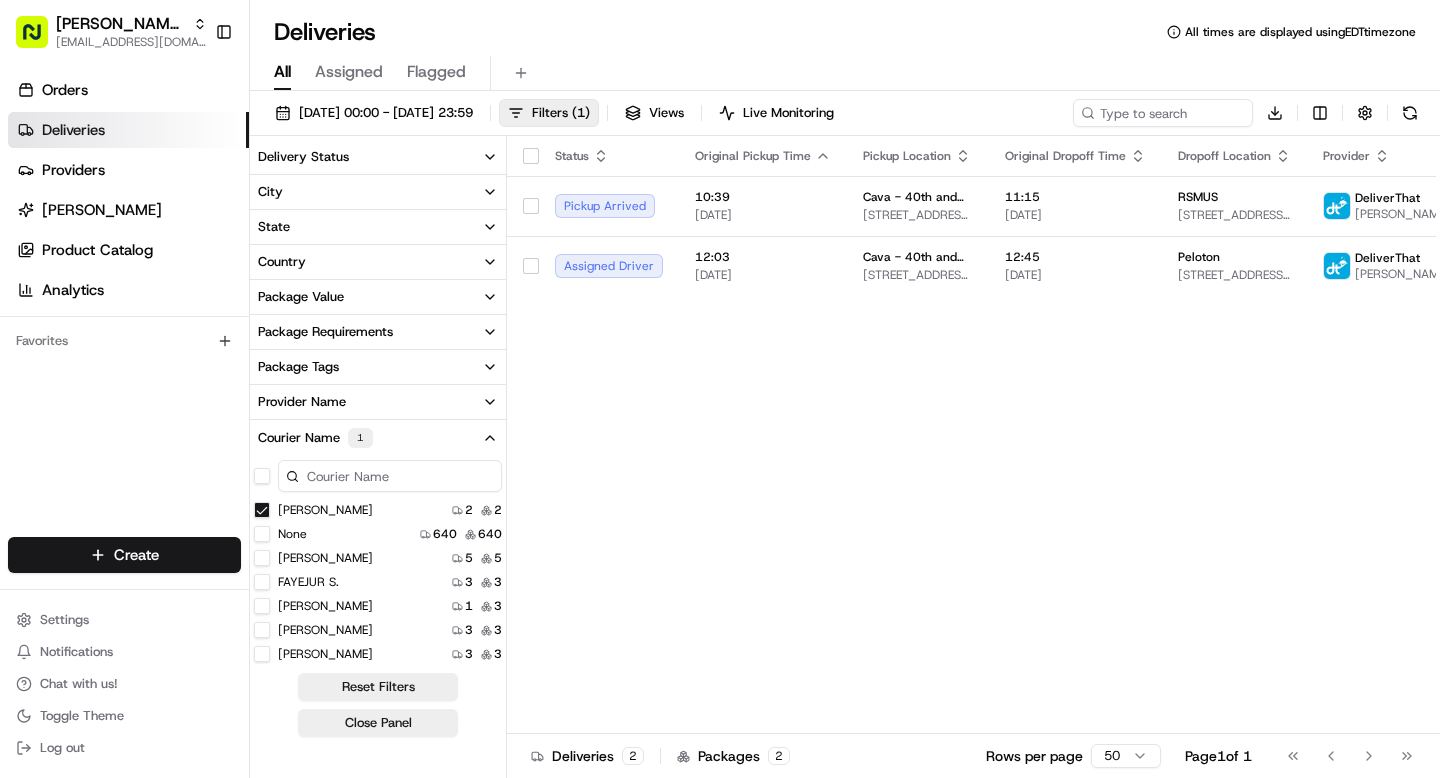click on "Albert Ngadiman" at bounding box center [262, 510] 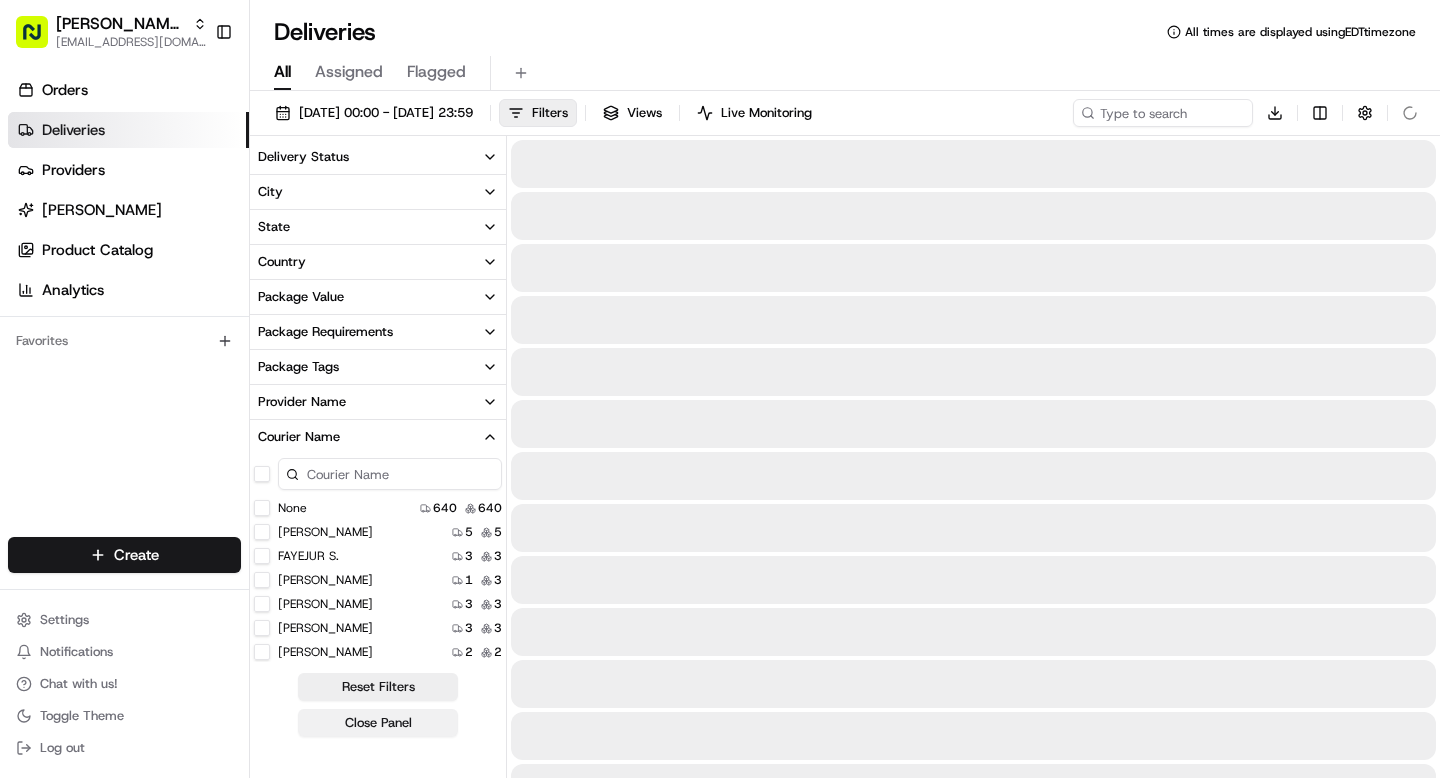 click on "Close Panel" at bounding box center (378, 723) 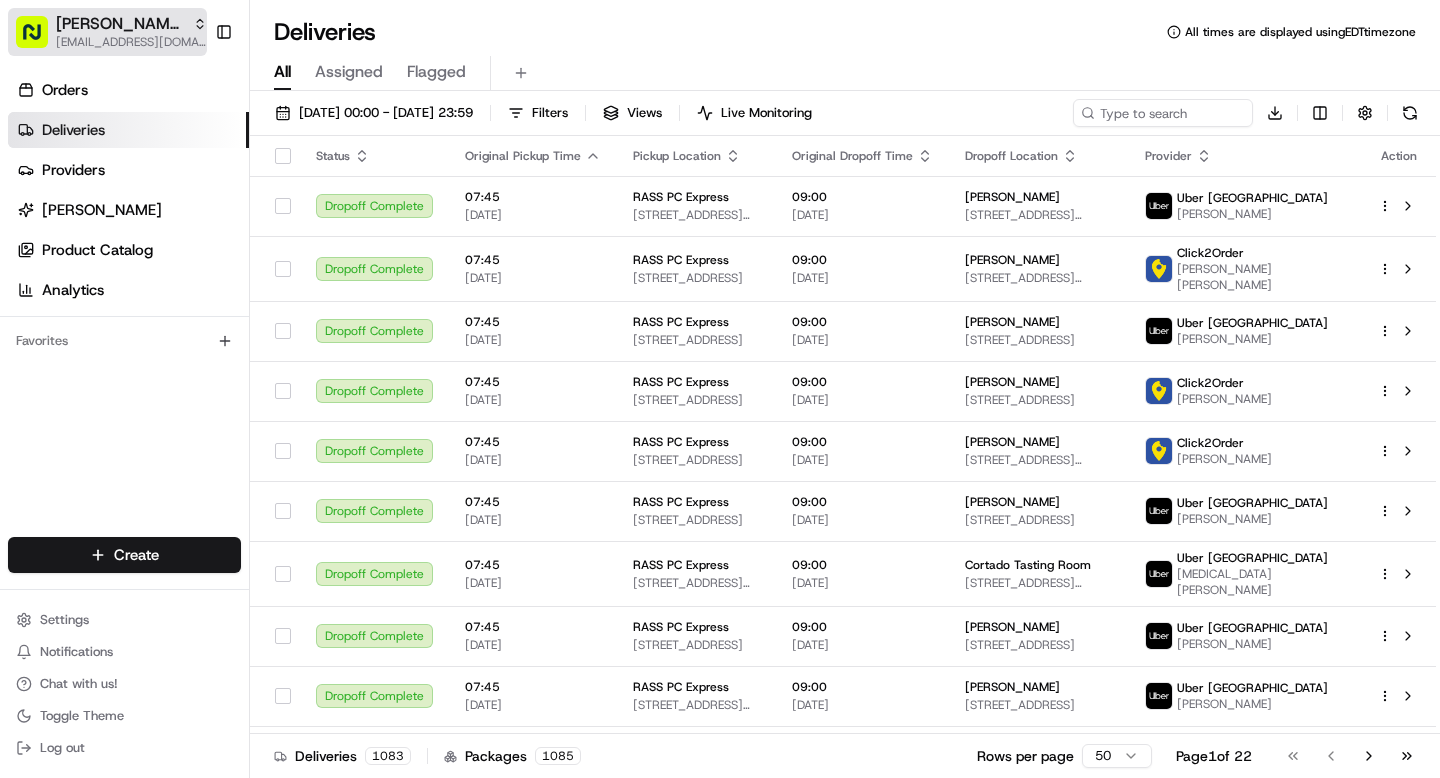 click on "[EMAIL_ADDRESS][DOMAIN_NAME]" at bounding box center (131, 42) 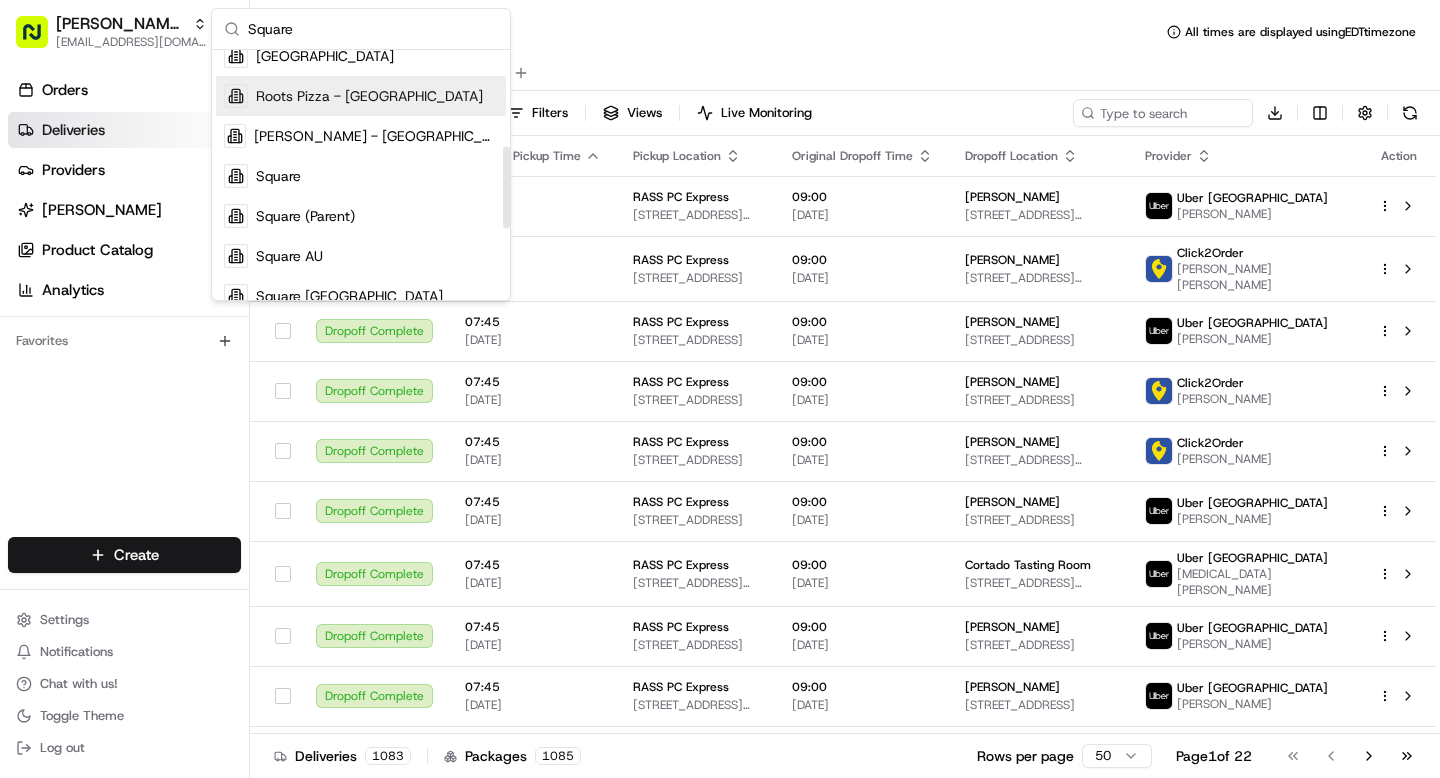 scroll, scrollTop: 295, scrollLeft: 0, axis: vertical 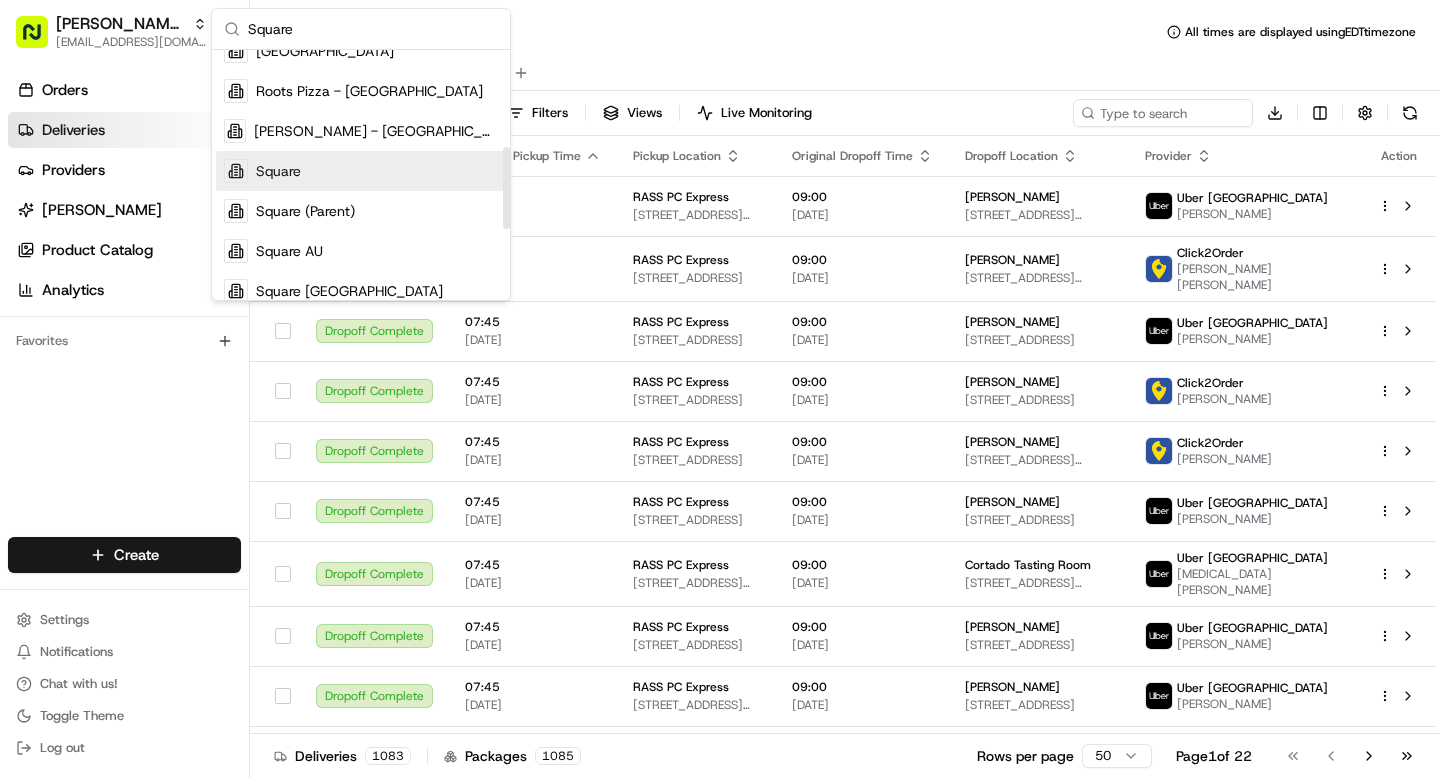 type on "Square" 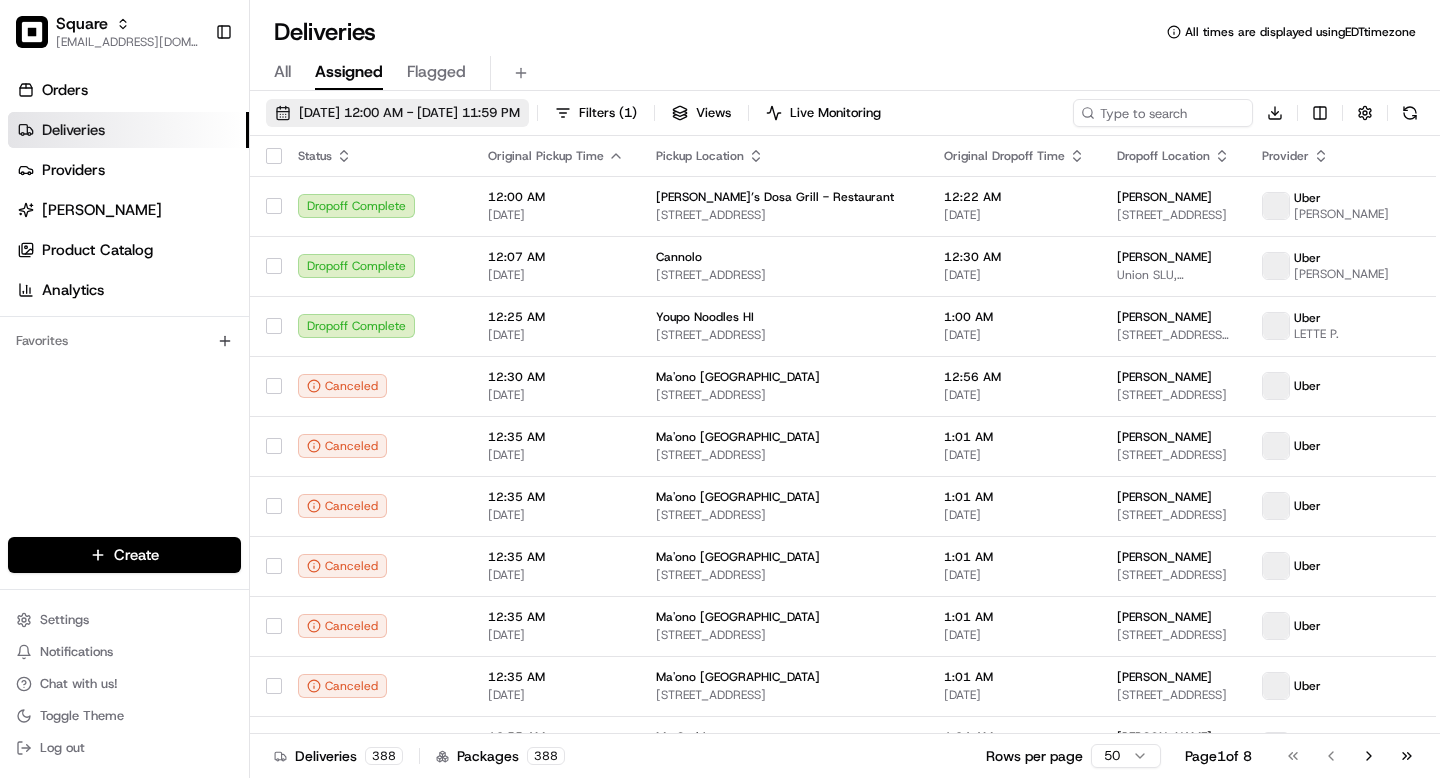 click on "07/10/2025 12:00 AM - 07/10/2025 11:59 PM" at bounding box center [409, 113] 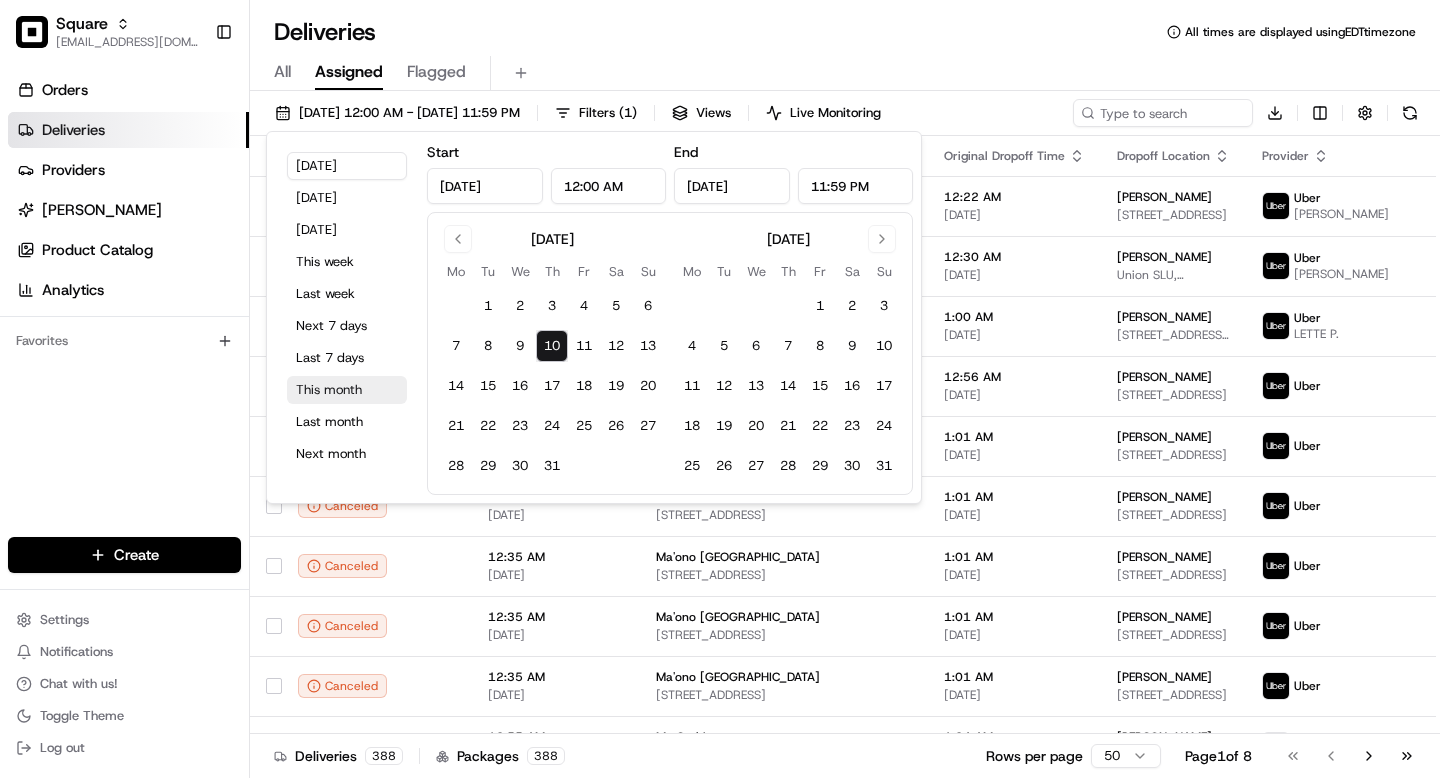 click on "This month" at bounding box center [347, 390] 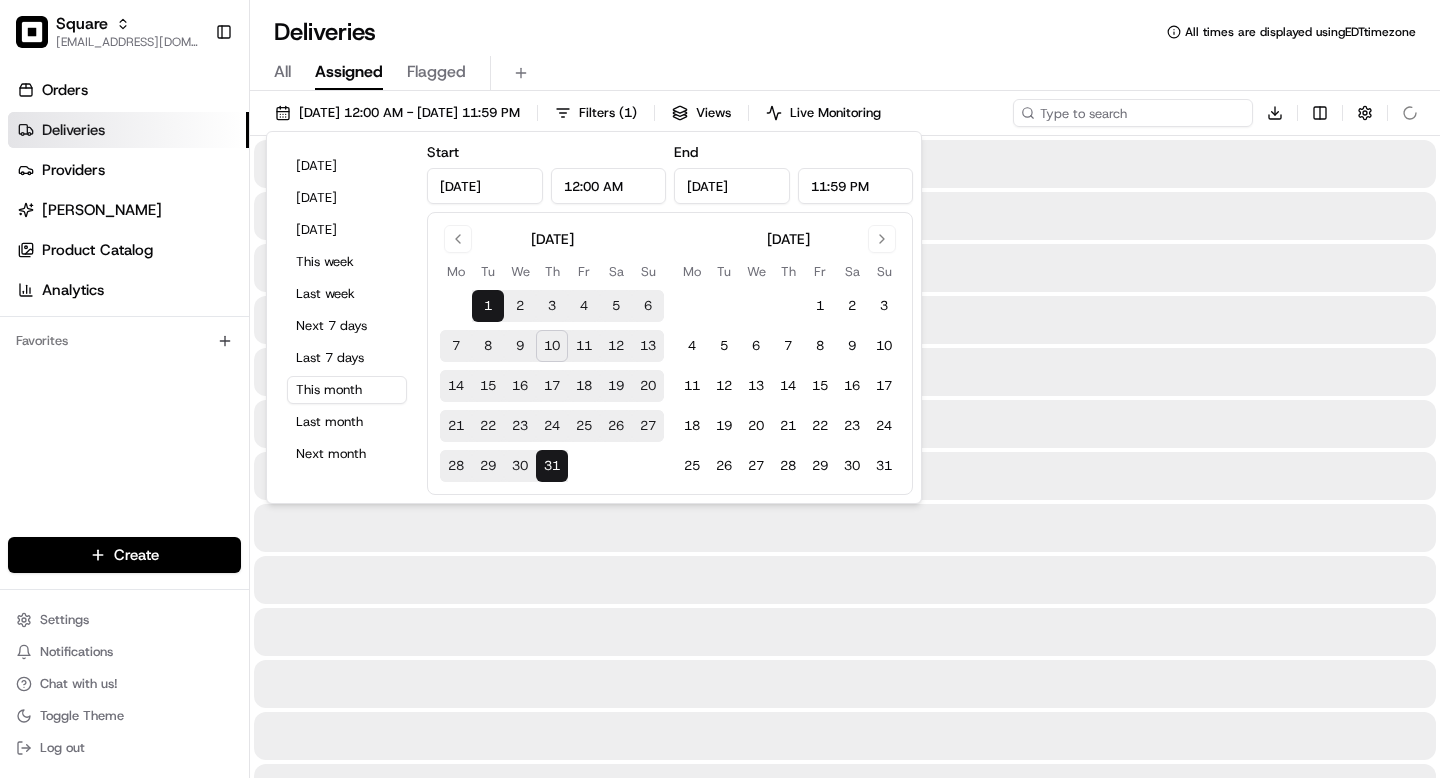 click at bounding box center (1133, 113) 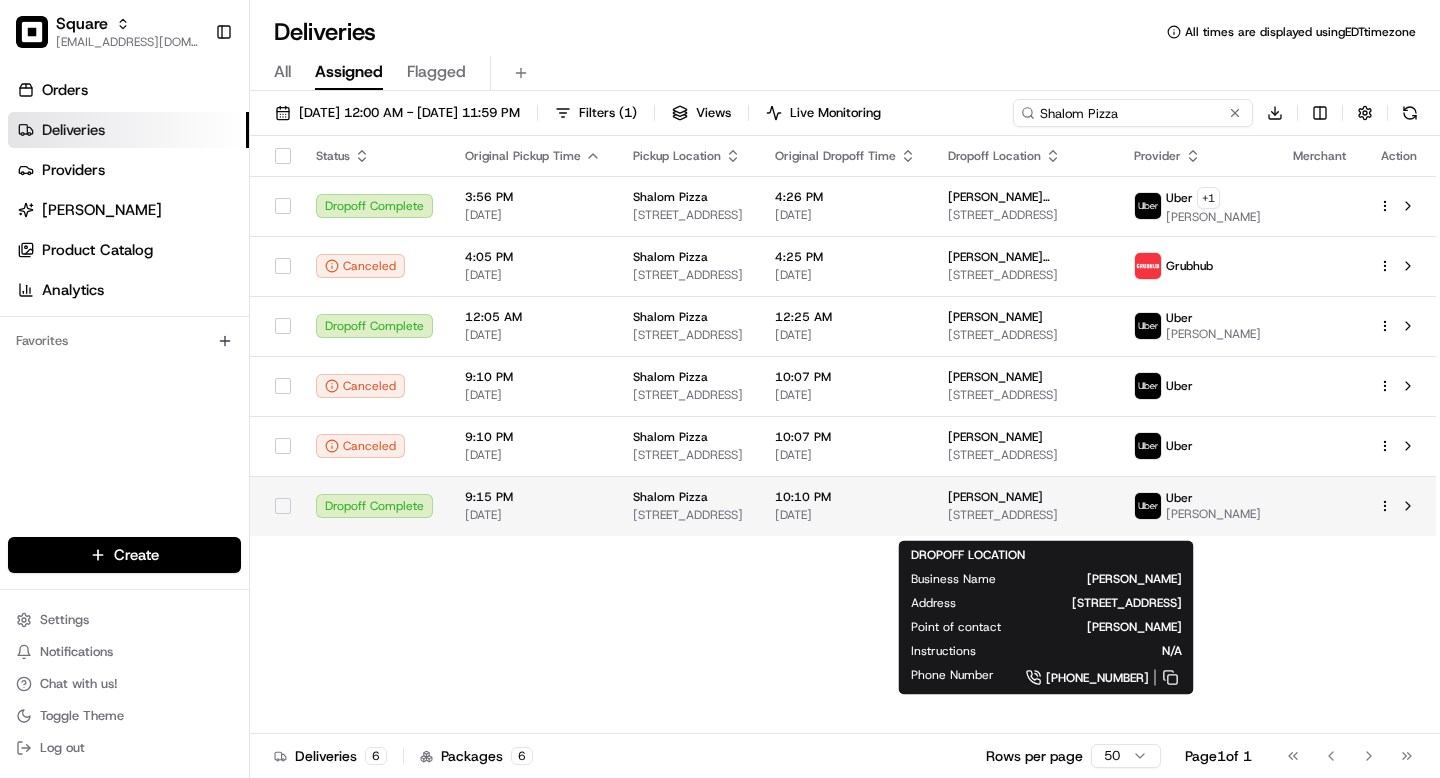 type on "Shalom Pizza" 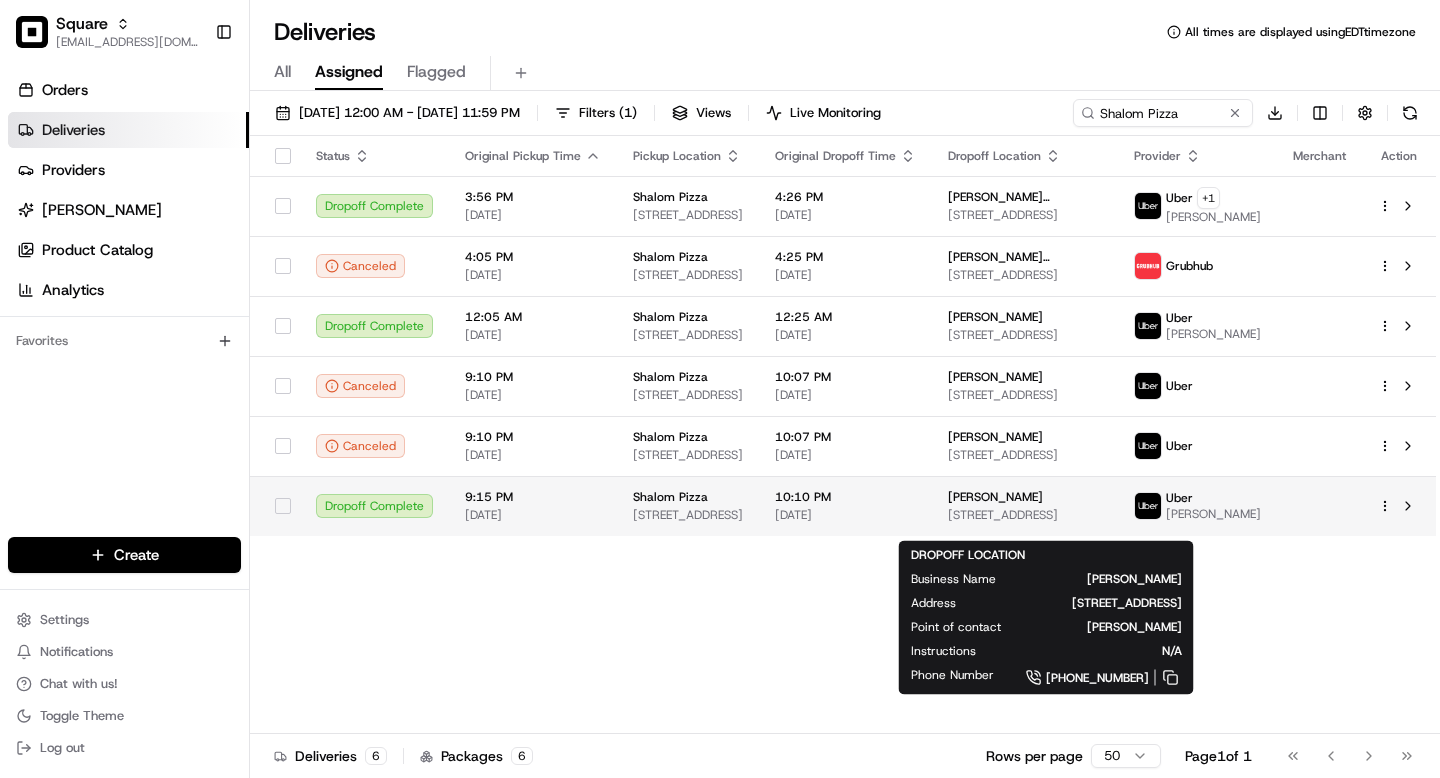 click on "1 World Wy, Los Angeles, CA 90045, USA" at bounding box center (1025, 515) 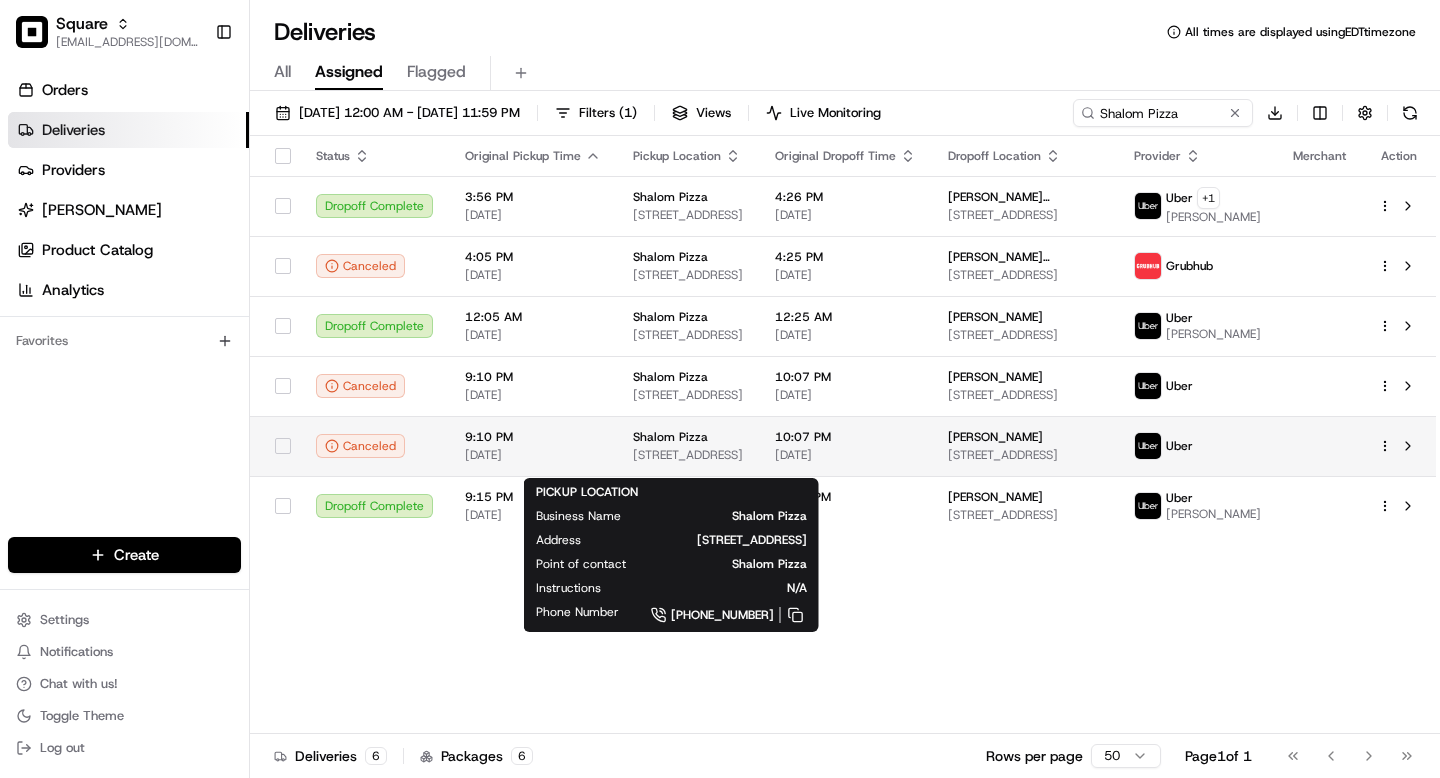 click on "8715 W Pico Blvd, Los Angeles, CA 90035, USA" at bounding box center (688, 455) 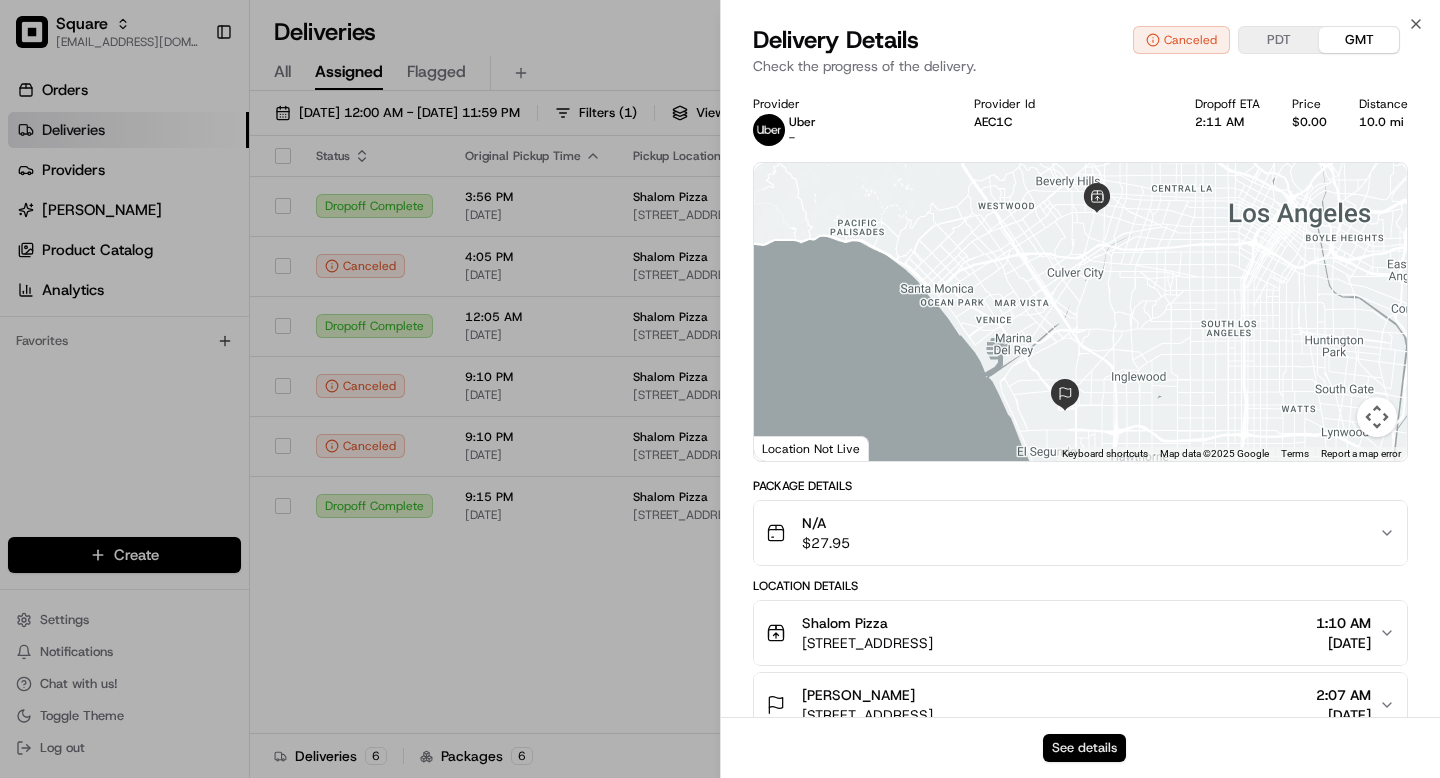 click on "See details" at bounding box center (1084, 748) 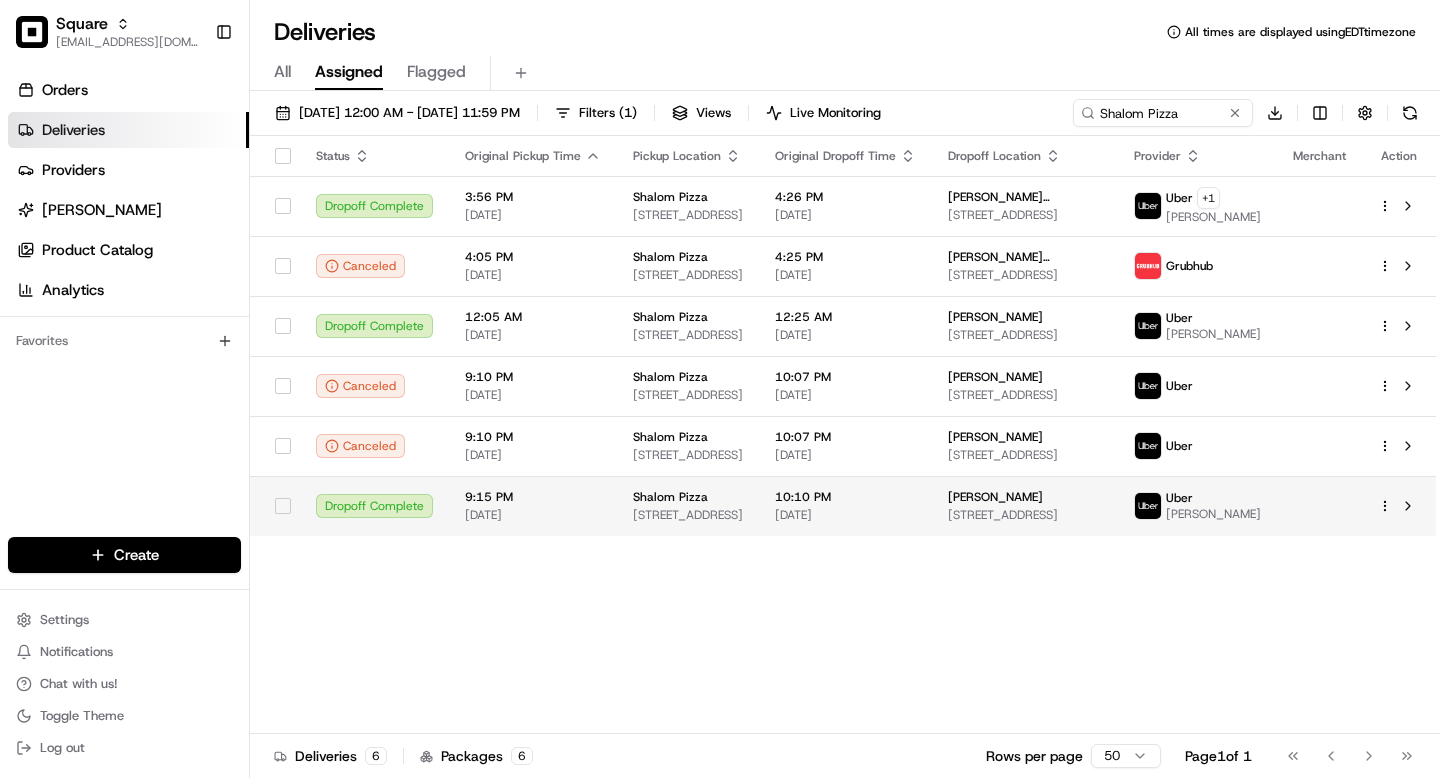 click on "10:10 PM" at bounding box center [845, 497] 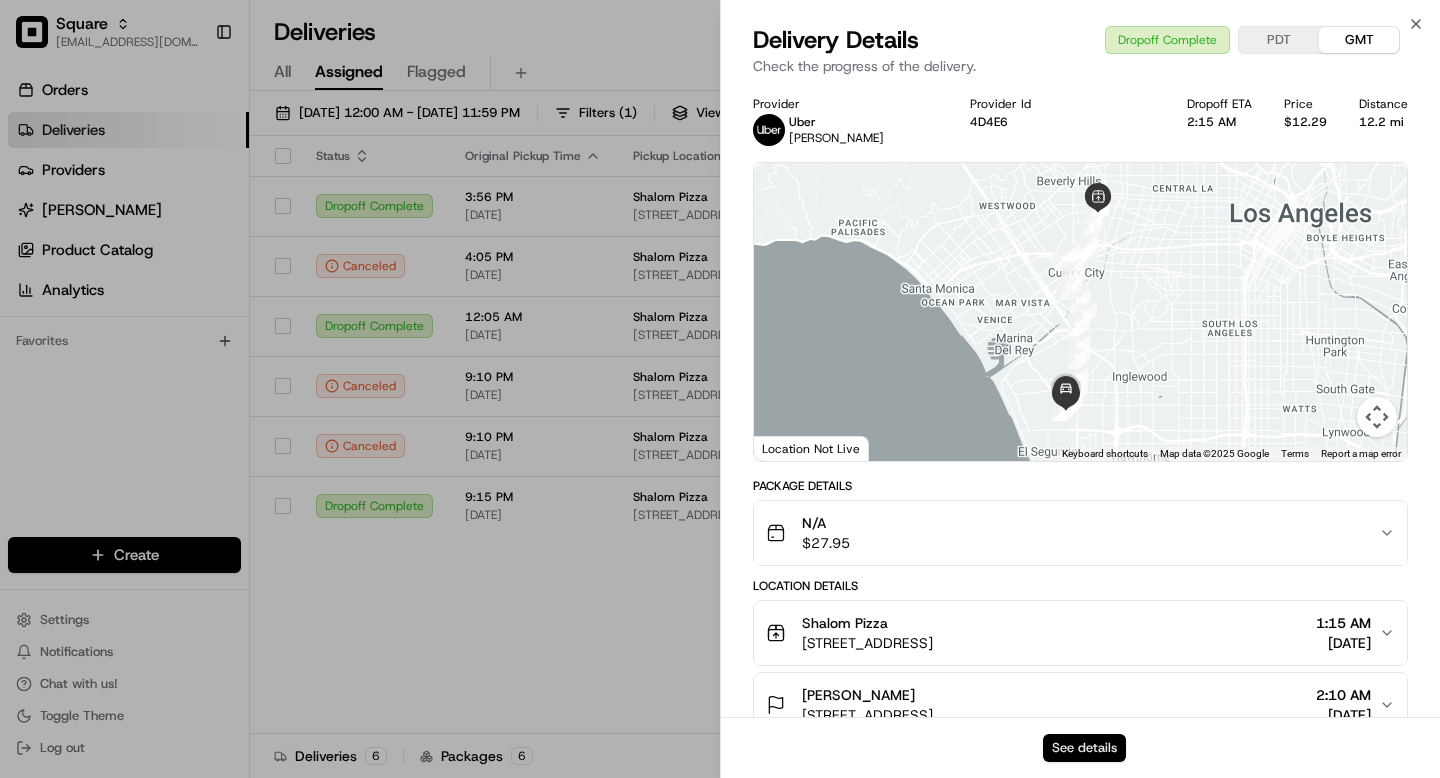 click on "See details" at bounding box center (1084, 748) 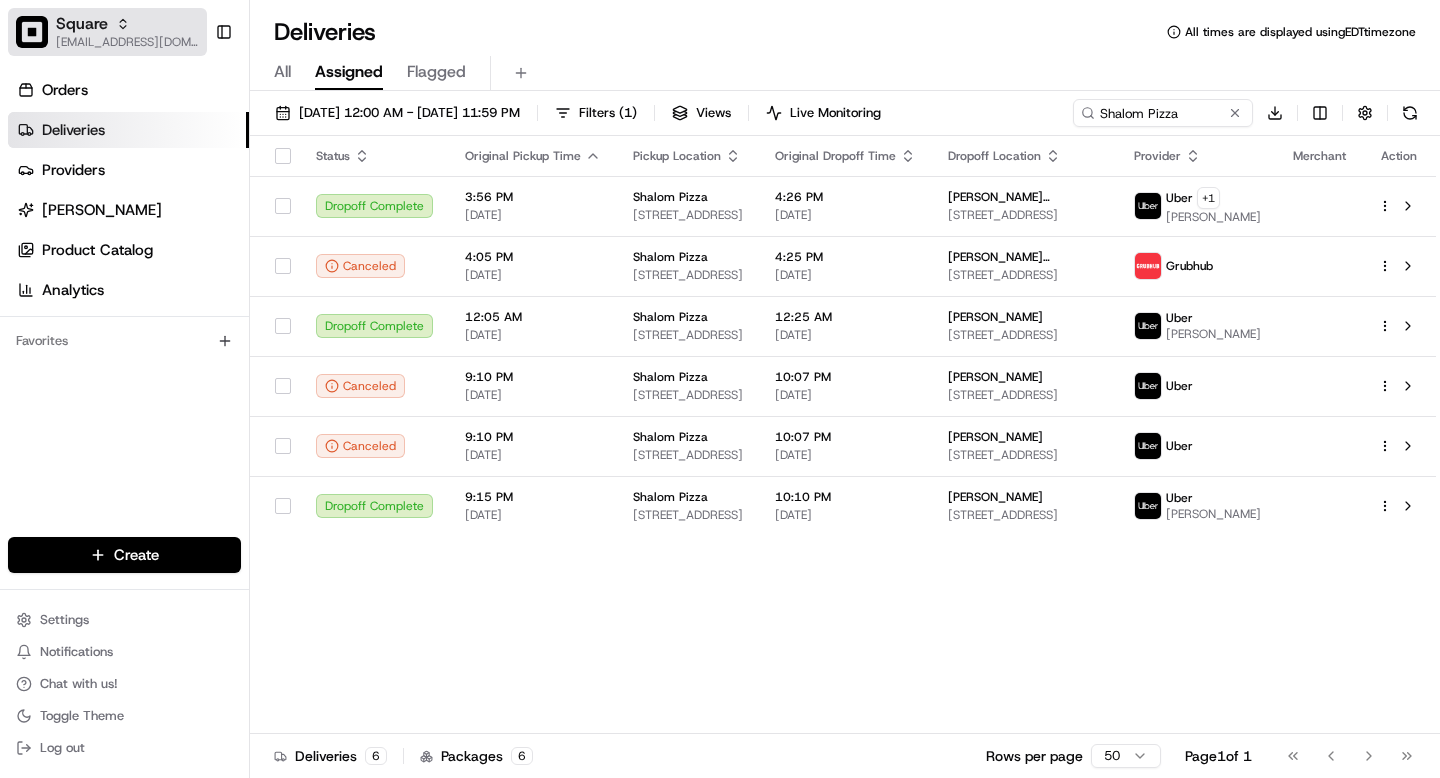 click on "[EMAIL_ADDRESS][DOMAIN_NAME]" at bounding box center (127, 42) 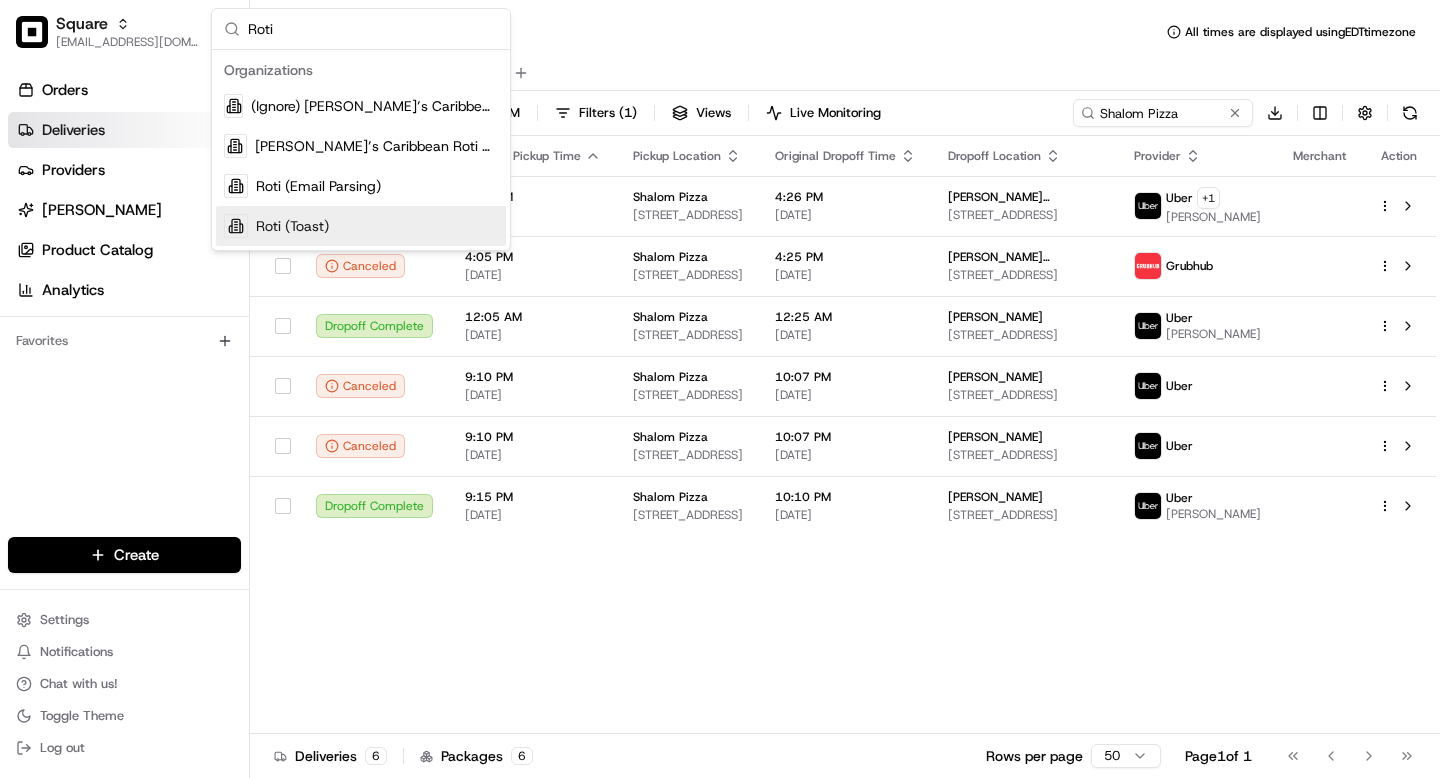 type on "Roti" 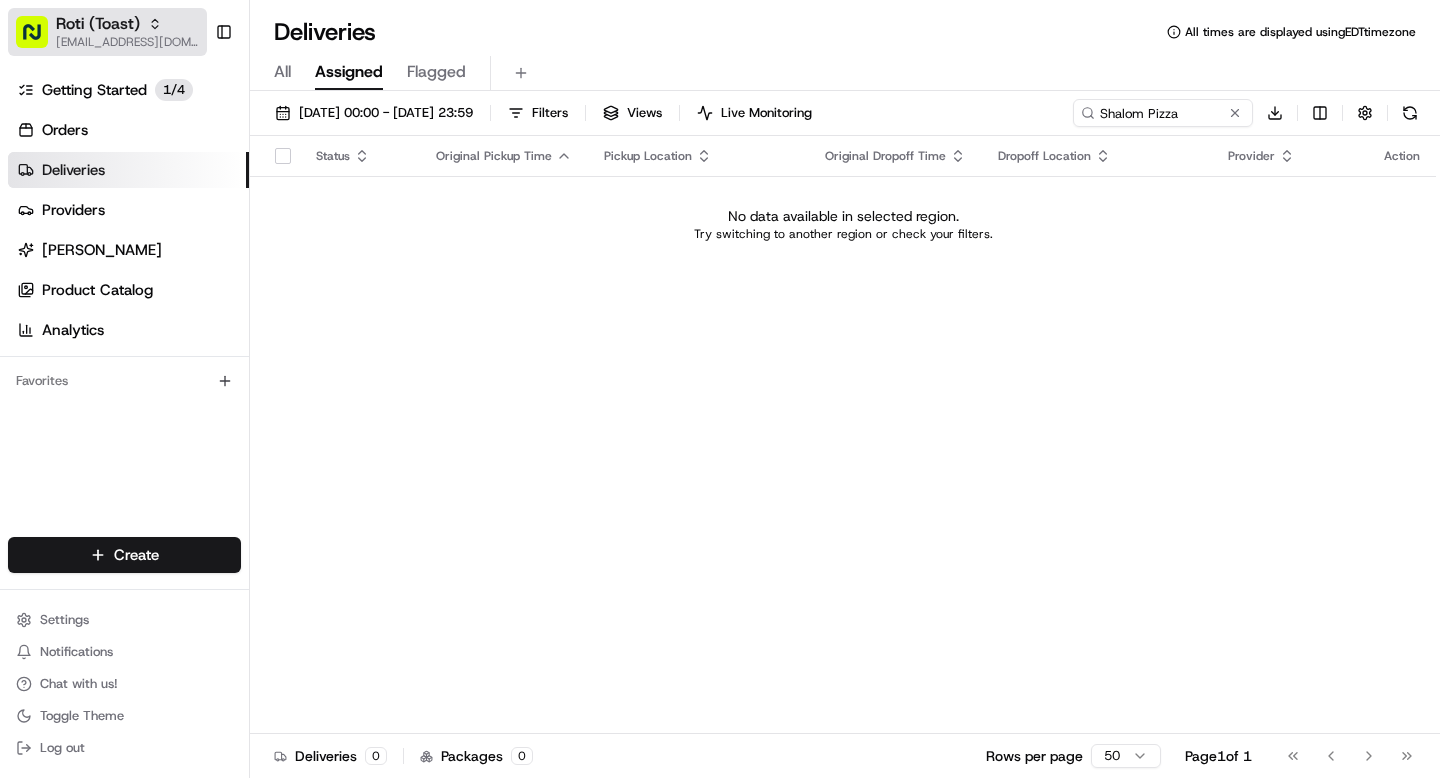click on "Roti (Toast) grace@usenash.com" at bounding box center (107, 32) 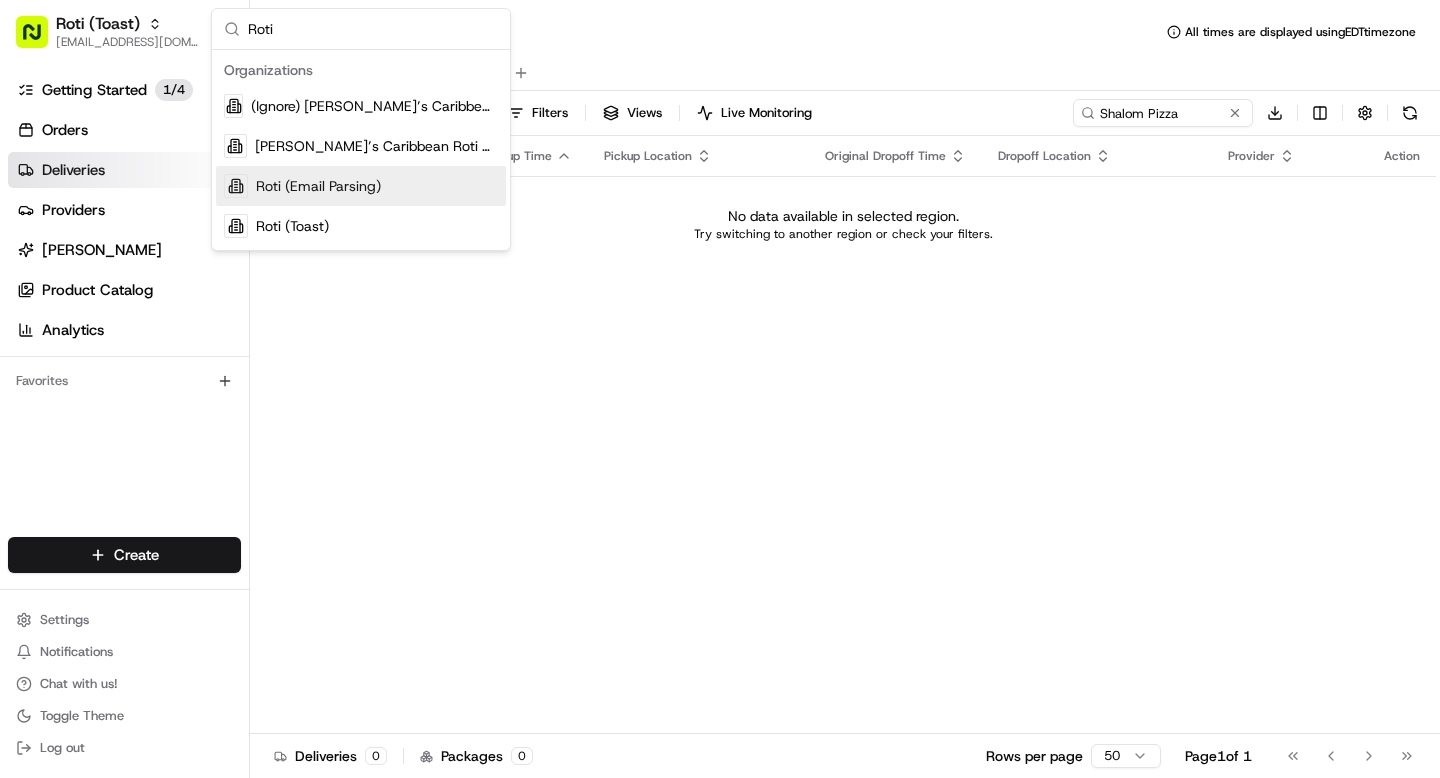 type on "Roti" 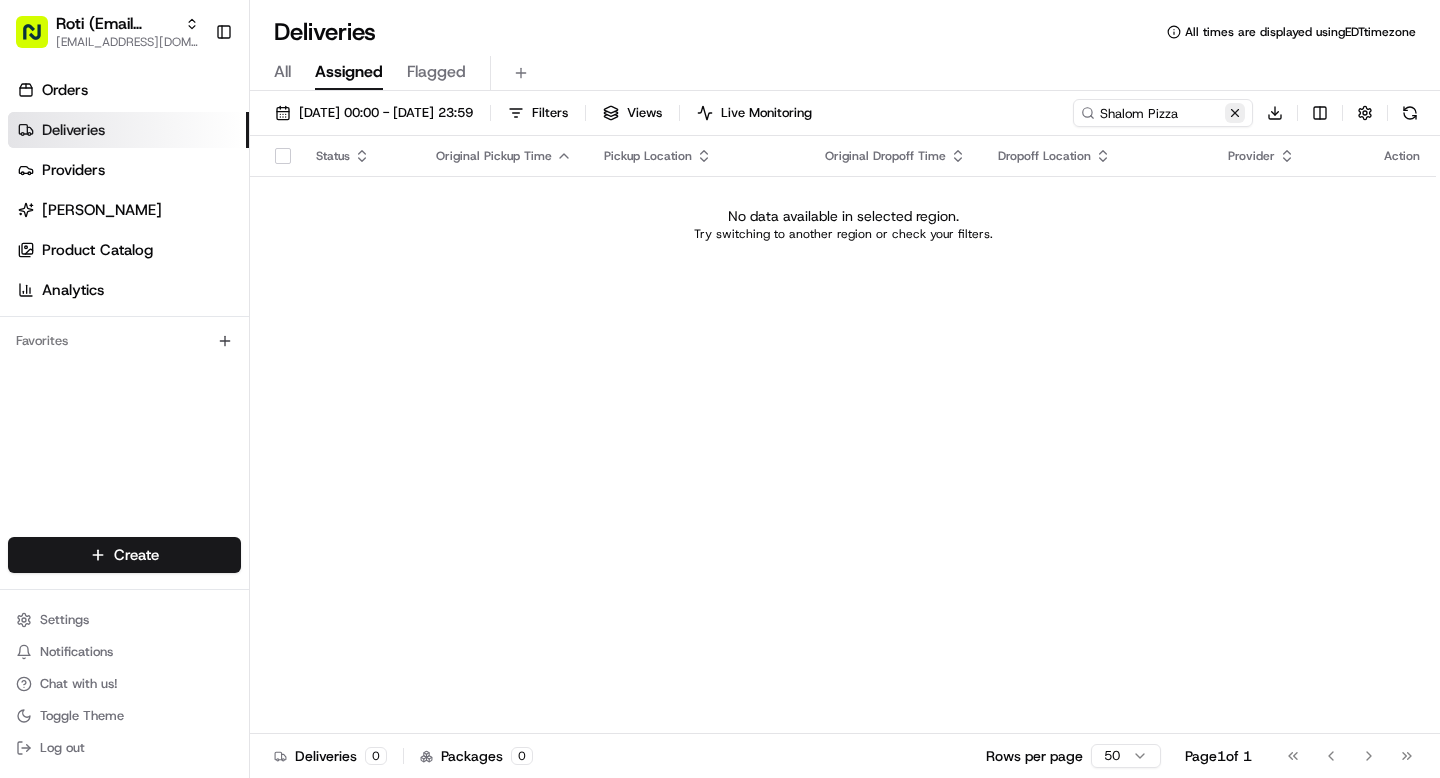 click at bounding box center [1235, 113] 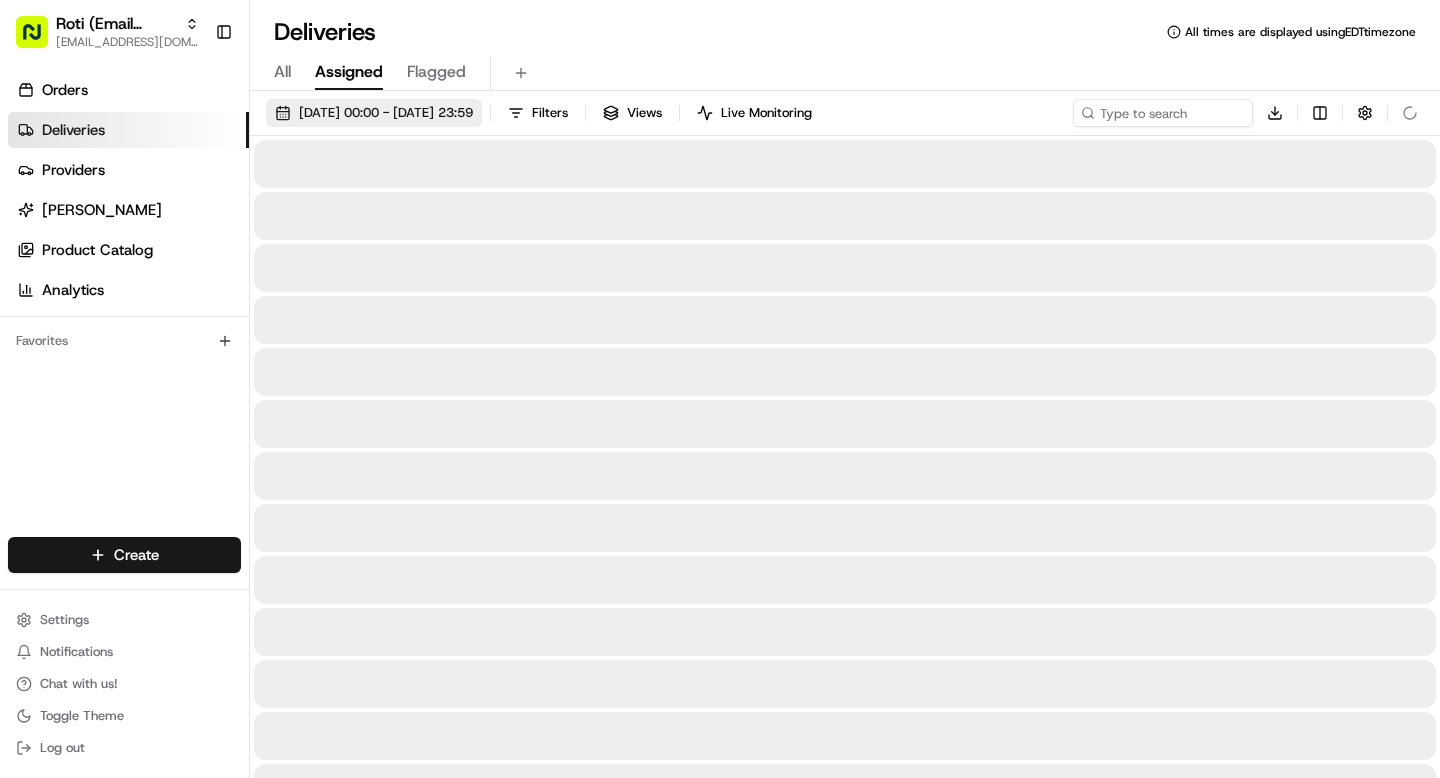 click on "01/07/2025 00:00 - 31/07/2025 23:59" at bounding box center [386, 113] 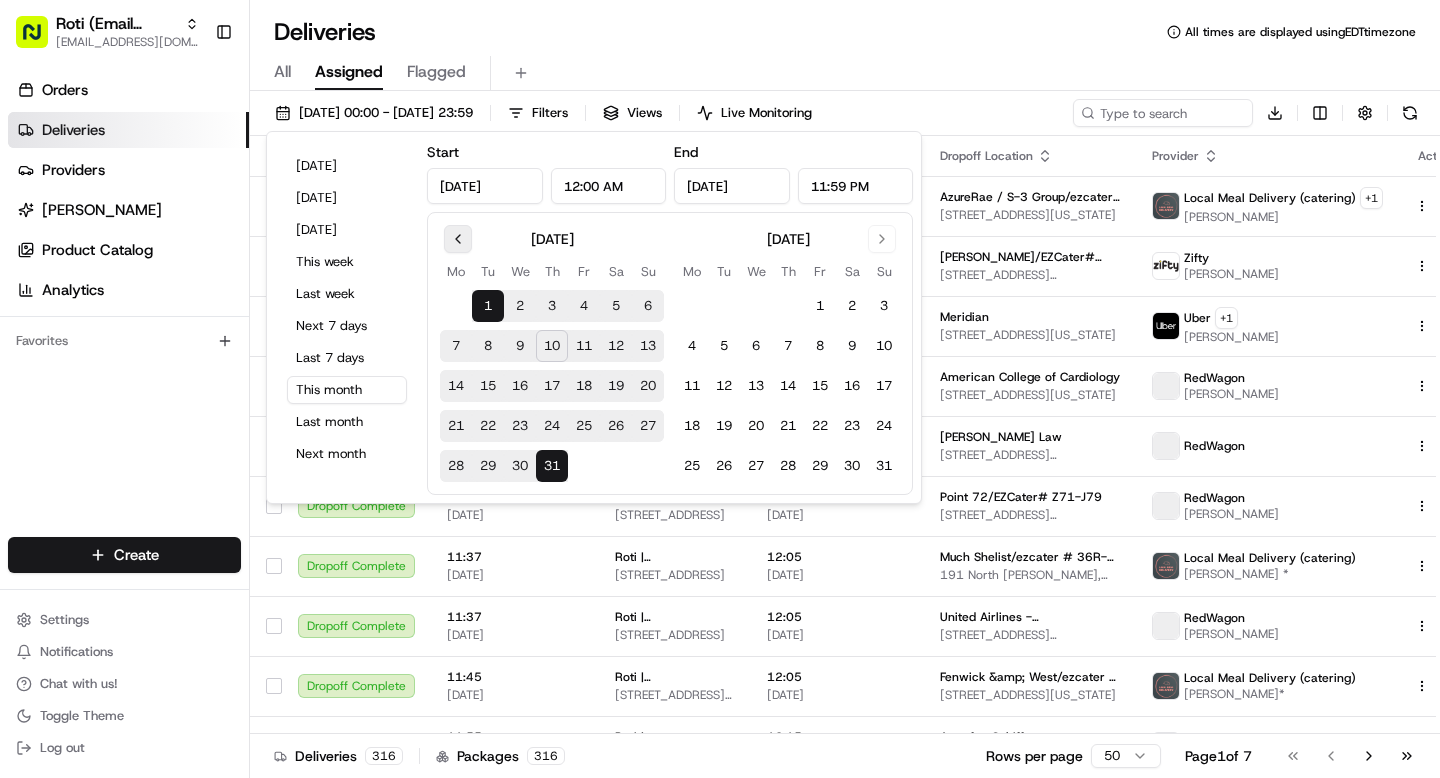 click at bounding box center (458, 239) 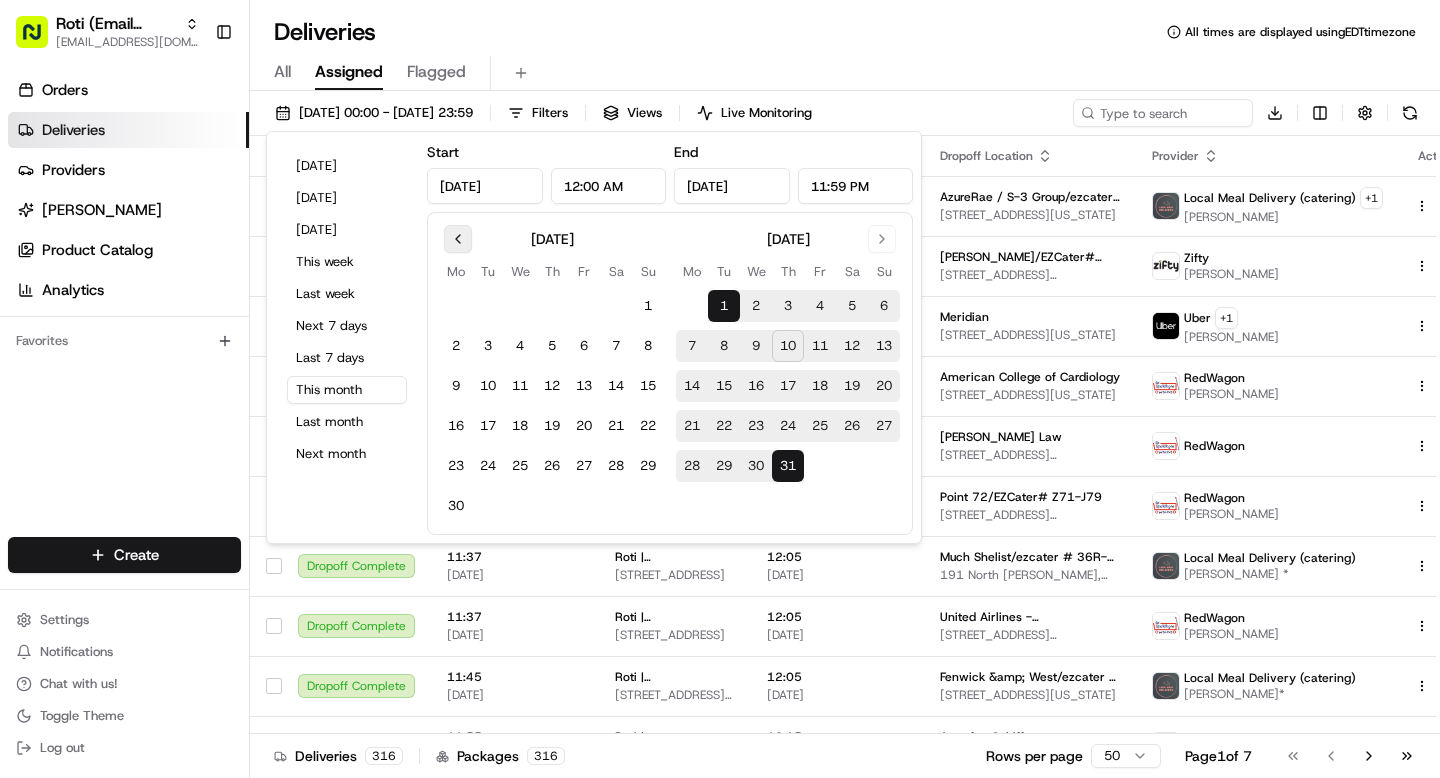 click at bounding box center [458, 239] 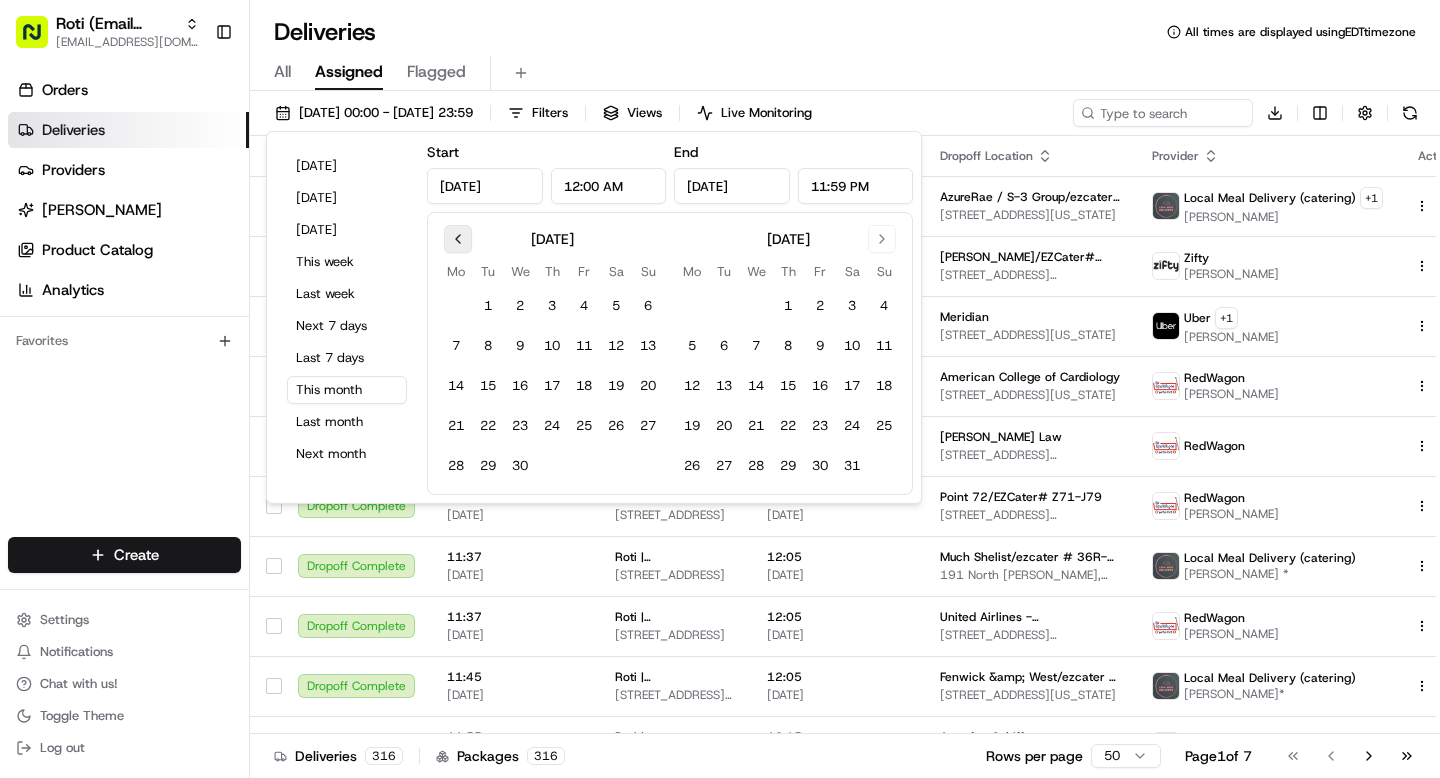 click at bounding box center (458, 239) 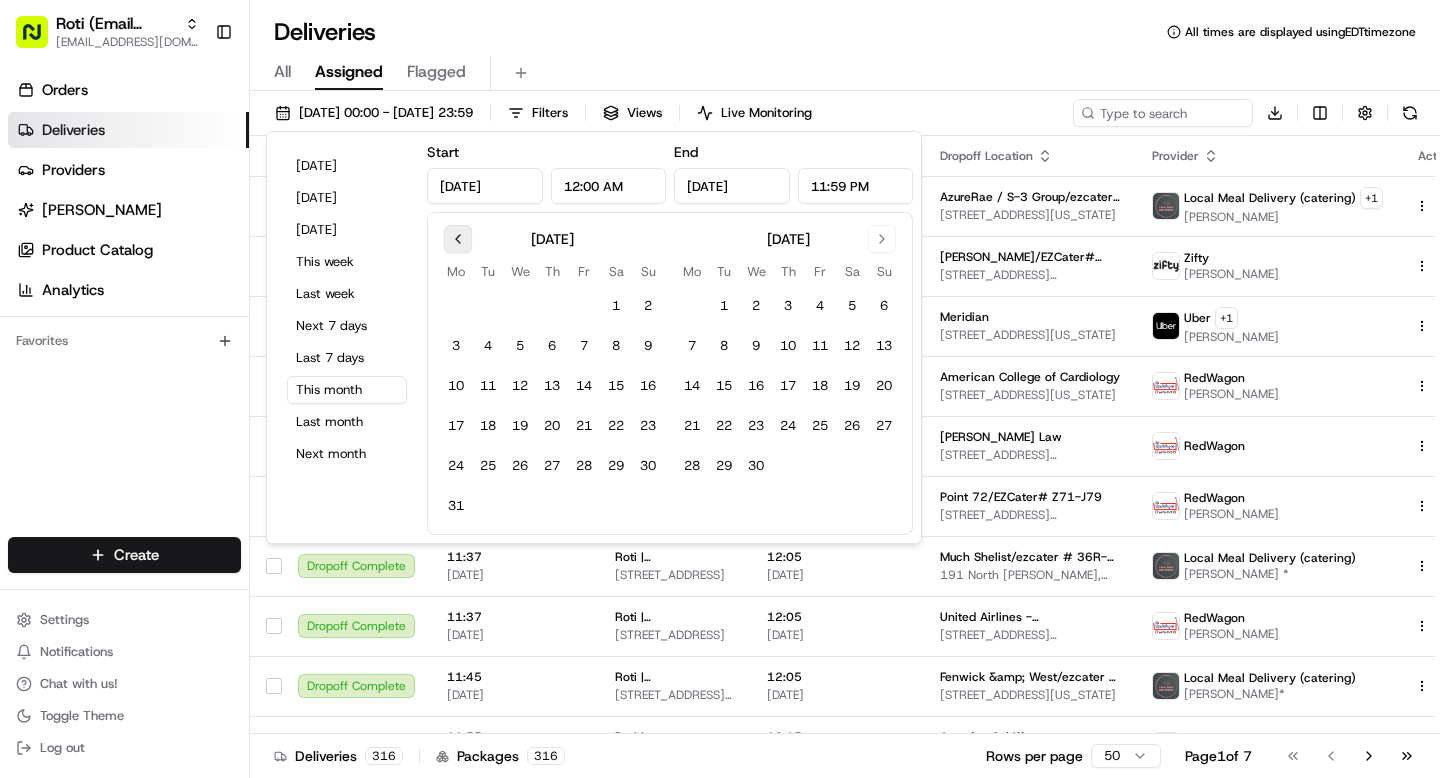 click at bounding box center (458, 239) 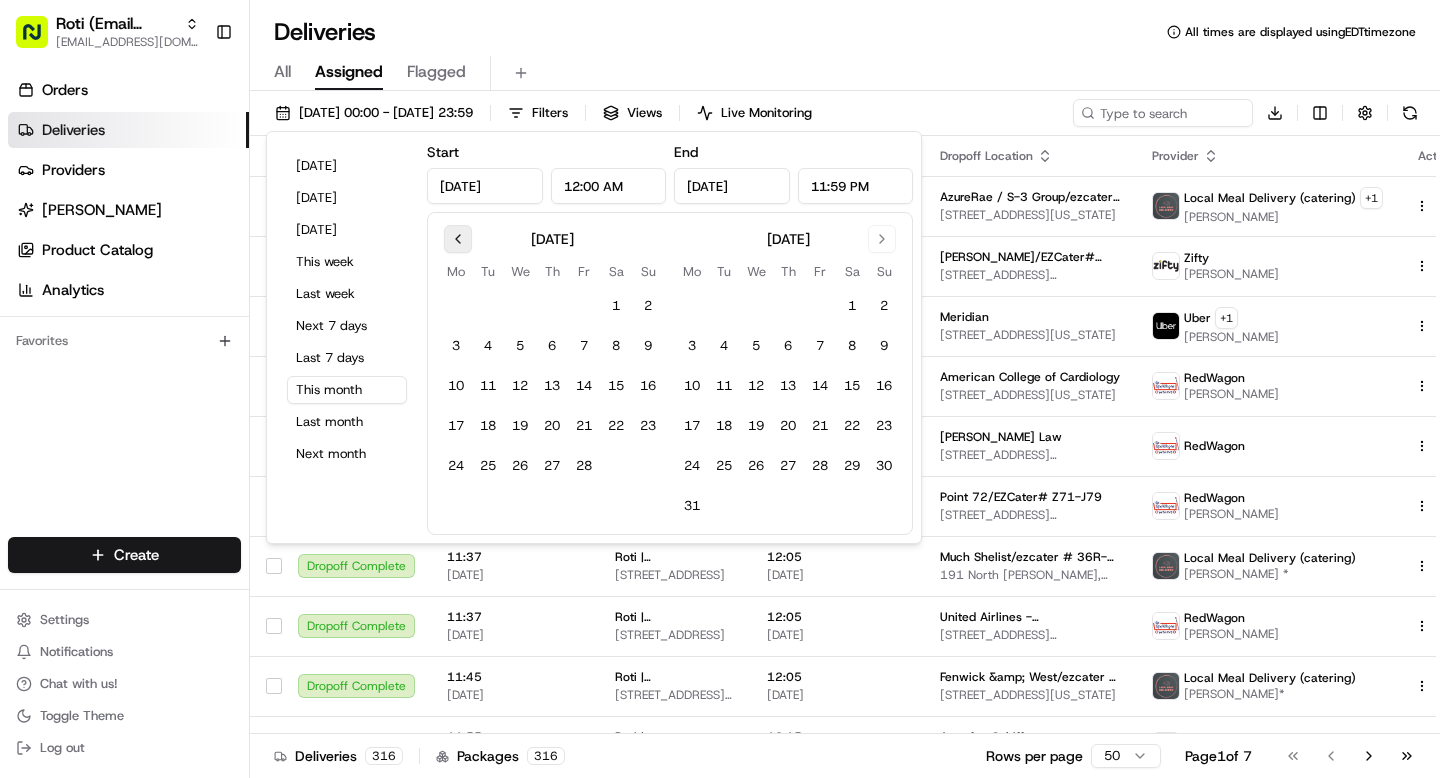 click at bounding box center (458, 239) 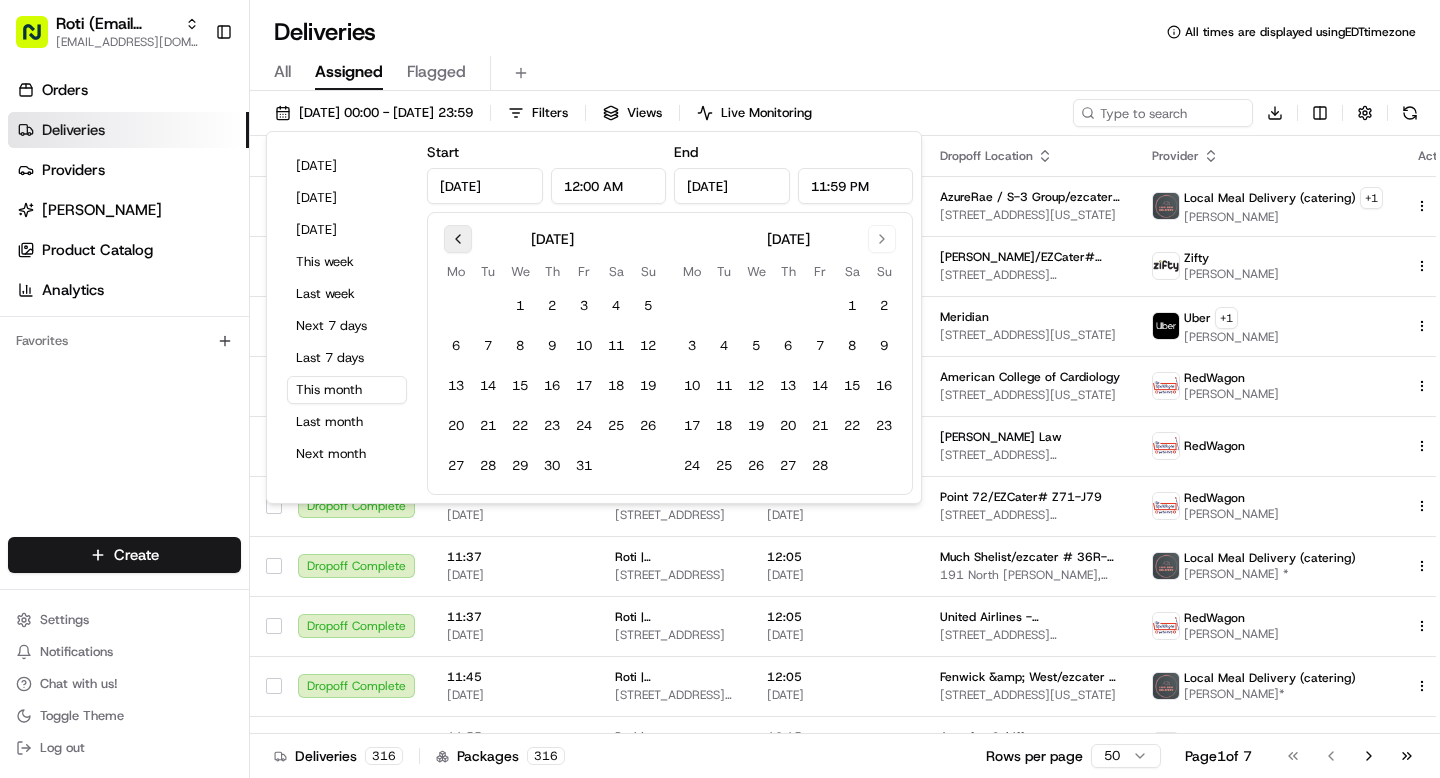 click at bounding box center (458, 239) 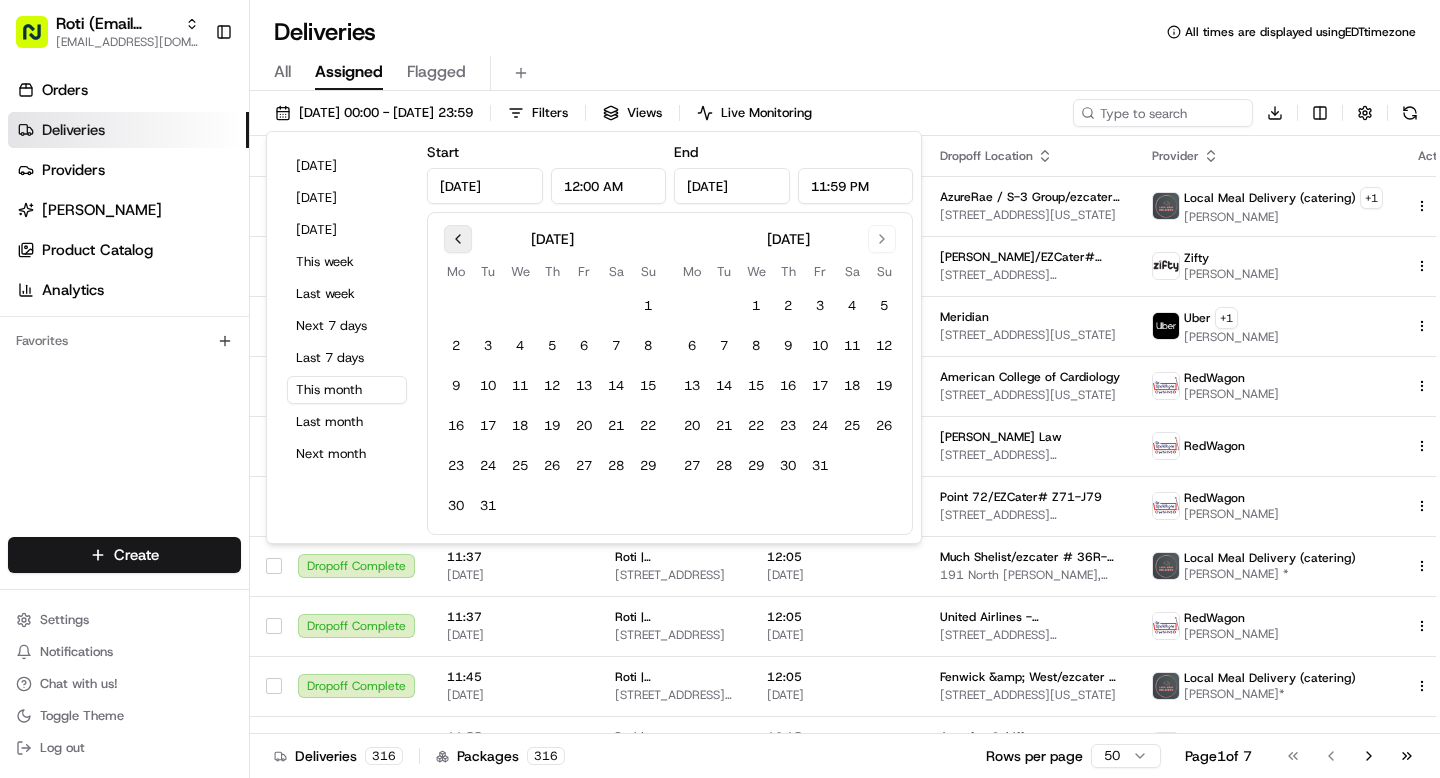 click at bounding box center (458, 239) 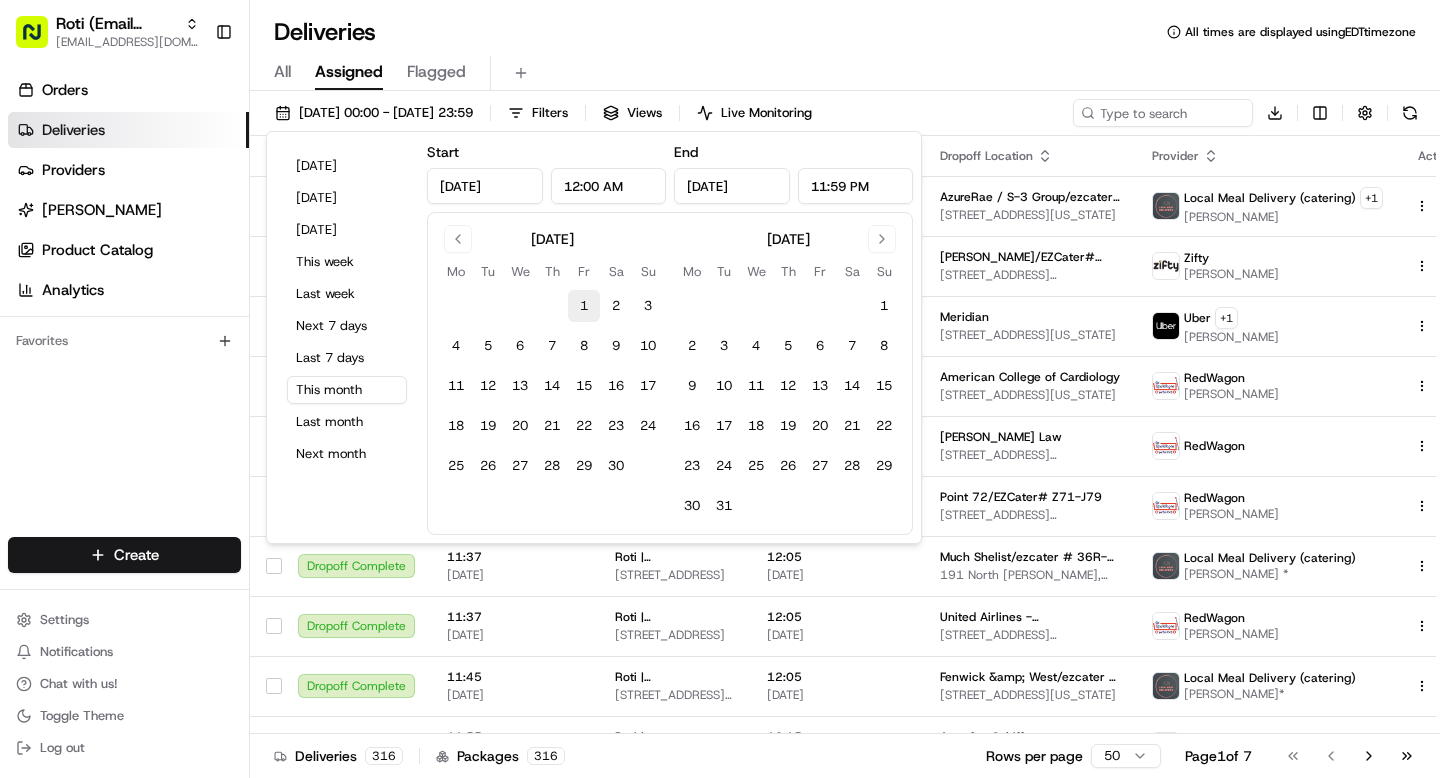 click on "1" at bounding box center (584, 306) 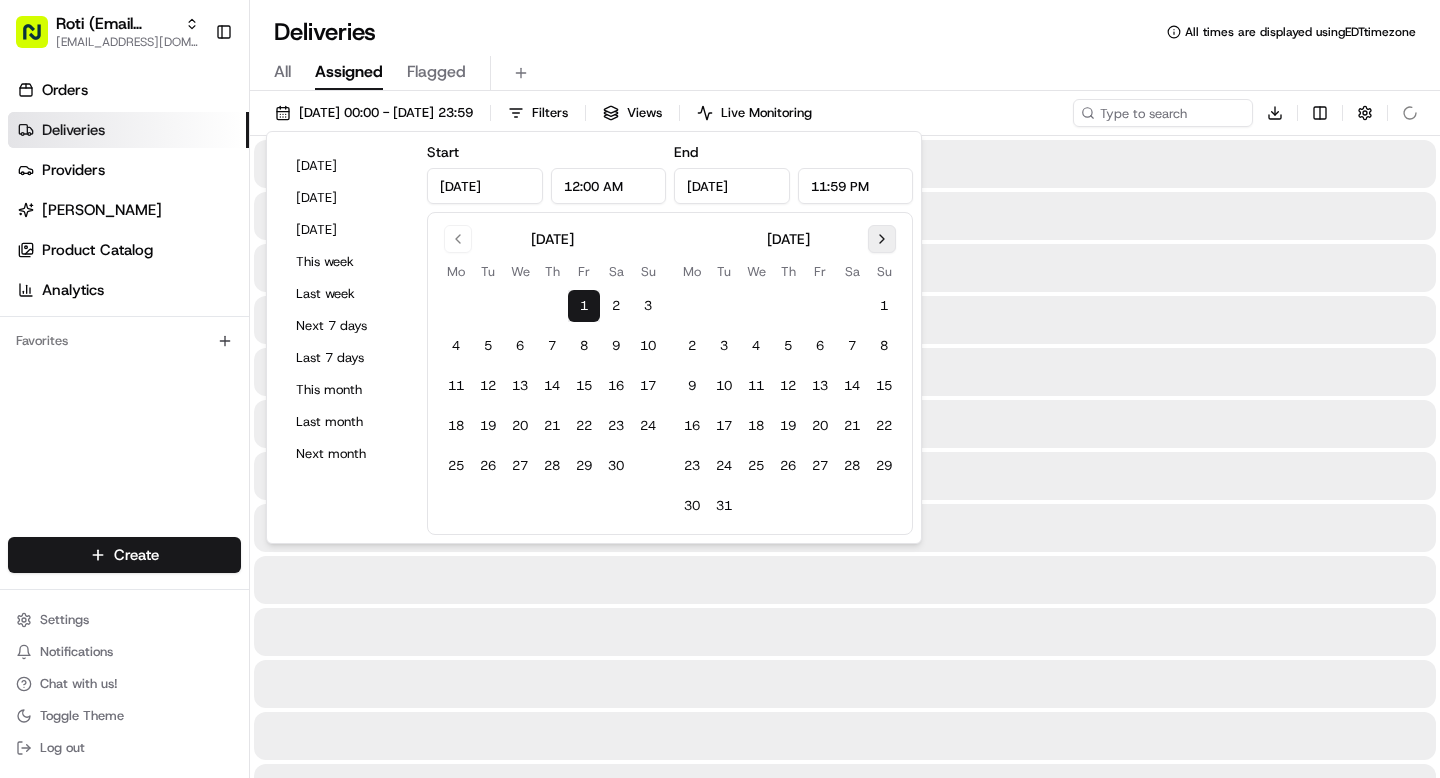 click at bounding box center (882, 239) 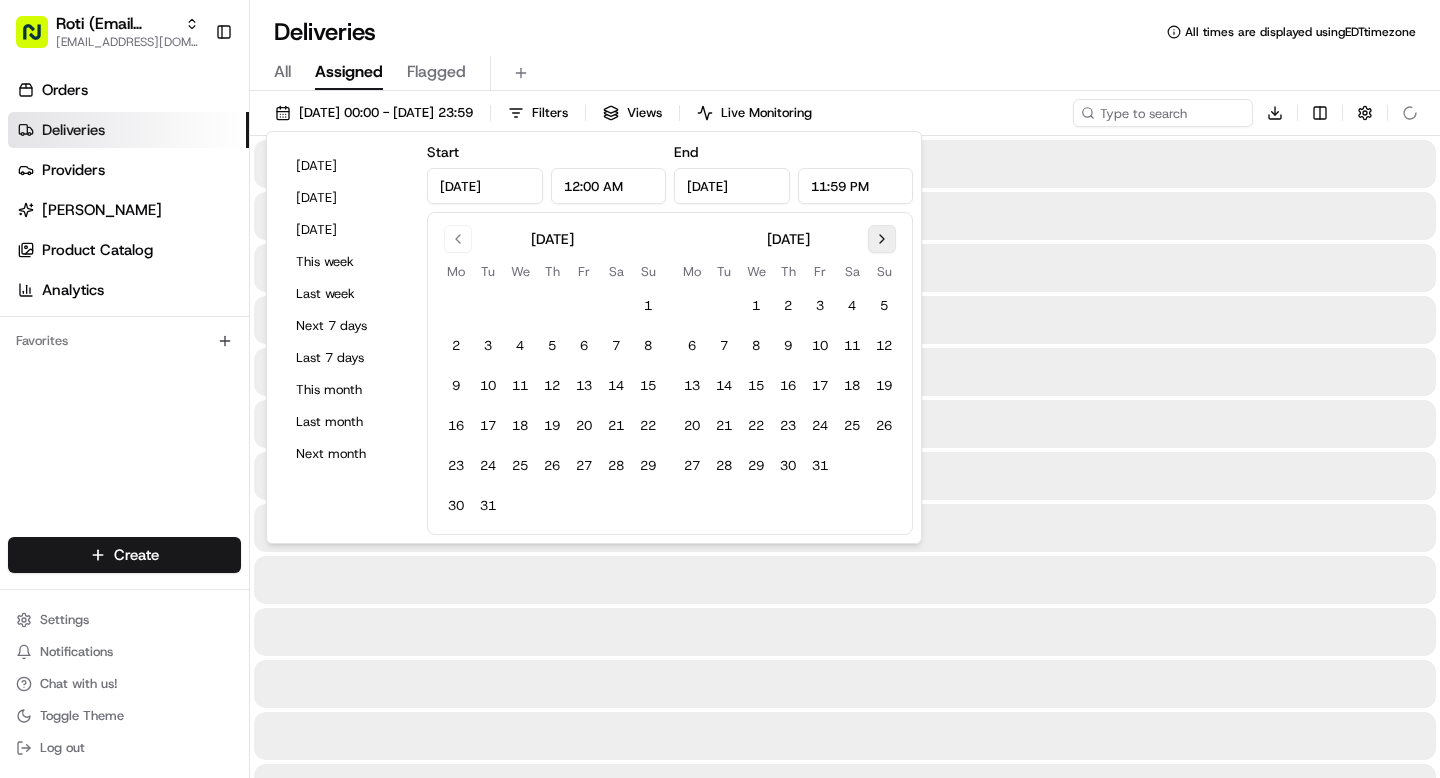 click at bounding box center [882, 239] 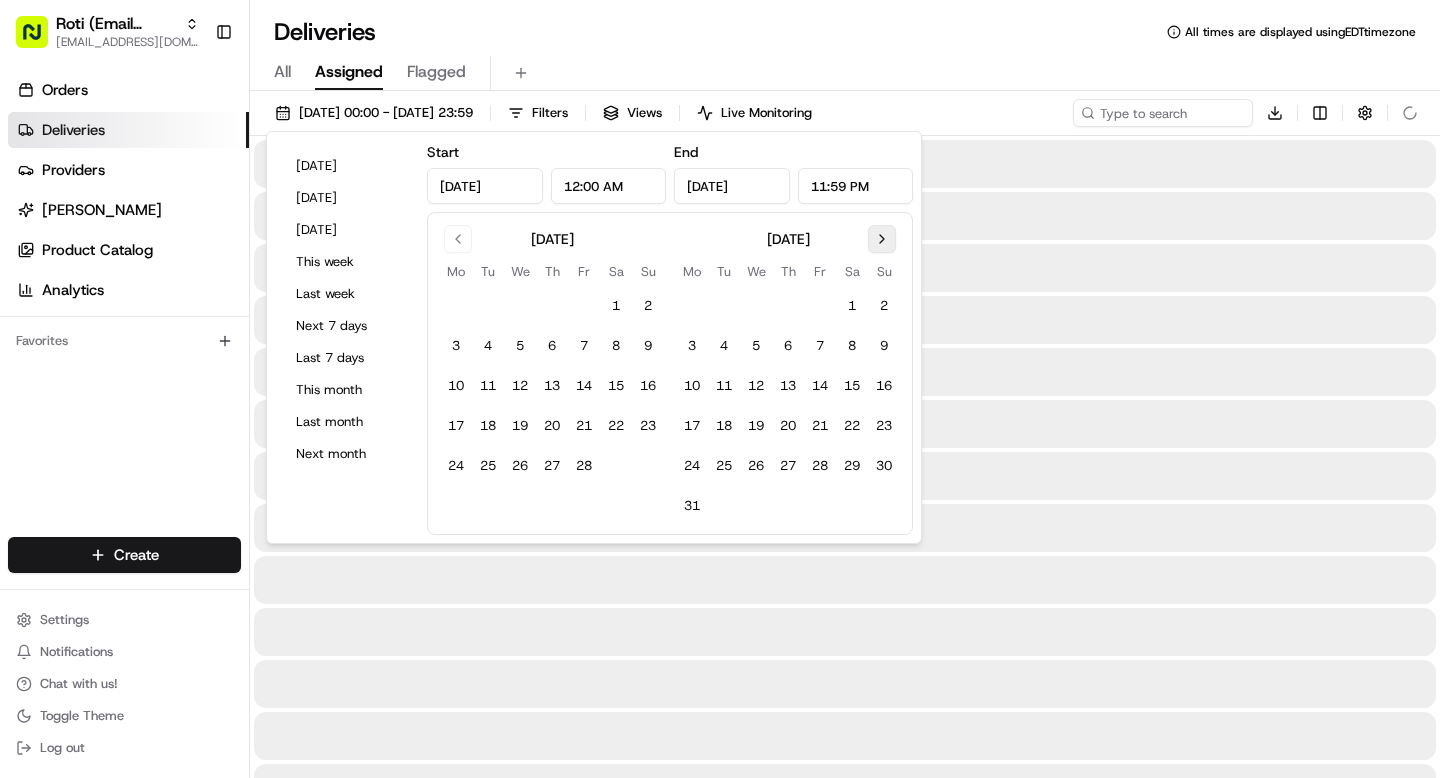 click at bounding box center (882, 239) 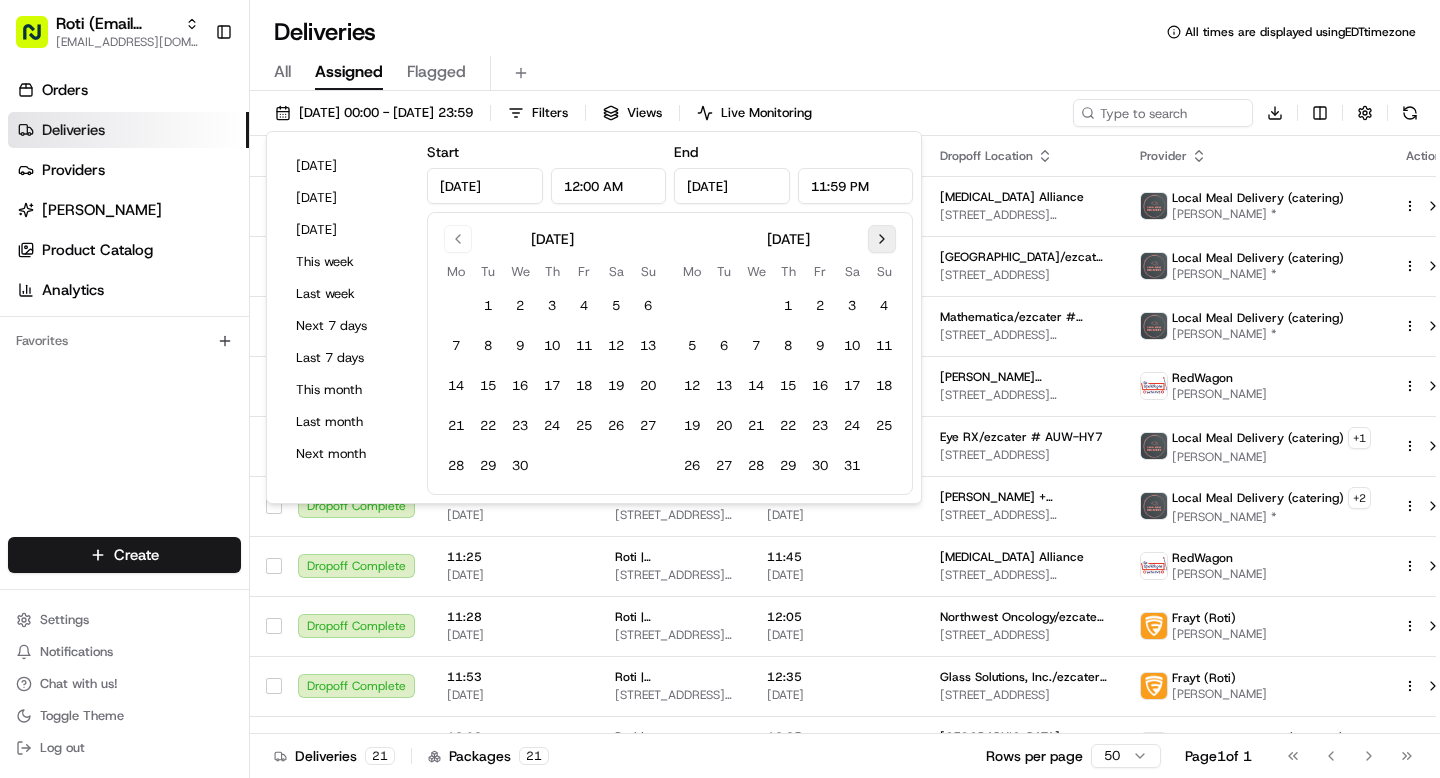 click at bounding box center [882, 239] 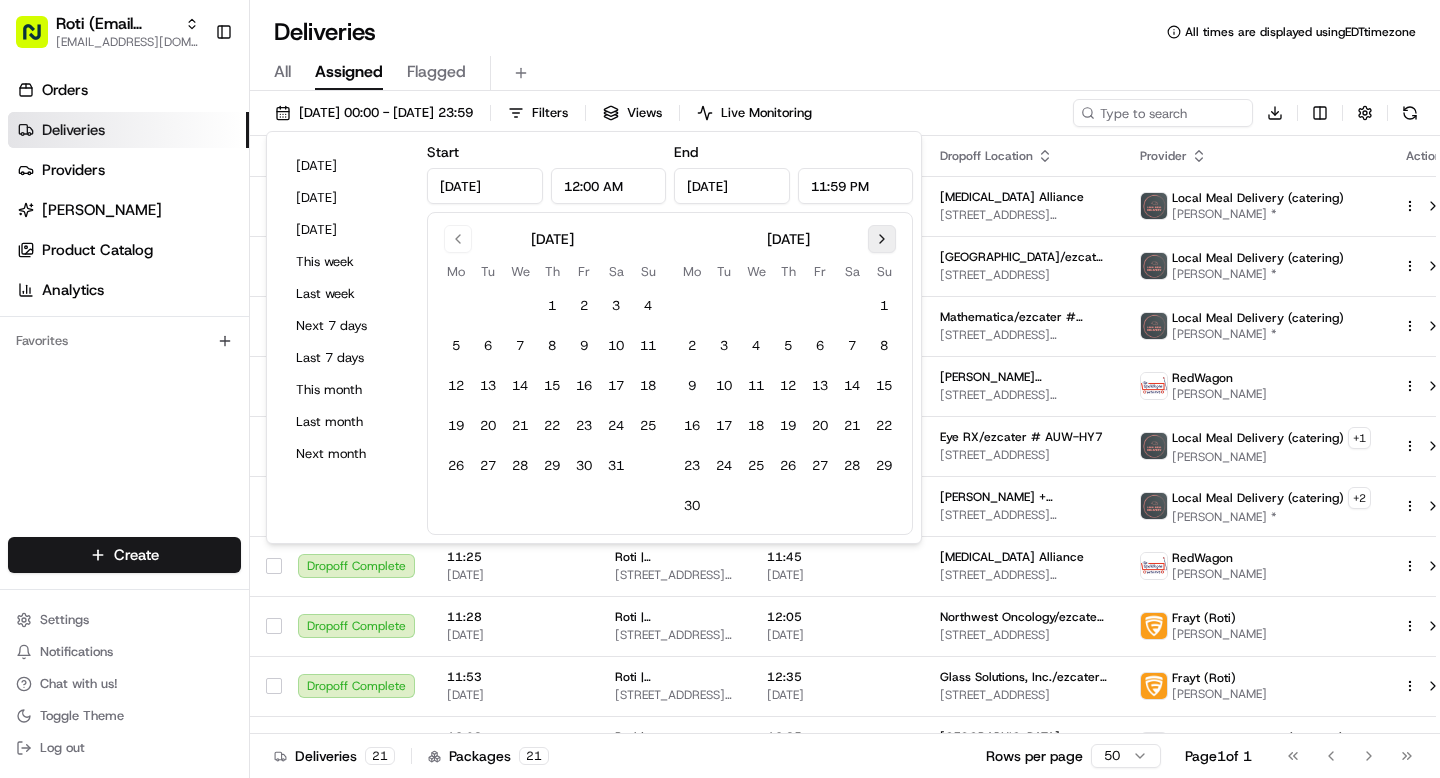 click at bounding box center (882, 239) 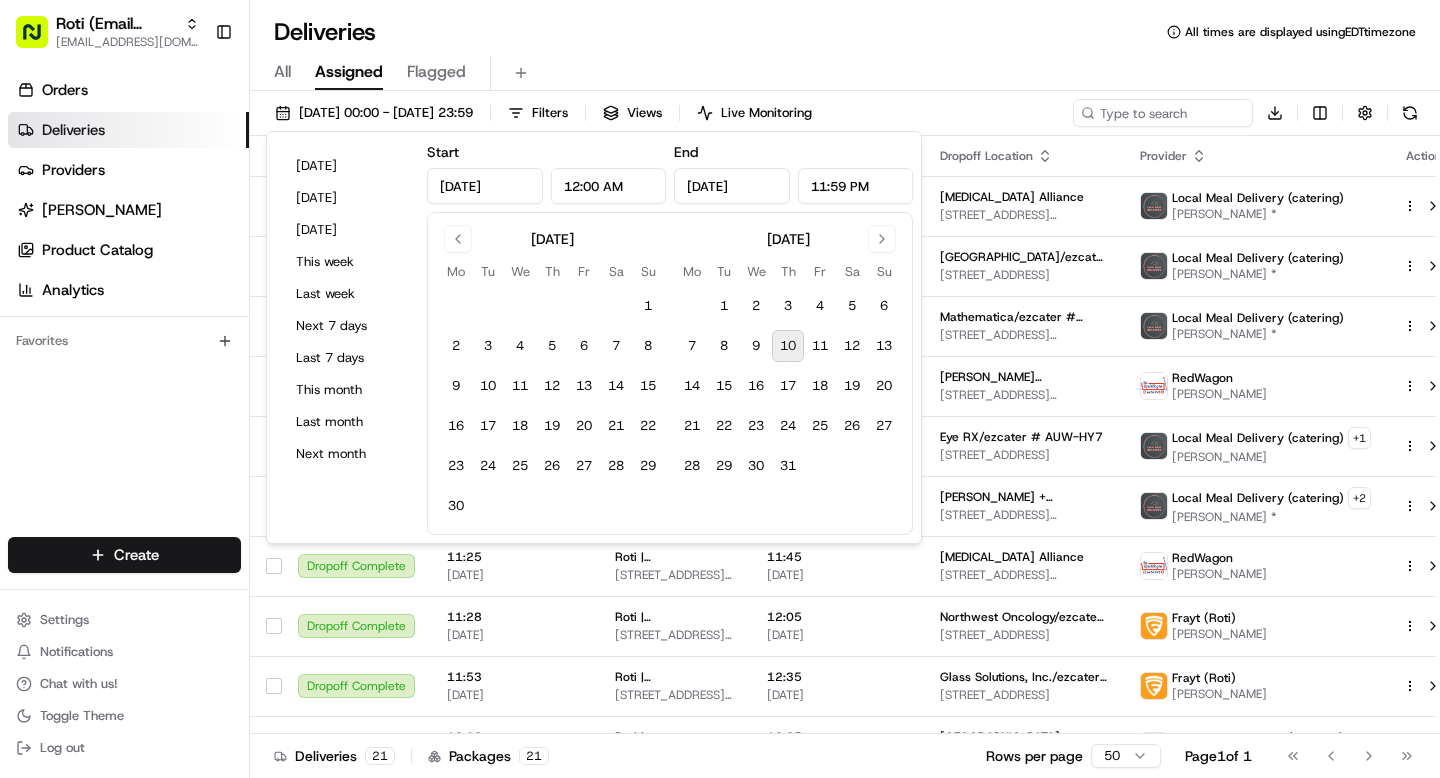 click on "10" at bounding box center [788, 346] 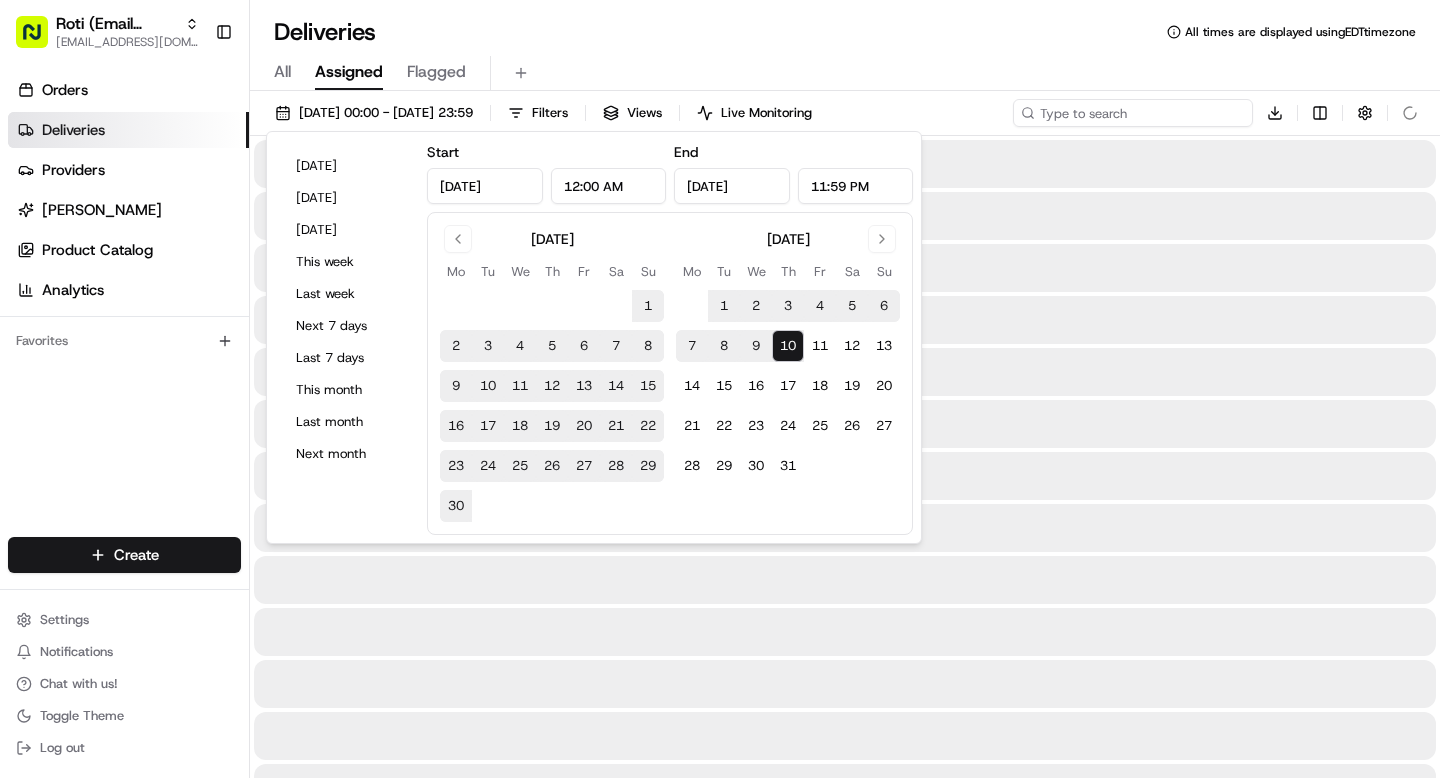 click at bounding box center (1133, 113) 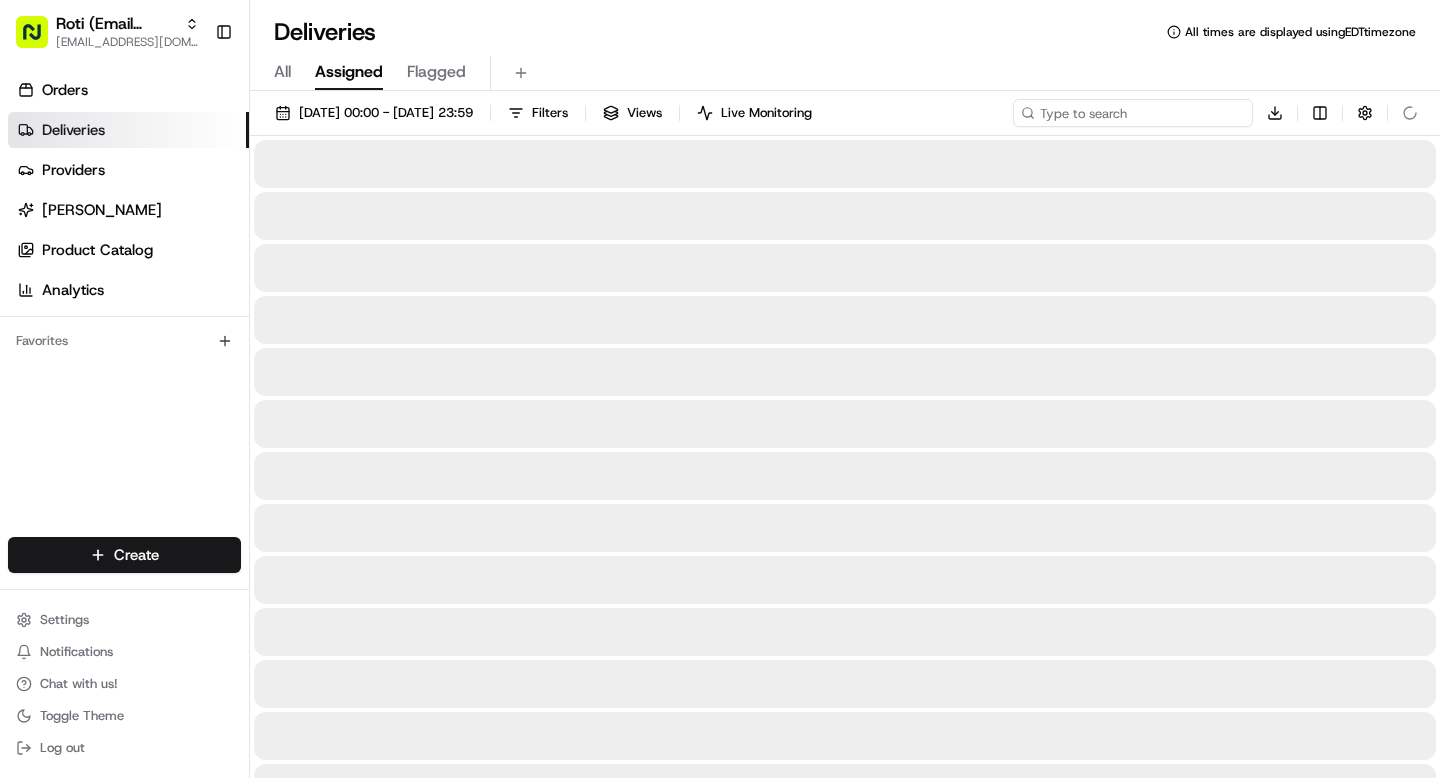 paste on "[PERSON_NAME]" 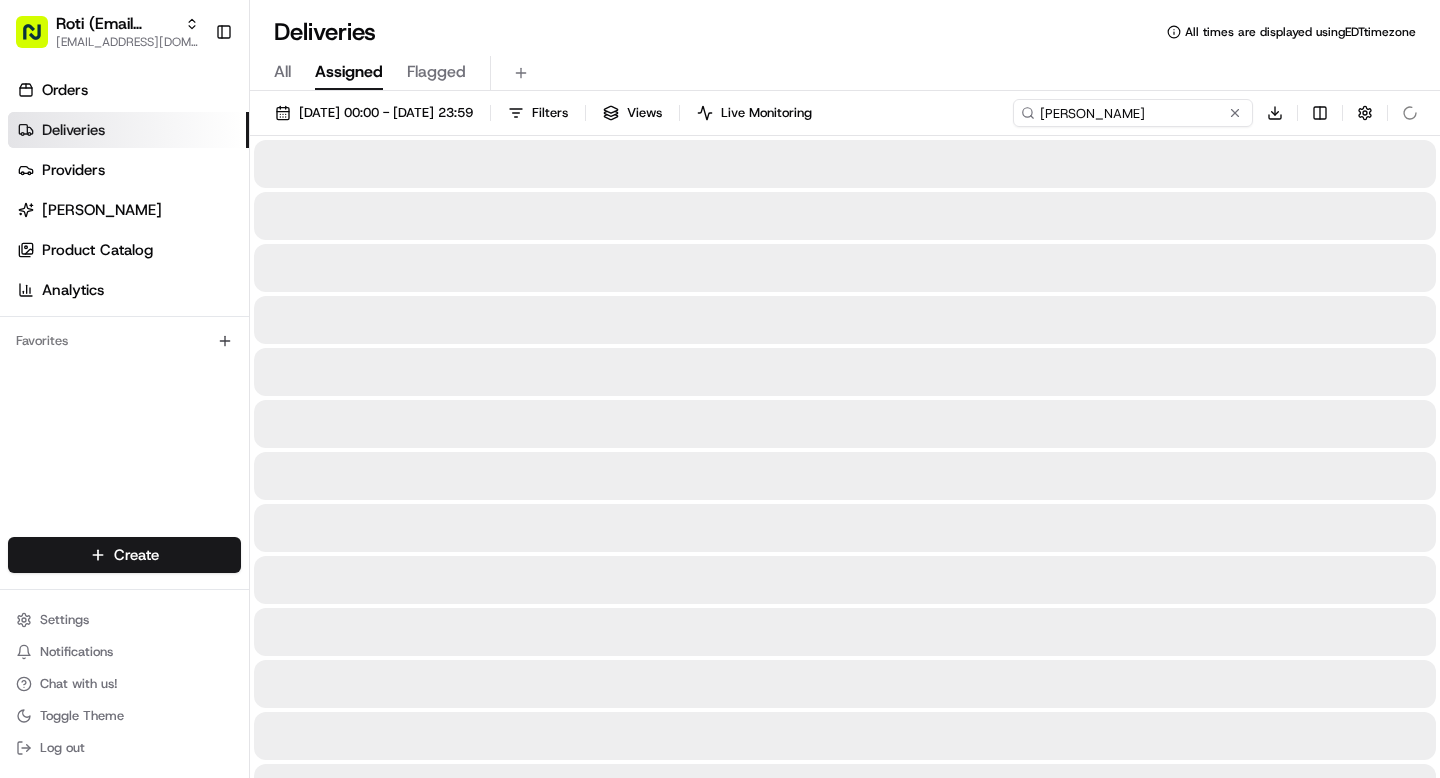 type on "[PERSON_NAME]" 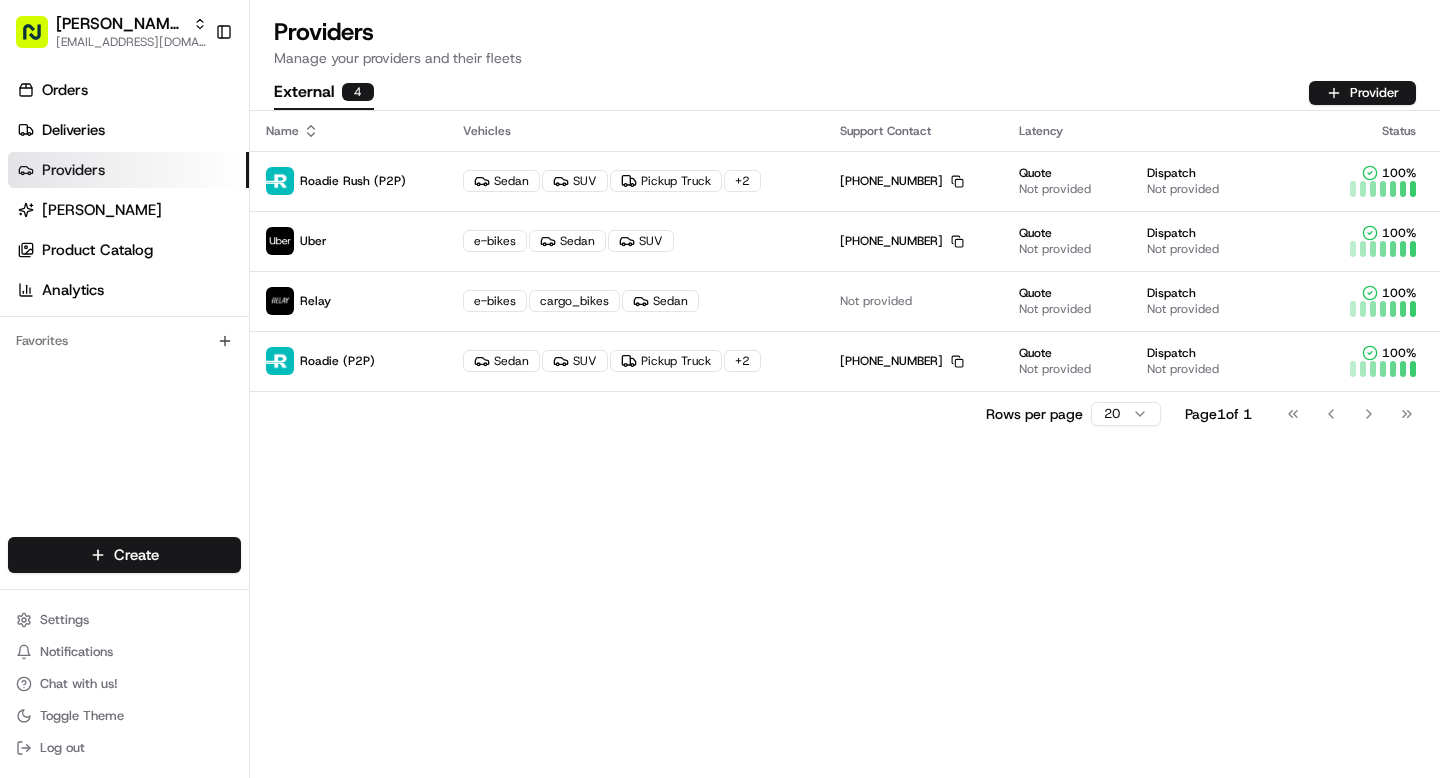 scroll, scrollTop: 0, scrollLeft: 0, axis: both 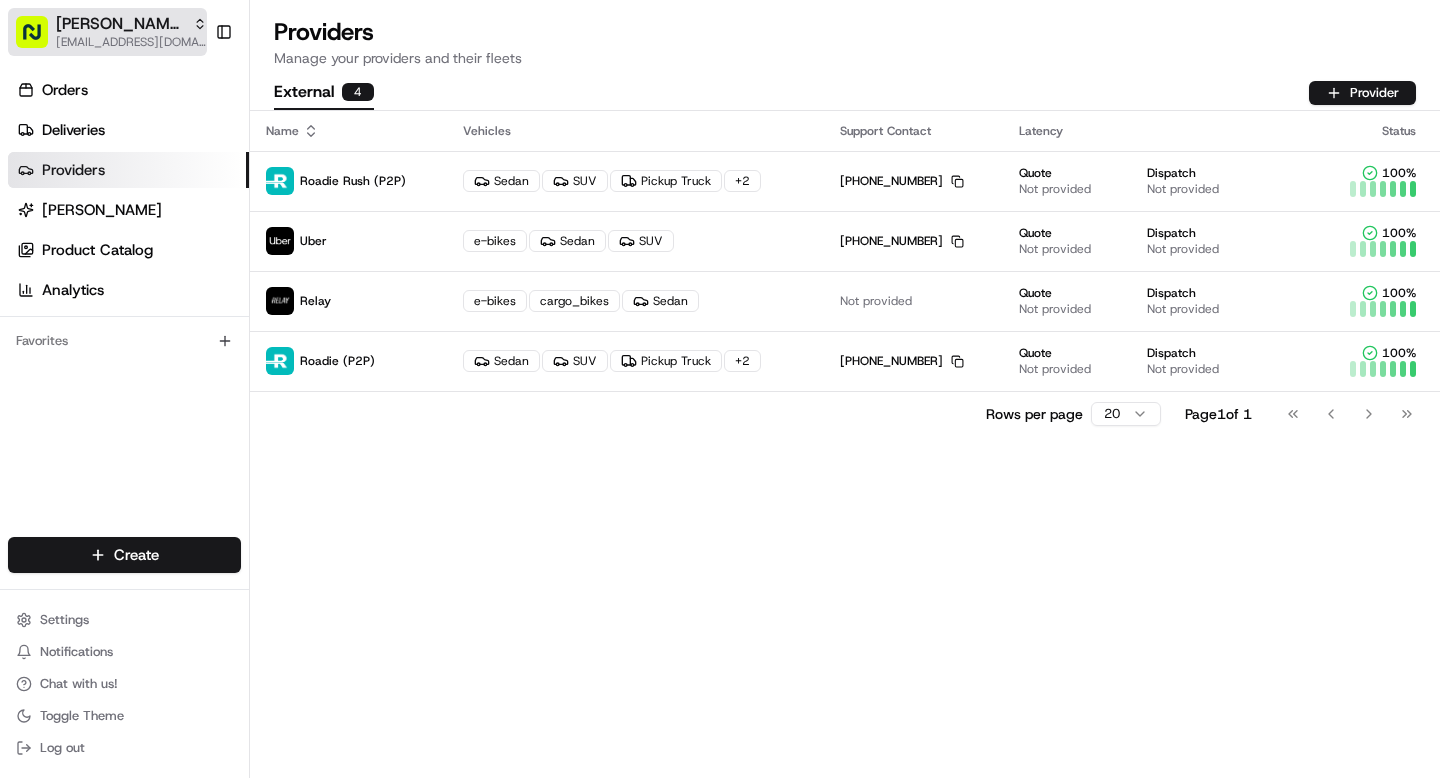 click on "Nash Live Ops" at bounding box center [120, 24] 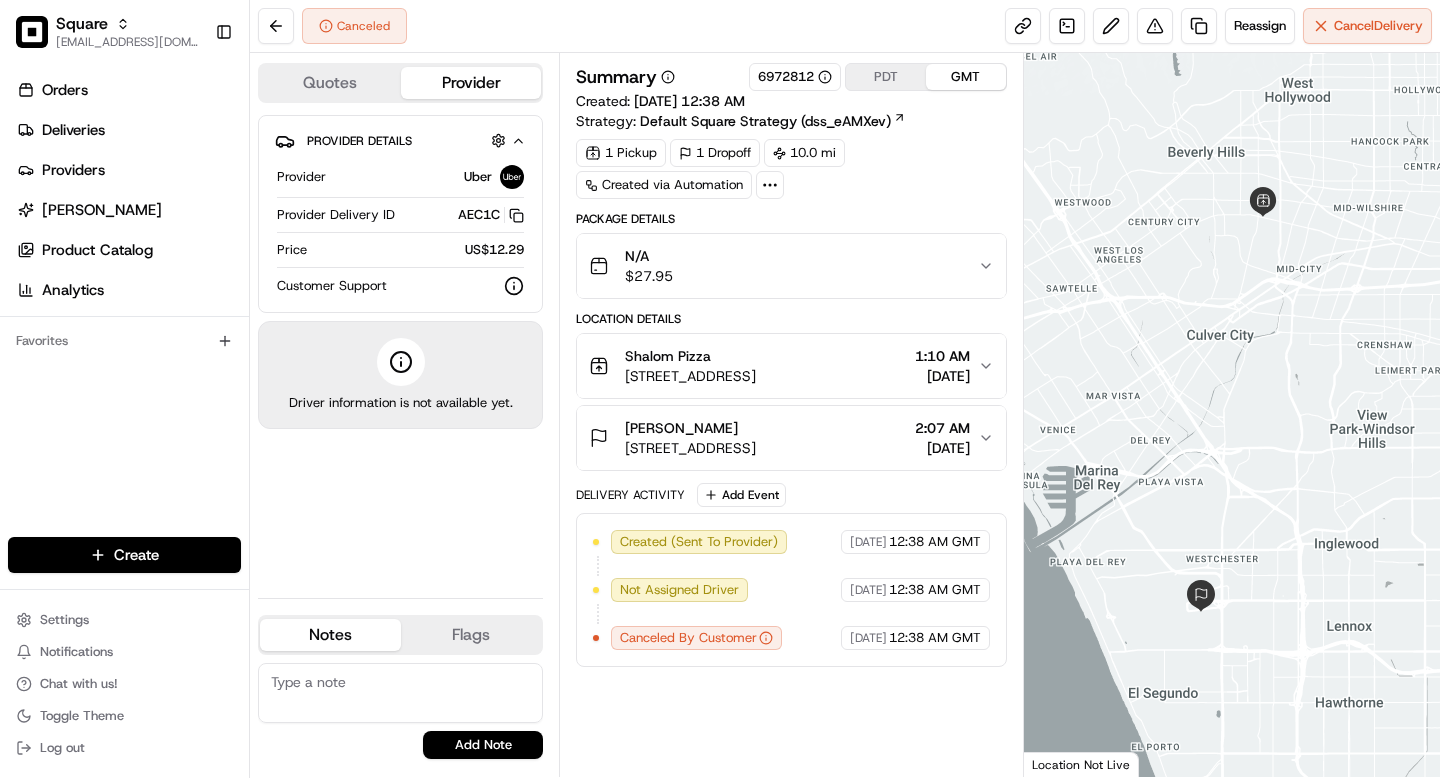 scroll, scrollTop: 0, scrollLeft: 0, axis: both 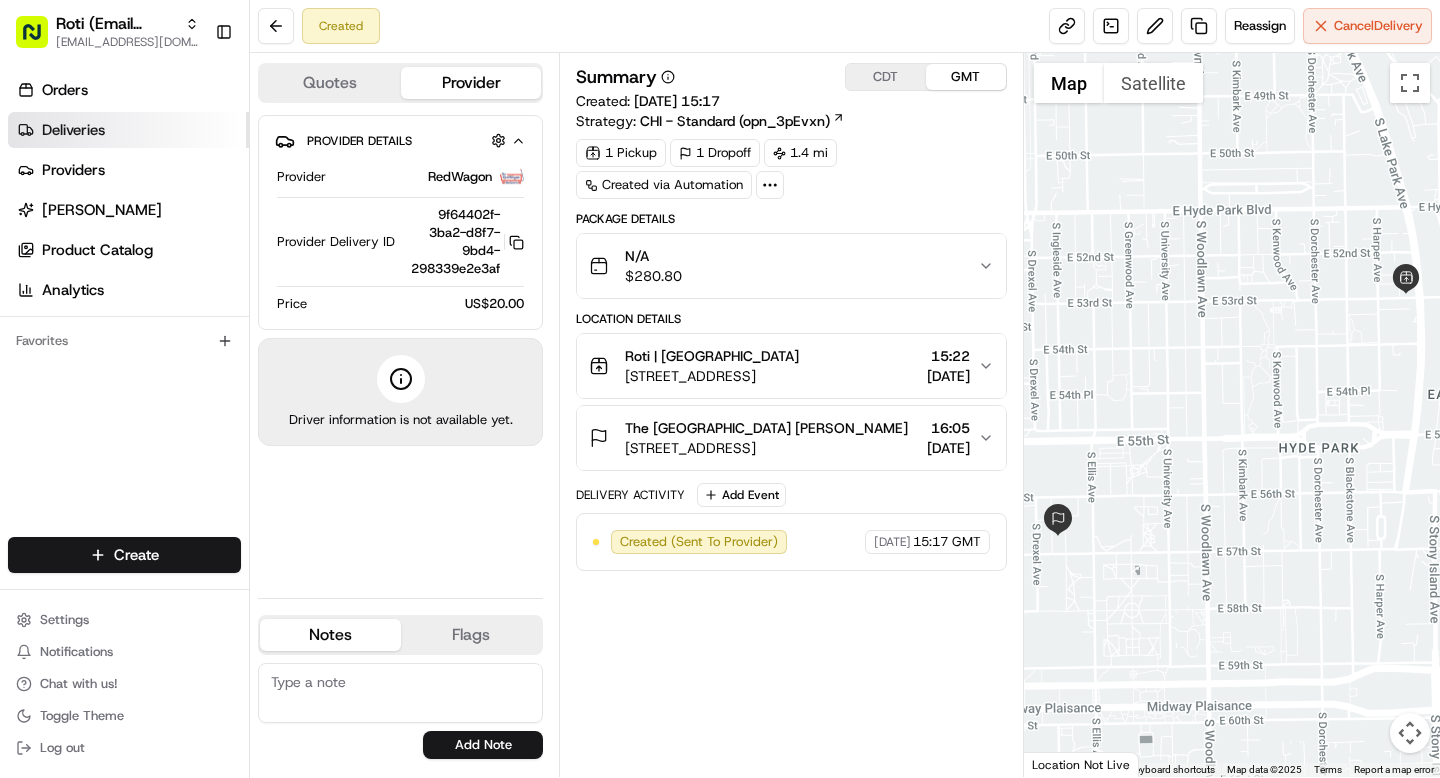 click on "Deliveries" at bounding box center (73, 130) 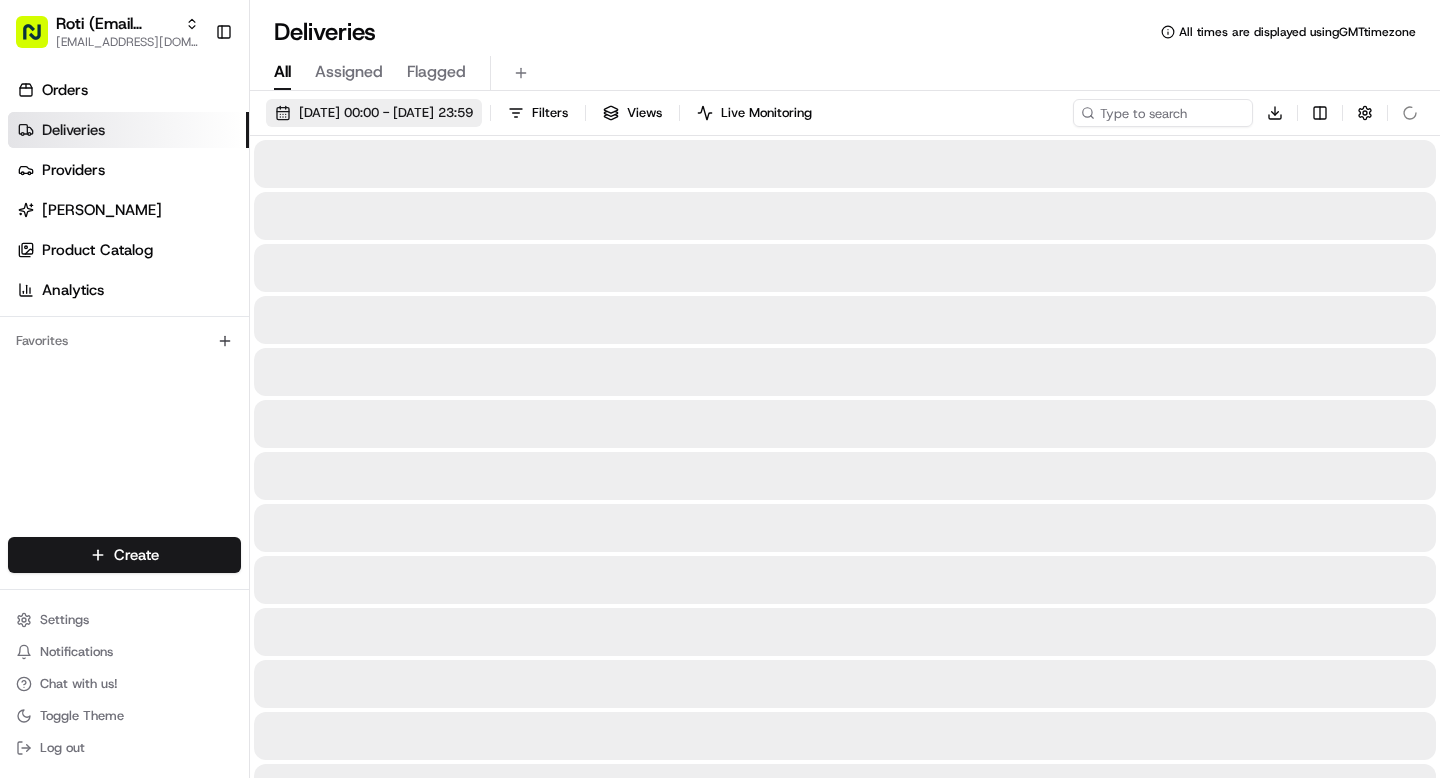 click on "10/07/2025 00:00 - 10/07/2025 23:59" at bounding box center (386, 113) 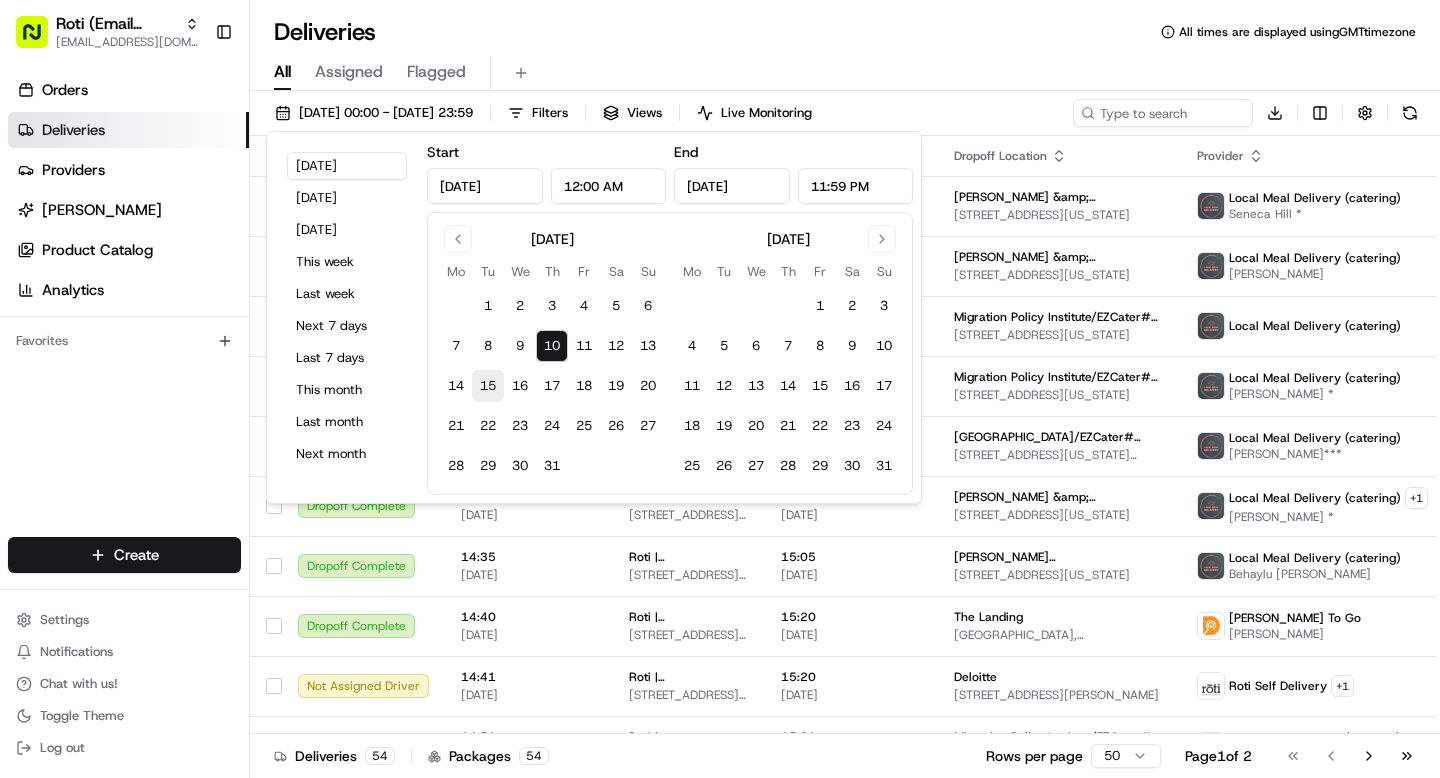 click on "15" at bounding box center [488, 386] 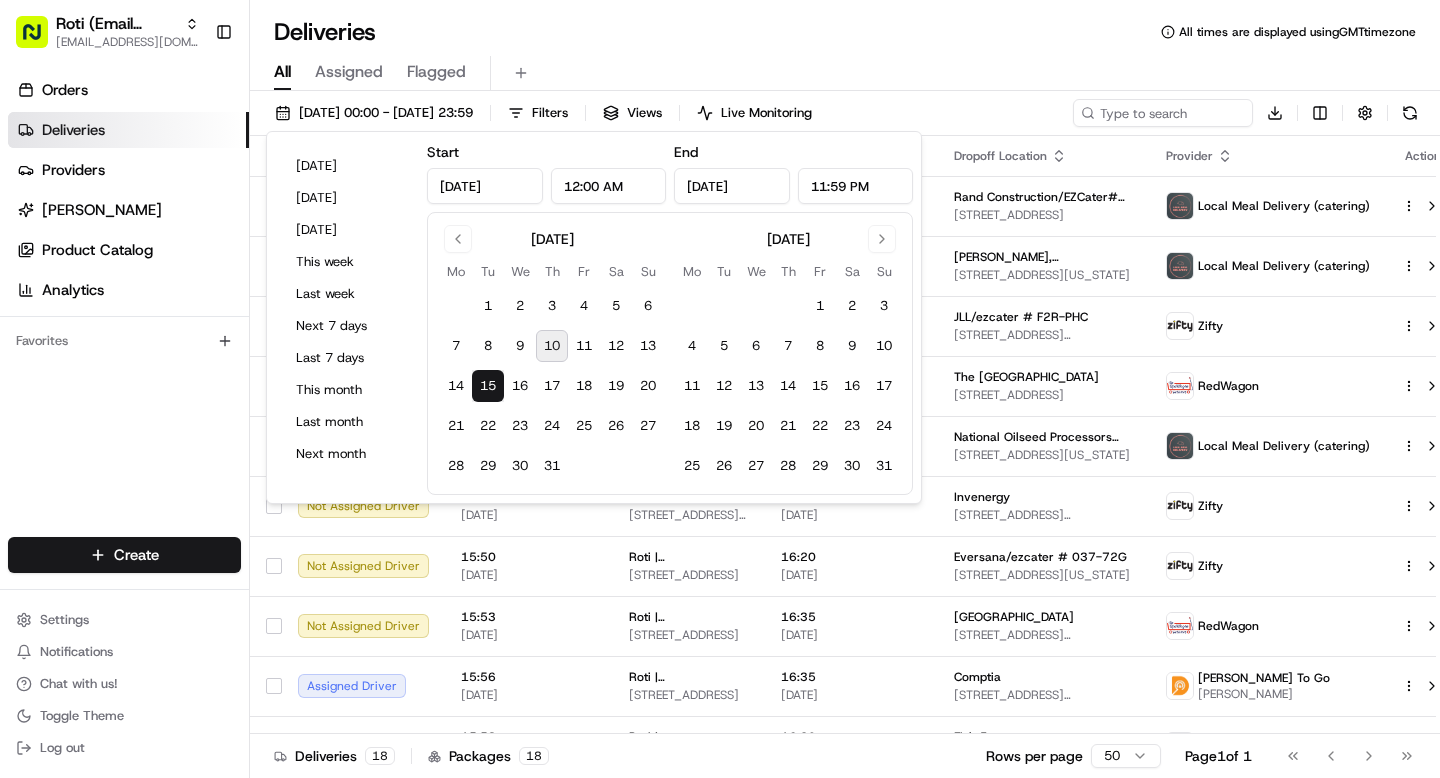 click on "All Assigned Flagged" at bounding box center [845, 73] 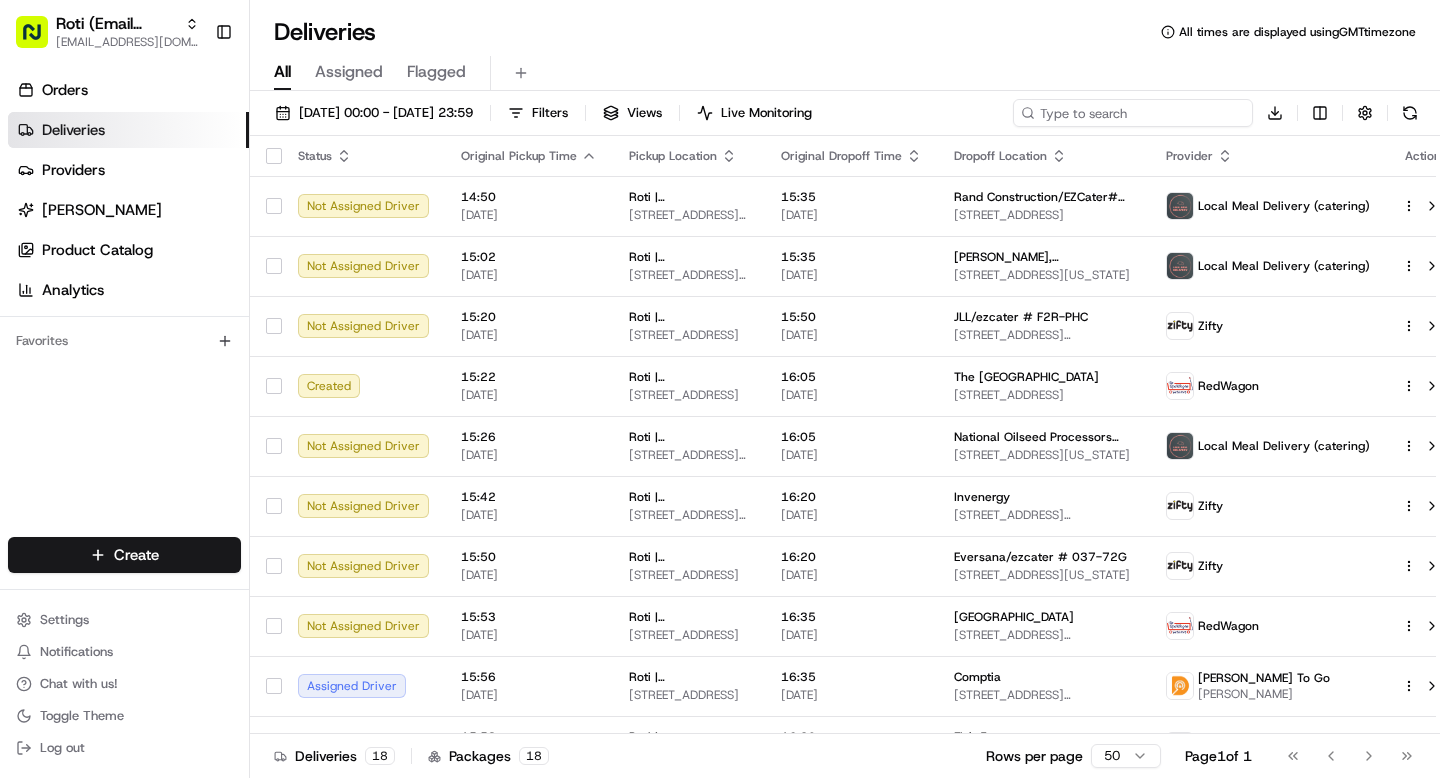 click at bounding box center (1133, 113) 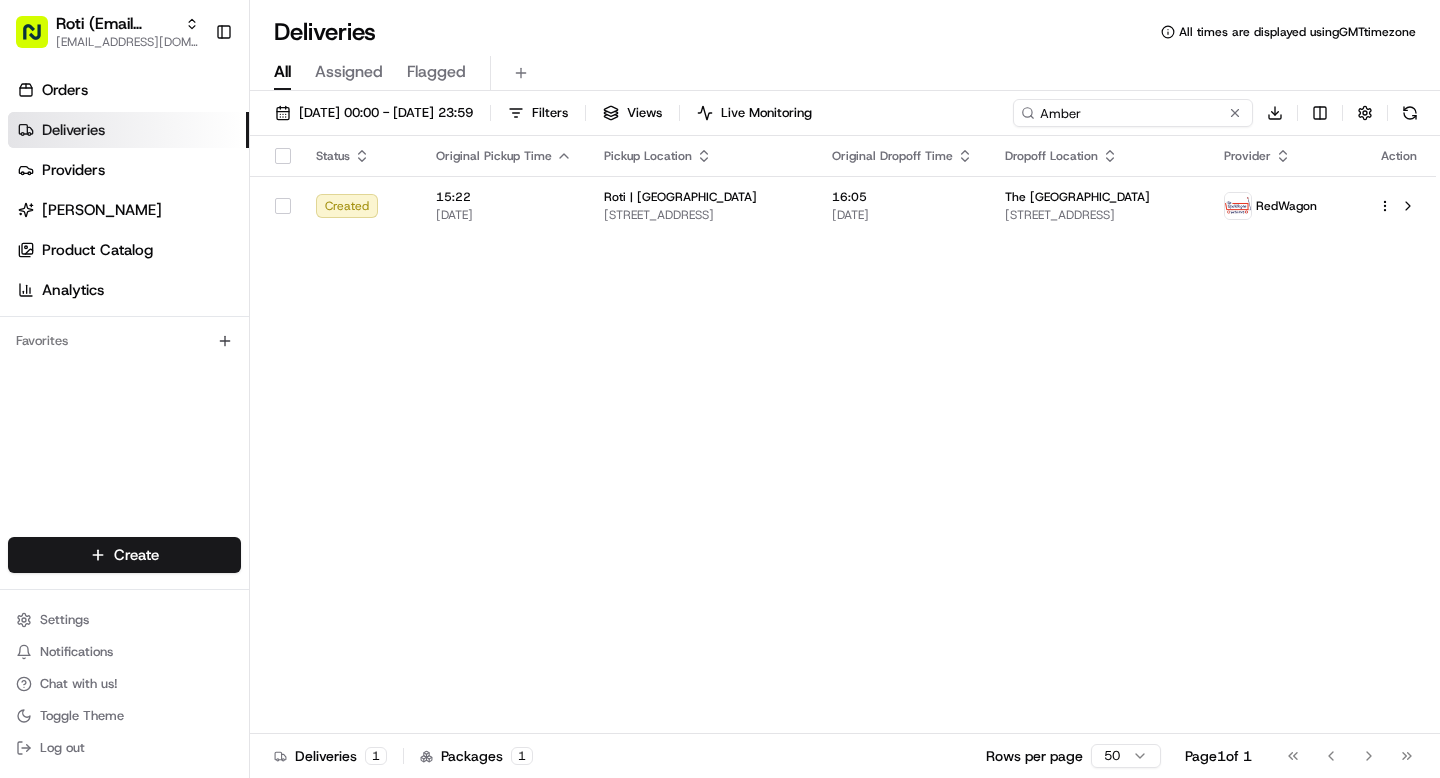 type on "Amber" 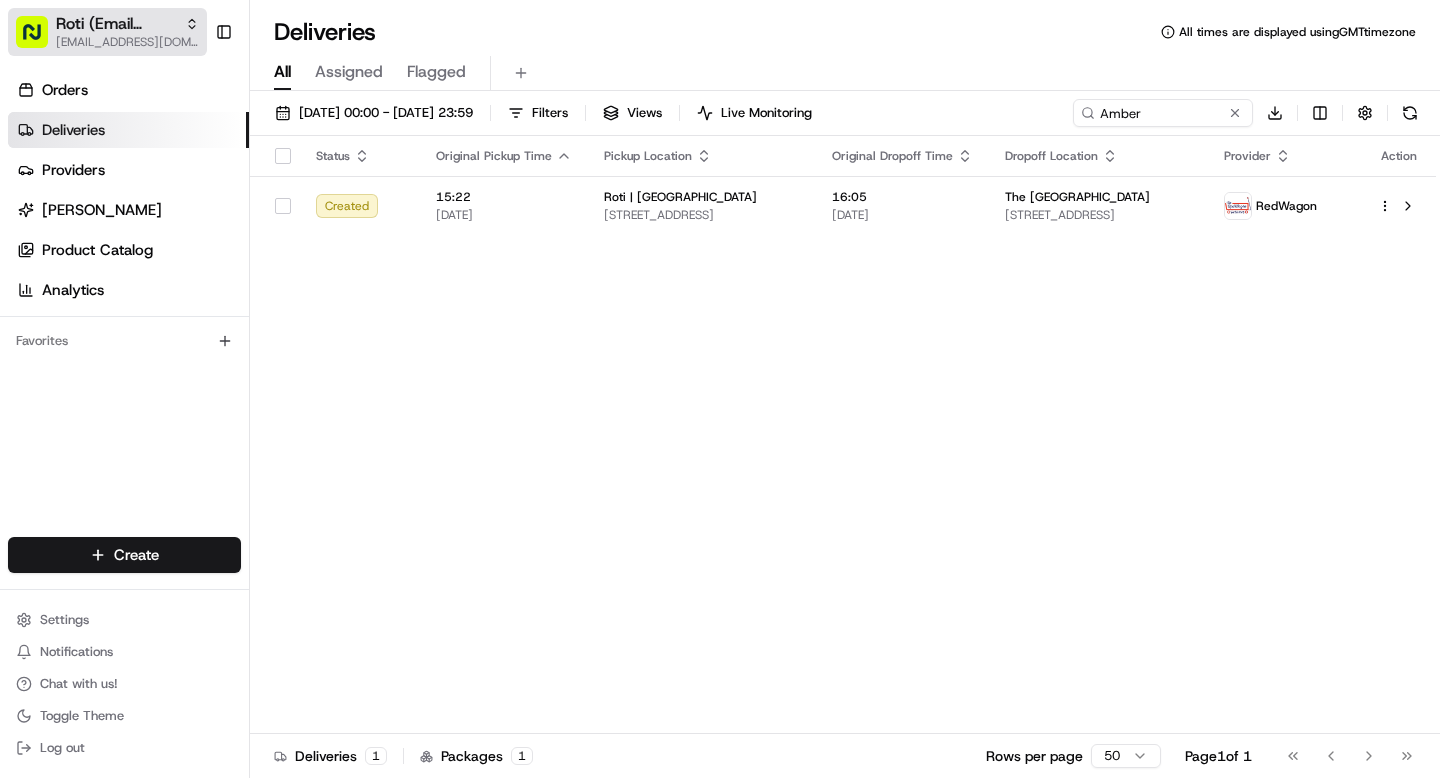 click on "[EMAIL_ADDRESS][DOMAIN_NAME]" at bounding box center (127, 42) 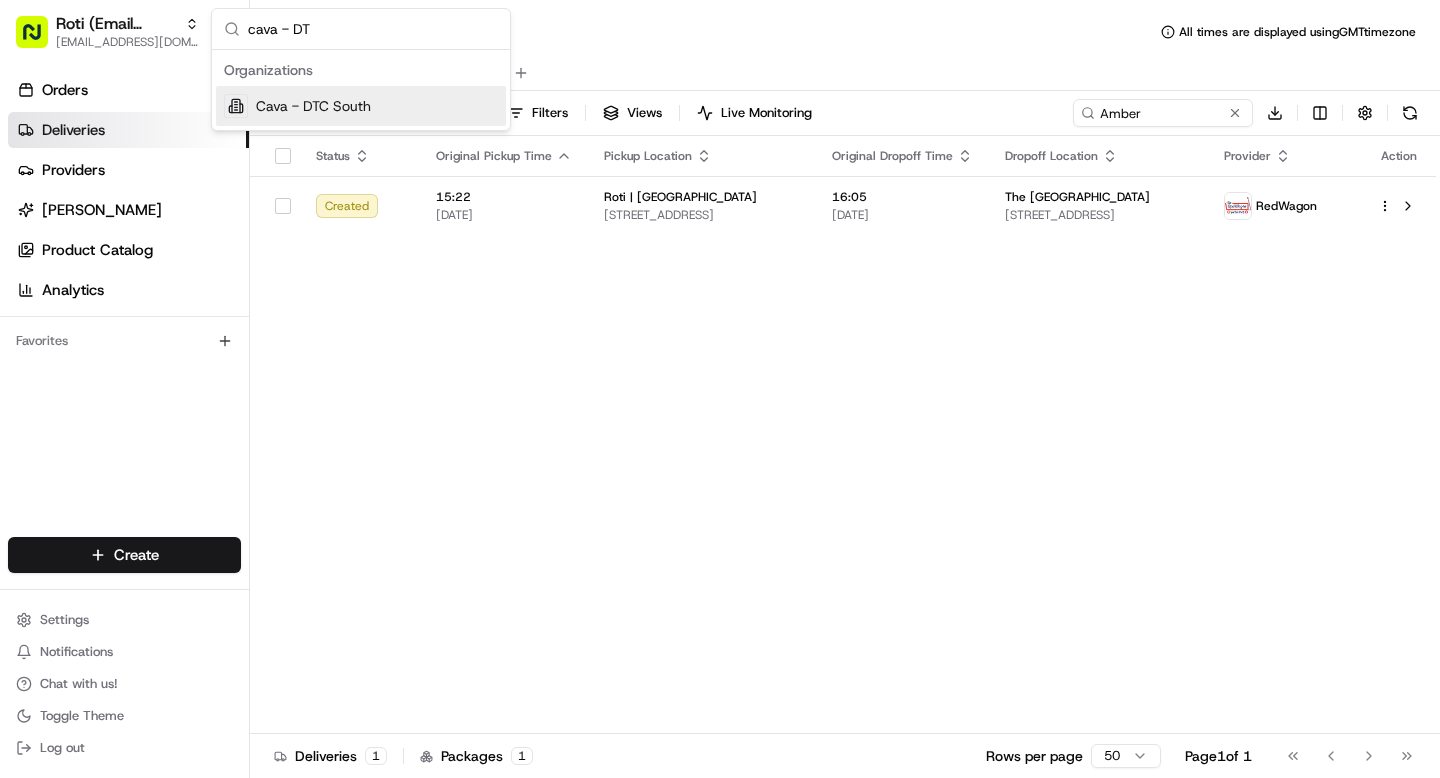 type on "cava - DT" 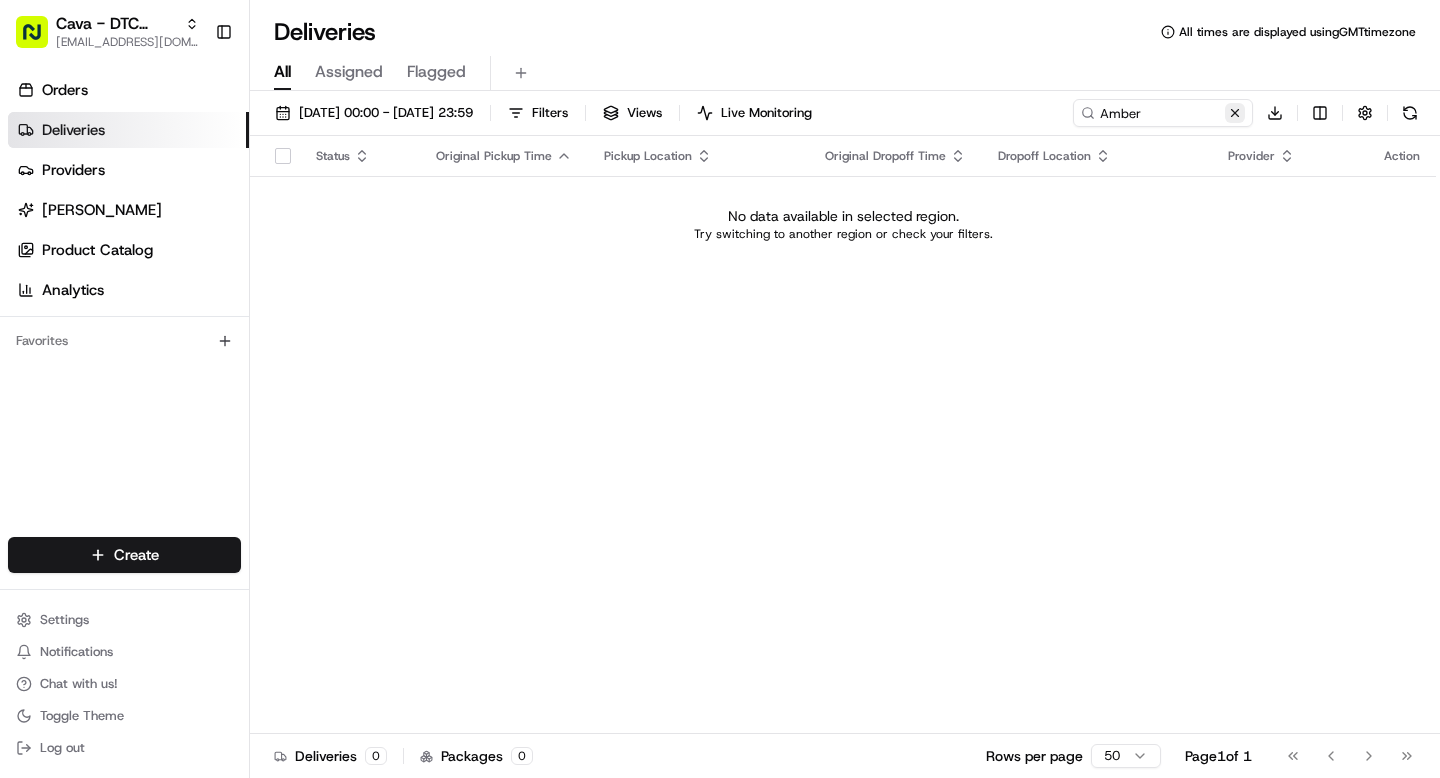 click at bounding box center [1235, 113] 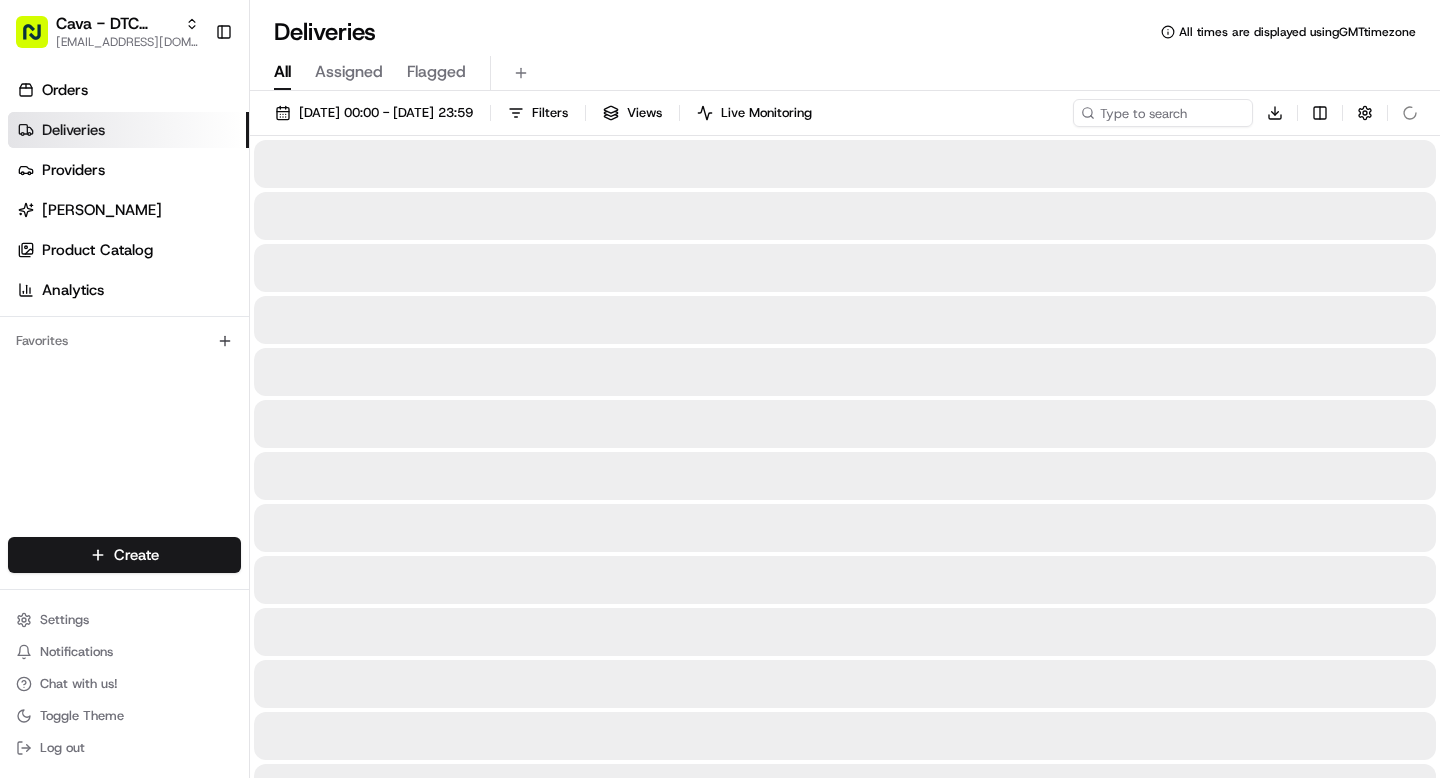 type 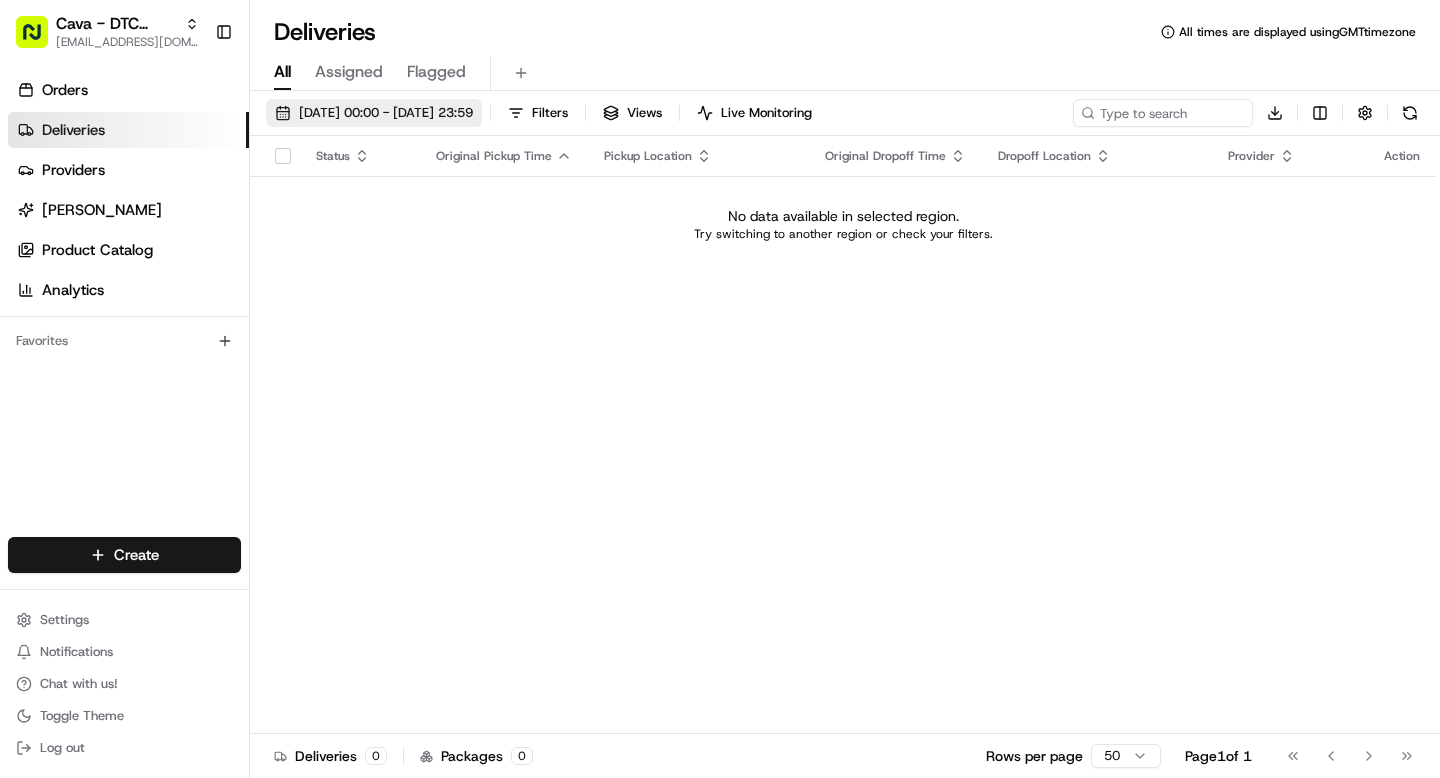 click on "15/07/2025 00:00 - 15/07/2025 23:59" at bounding box center [386, 113] 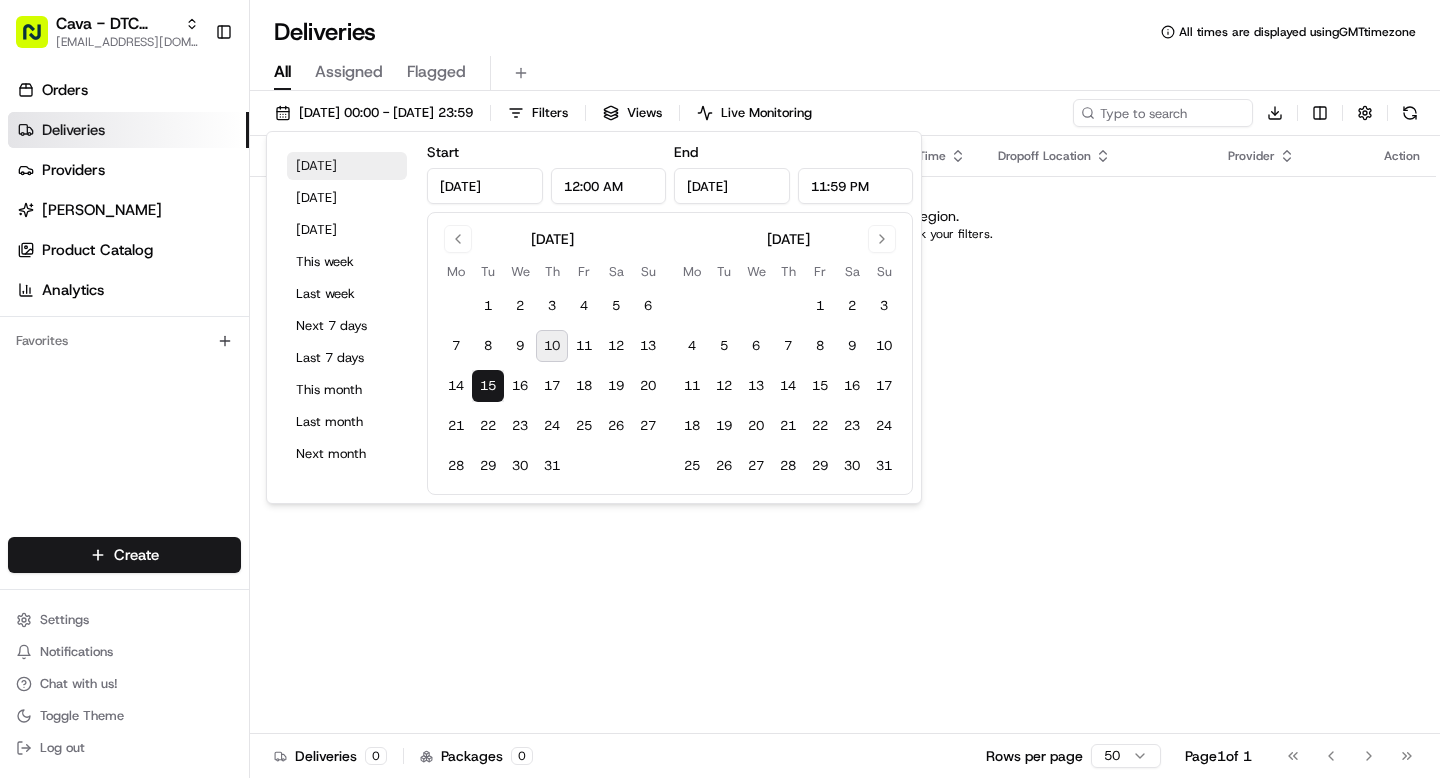 click on "Today" at bounding box center (347, 166) 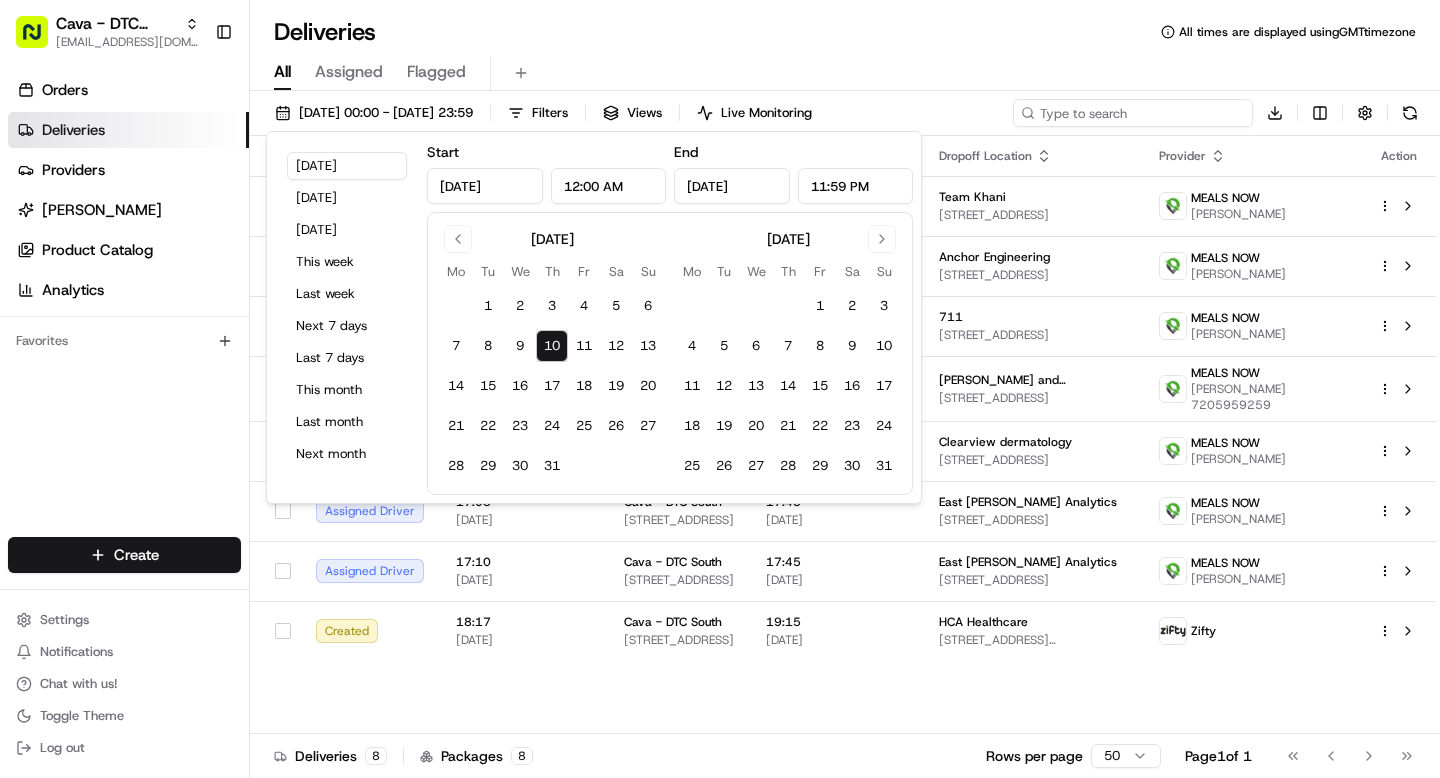 click at bounding box center (1133, 113) 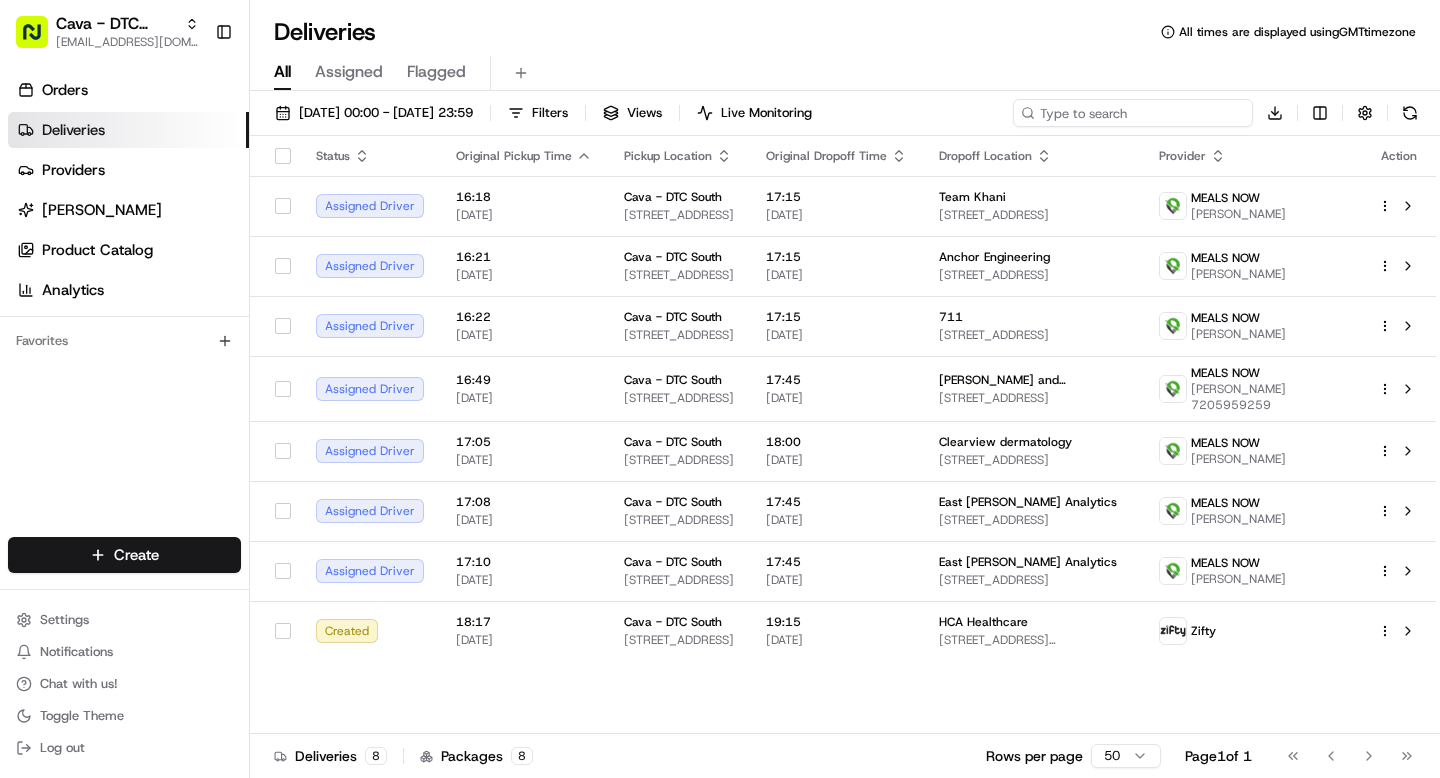 paste on "8519142" 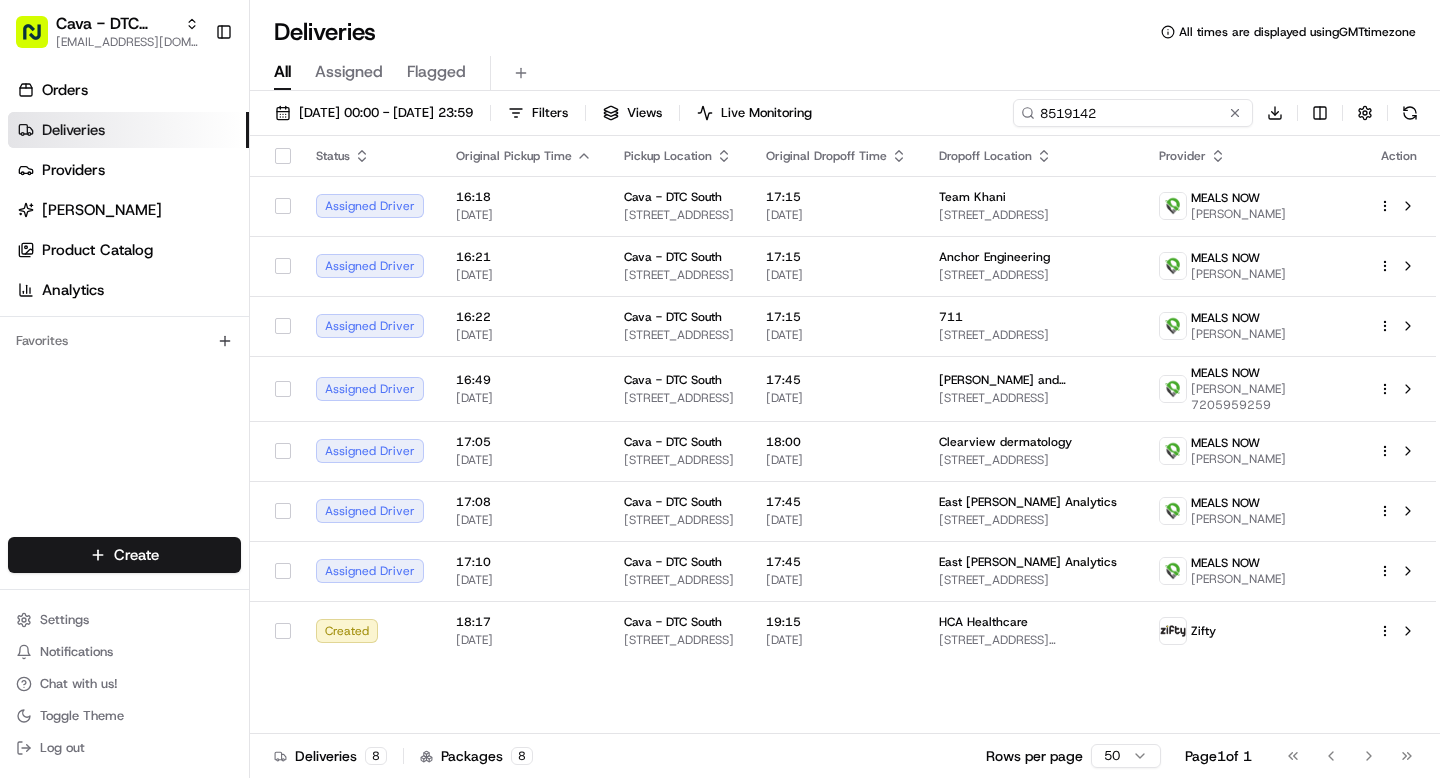 type on "8519142" 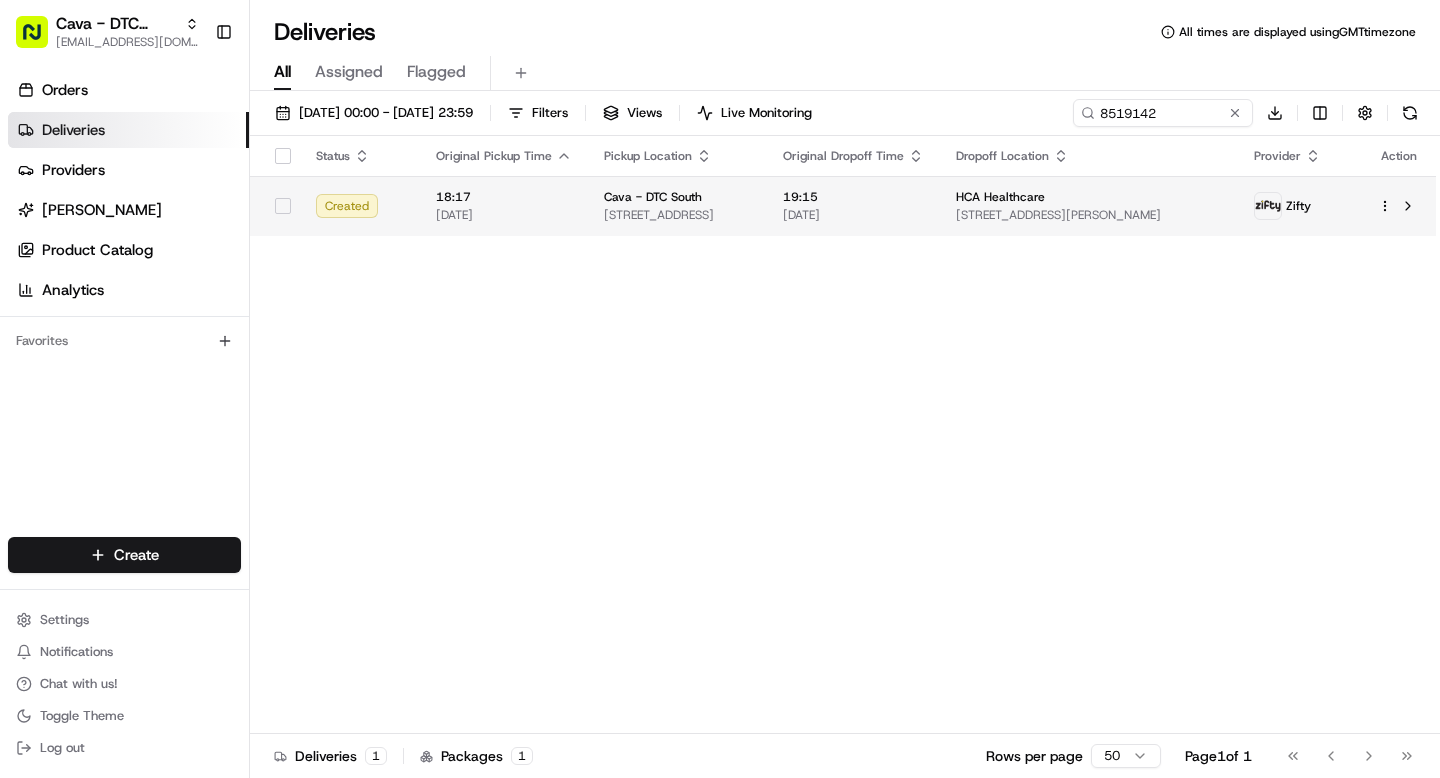 click on "10/07/2025" at bounding box center (853, 215) 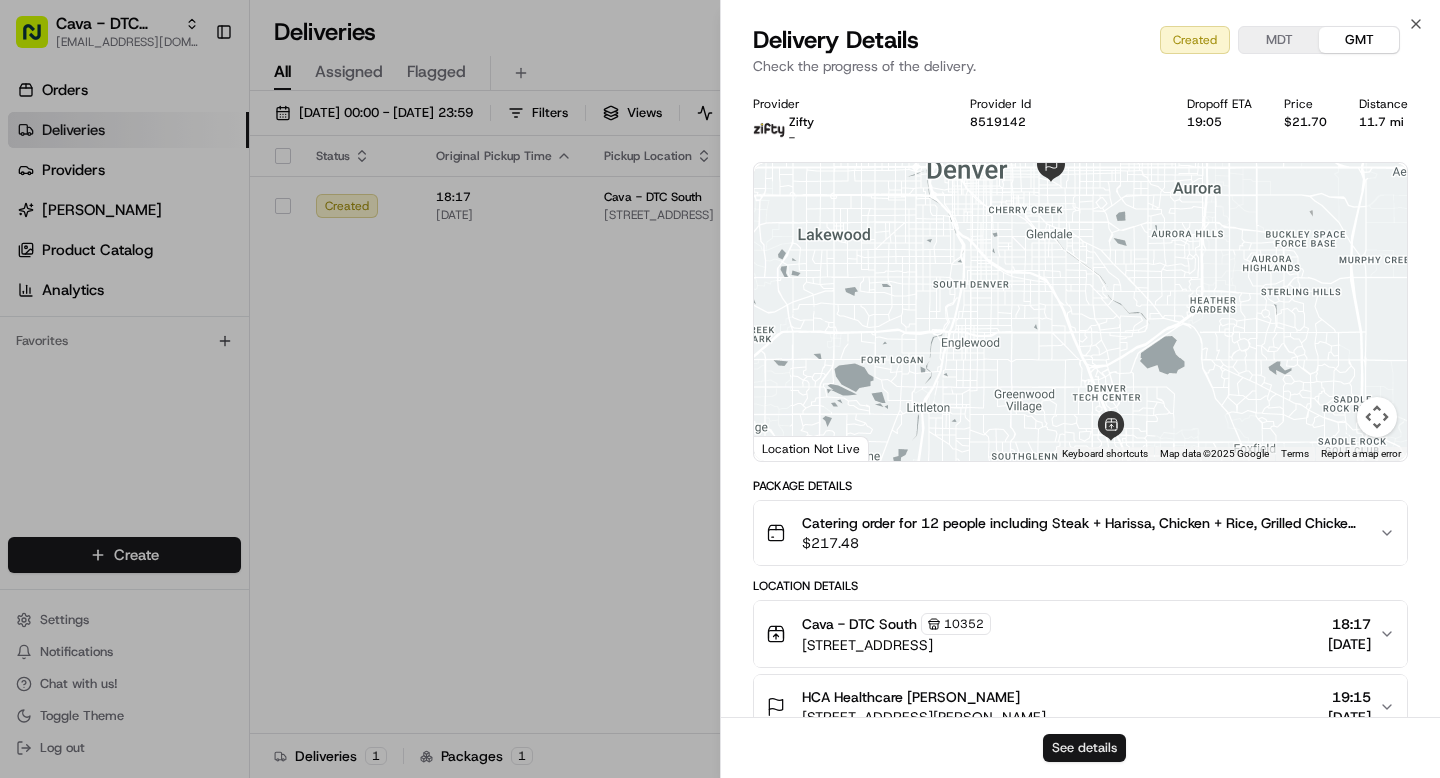click on "See details" at bounding box center [1084, 748] 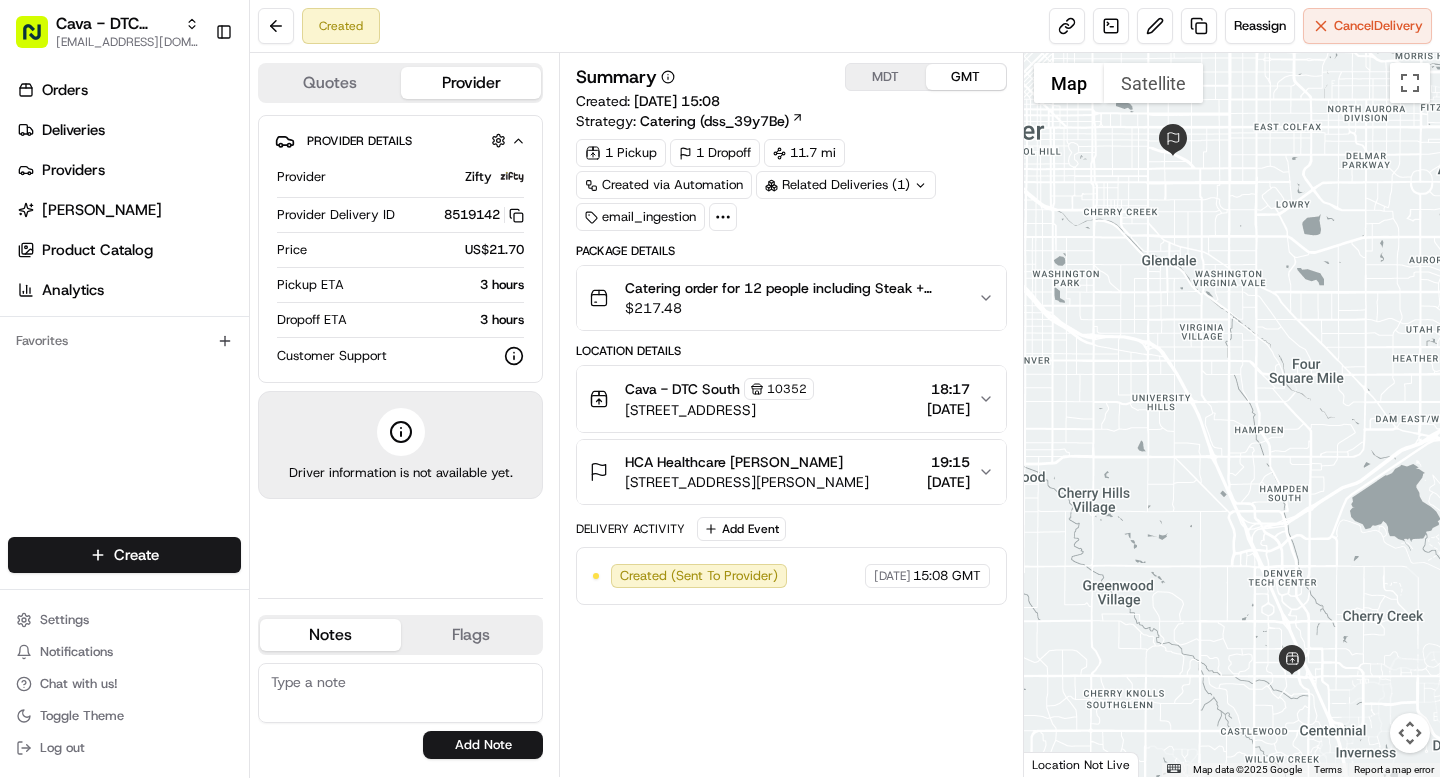 scroll, scrollTop: 0, scrollLeft: 0, axis: both 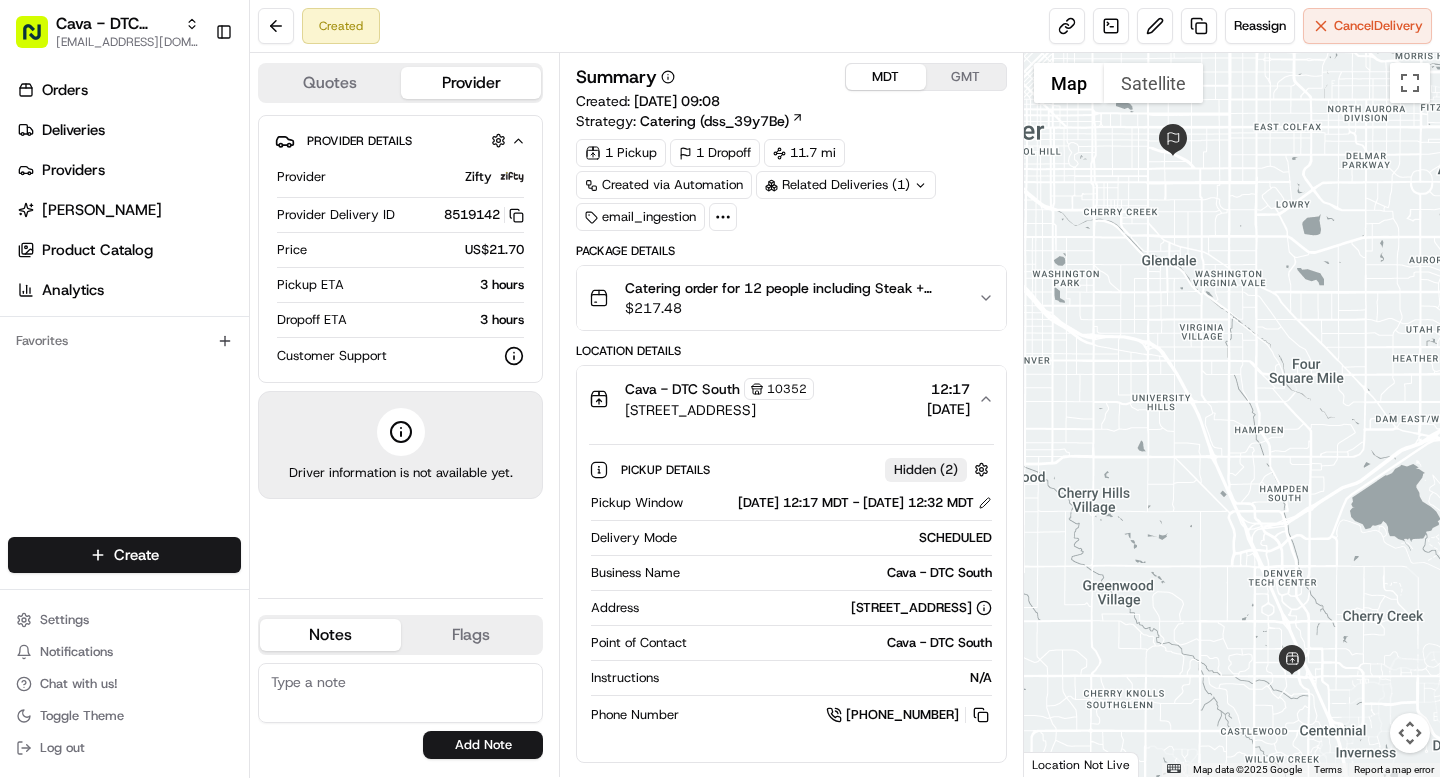 click on "MDT" at bounding box center [886, 77] 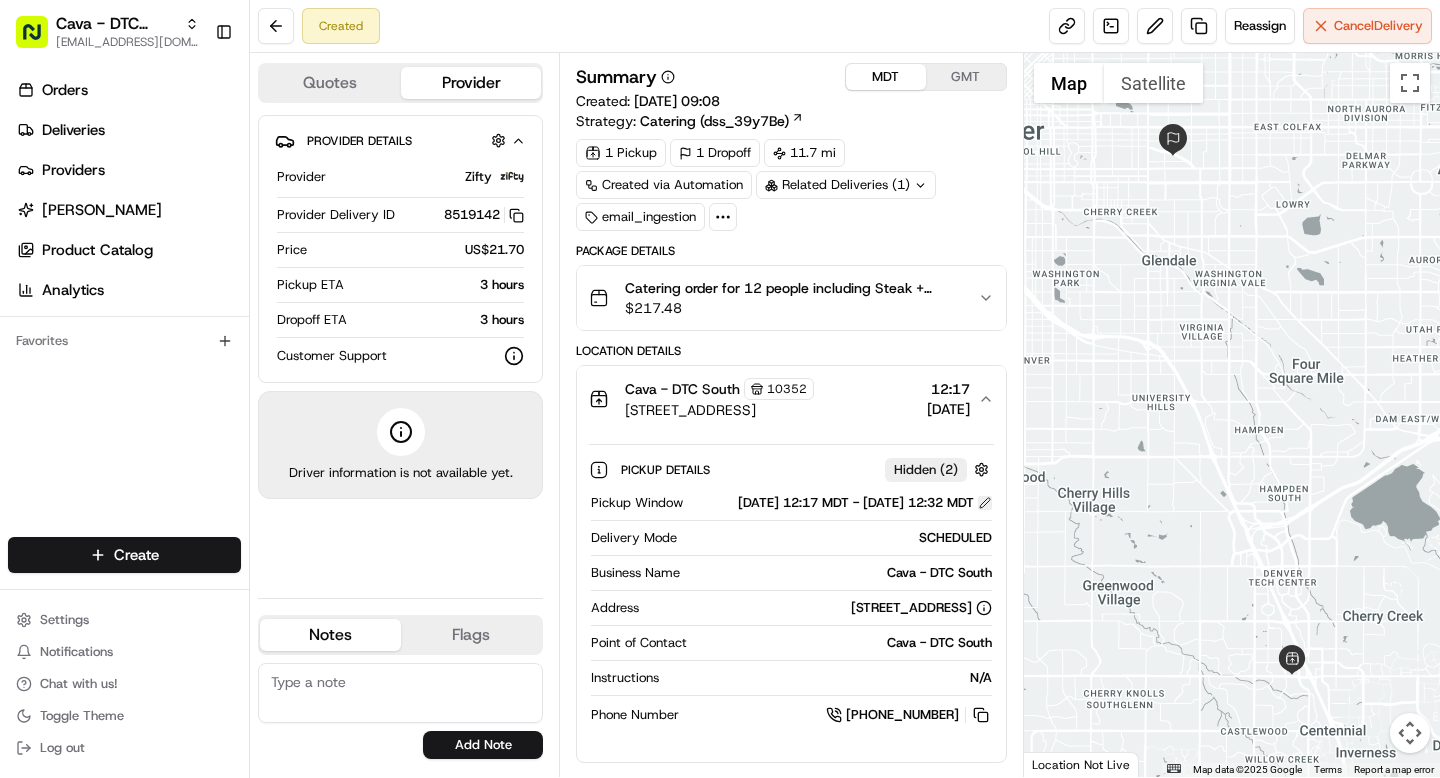 click at bounding box center (985, 503) 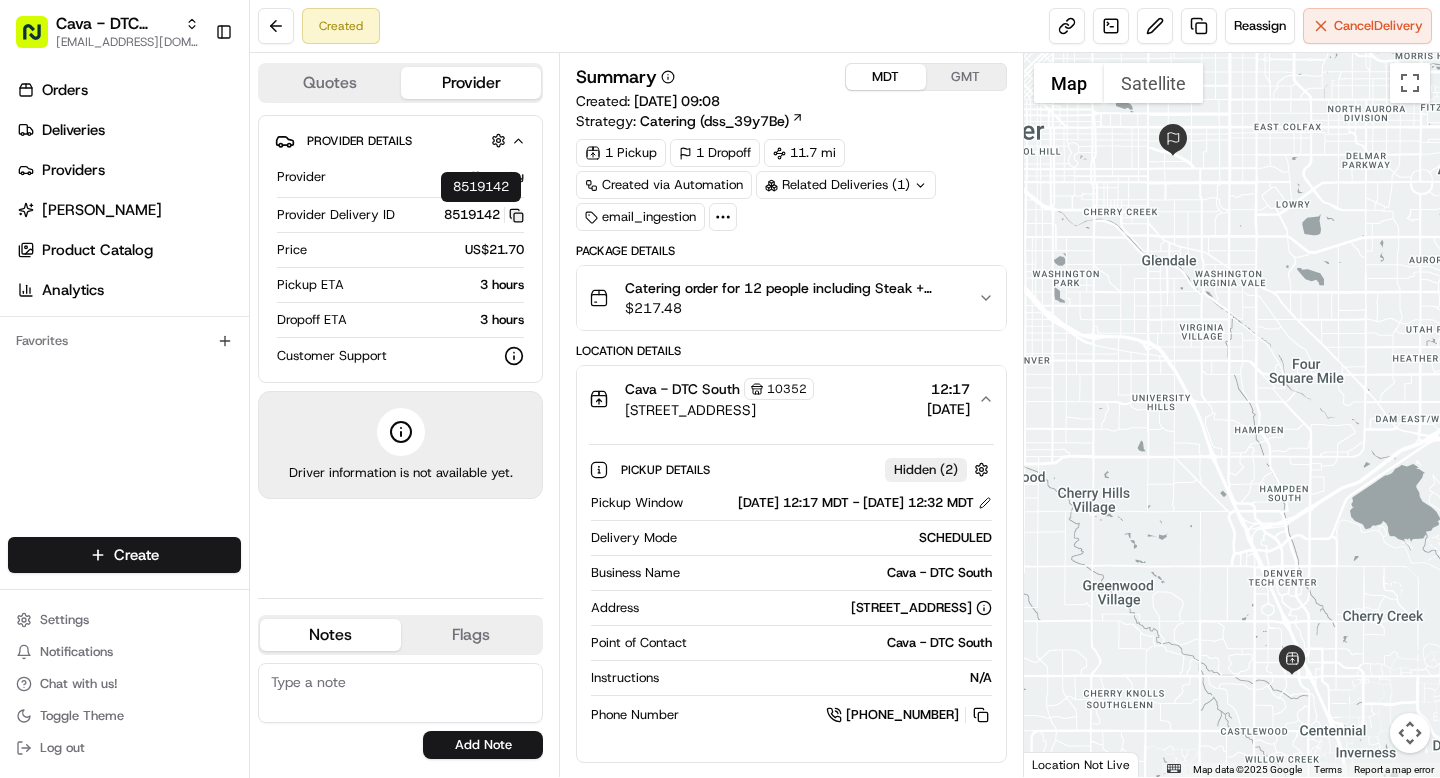 click 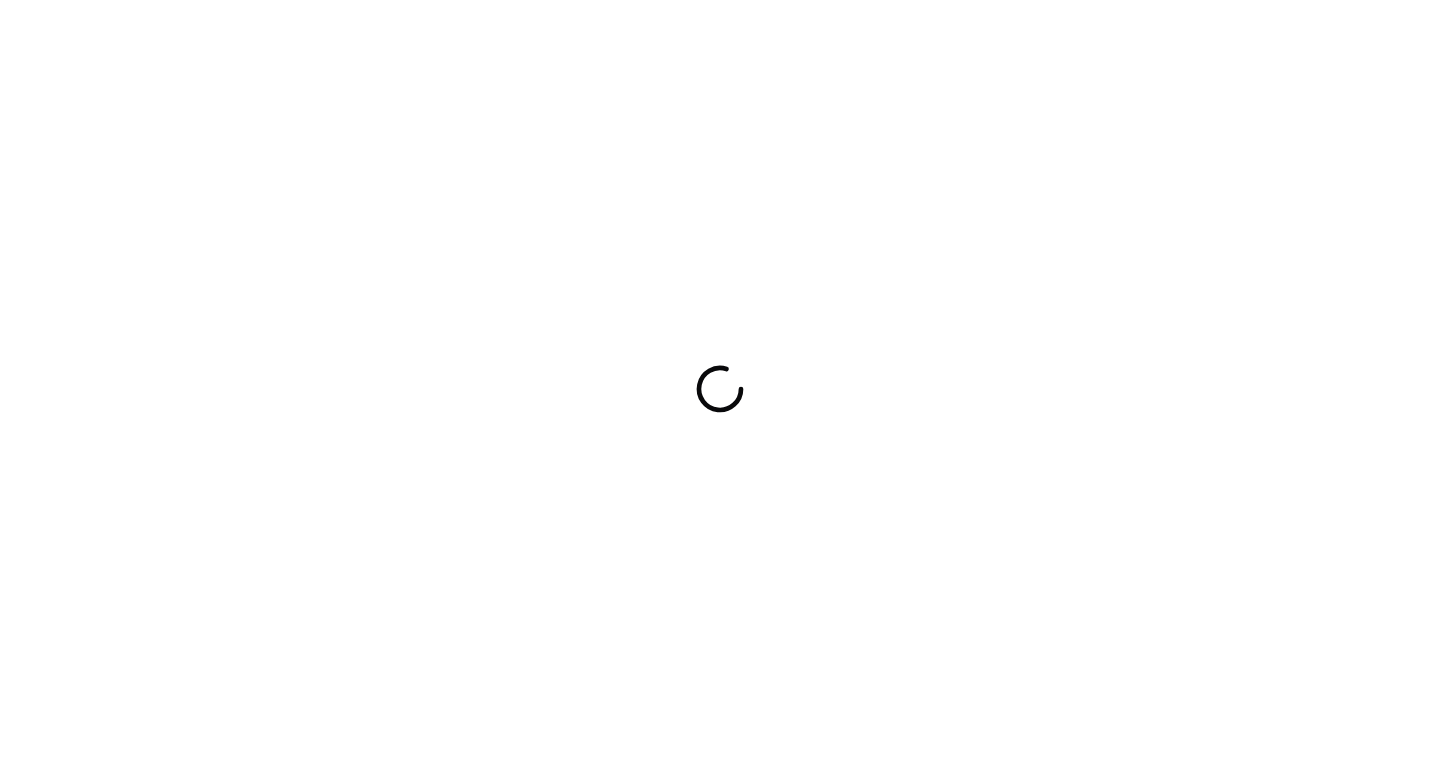 scroll, scrollTop: 0, scrollLeft: 0, axis: both 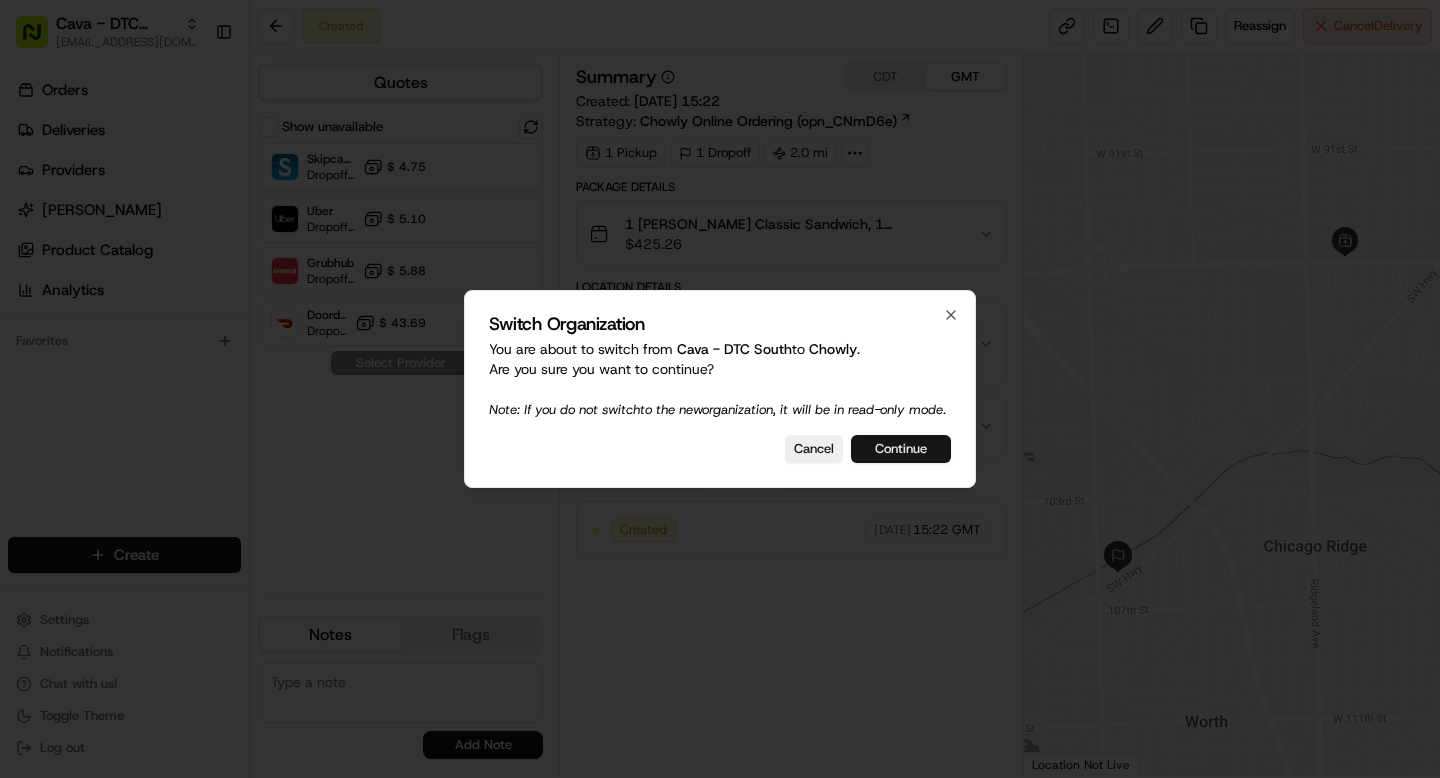 click on "Continue" at bounding box center [901, 449] 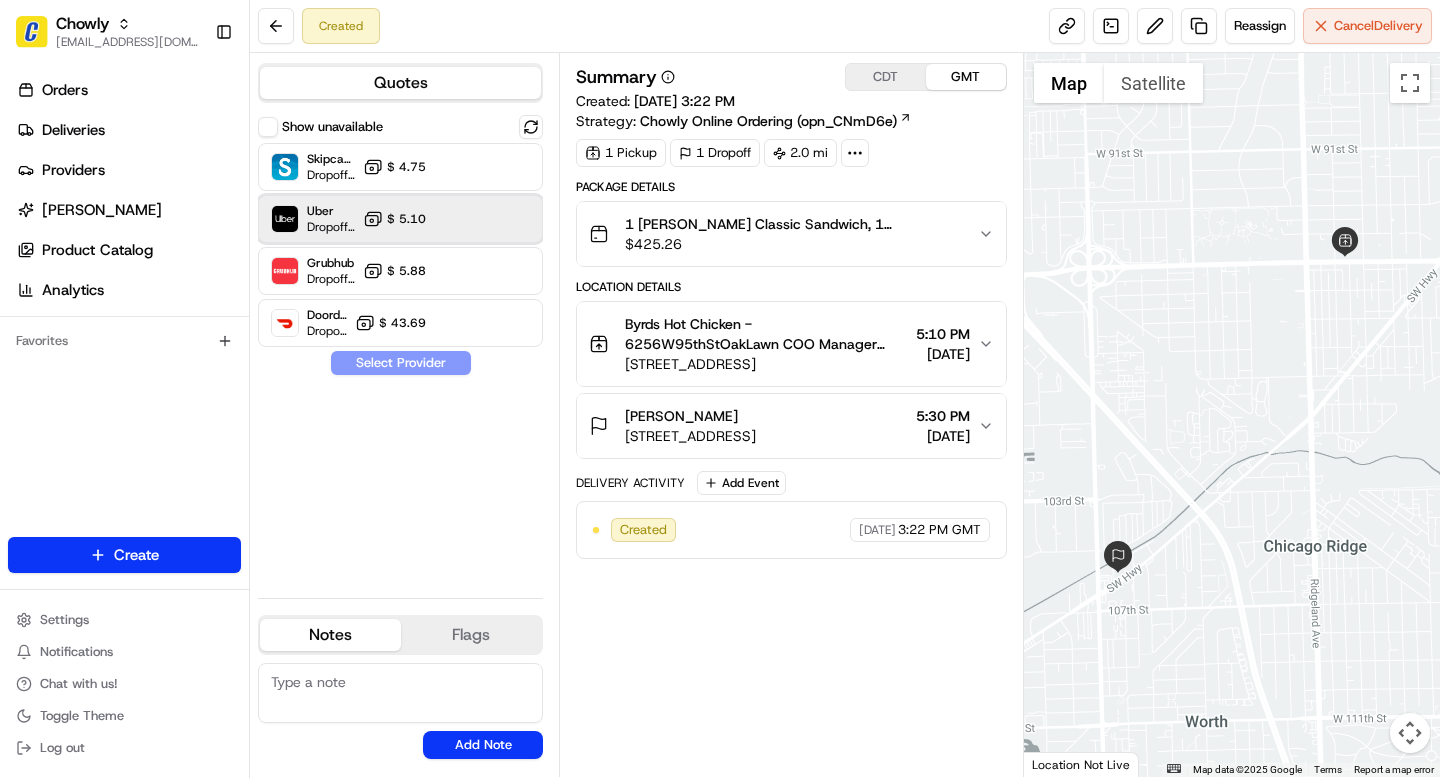 click on "Uber Dropoff ETA   1 hour $   5.10" at bounding box center [400, 219] 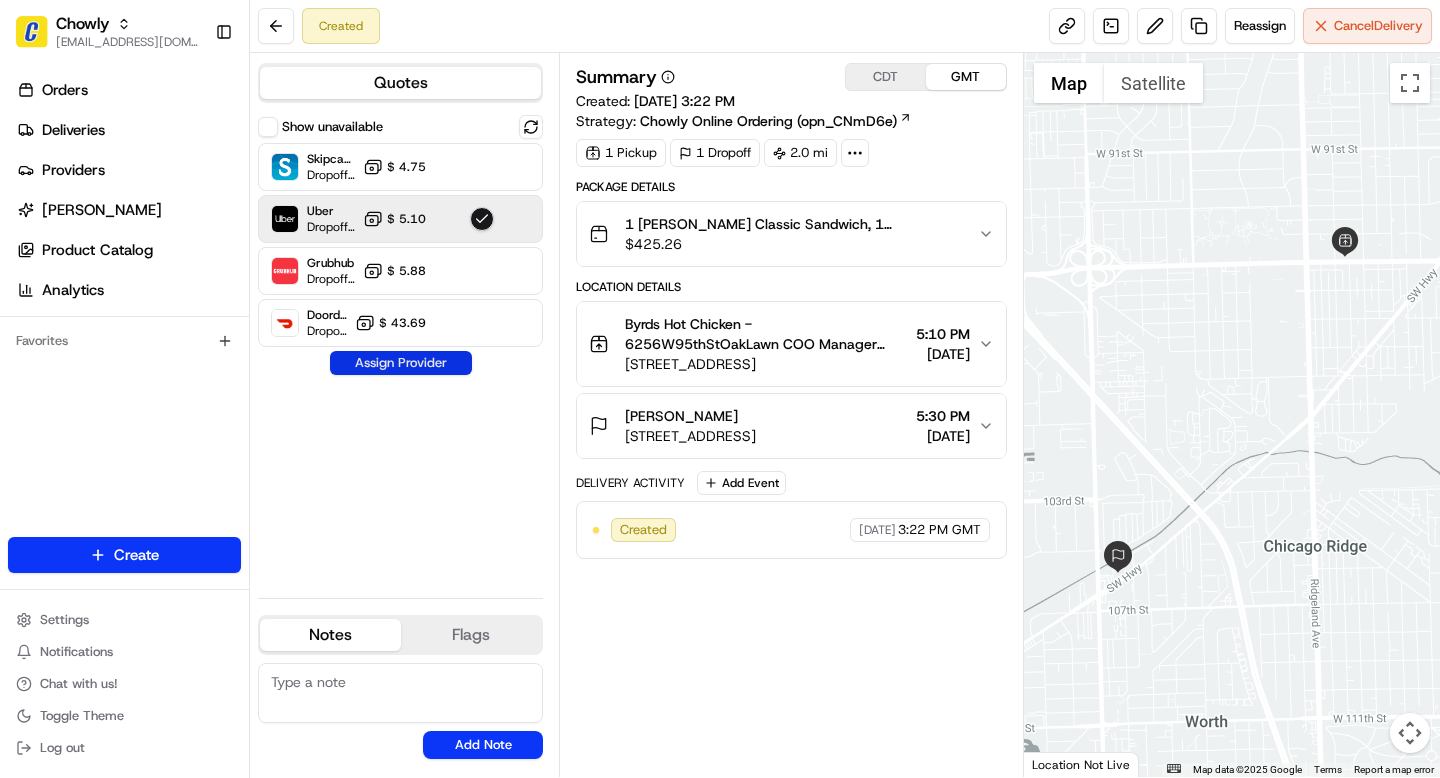 click on "Assign Provider" at bounding box center (401, 363) 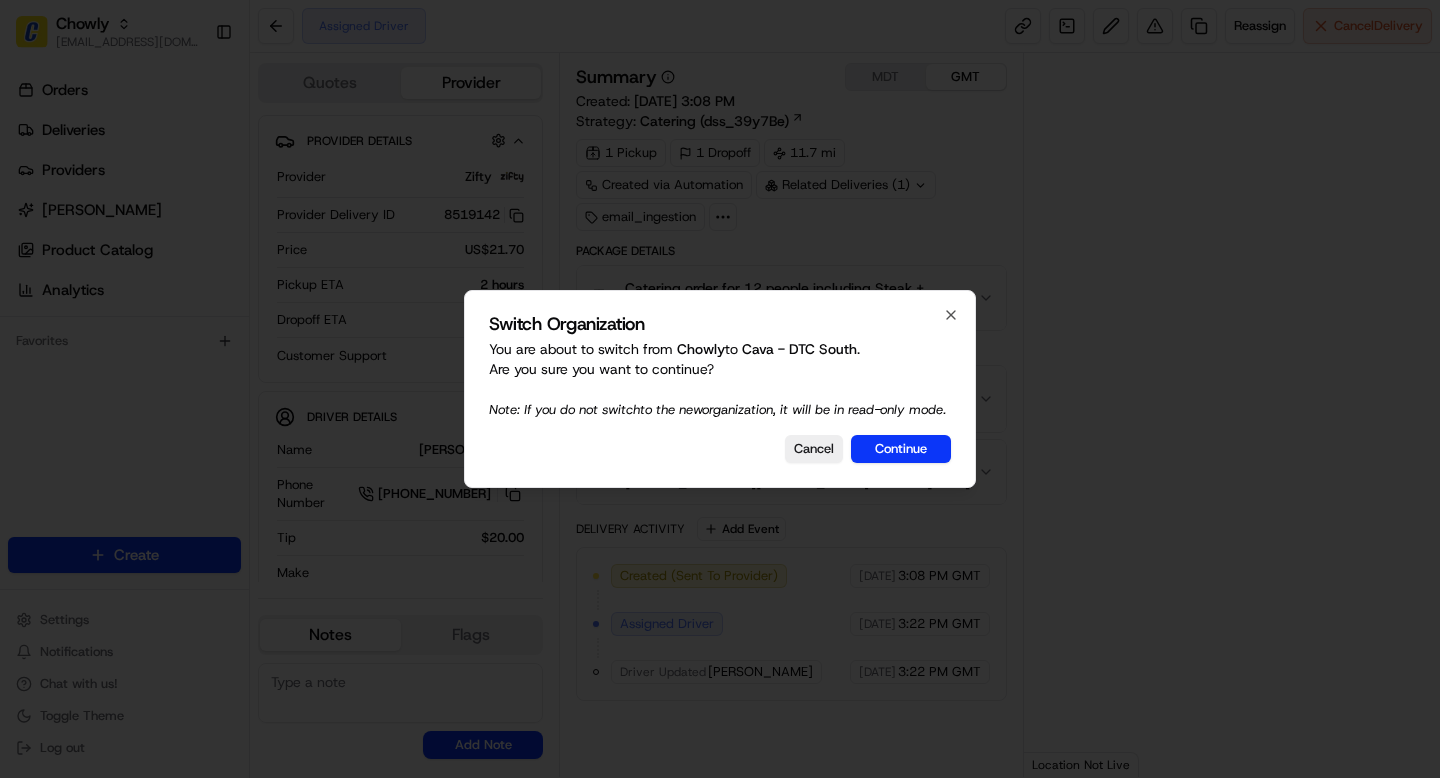scroll, scrollTop: 0, scrollLeft: 0, axis: both 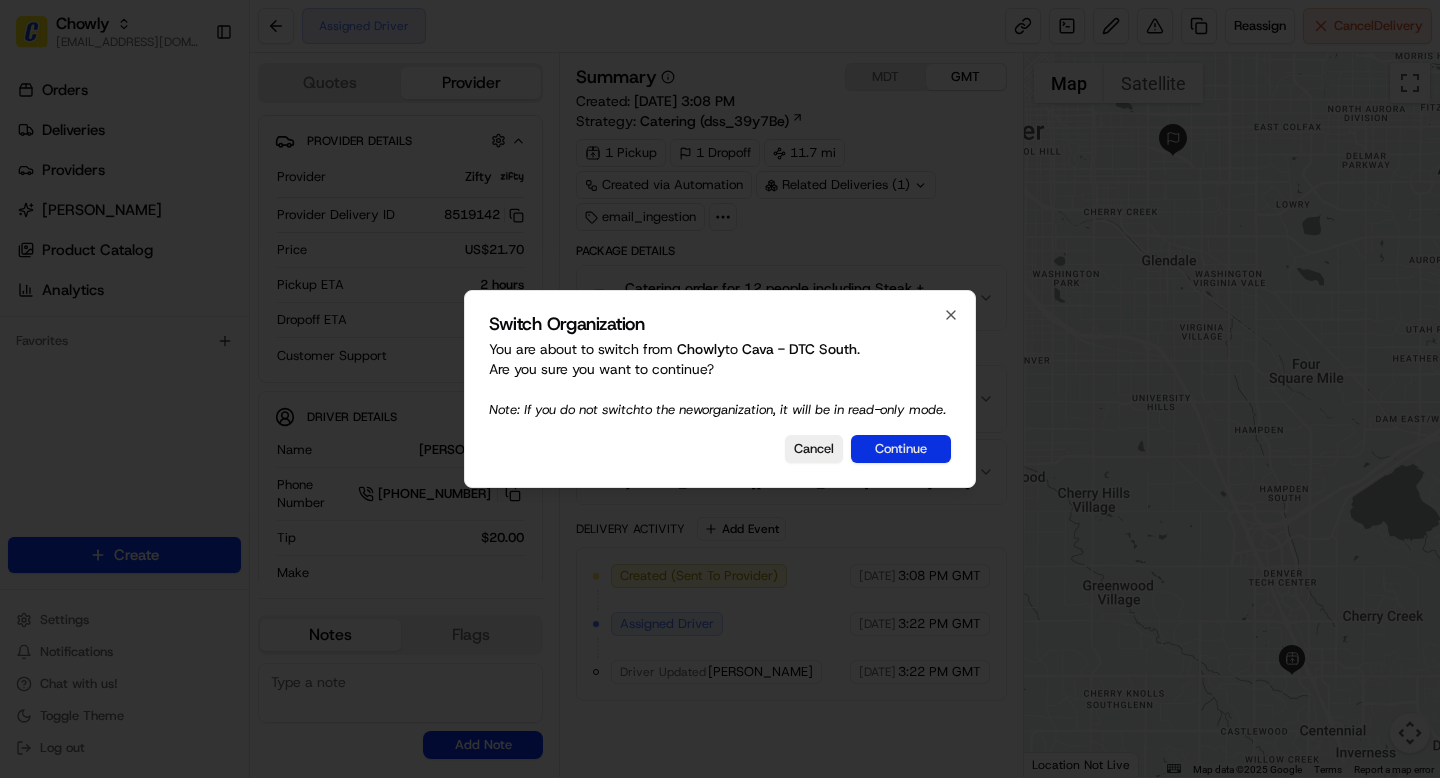 click on "Continue" at bounding box center (901, 449) 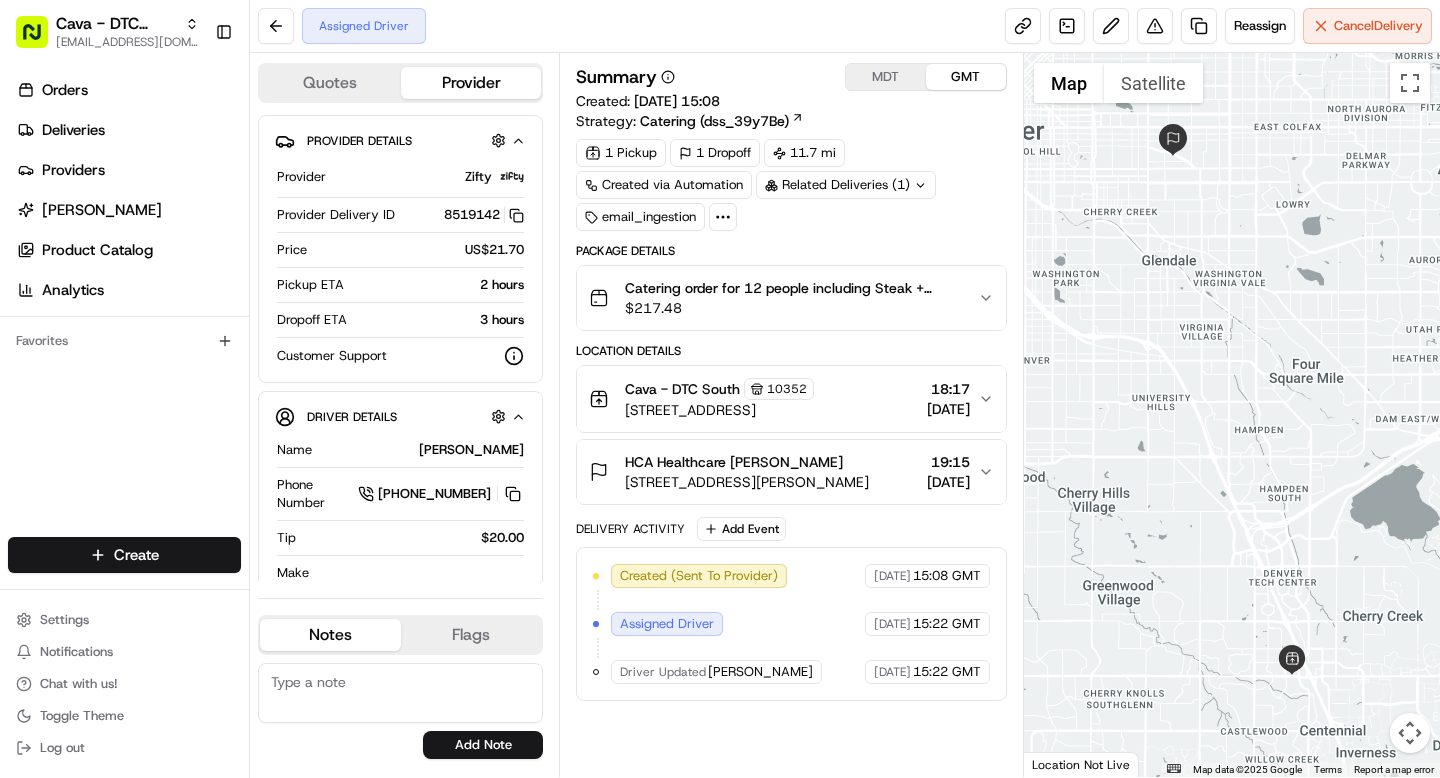 click 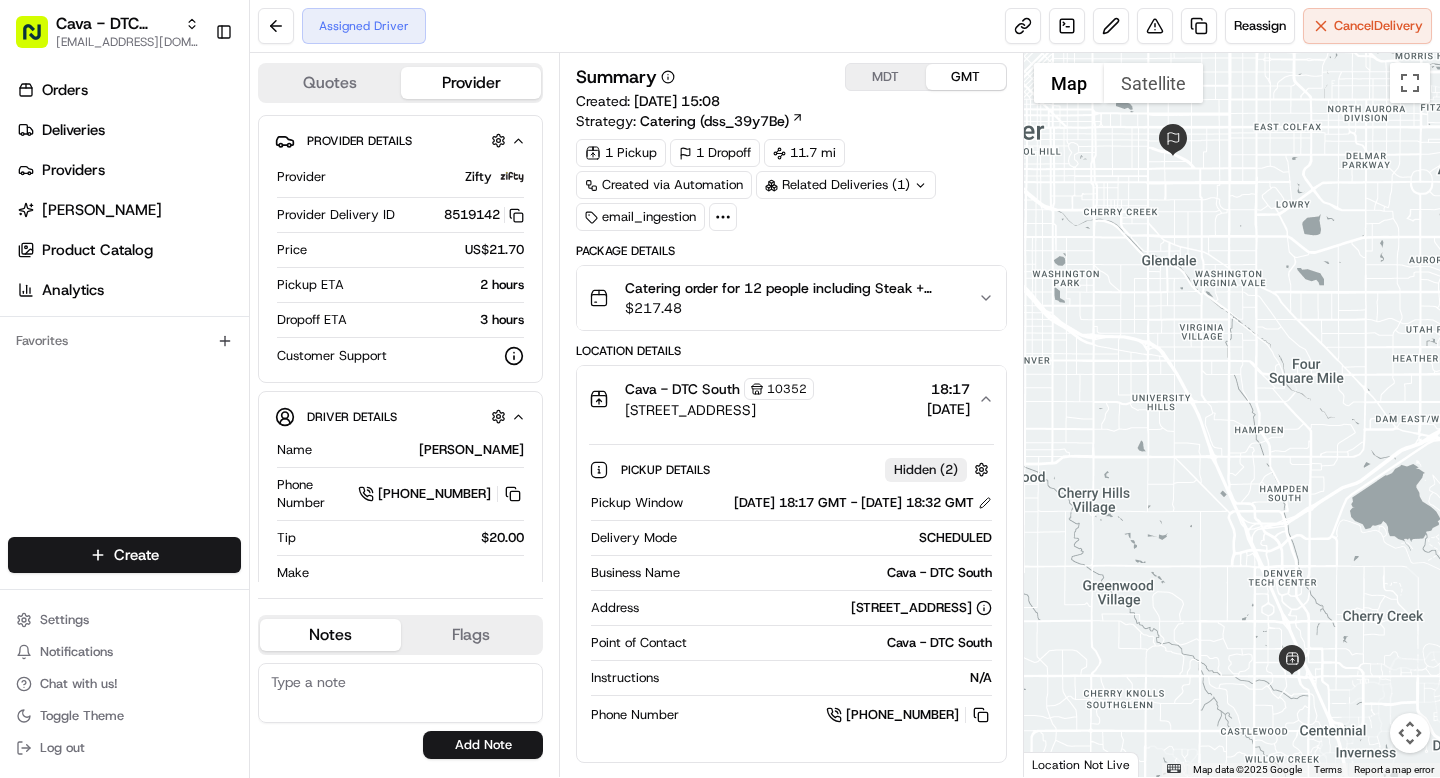 click on "MDT" at bounding box center (886, 77) 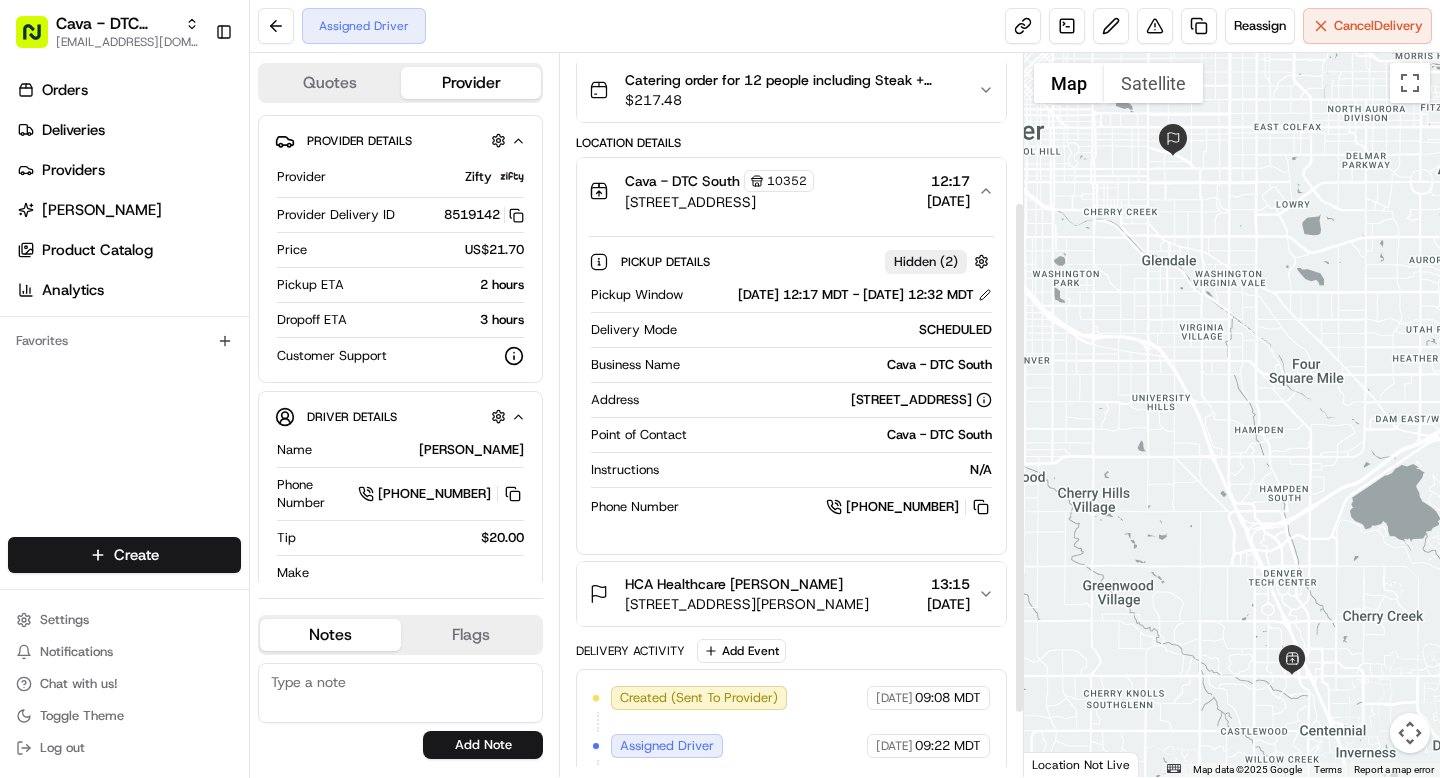 scroll, scrollTop: 209, scrollLeft: 0, axis: vertical 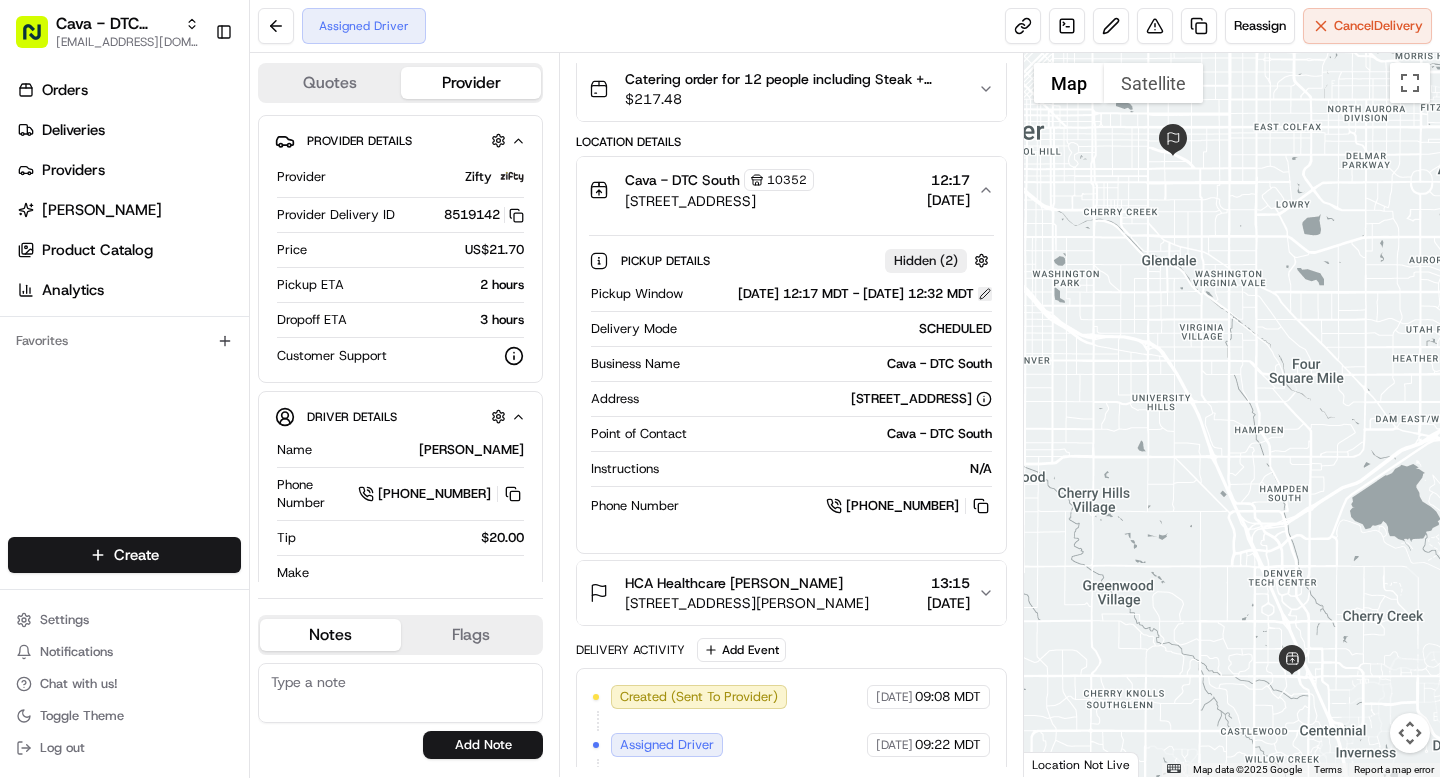 click at bounding box center [985, 294] 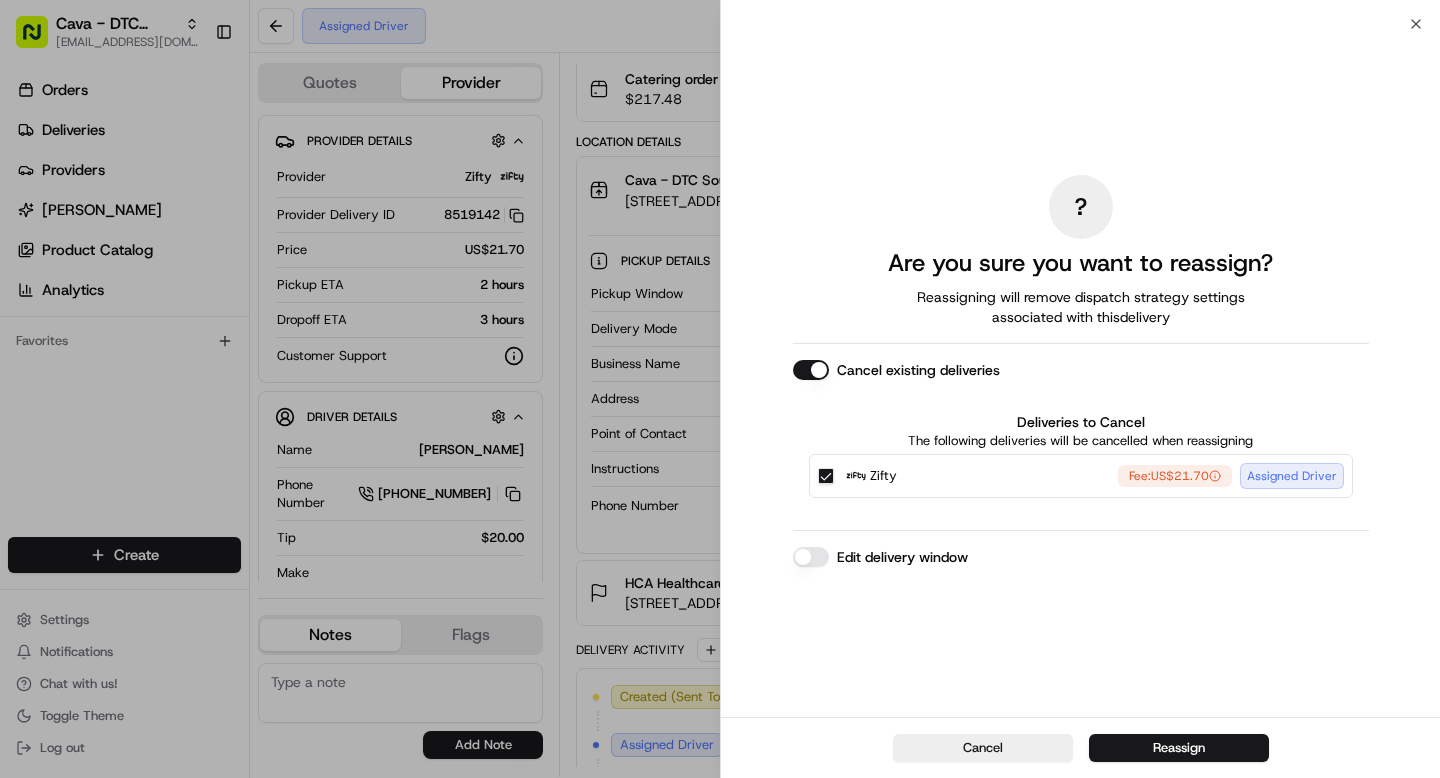 click on "Cancel existing deliveries" at bounding box center [811, 370] 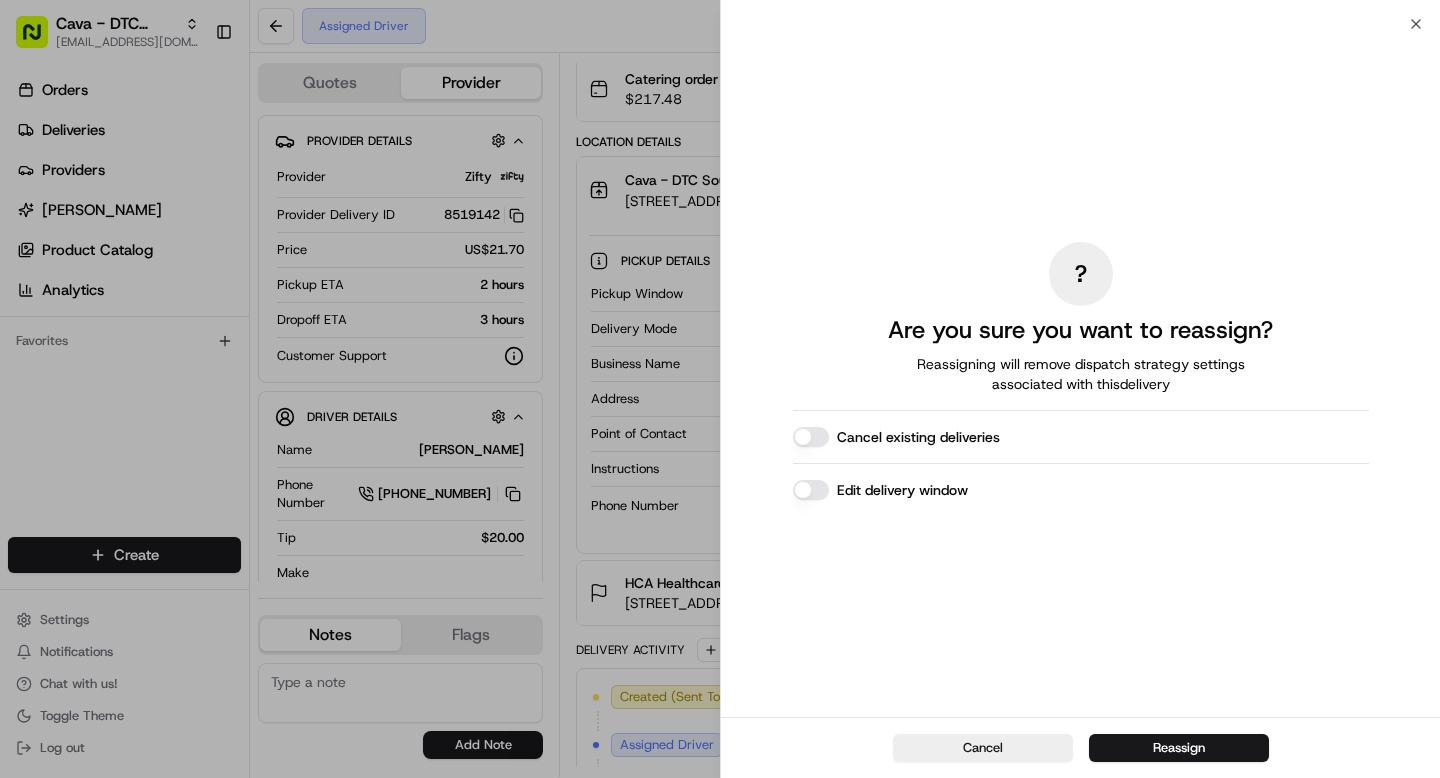 click on "? Are you sure you want to reassign? Reassigning will remove dispatch strategy settings associated with this  delivery Cancel existing deliveries Edit delivery window" at bounding box center (1081, 370) 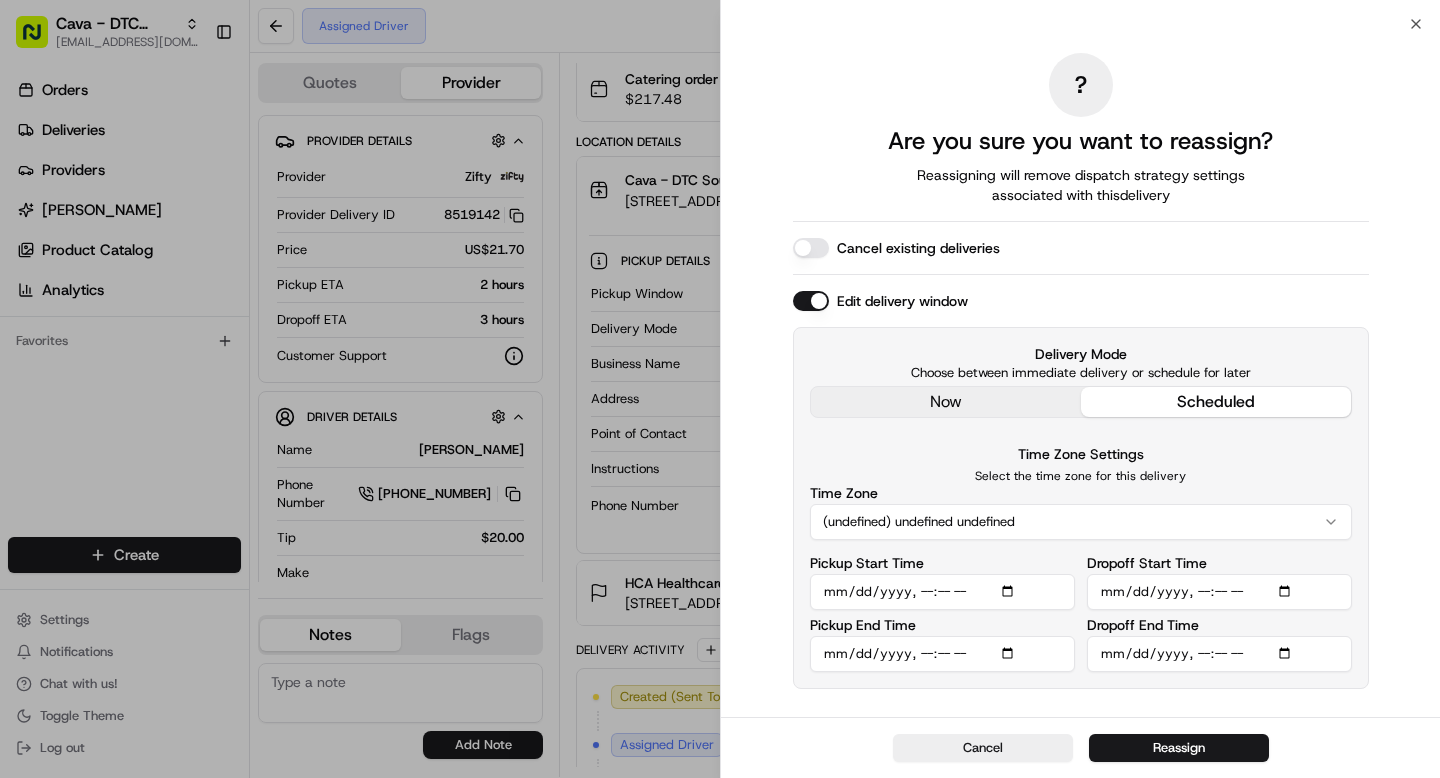 click on "(undefined) undefined undefined" at bounding box center [1081, 522] 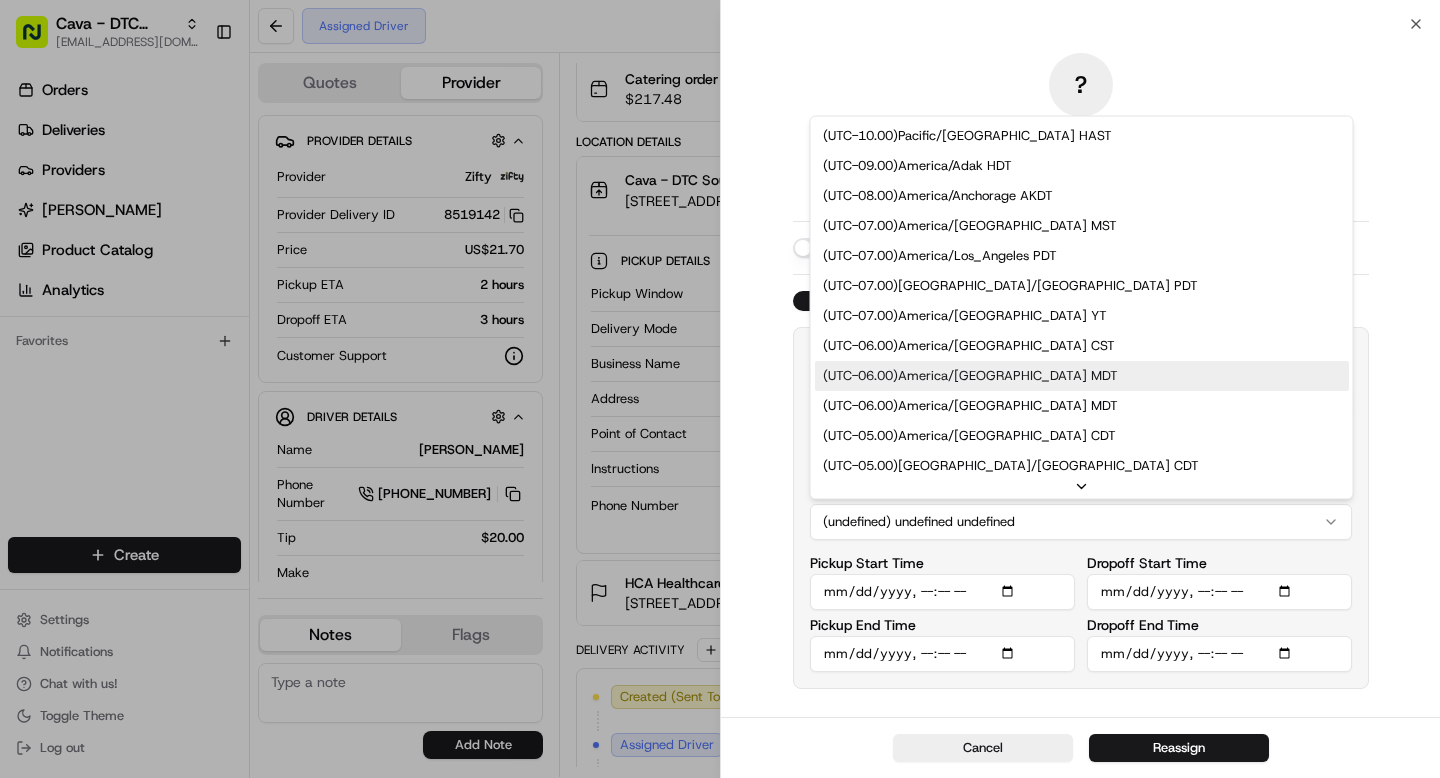 scroll, scrollTop: 31, scrollLeft: 0, axis: vertical 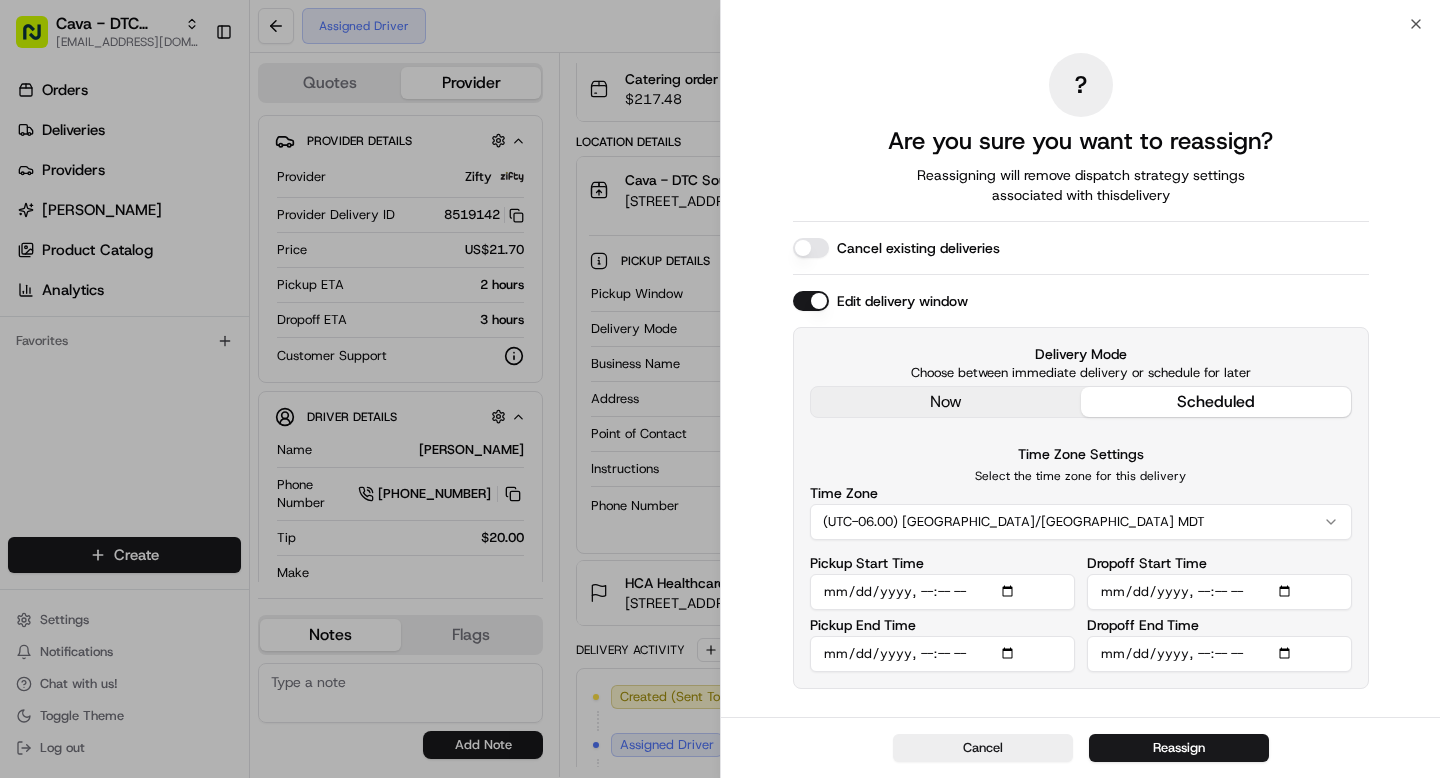 click on "Pickup Start Time" at bounding box center [942, 592] 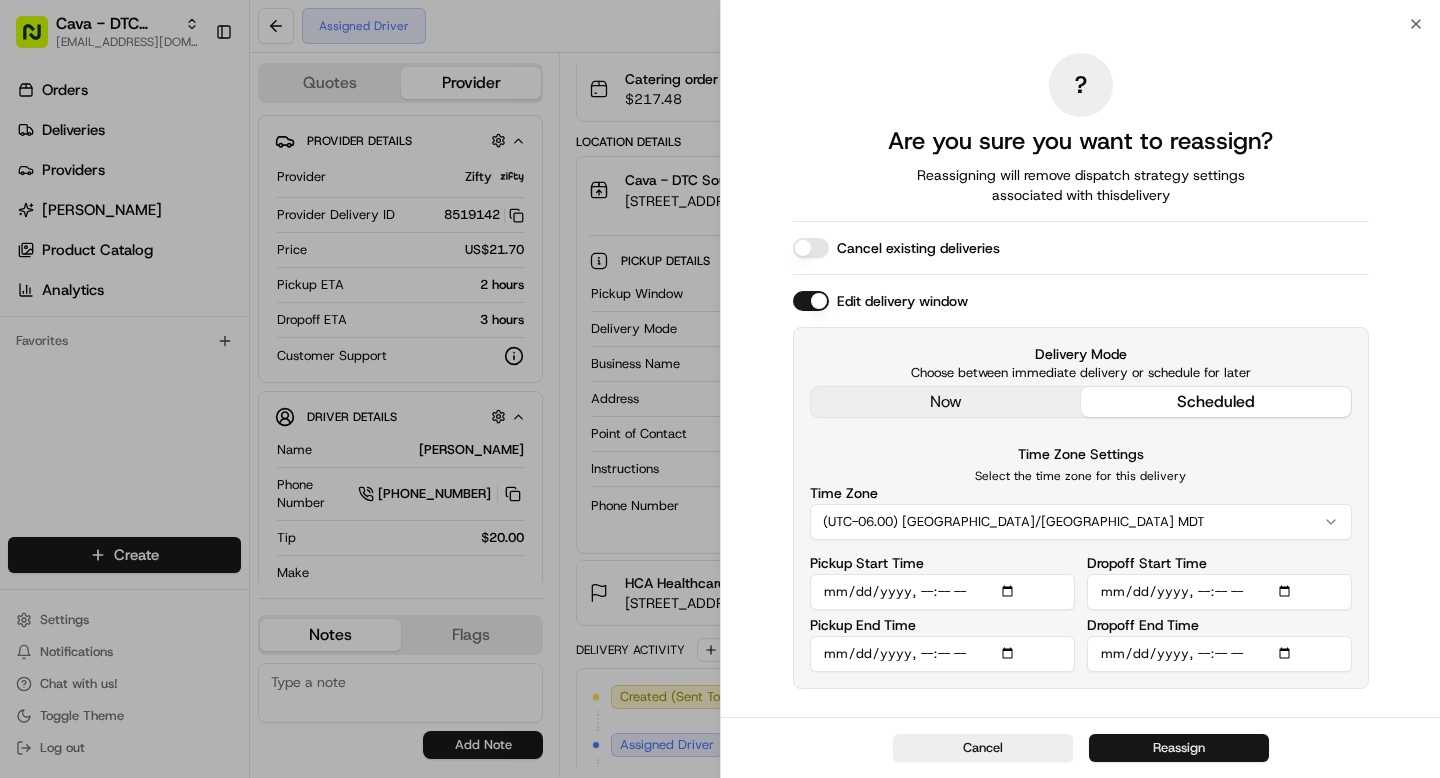 click on "Reassign" at bounding box center (1179, 748) 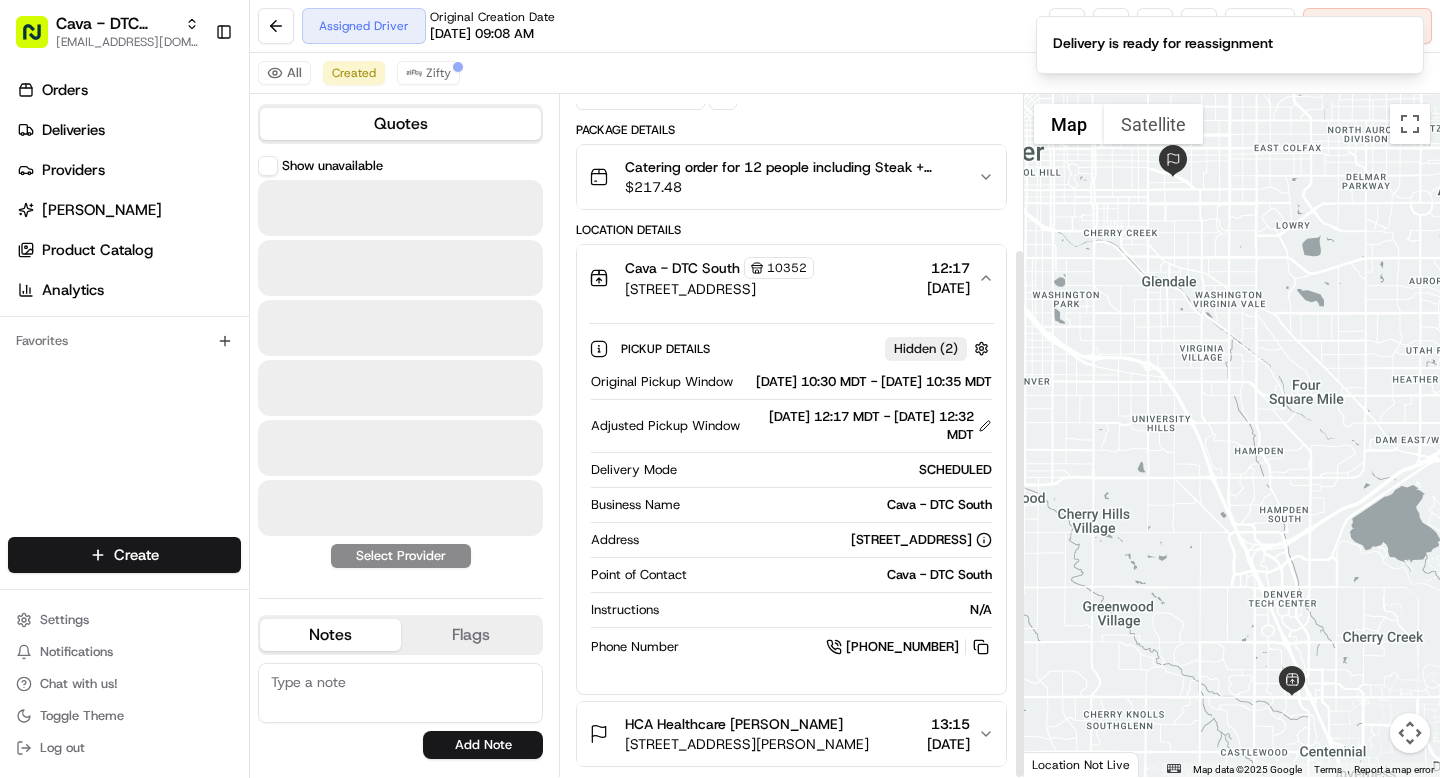 scroll, scrollTop: 198, scrollLeft: 0, axis: vertical 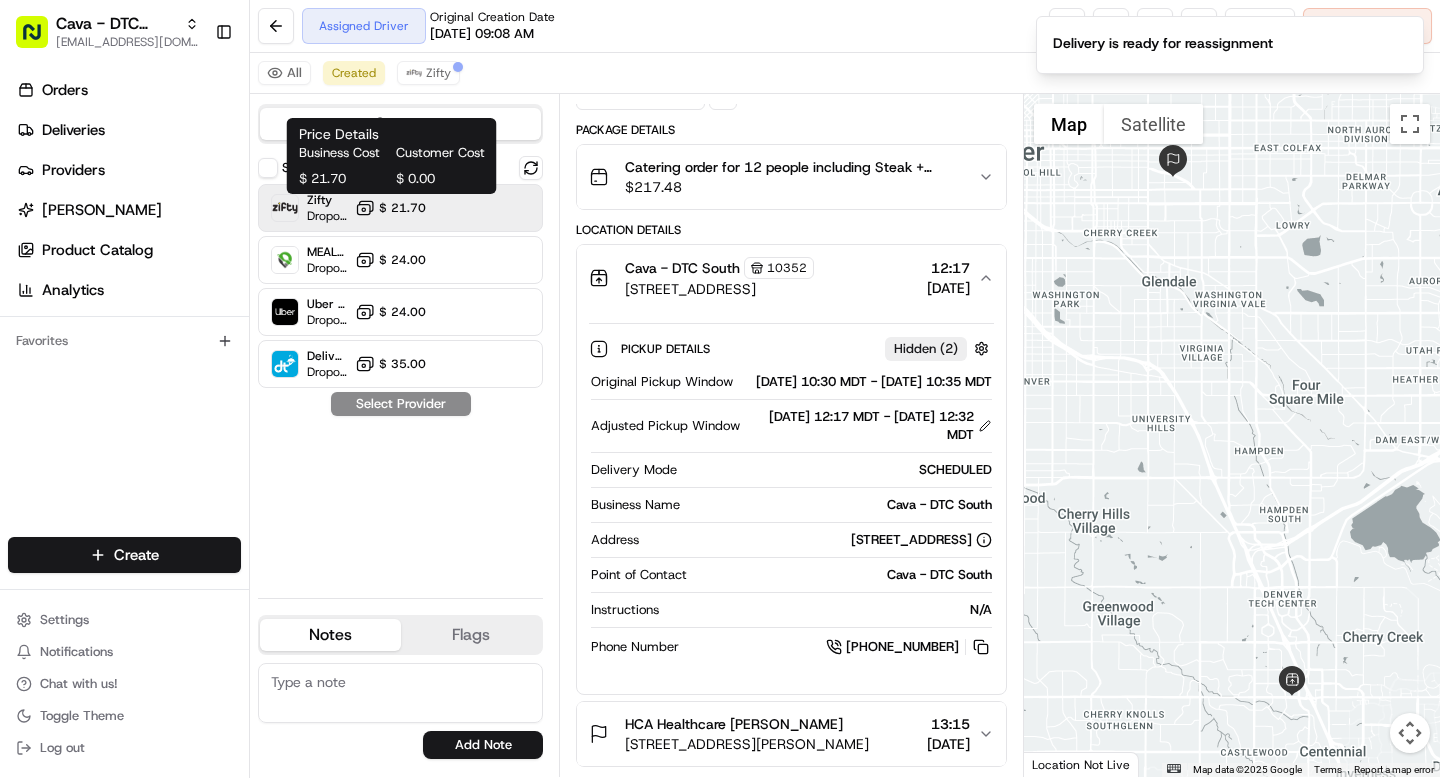 click on "$   21.70" at bounding box center (402, 208) 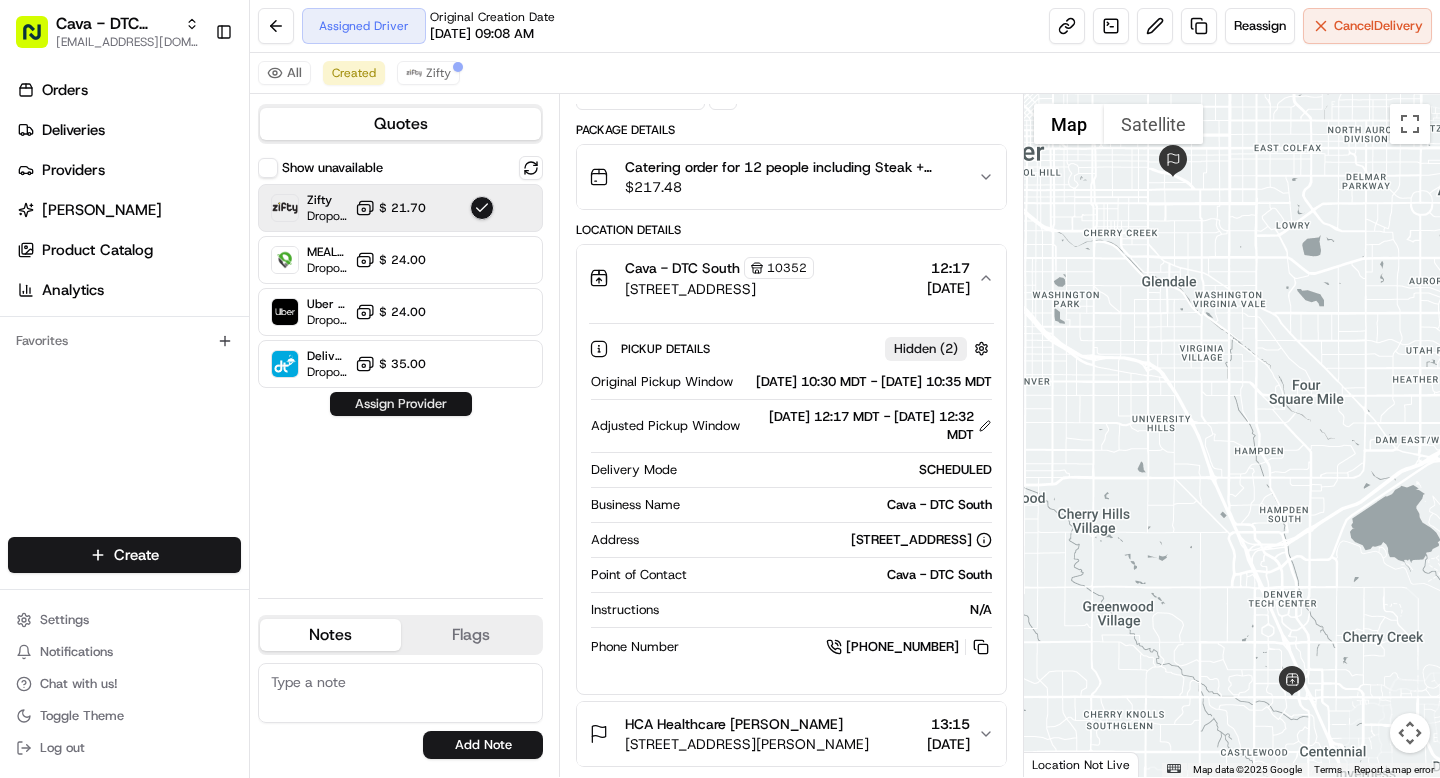 click on "Assign Provider" at bounding box center (401, 404) 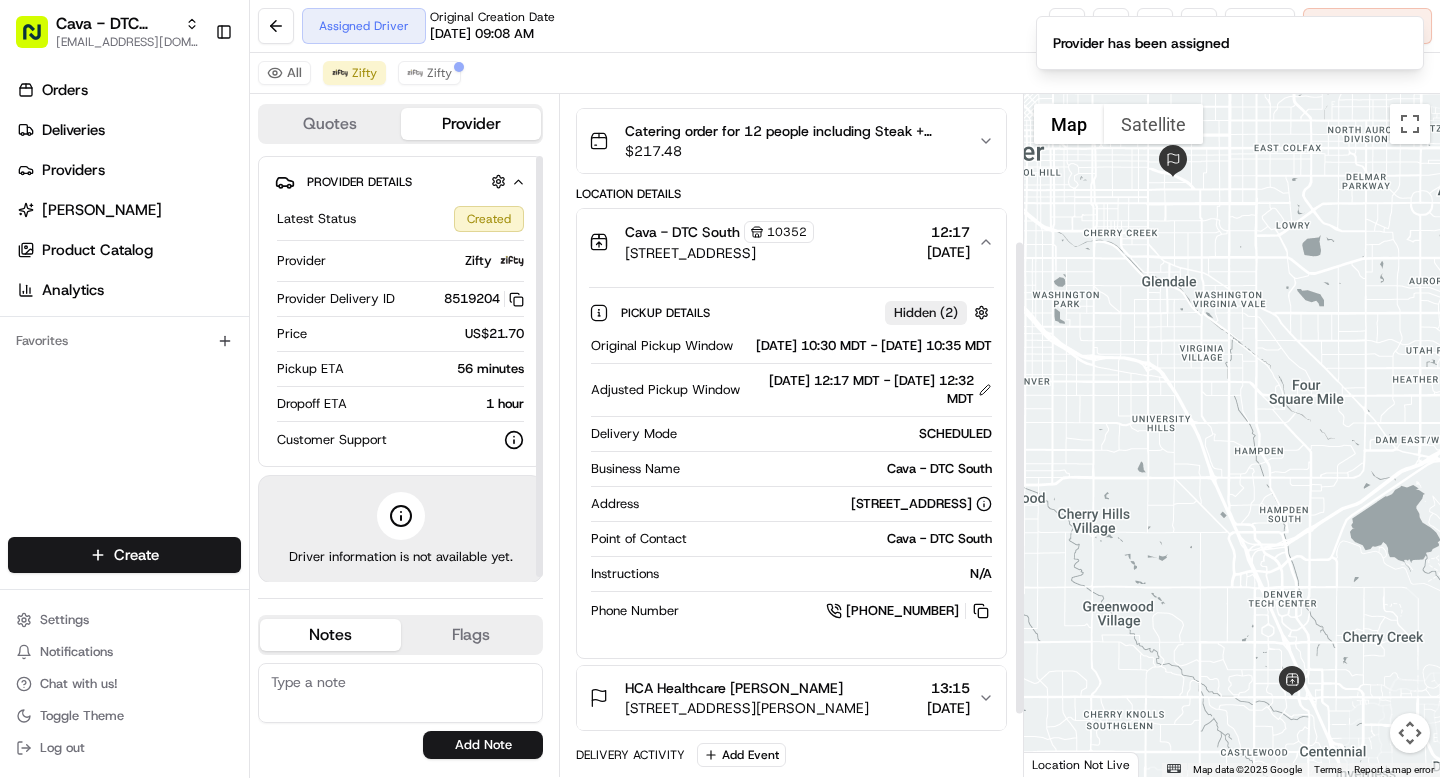 scroll, scrollTop: 209, scrollLeft: 0, axis: vertical 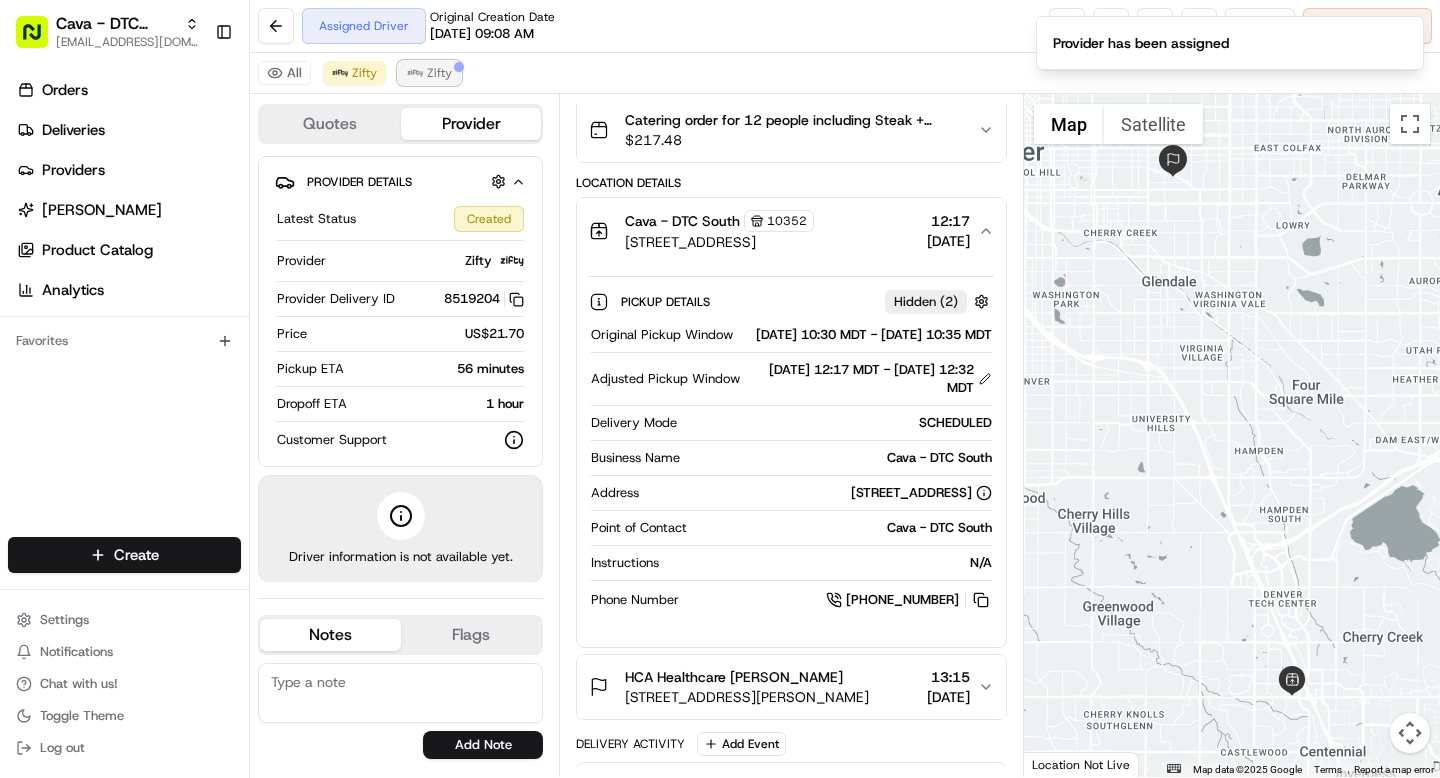 click at bounding box center [415, 73] 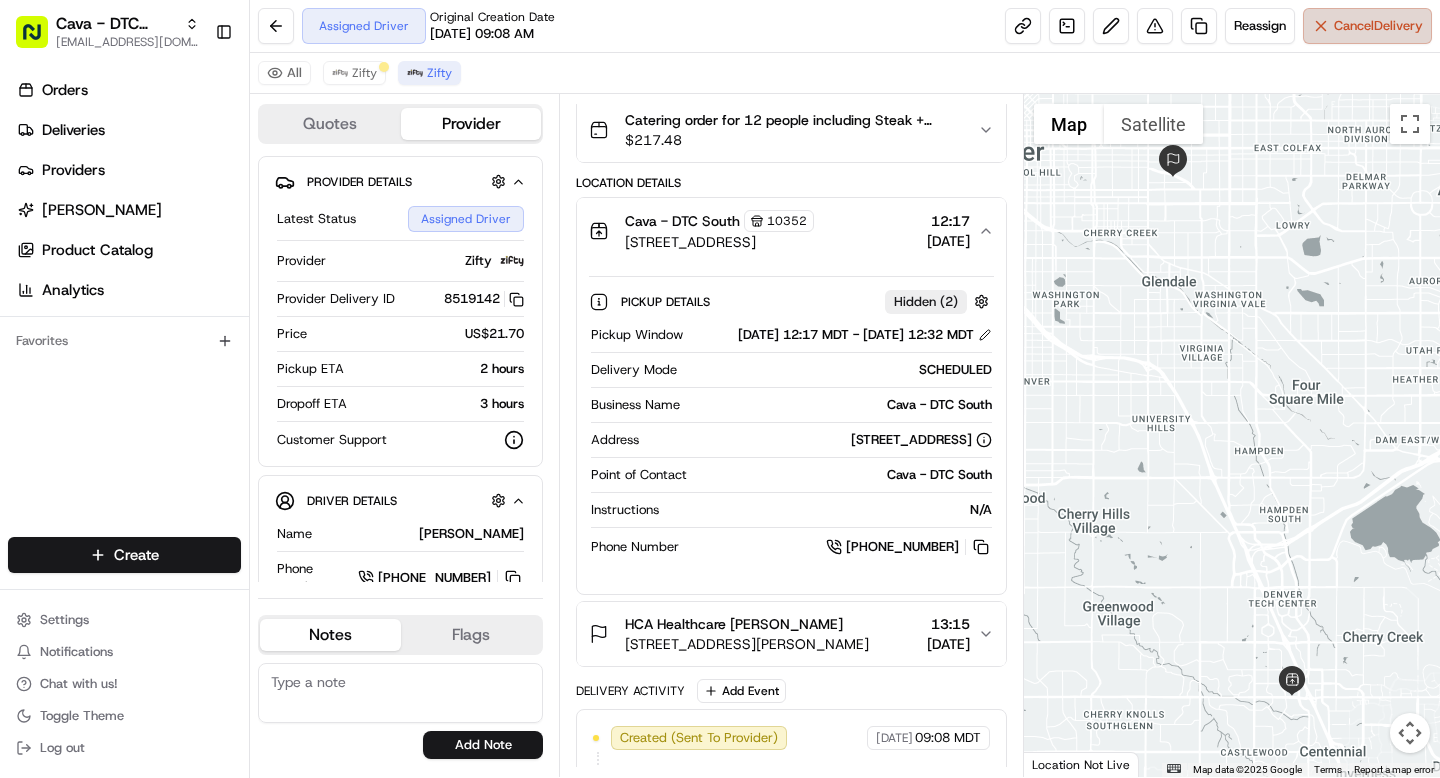 click on "Cancel  Delivery" at bounding box center (1367, 26) 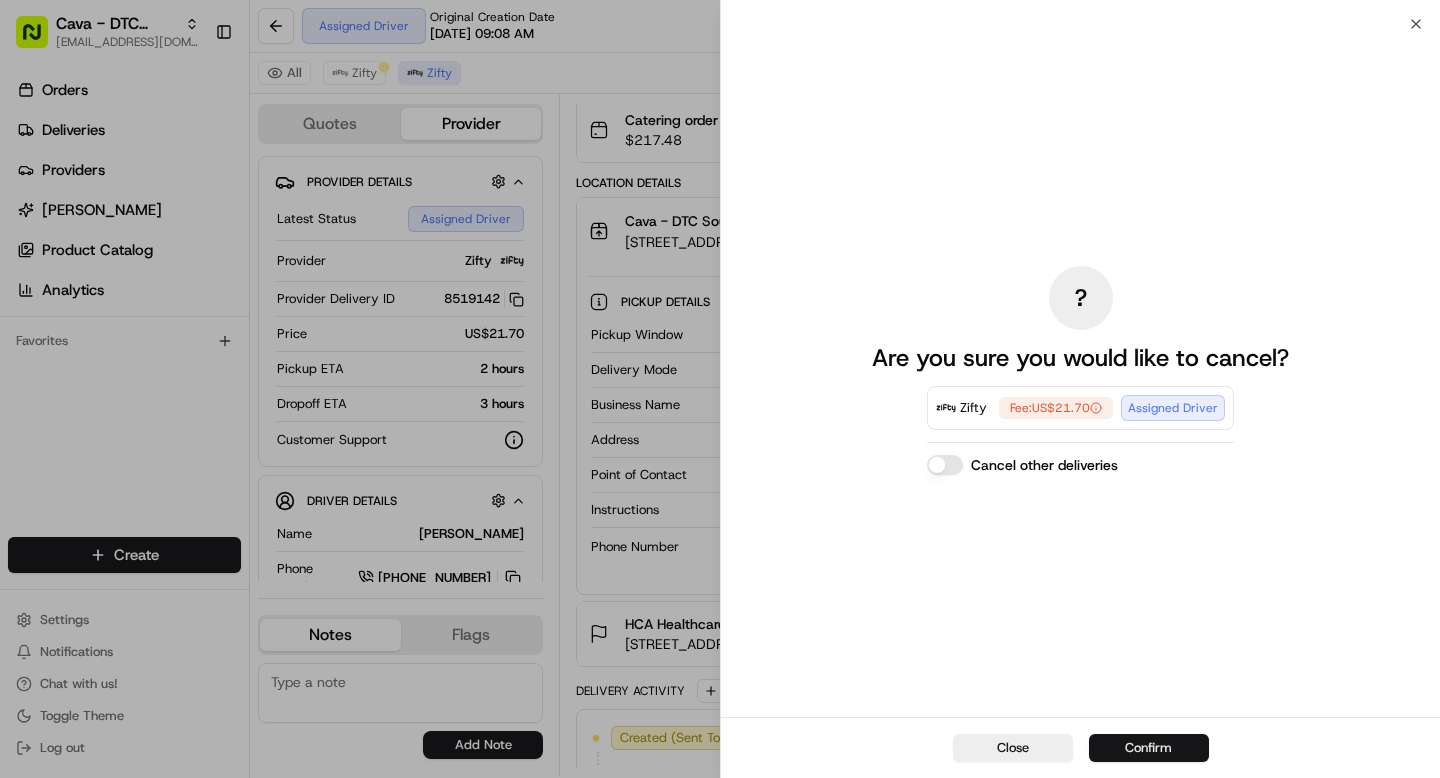 click on "Confirm" at bounding box center (1149, 748) 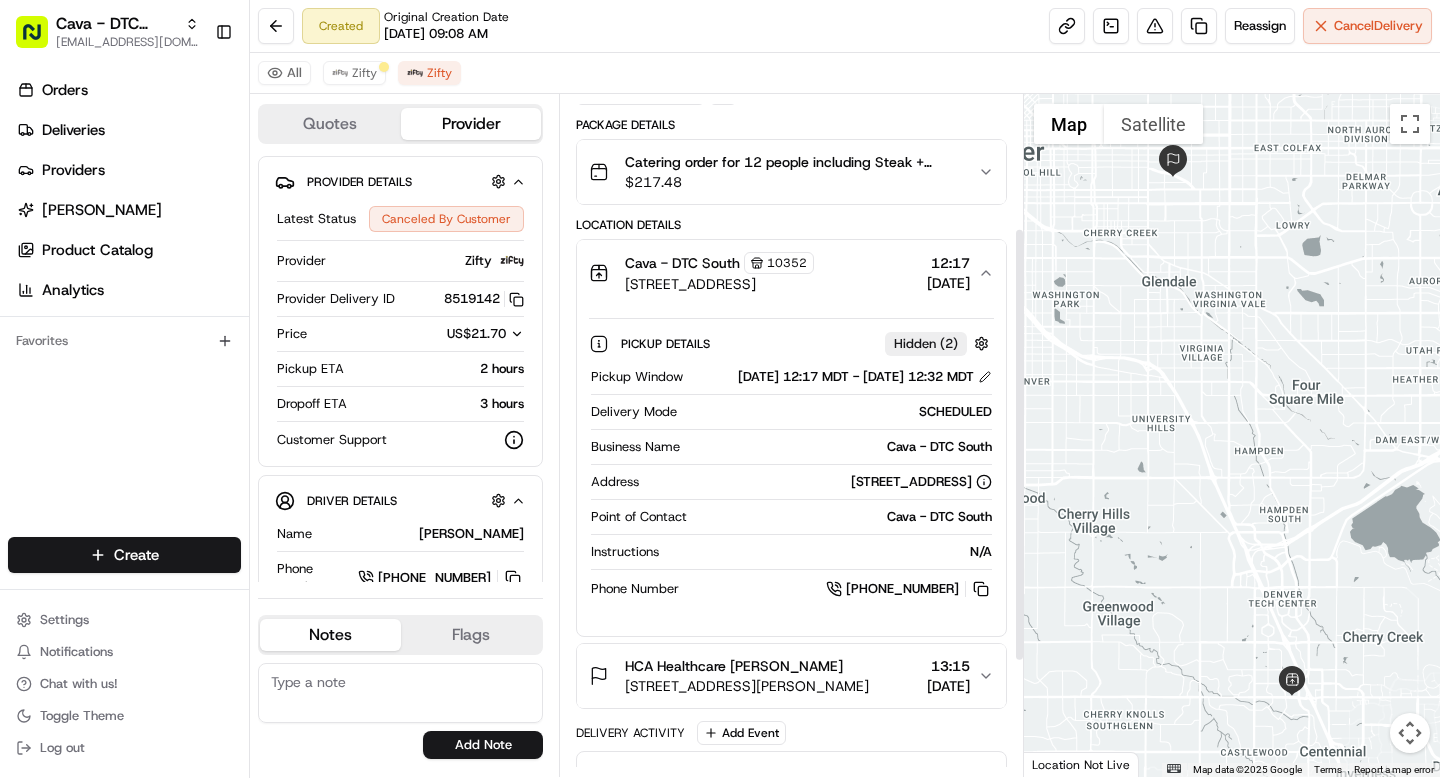 scroll, scrollTop: 209, scrollLeft: 0, axis: vertical 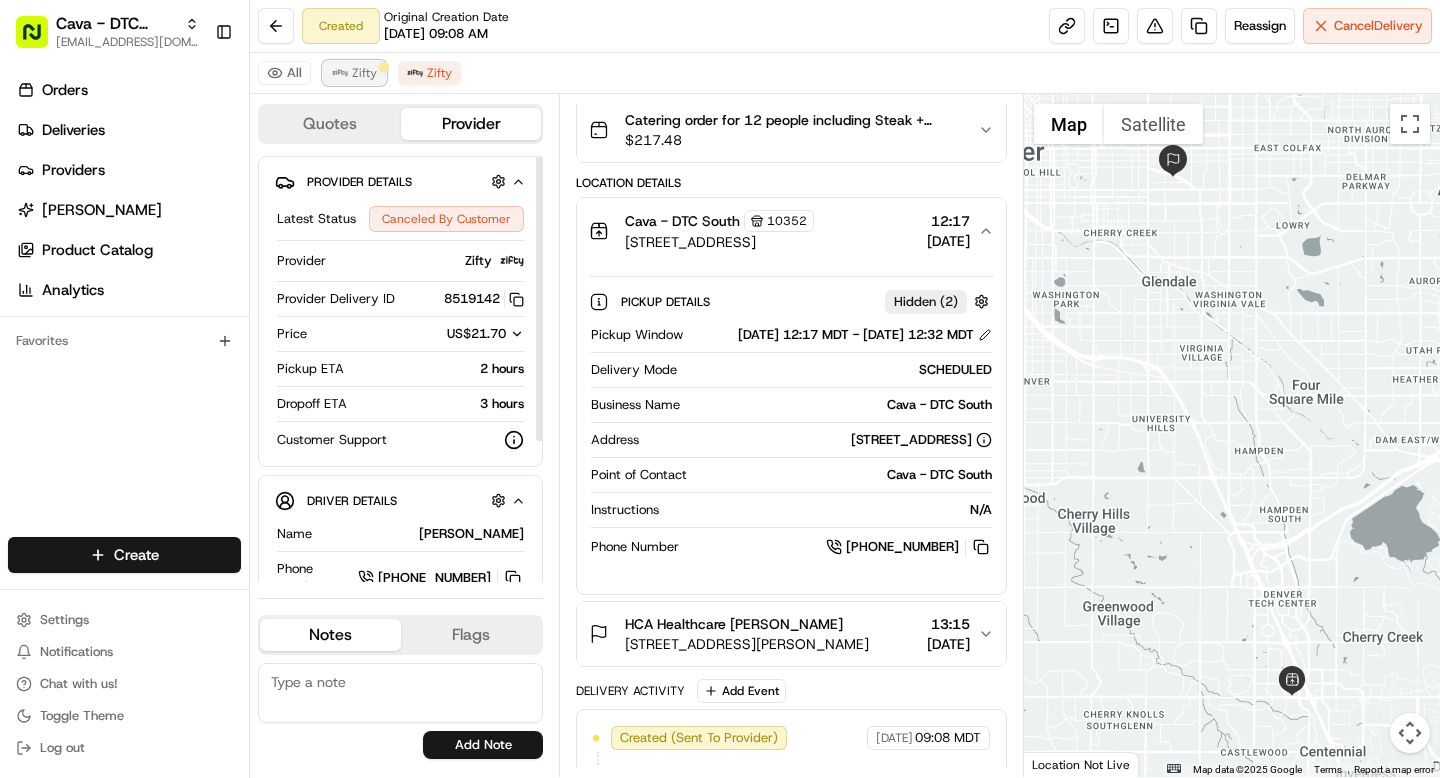 click on "Zifty" at bounding box center (354, 73) 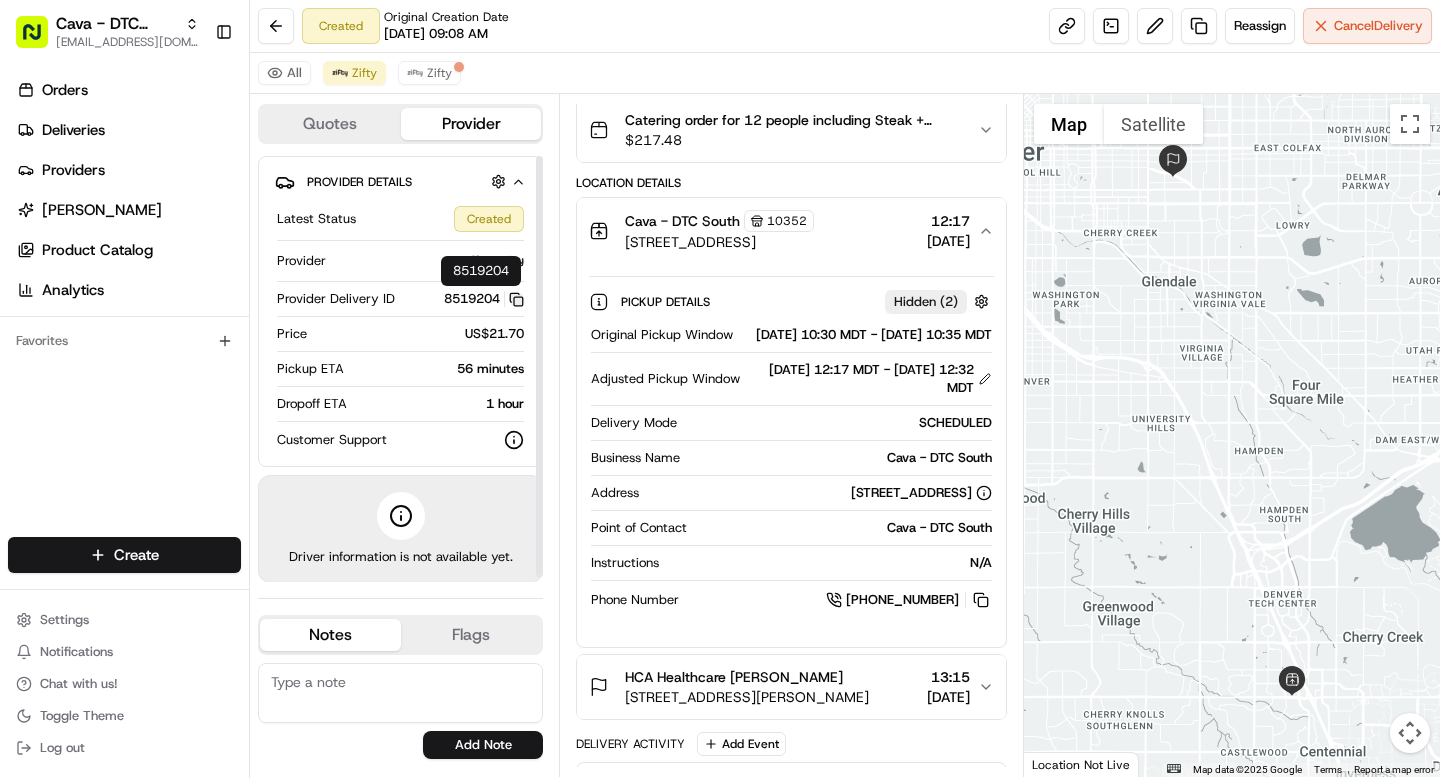 click 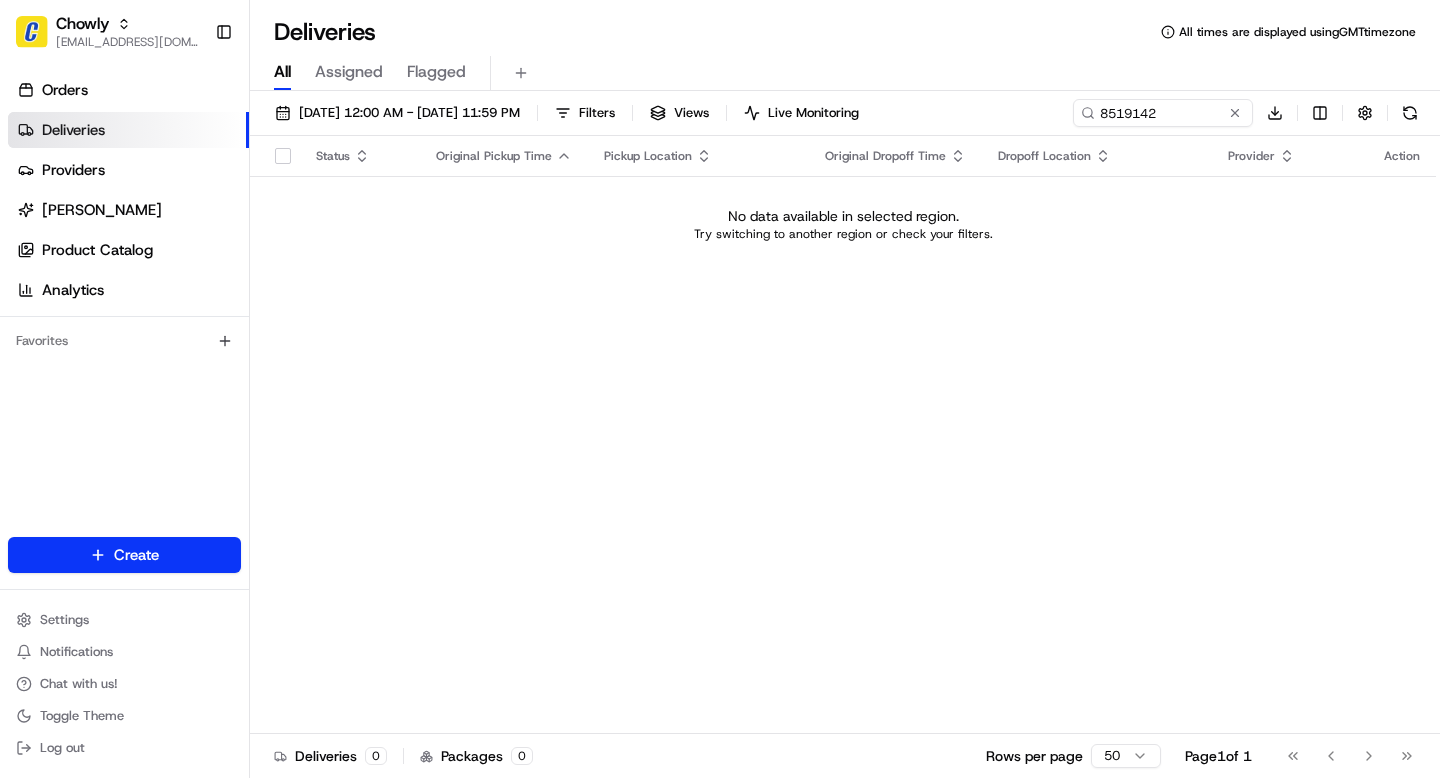 scroll, scrollTop: 0, scrollLeft: 0, axis: both 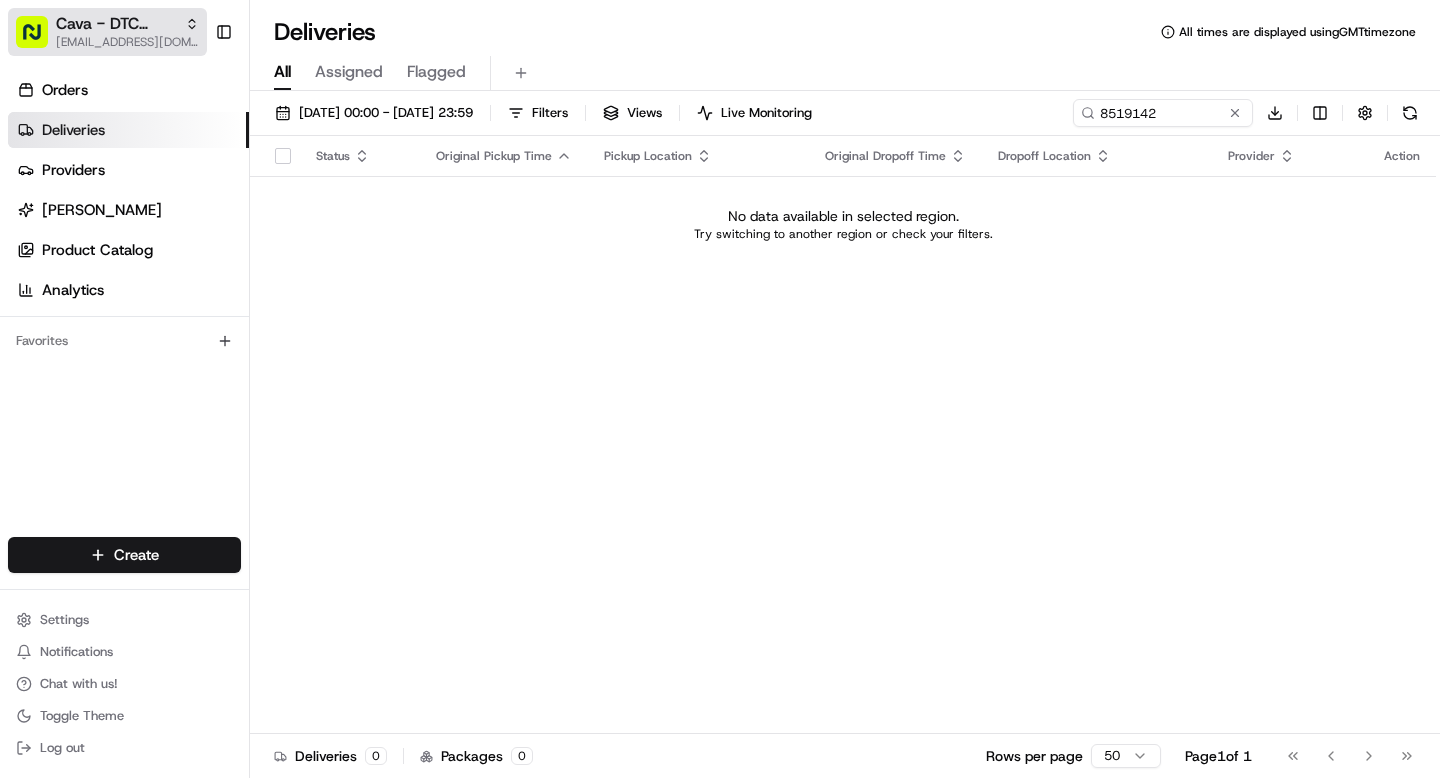 click on "Cava - DTC South grace@usenash.com" at bounding box center [107, 32] 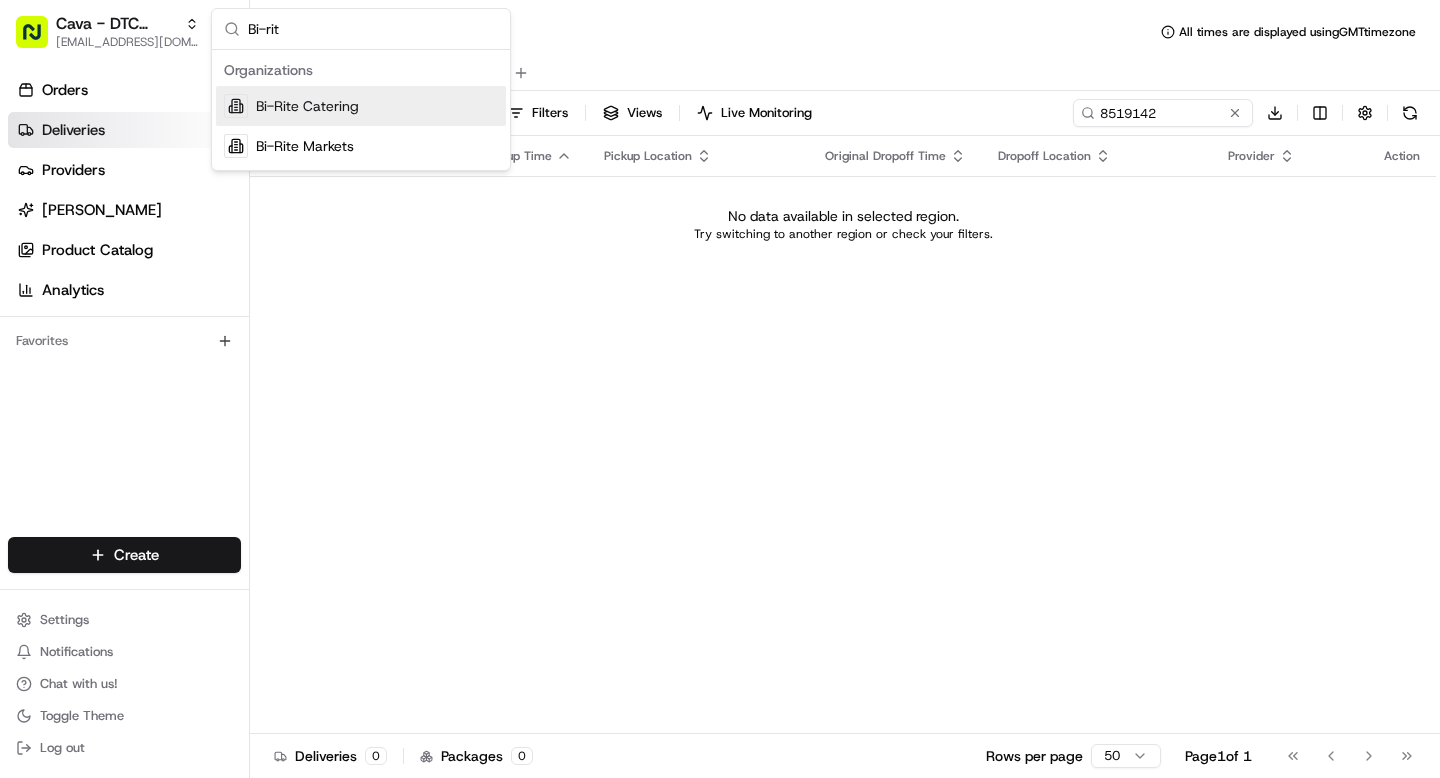 type on "Bi-rit" 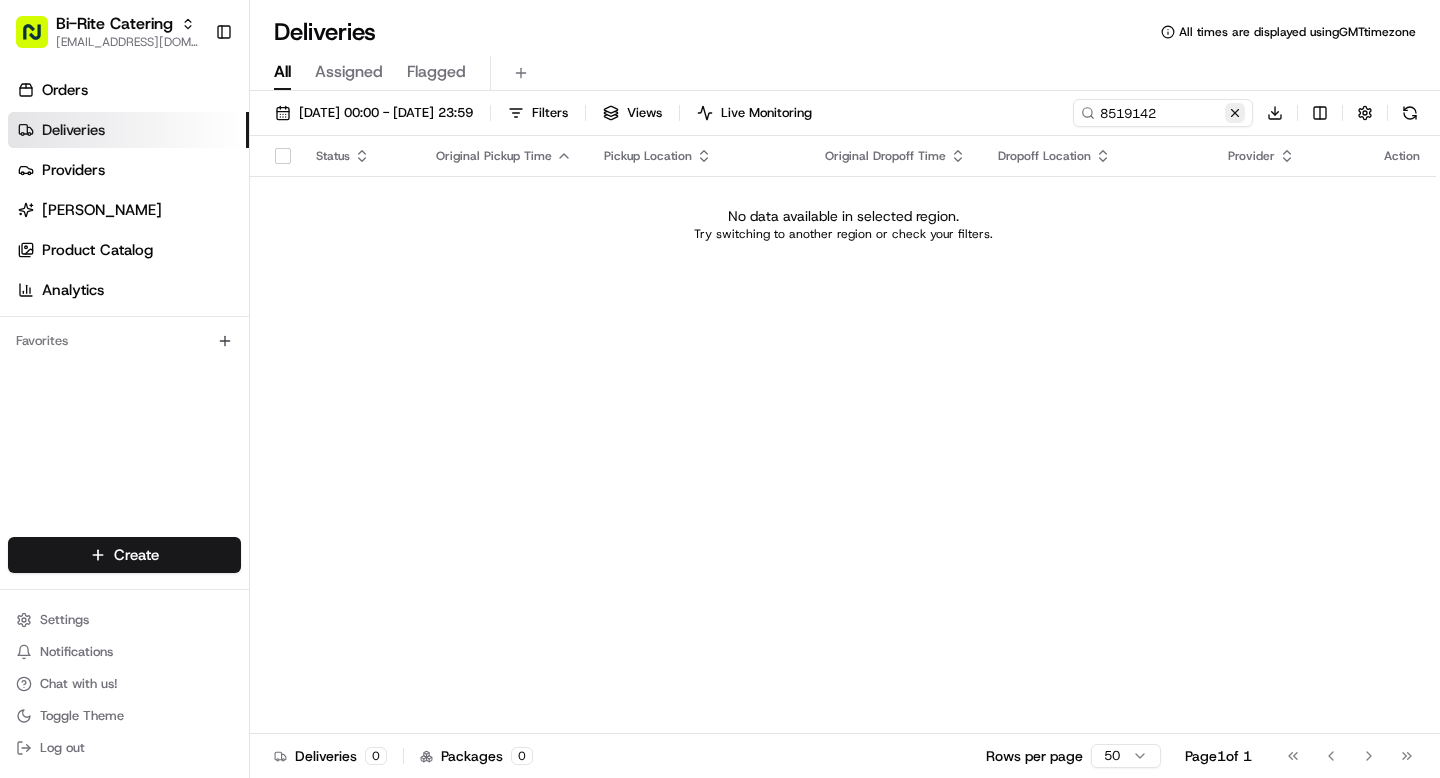 click at bounding box center (1235, 113) 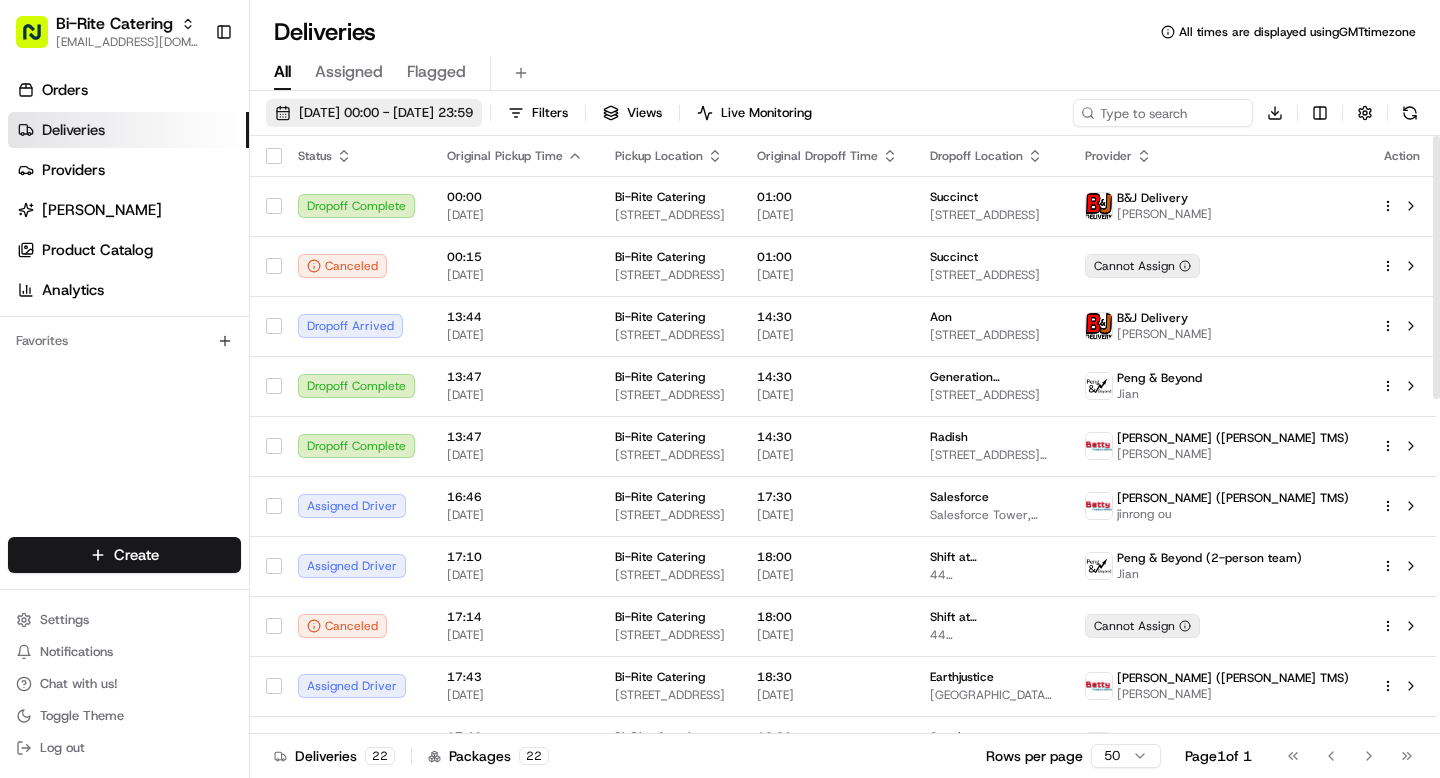 click on "10/07/2025 00:00 - 10/07/2025 23:59" at bounding box center (386, 113) 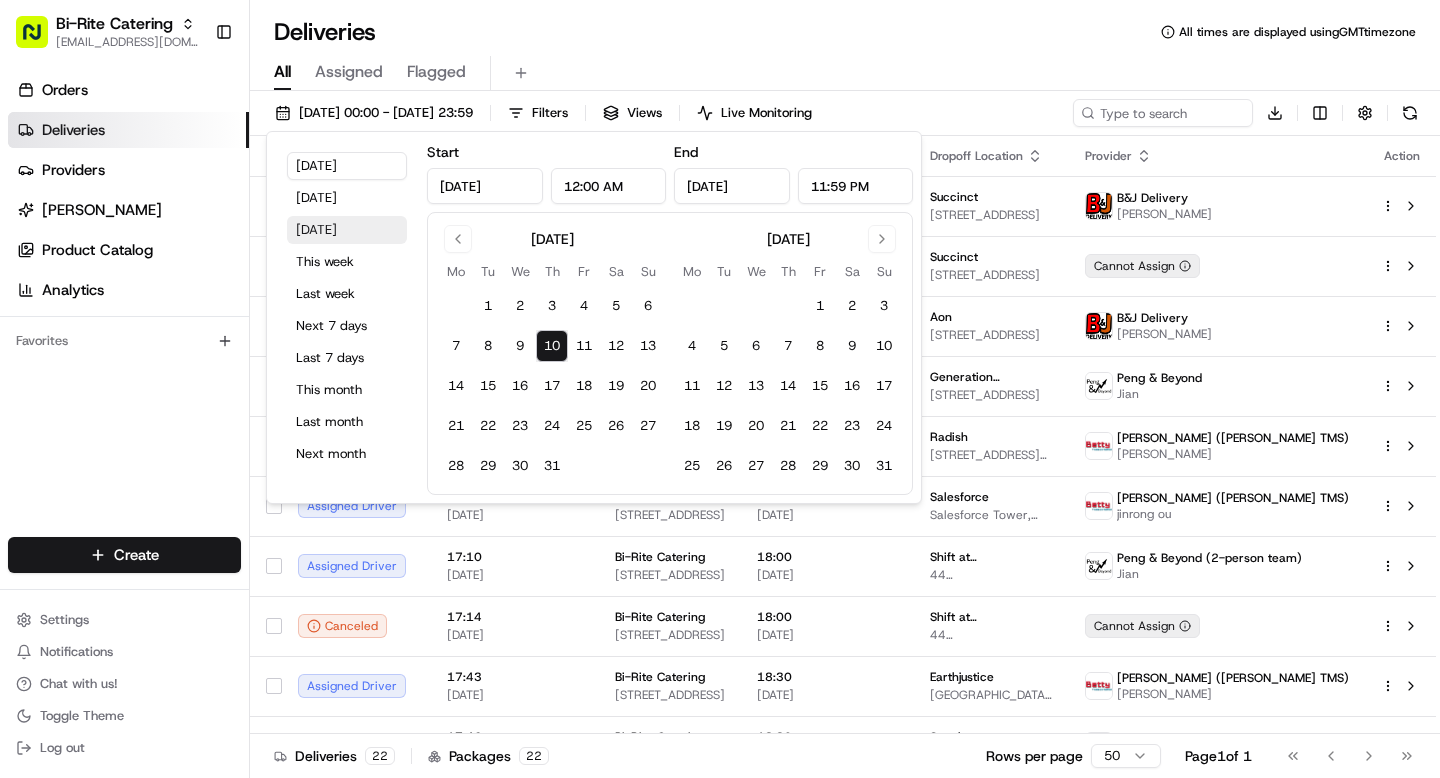 click on "Tomorrow" at bounding box center (347, 230) 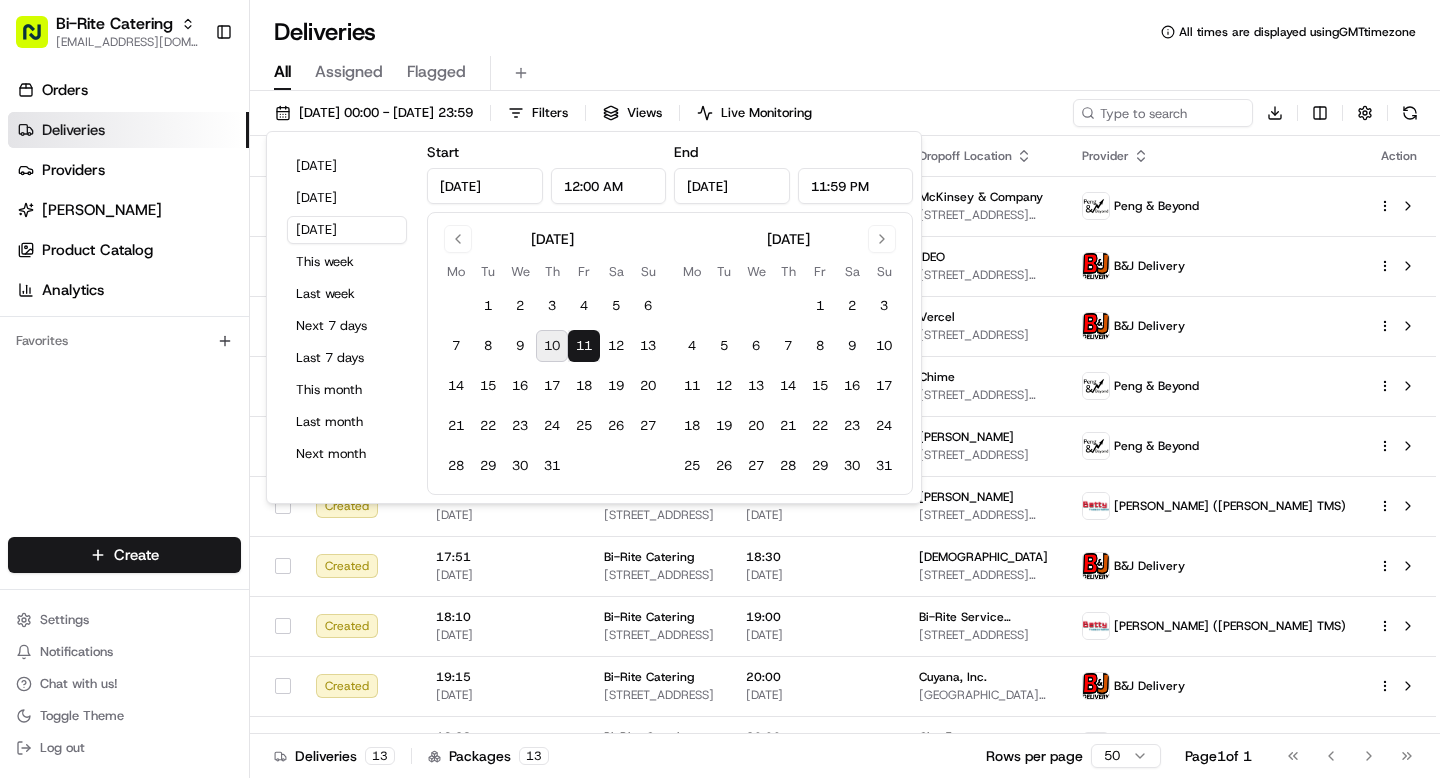 click on "All Assigned Flagged" at bounding box center (845, 73) 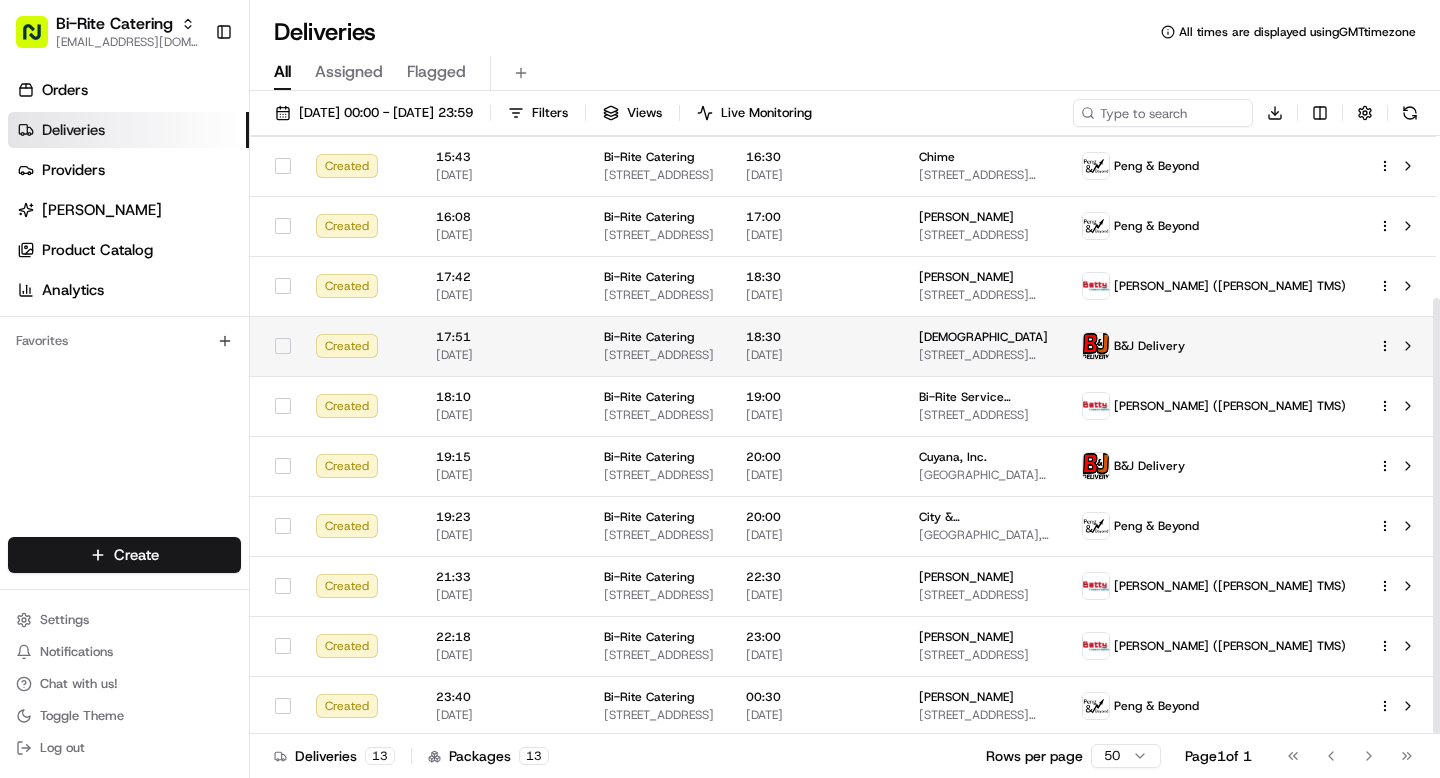 scroll, scrollTop: 222, scrollLeft: 0, axis: vertical 